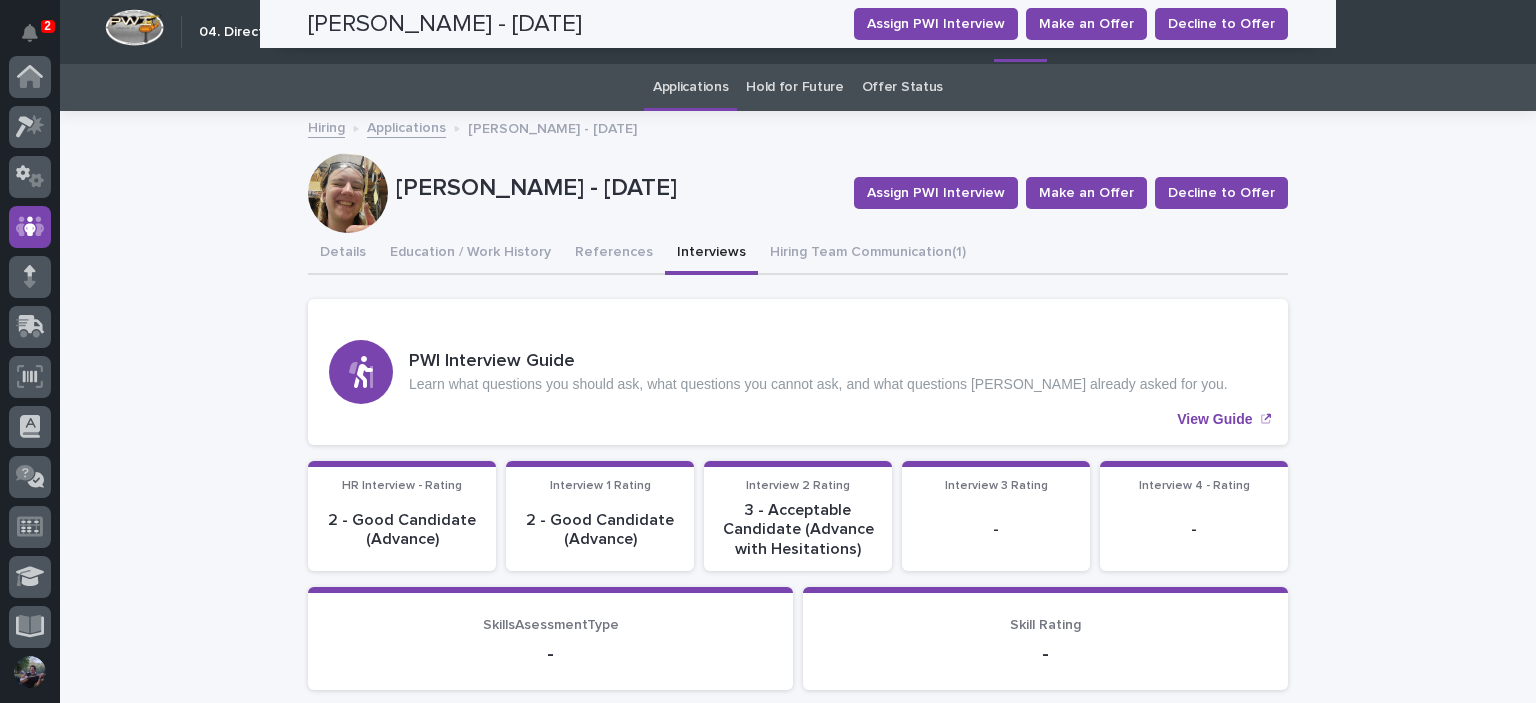 scroll, scrollTop: 0, scrollLeft: 0, axis: both 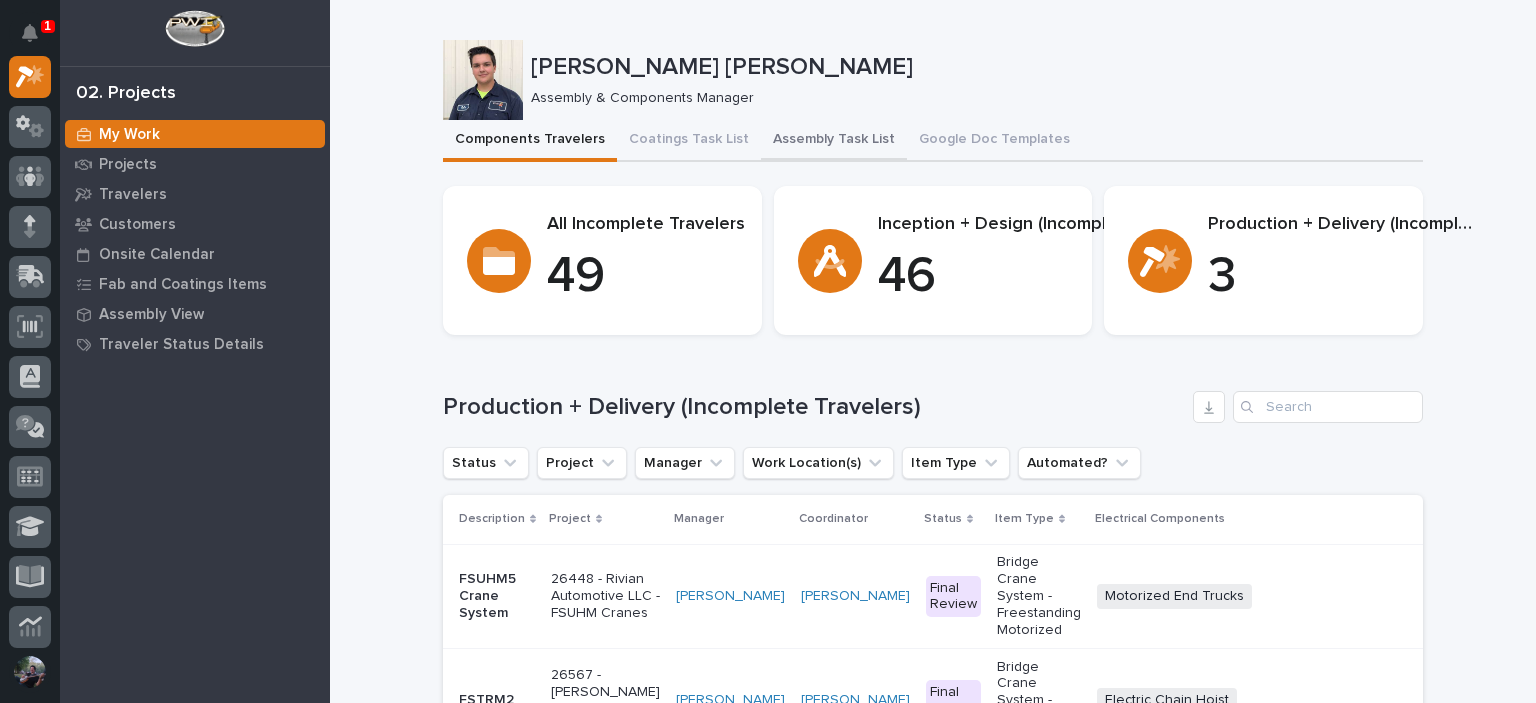 click on "Assembly Task List" at bounding box center [834, 141] 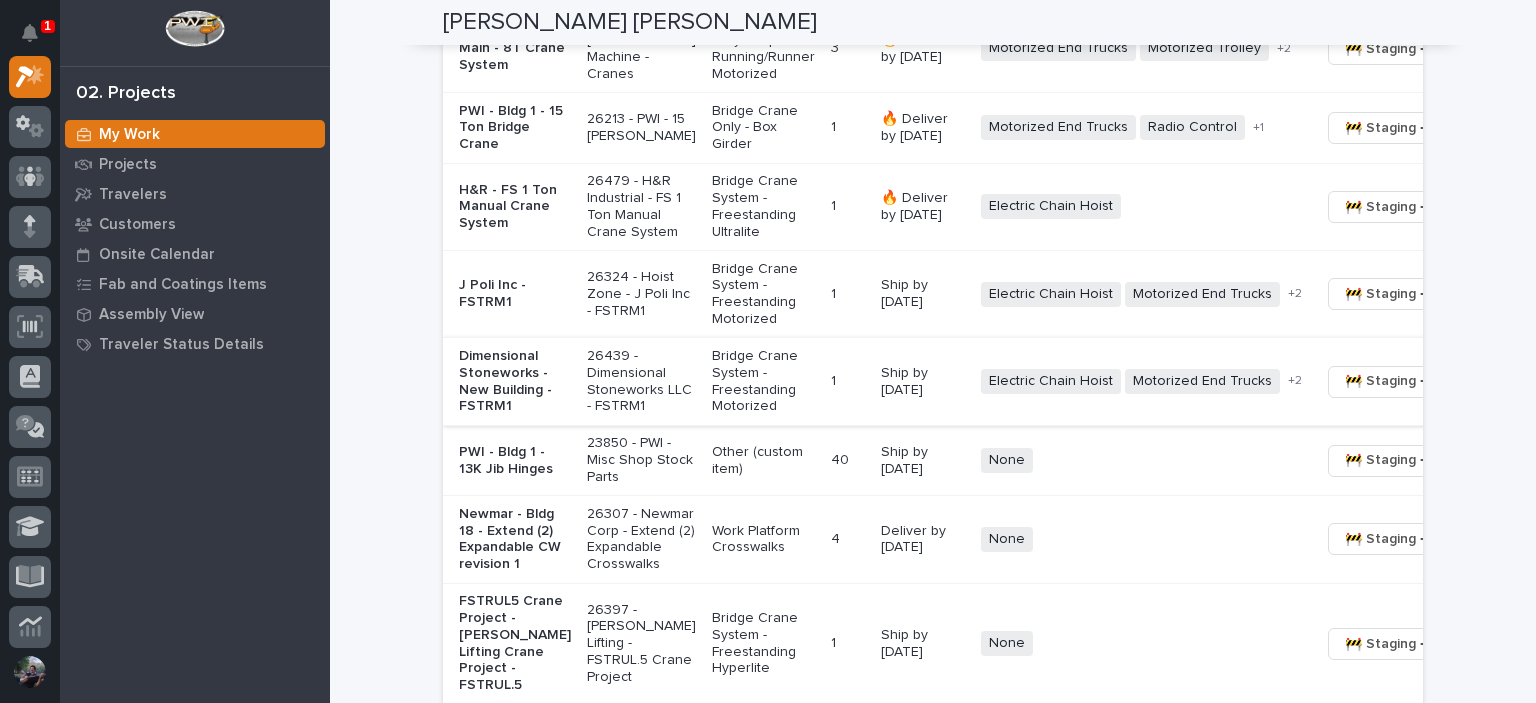scroll, scrollTop: 1292, scrollLeft: 0, axis: vertical 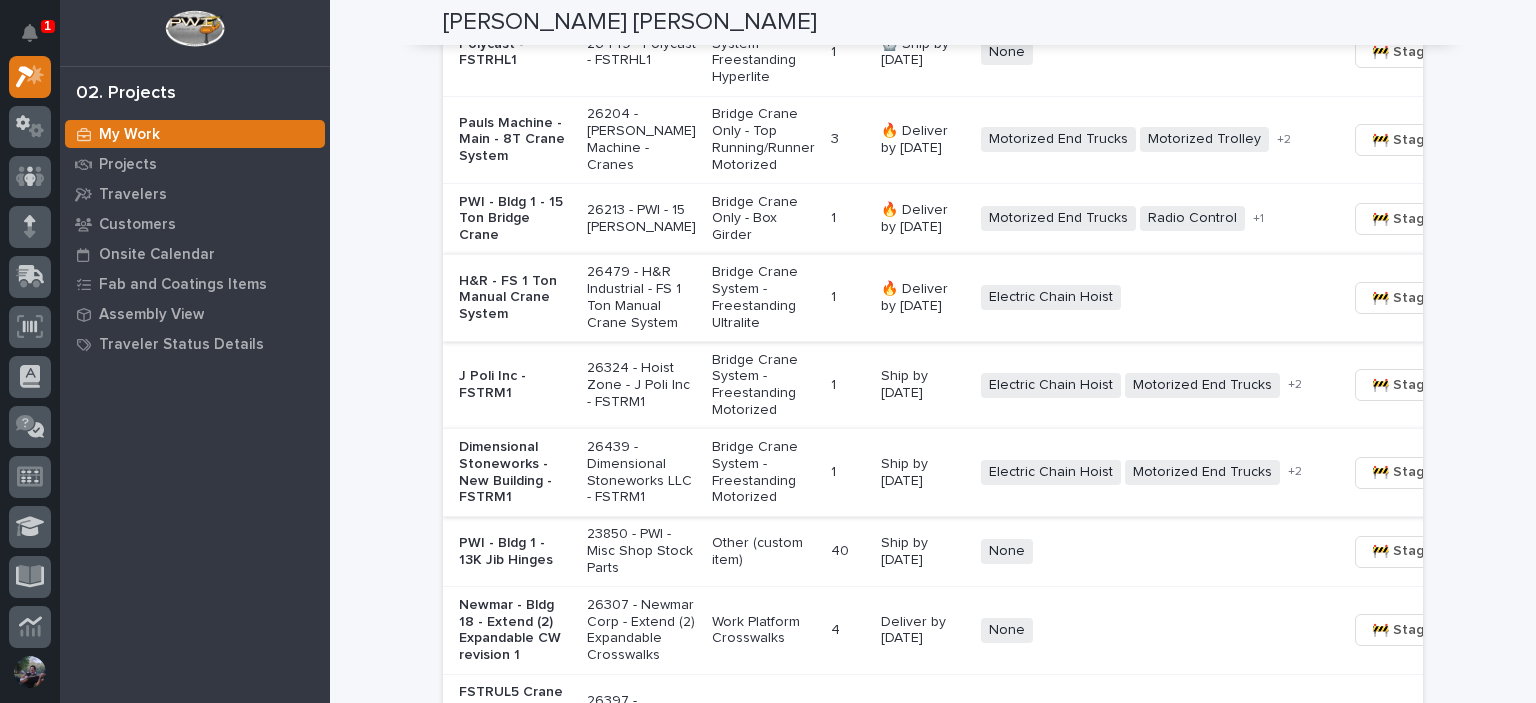 click on "🚧 Staging →" at bounding box center [1413, 298] 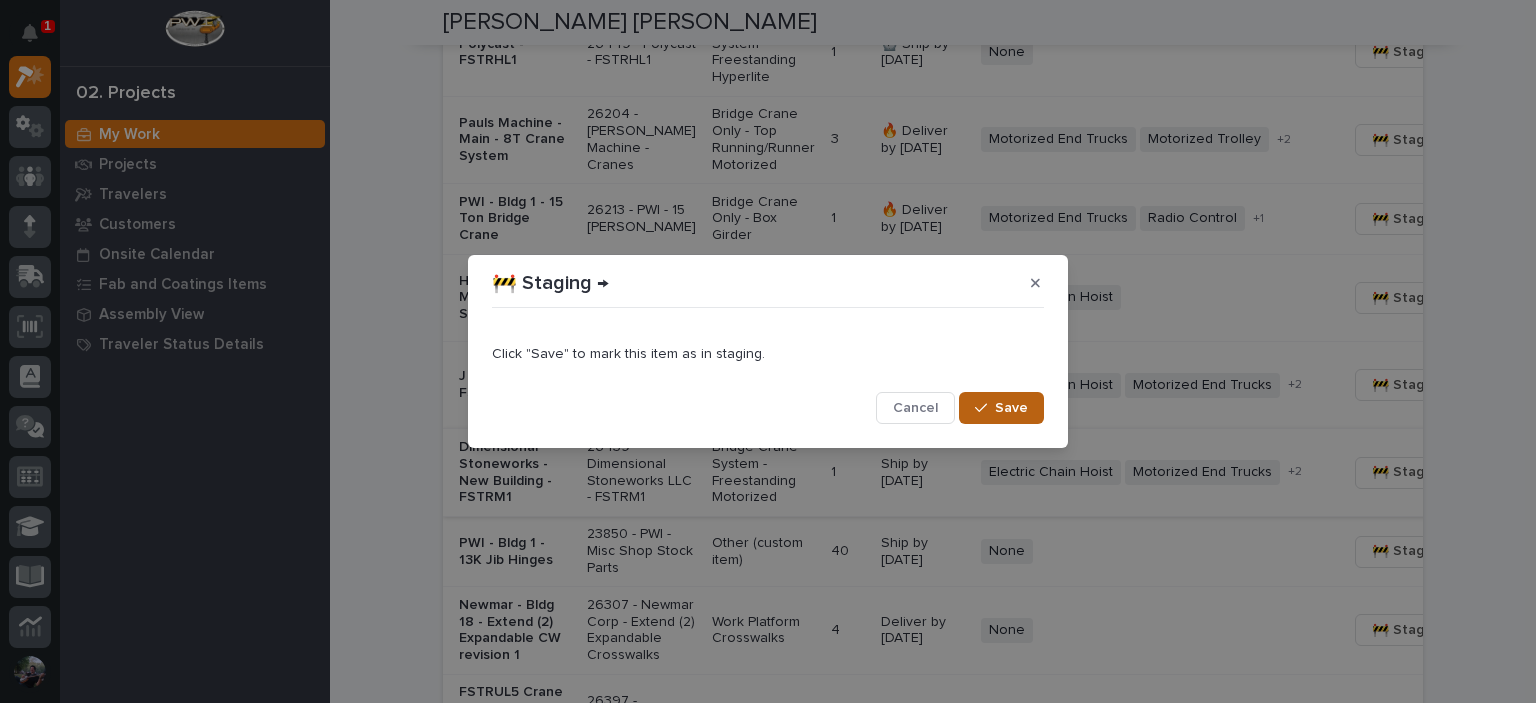 click on "Save" at bounding box center (1011, 408) 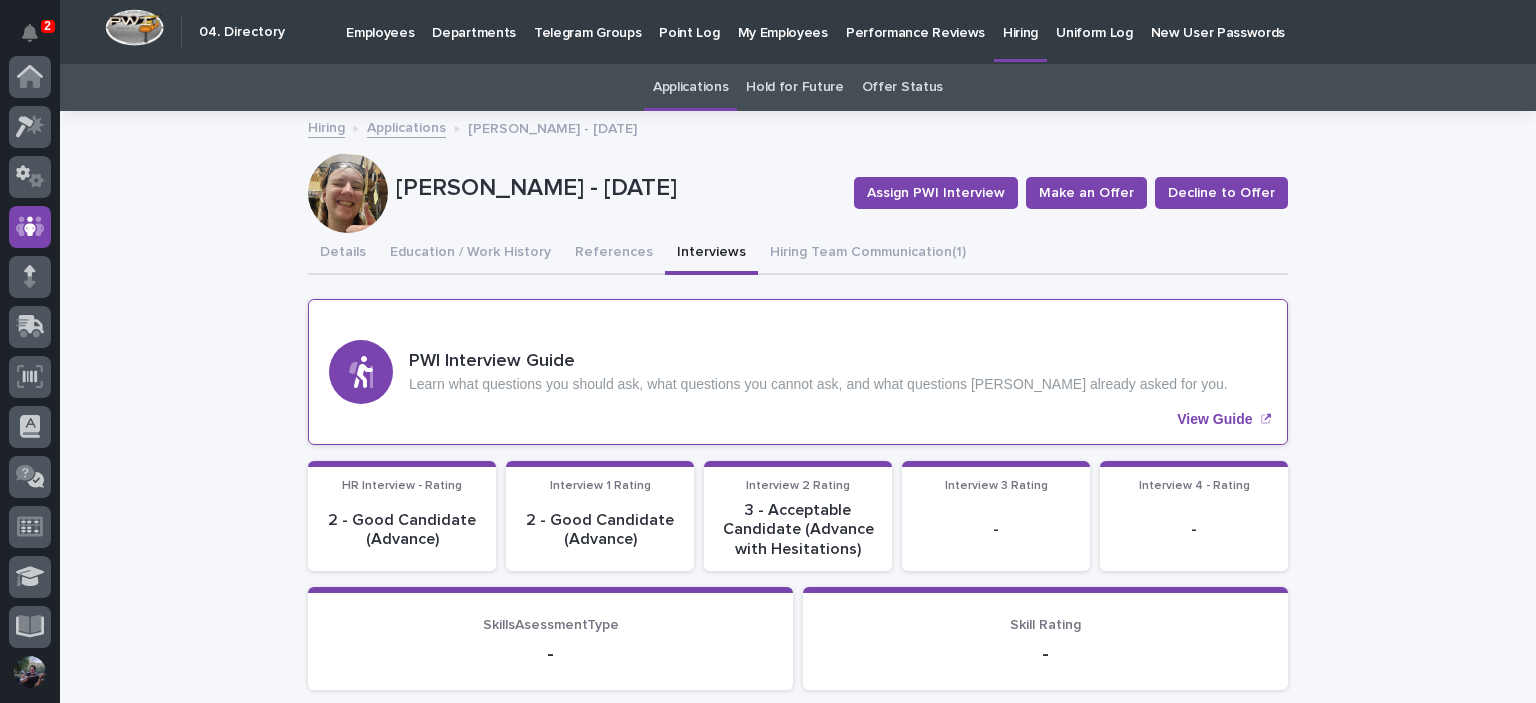 scroll, scrollTop: 0, scrollLeft: 0, axis: both 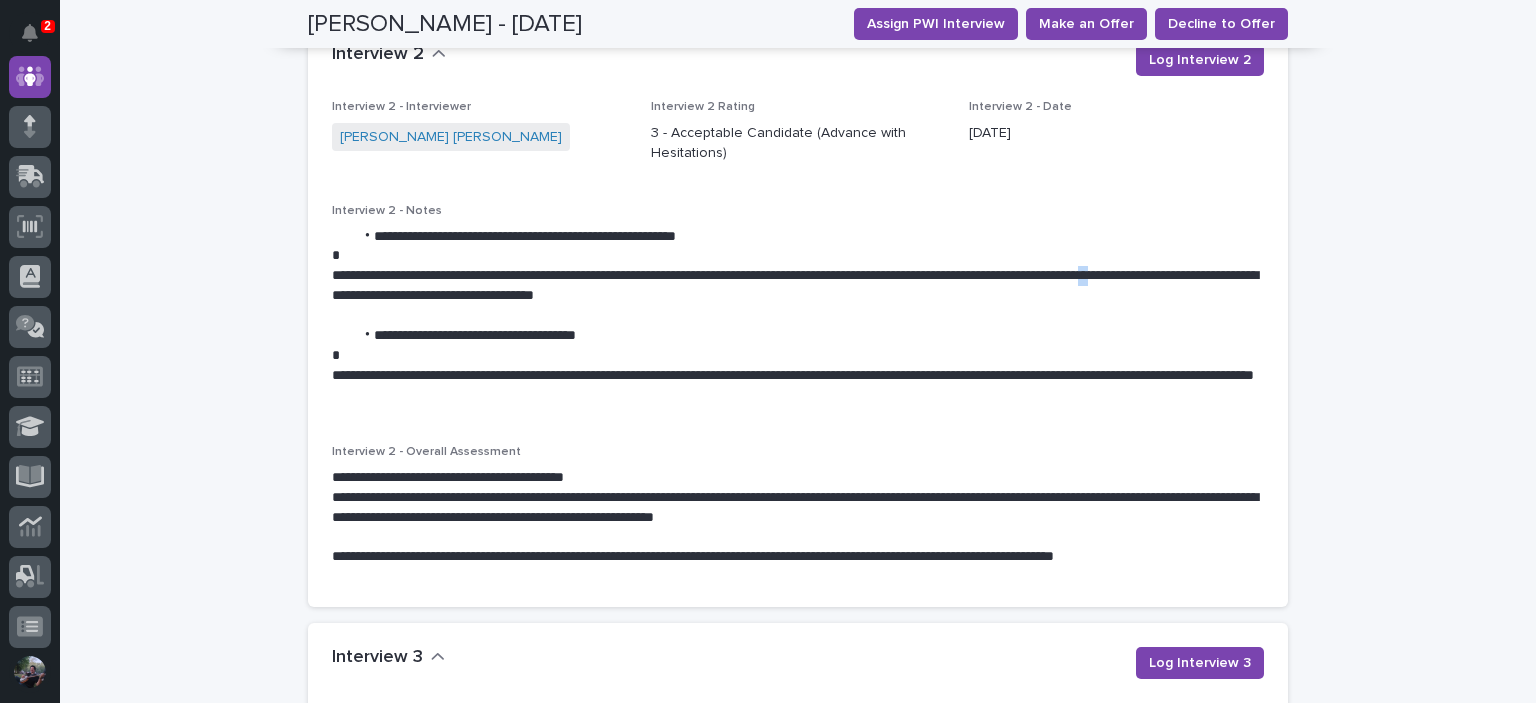 click on "**********" at bounding box center [798, 286] 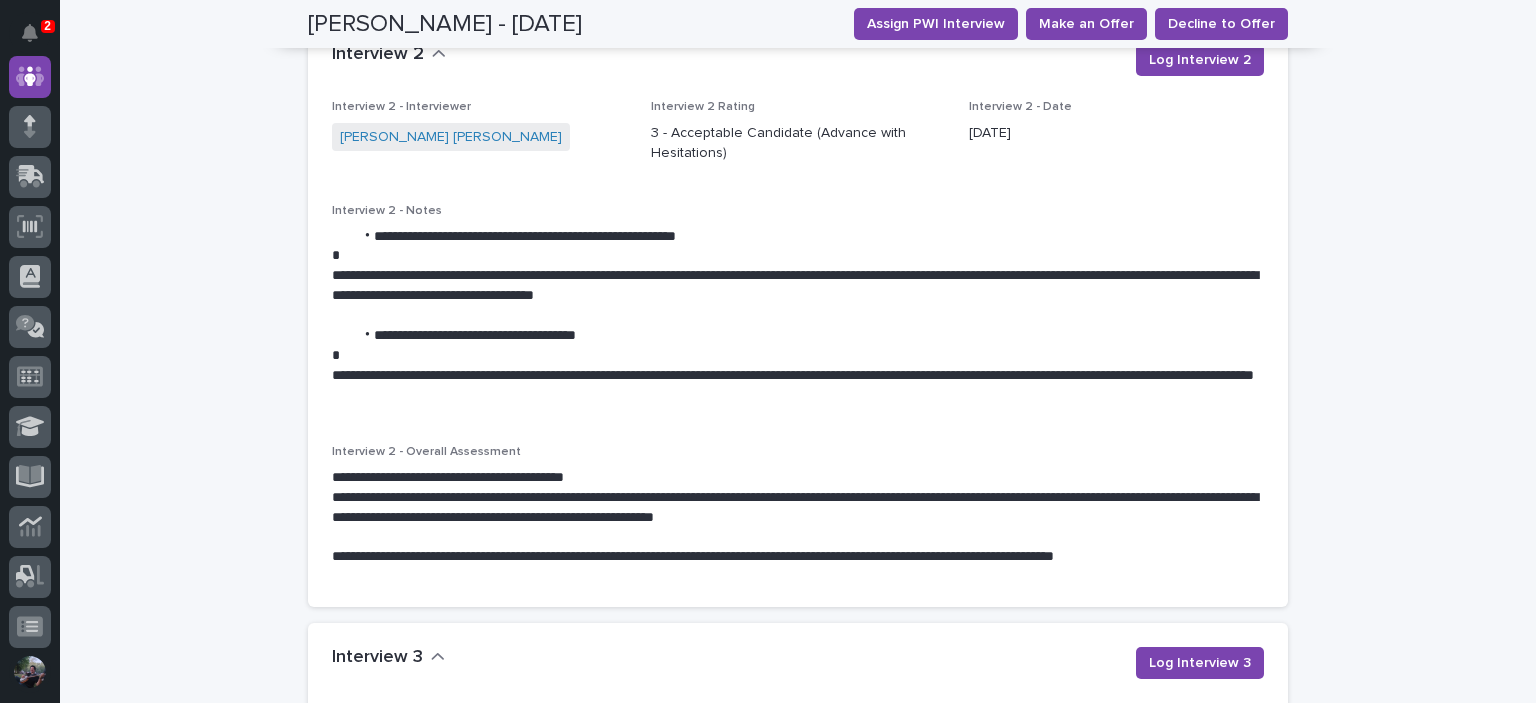 click at bounding box center (798, 256) 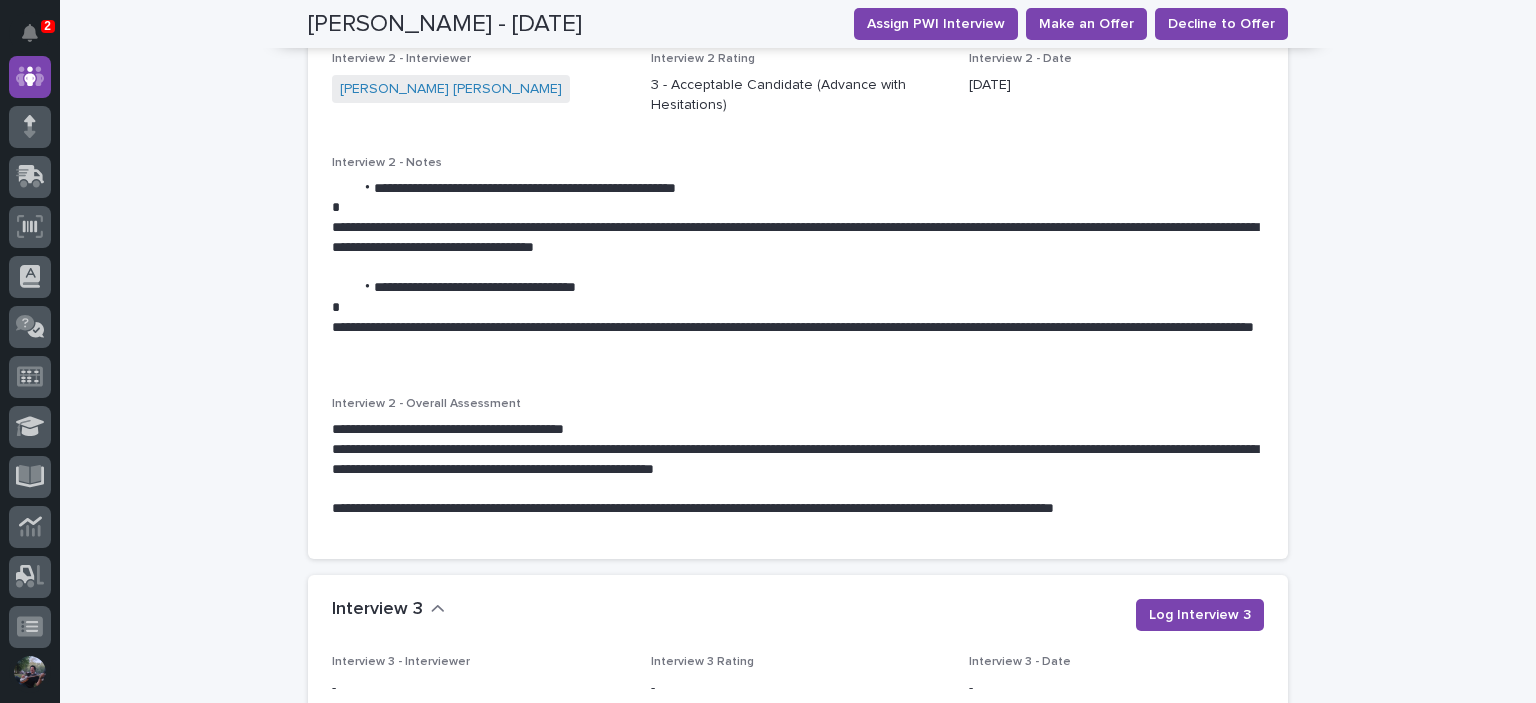 scroll, scrollTop: 2733, scrollLeft: 0, axis: vertical 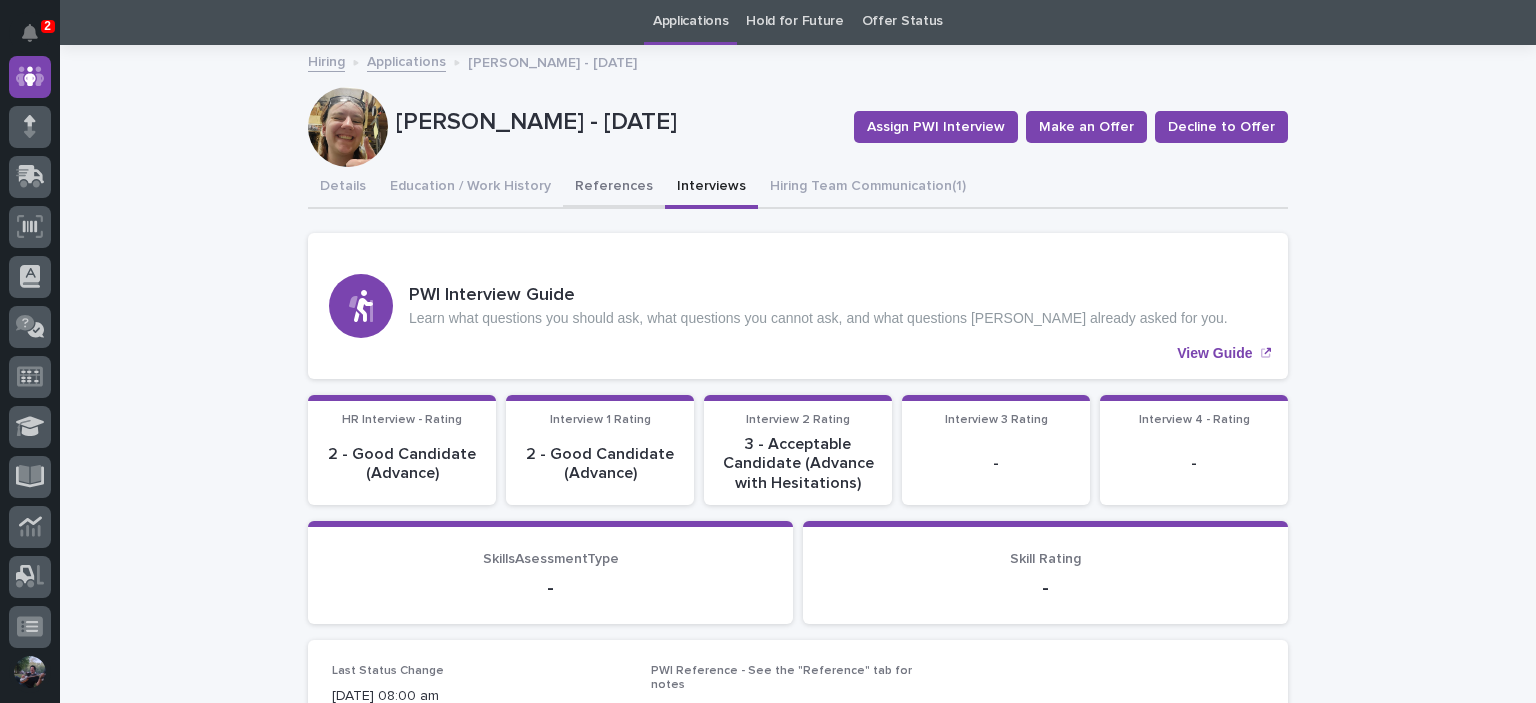 click on "References" at bounding box center [614, 188] 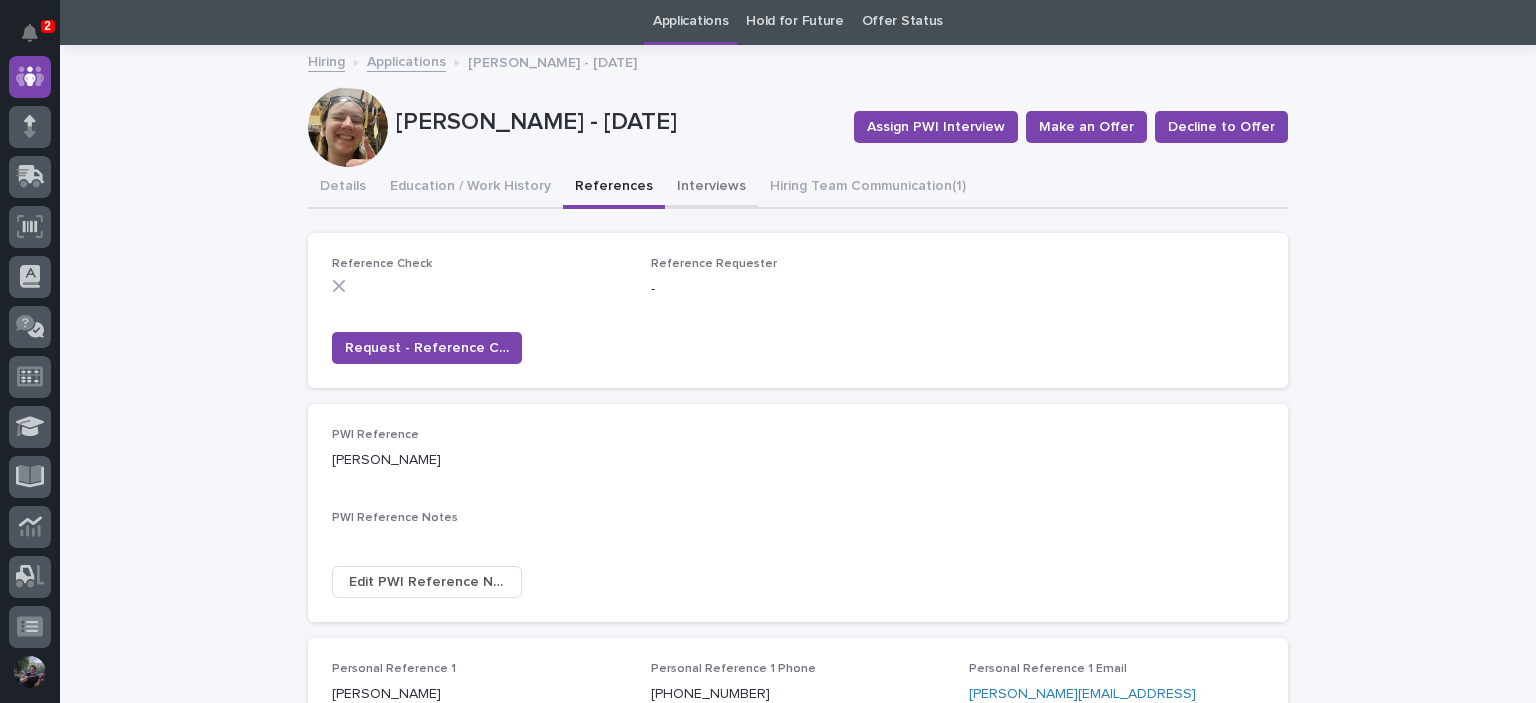 drag, startPoint x: 704, startPoint y: 184, endPoint x: 769, endPoint y: 182, distance: 65.03076 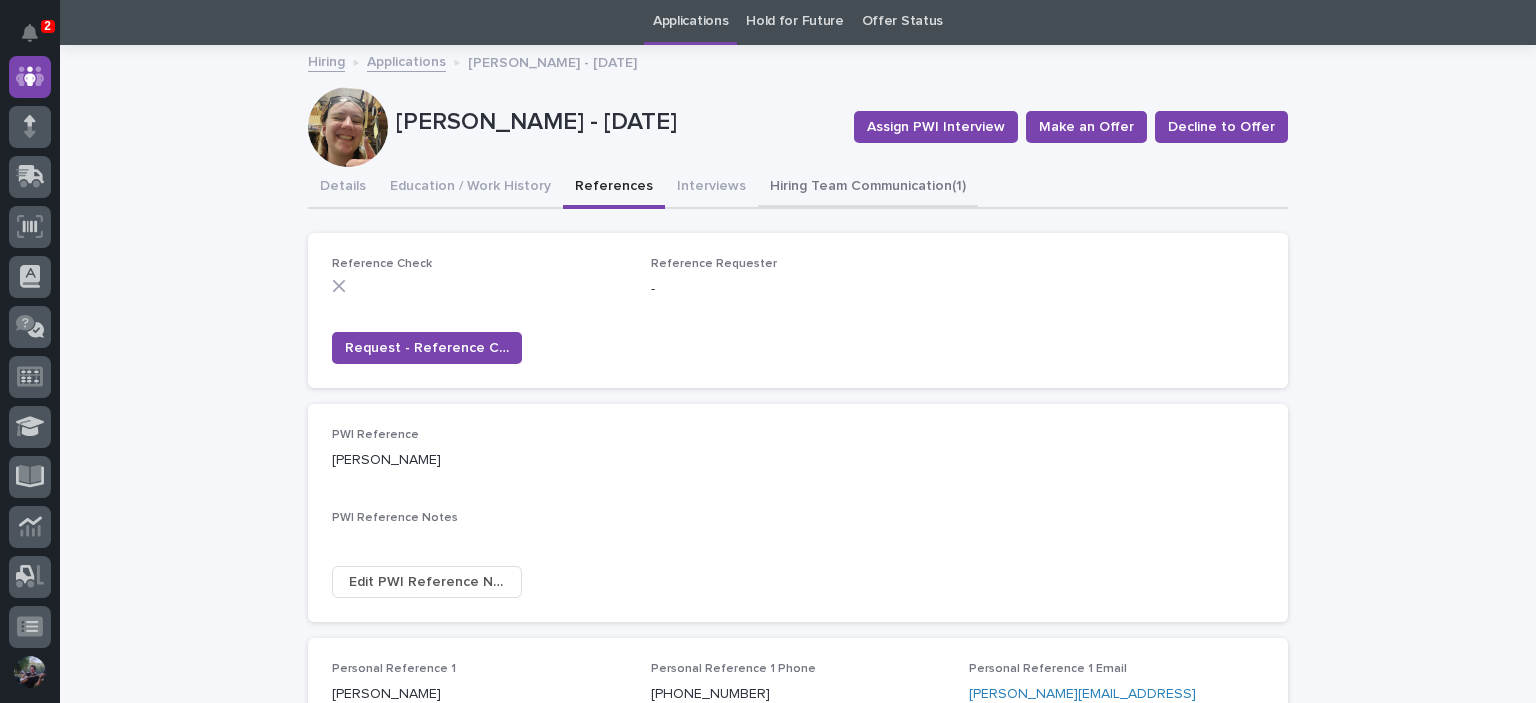click on "Interviews" at bounding box center [711, 188] 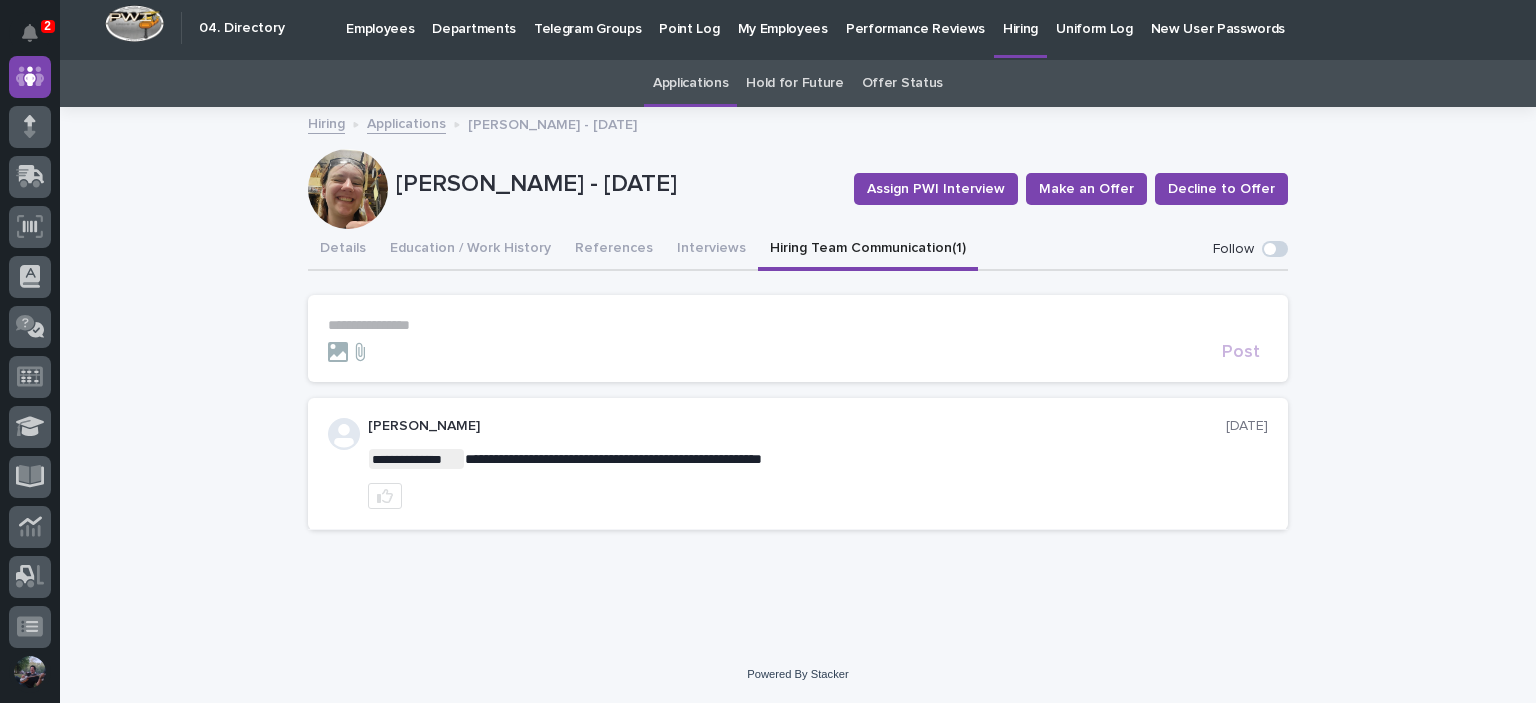 scroll, scrollTop: 2, scrollLeft: 0, axis: vertical 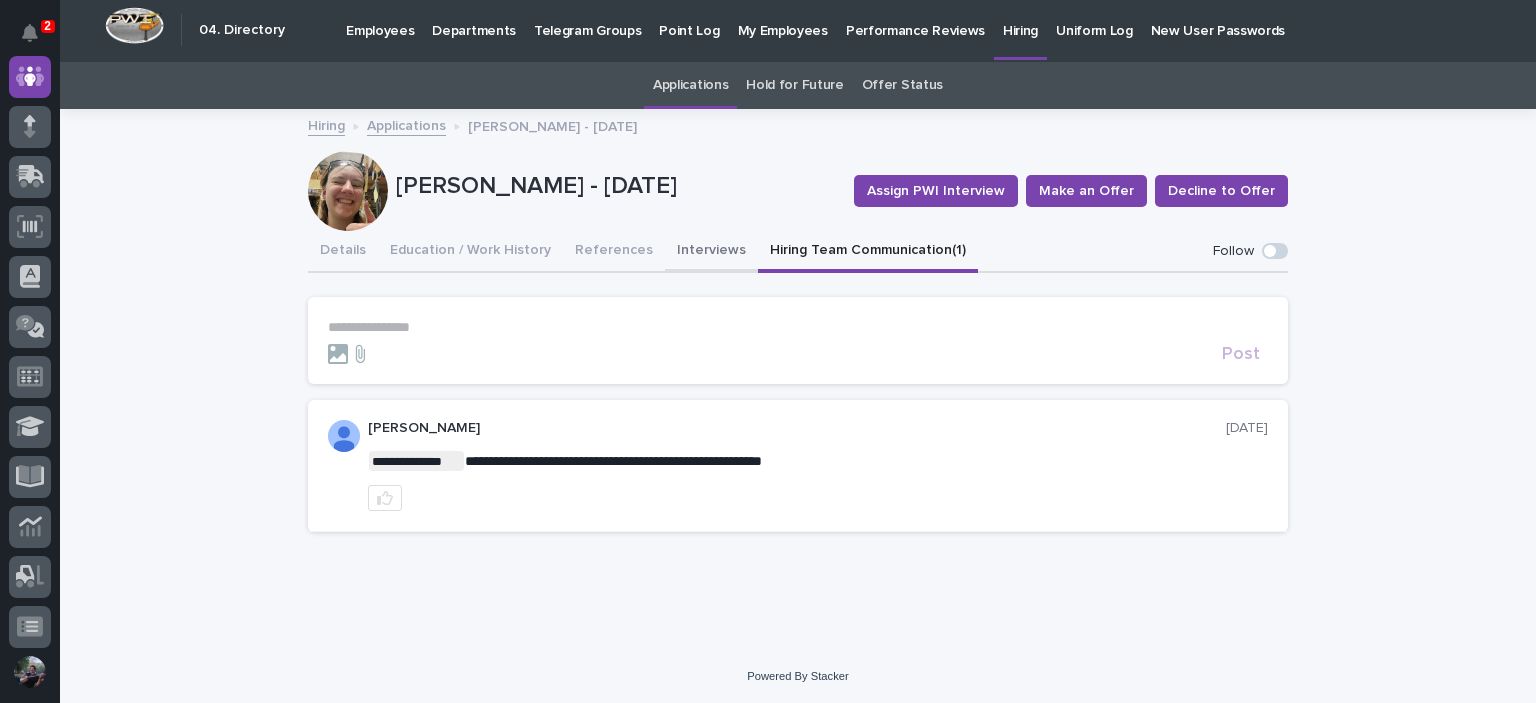click on "Interviews" at bounding box center (711, 252) 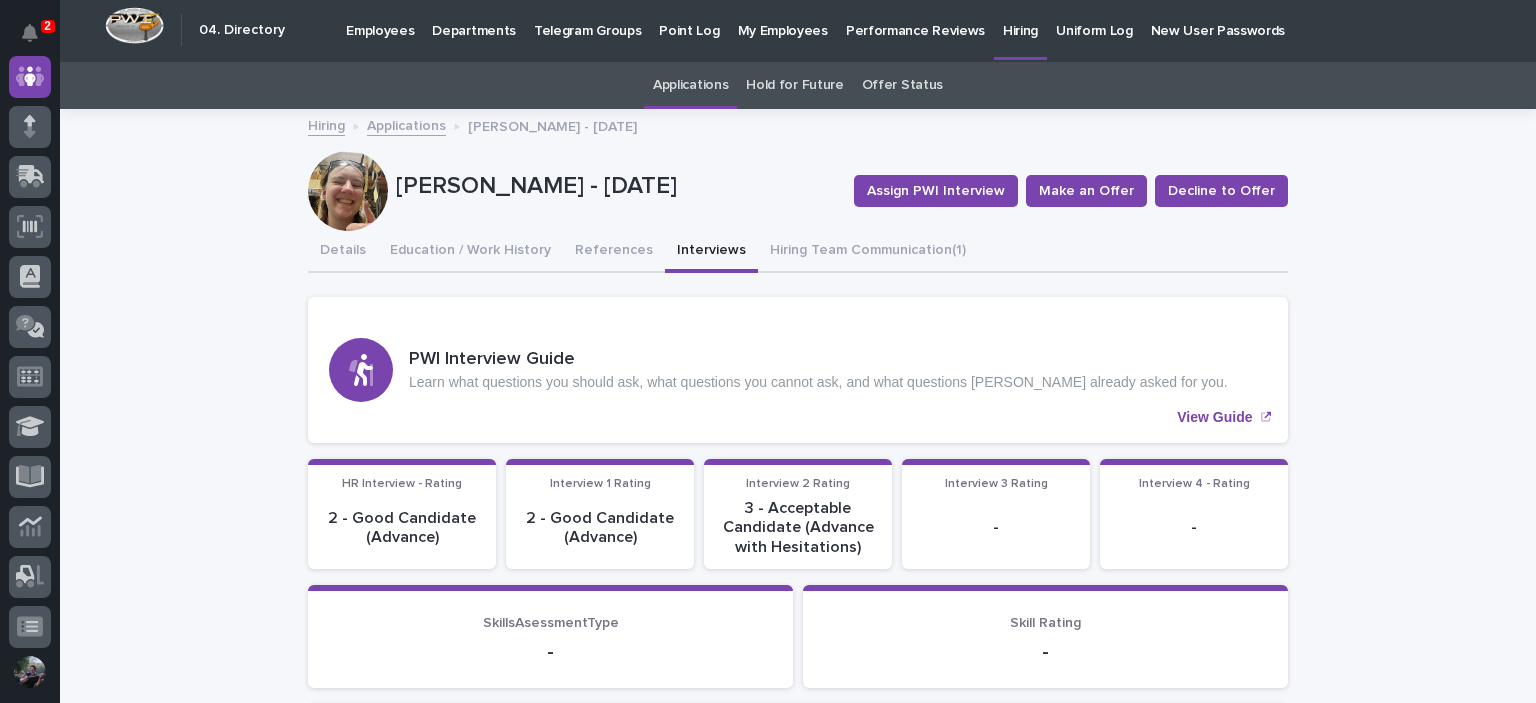 scroll, scrollTop: 8, scrollLeft: 0, axis: vertical 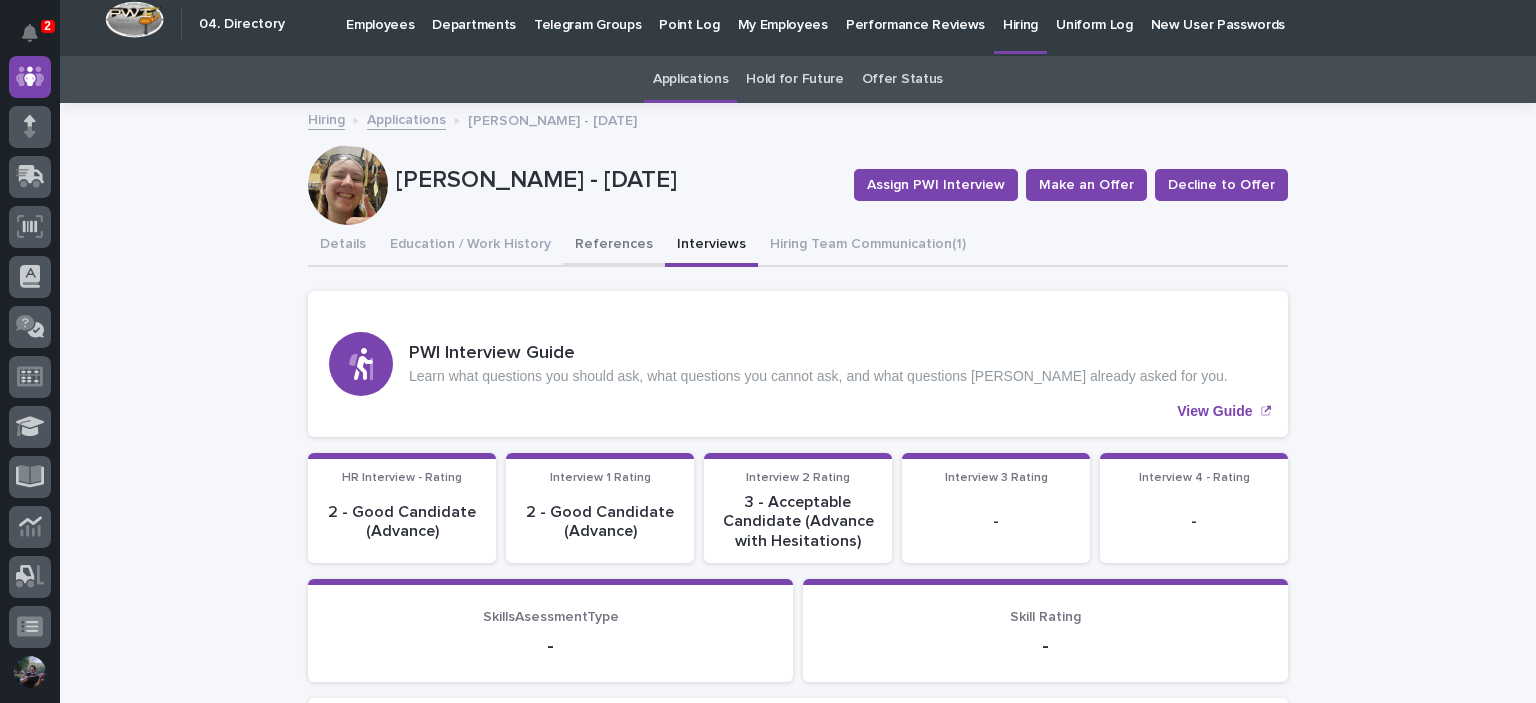 click on "References" at bounding box center (614, 246) 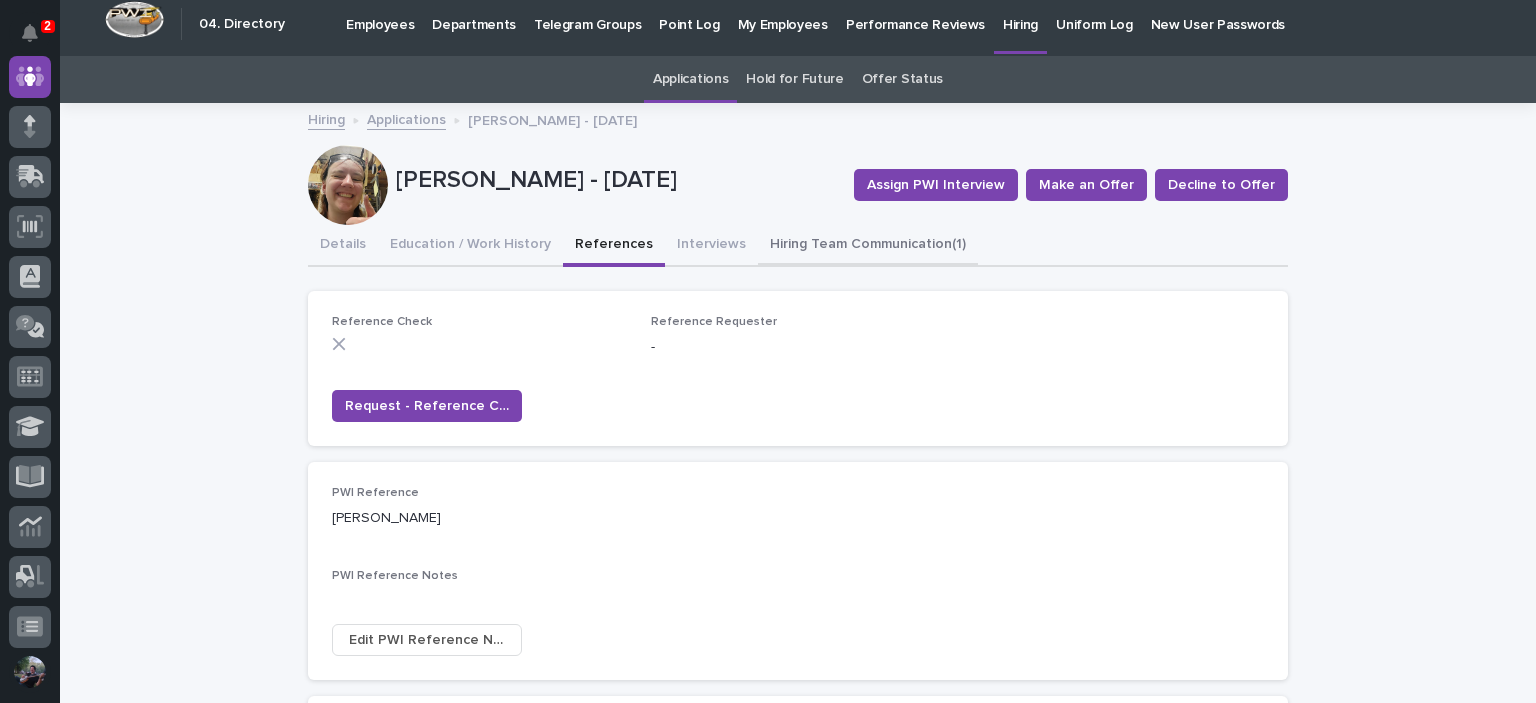 click on "Hiring Team Communication  (1)" at bounding box center (868, 246) 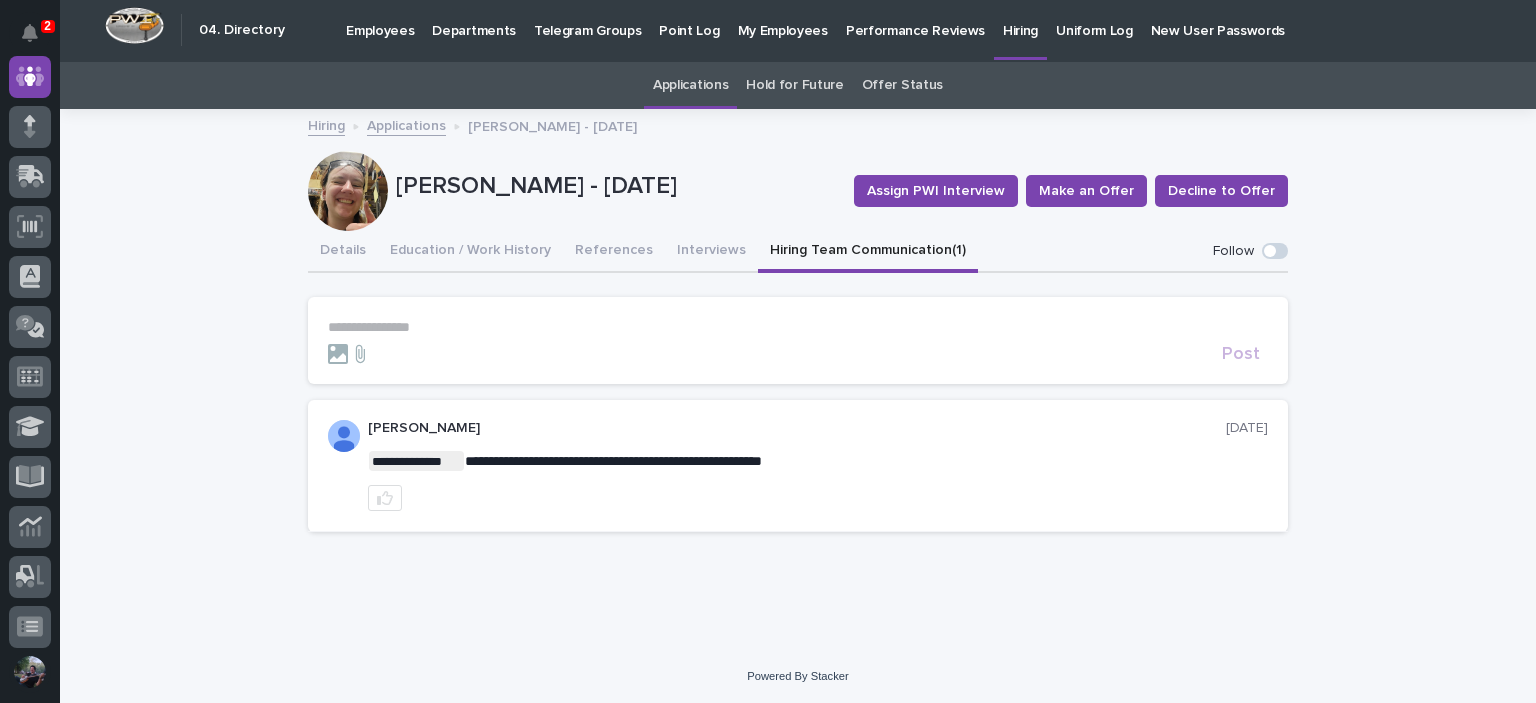 click on "Hold for Future" at bounding box center (794, 85) 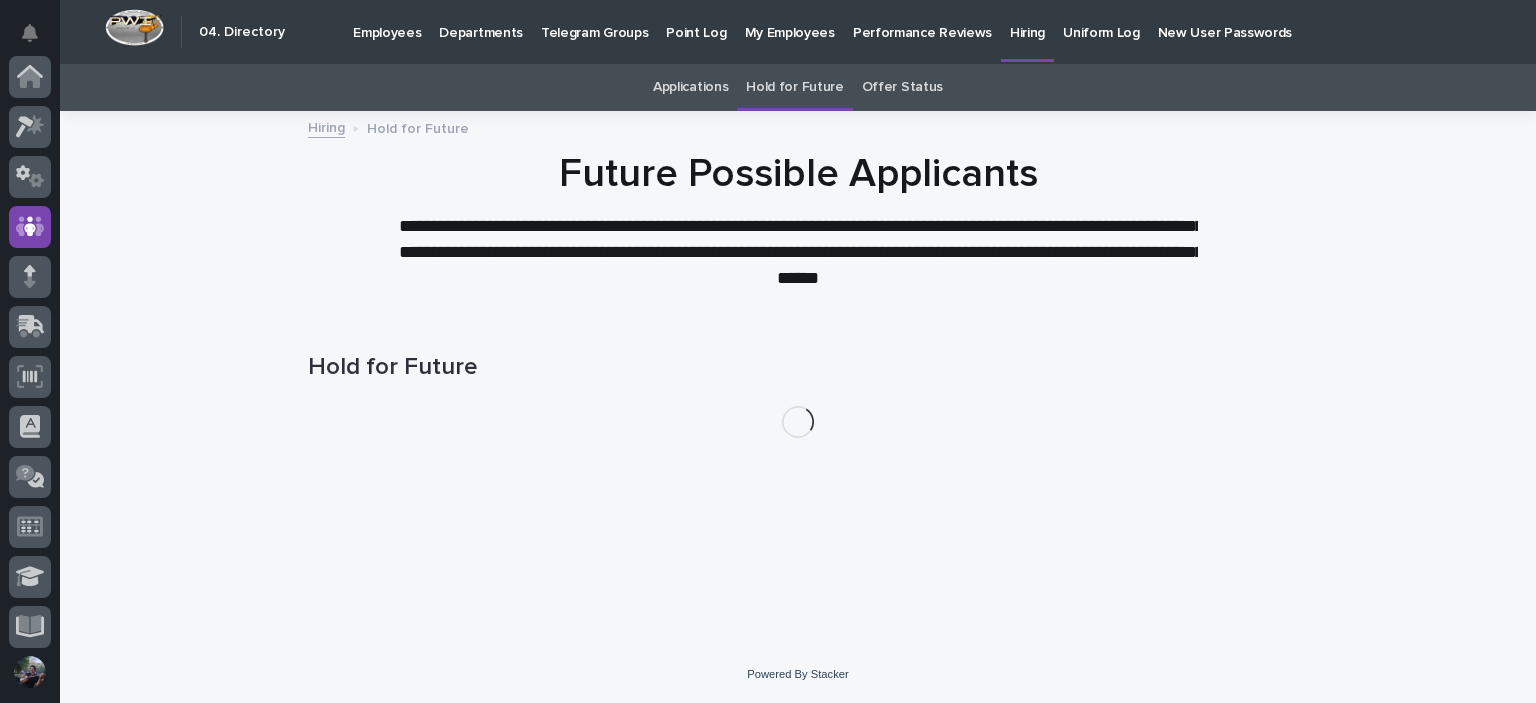 scroll, scrollTop: 150, scrollLeft: 0, axis: vertical 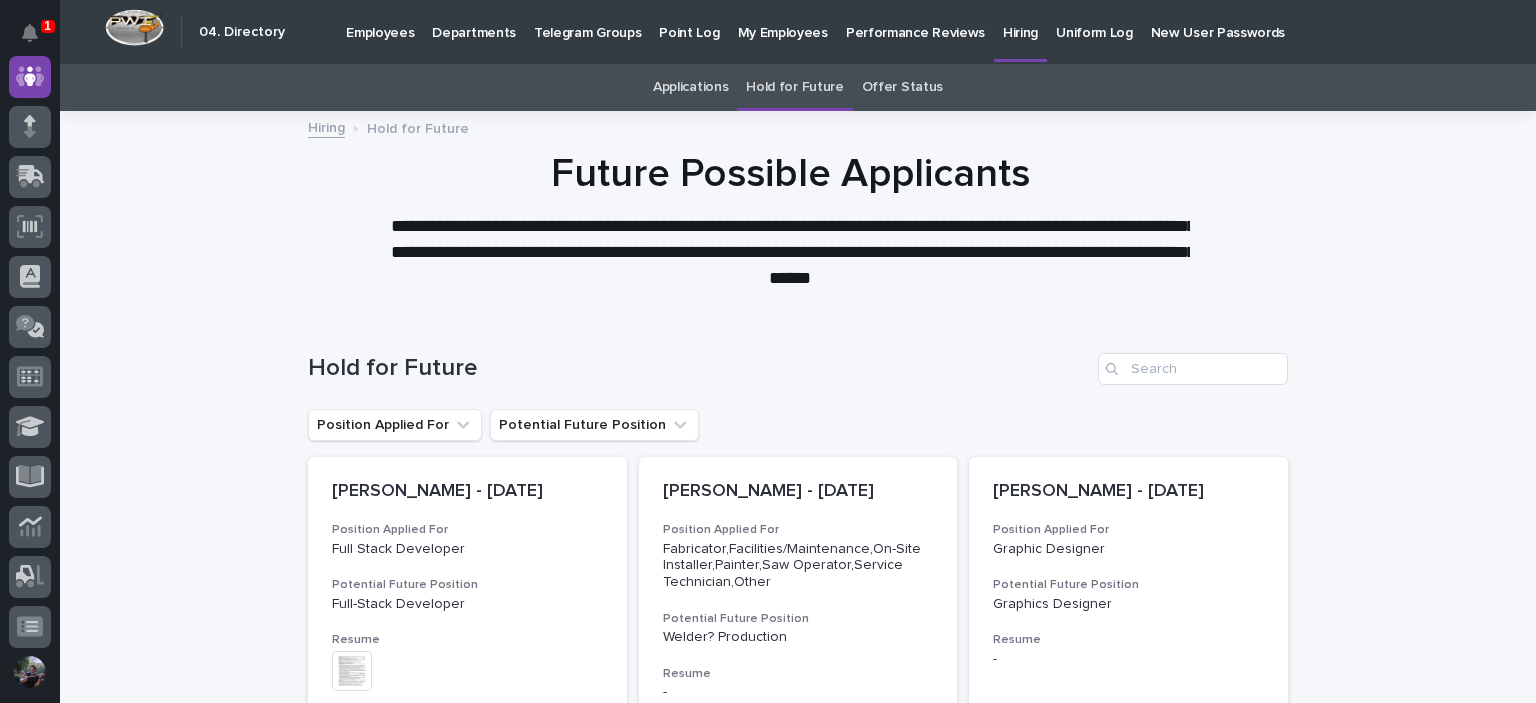 click on "Offer Status" at bounding box center (902, 87) 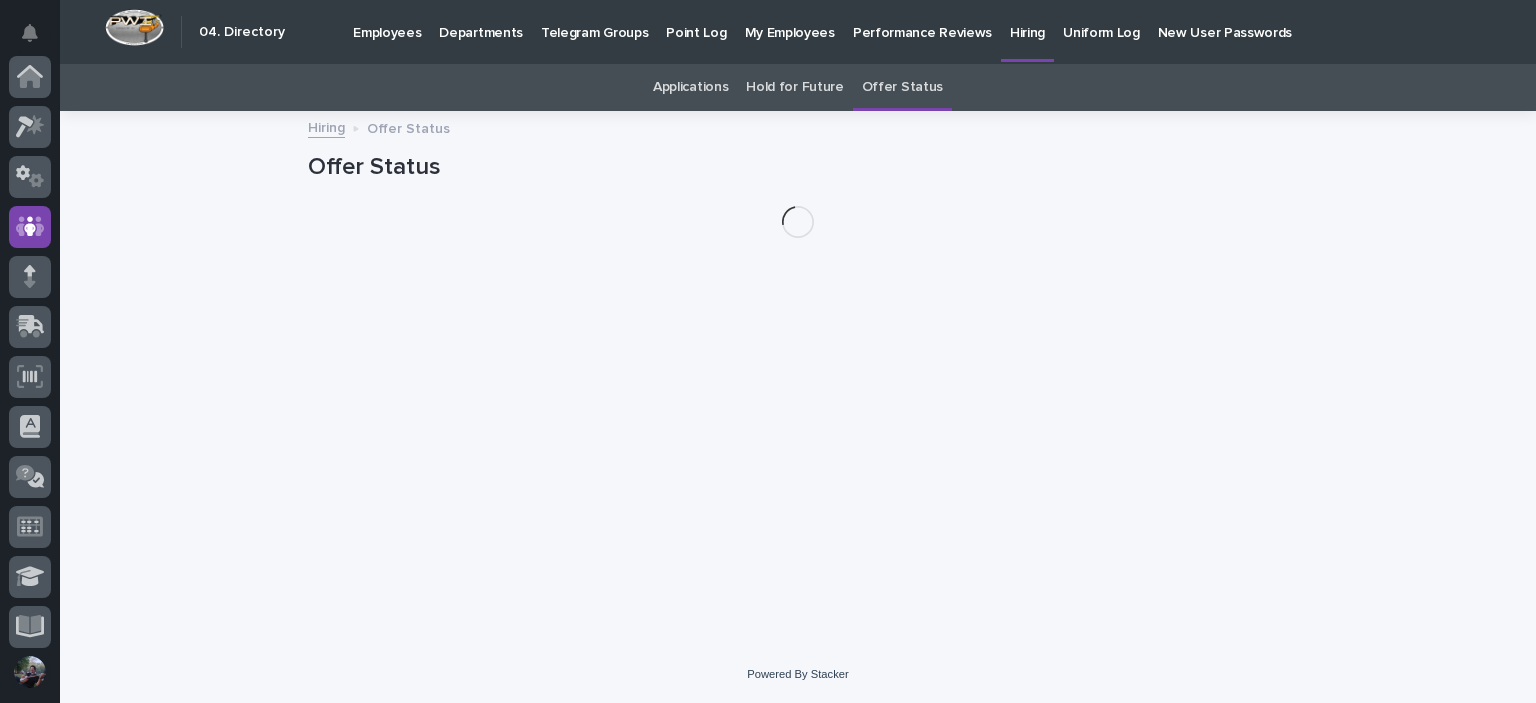 scroll, scrollTop: 150, scrollLeft: 0, axis: vertical 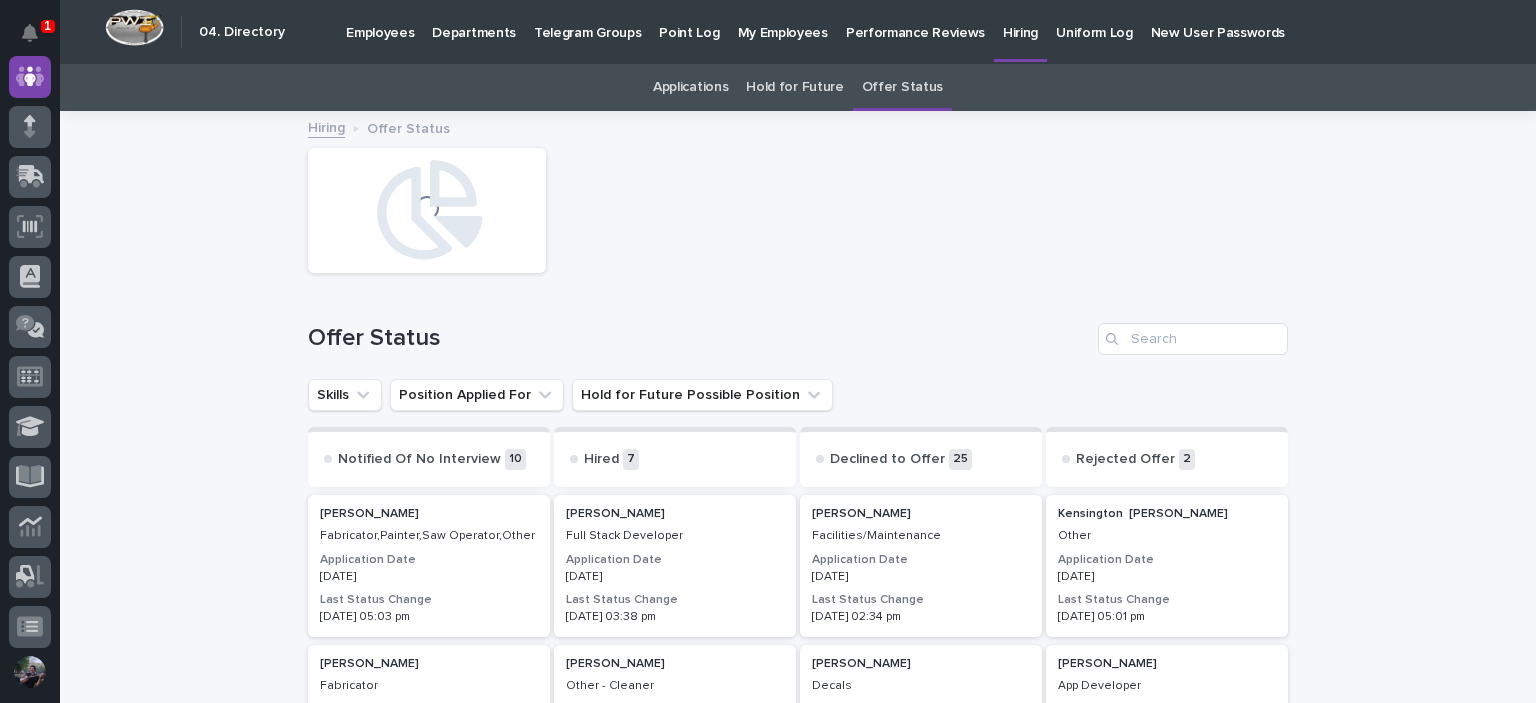 click on "Applications" at bounding box center [690, 87] 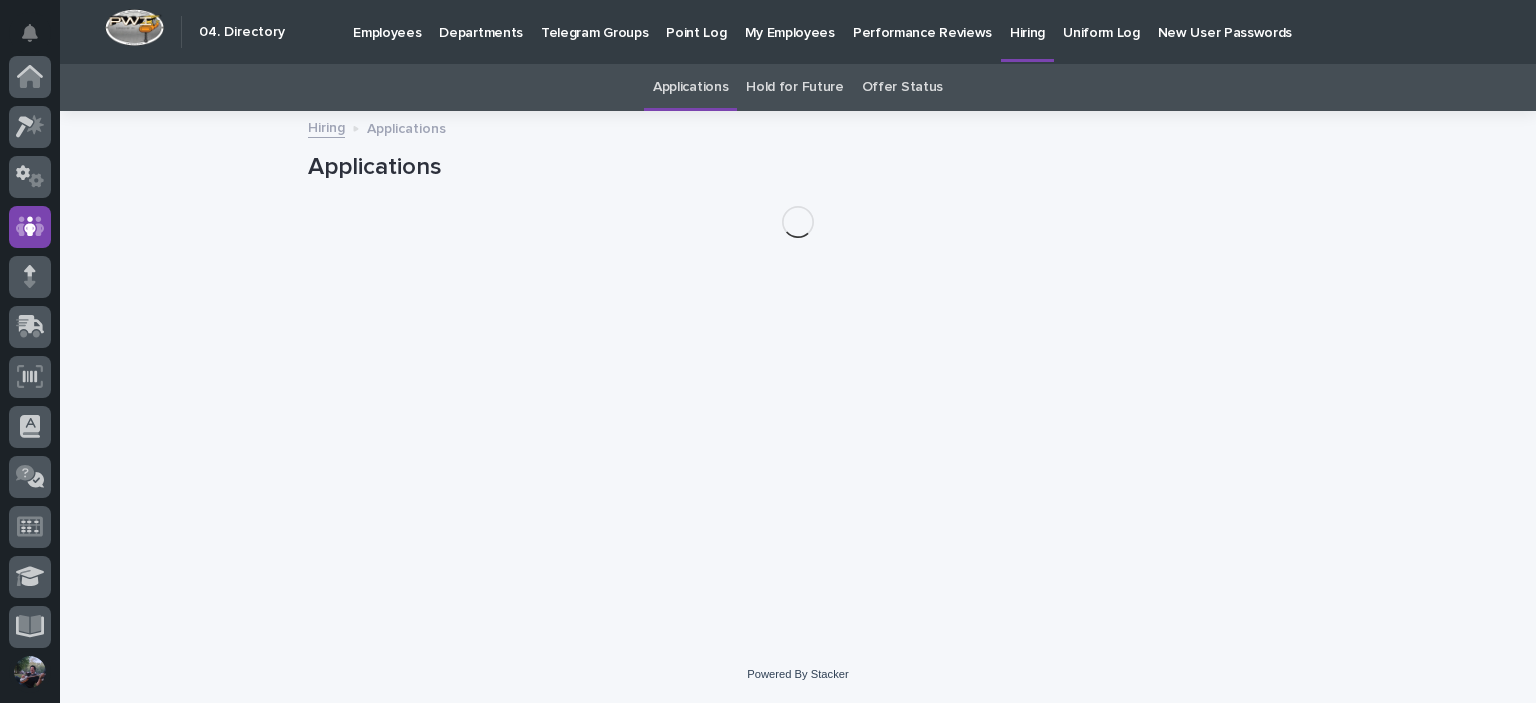 scroll, scrollTop: 150, scrollLeft: 0, axis: vertical 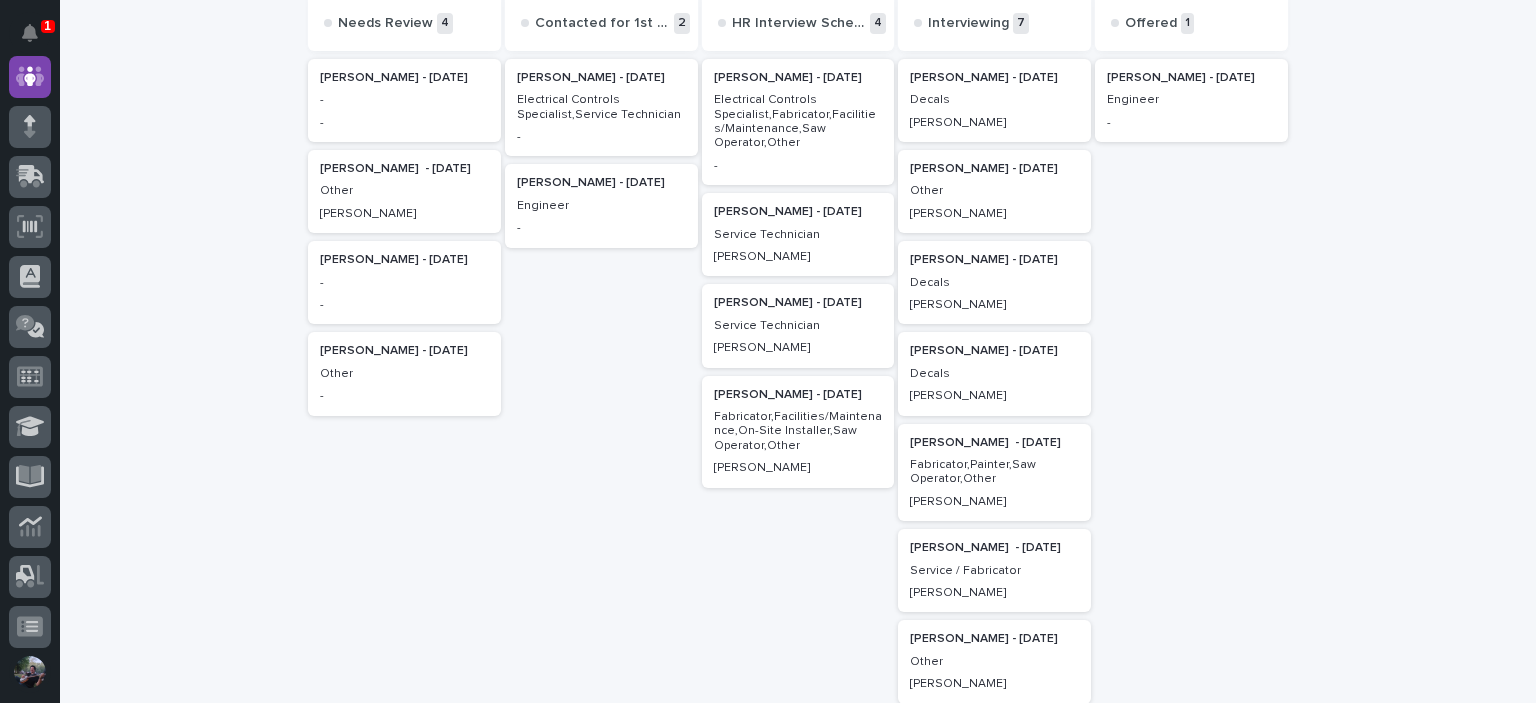 click on "Chris Palazzolo" at bounding box center [994, 123] 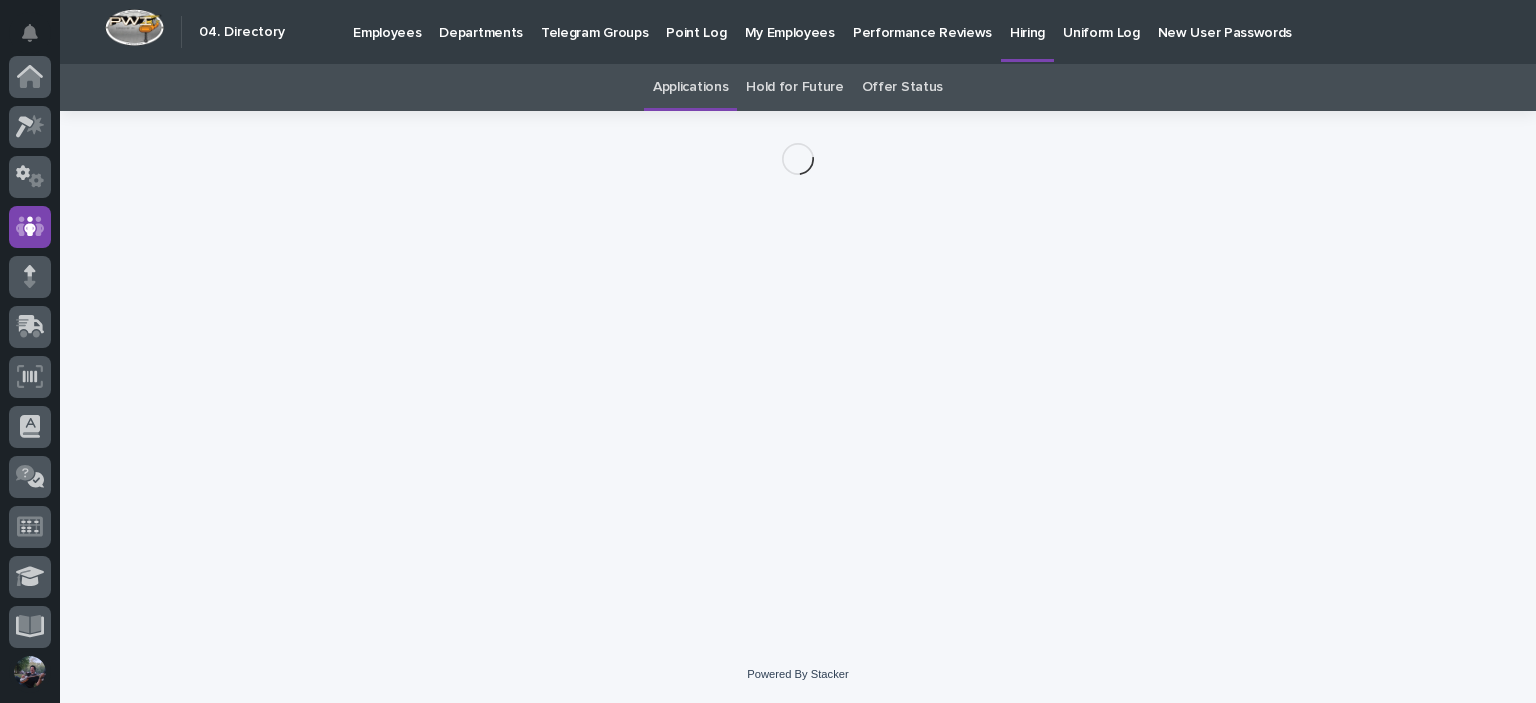 scroll, scrollTop: 150, scrollLeft: 0, axis: vertical 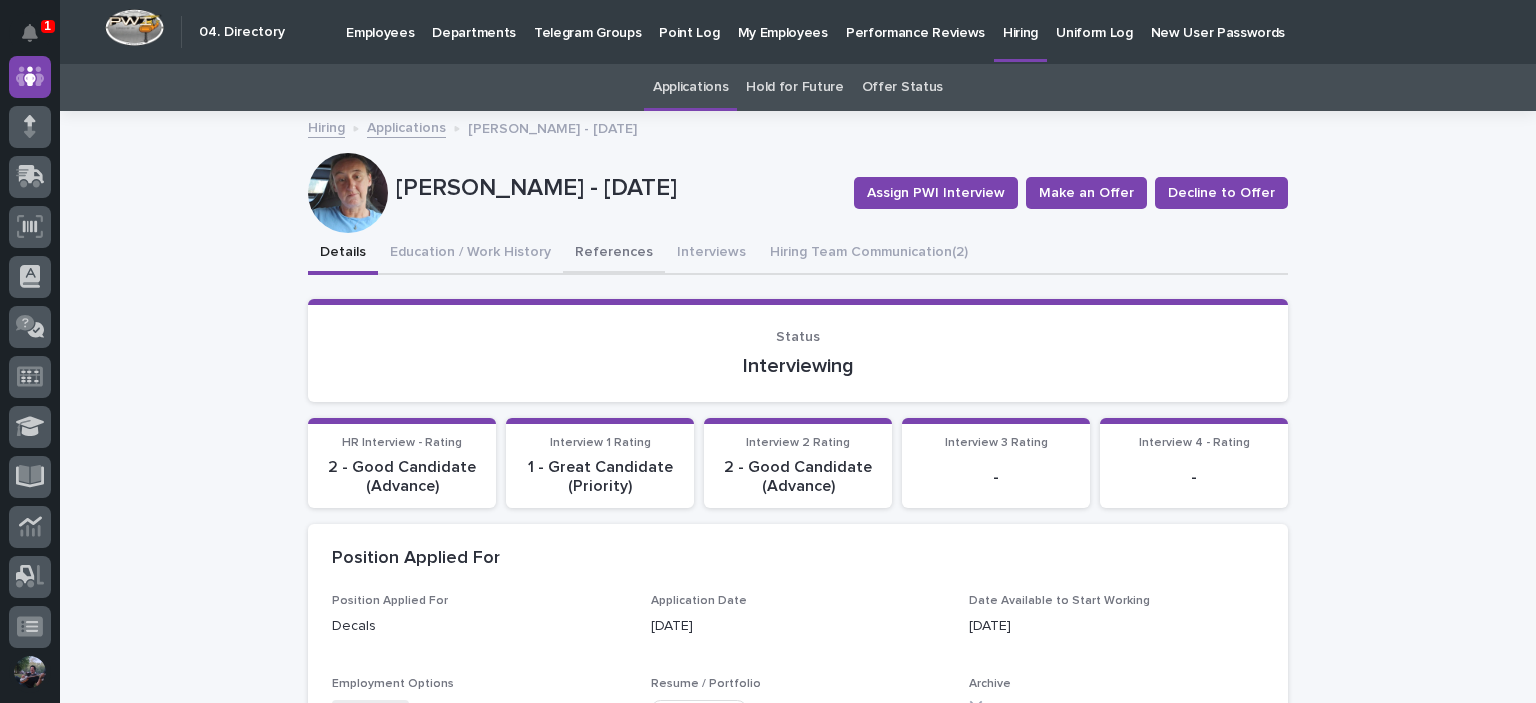 click on "References" at bounding box center (614, 254) 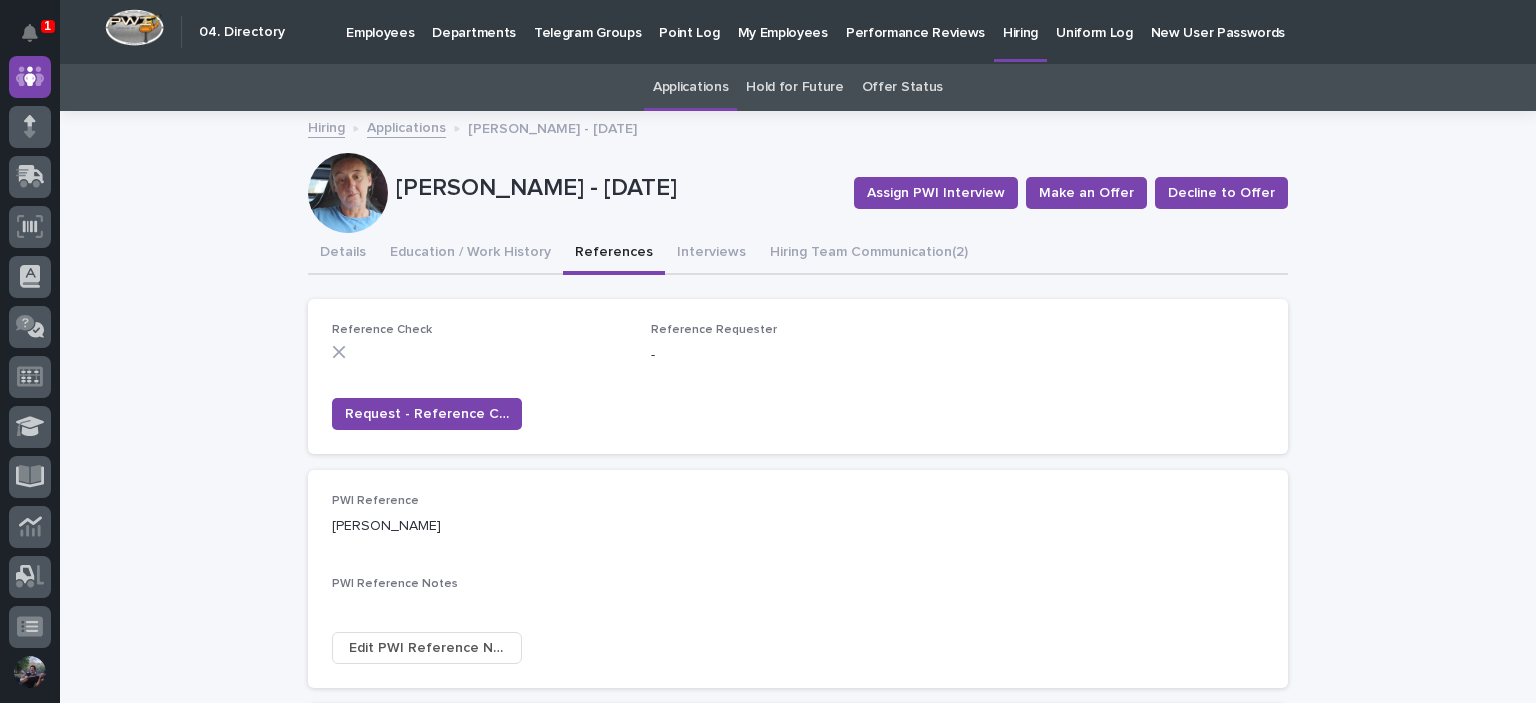 click on "Loading... Saving… Loading... Saving… Reference Check Reference Requester - Request - Reference Check Loading... Saving… PWI Reference Chris Palazzolo PWI Reference Notes                                         •••                                                                     Edit PWI Reference Notes Loading... Saving… Personal Reference 1 Chris Palazzolo Personal Reference 1 Phone 574-551-4632 Personal Reference 1 Email unknown Personal Reference 1 - Notes                                         •••                                                                     Edit Reference 1 - Notes Loading... Saving… Personal Reference 2 Ashley Palazzolo Personal Reference 2 Phone 574-268-7741 Personal Reference 2 Email apalazzolo02@gmail.com Personal Reference 2 - Notes                                         •••                                                                     Edit Reference 2 - Notes Loading... Saving… Personal Reference 3 Stacey Leek 574-371-7618" at bounding box center [798, 852] 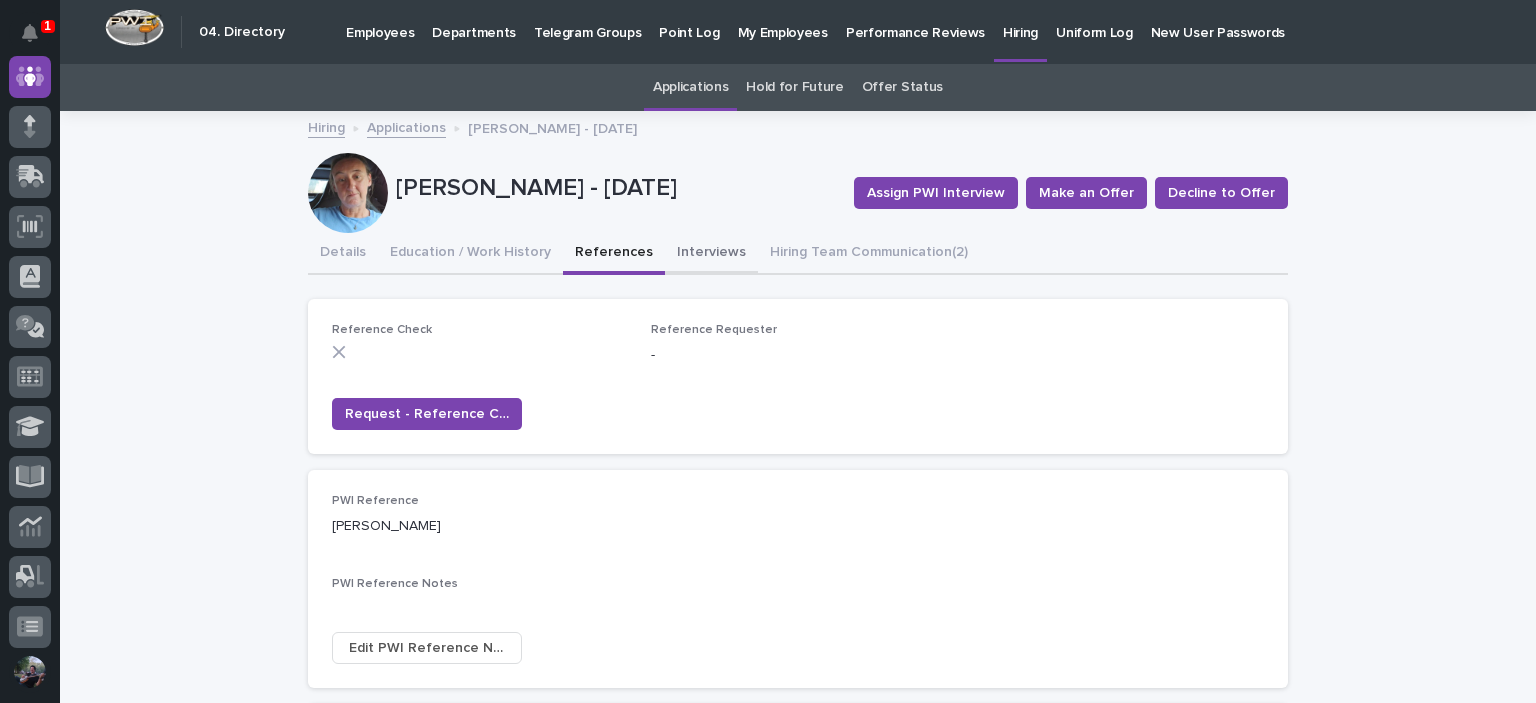 click on "Interviews" at bounding box center [711, 254] 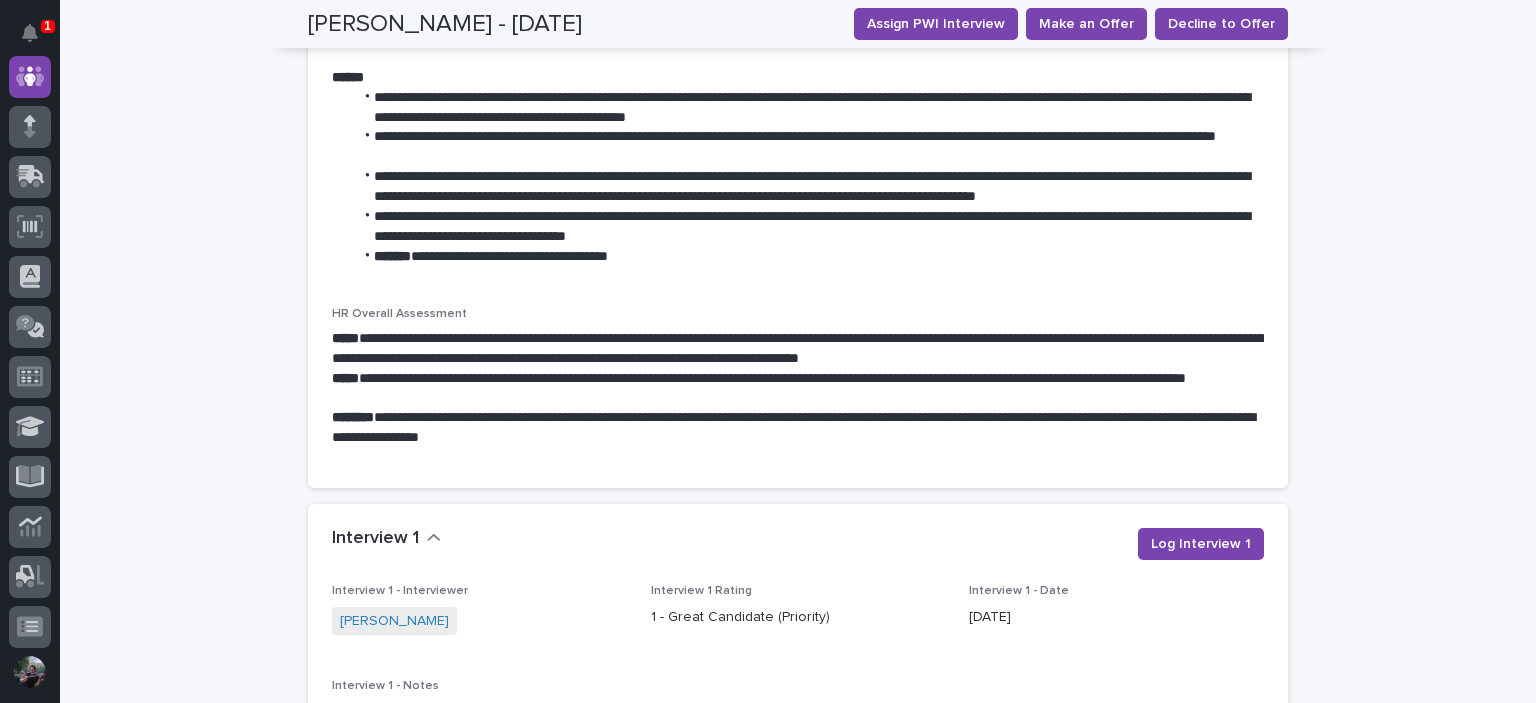 scroll, scrollTop: 1600, scrollLeft: 0, axis: vertical 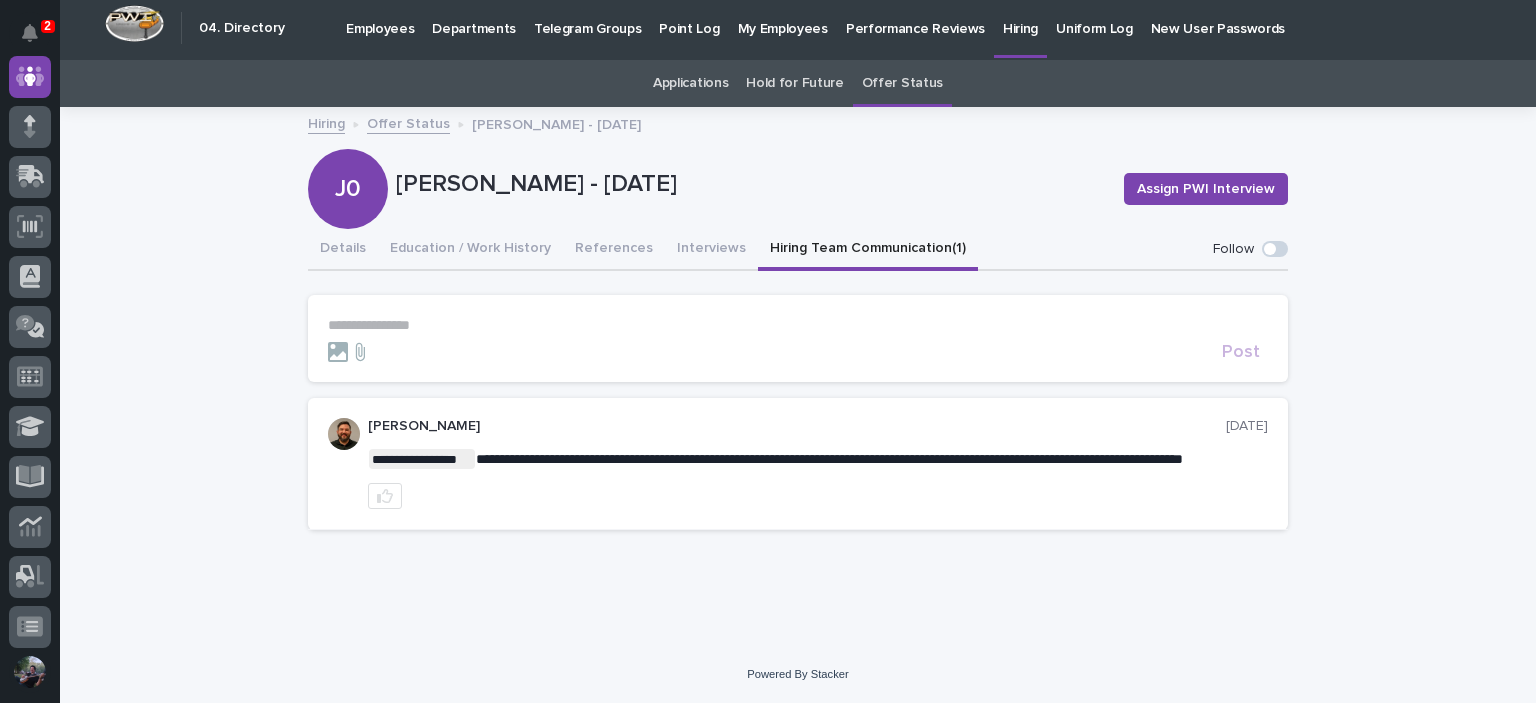 click on "Applications" at bounding box center [690, 83] 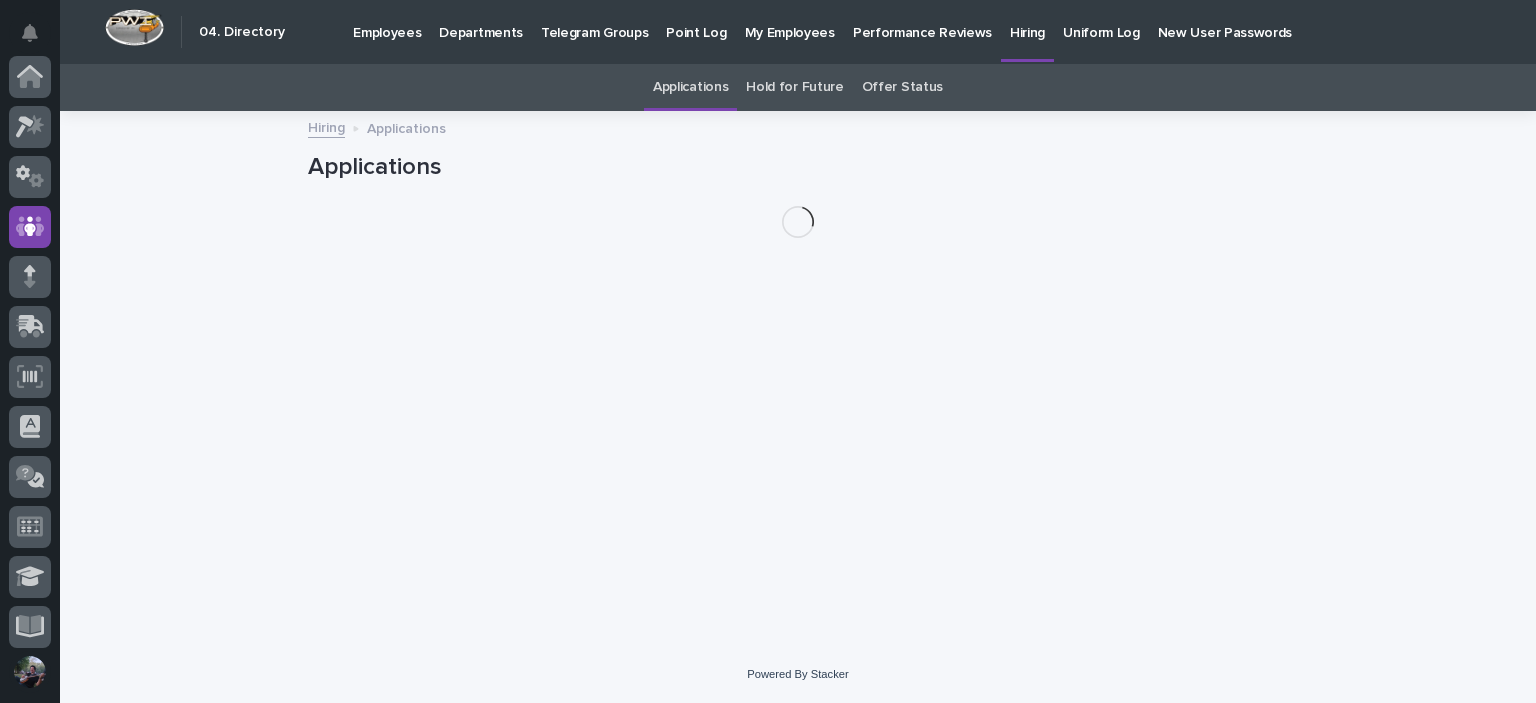 scroll, scrollTop: 150, scrollLeft: 0, axis: vertical 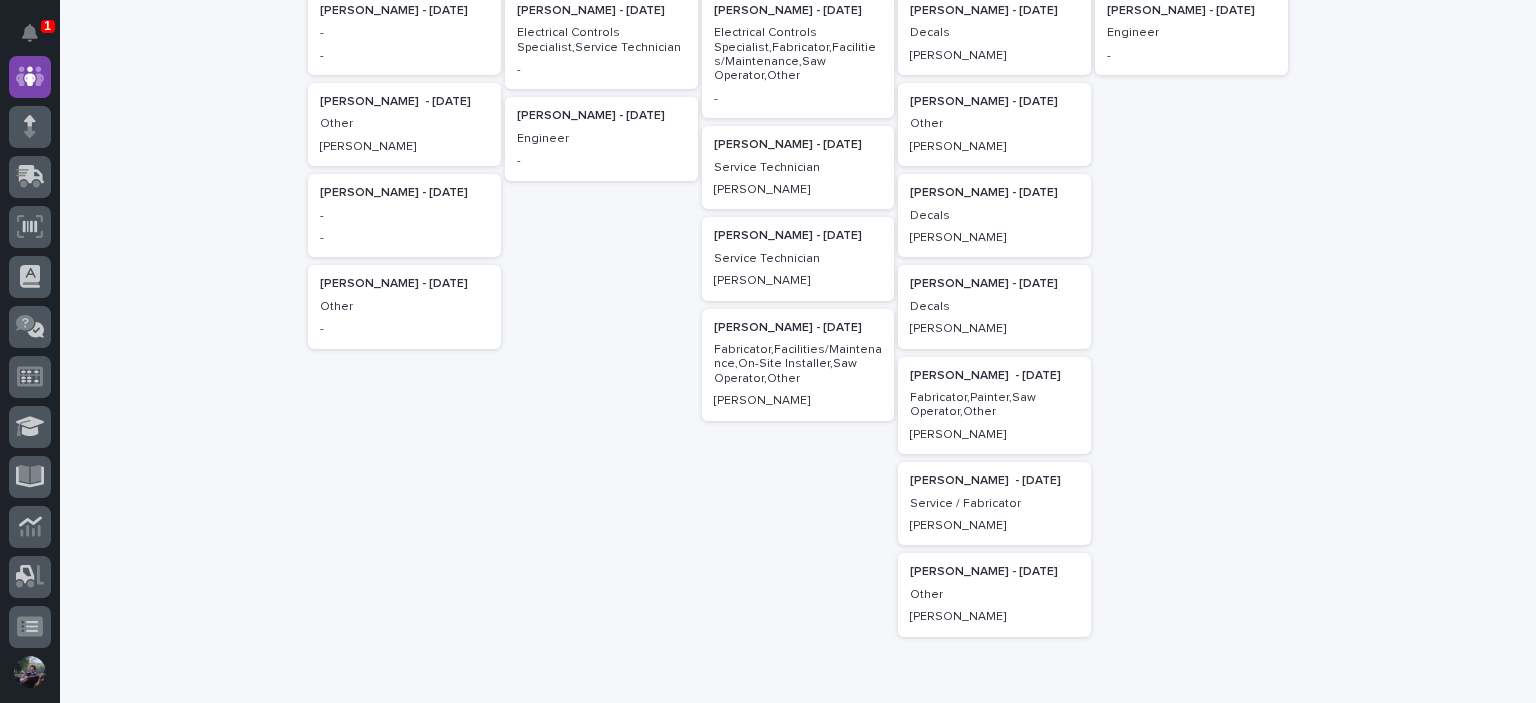 click on "Decals" at bounding box center (994, 307) 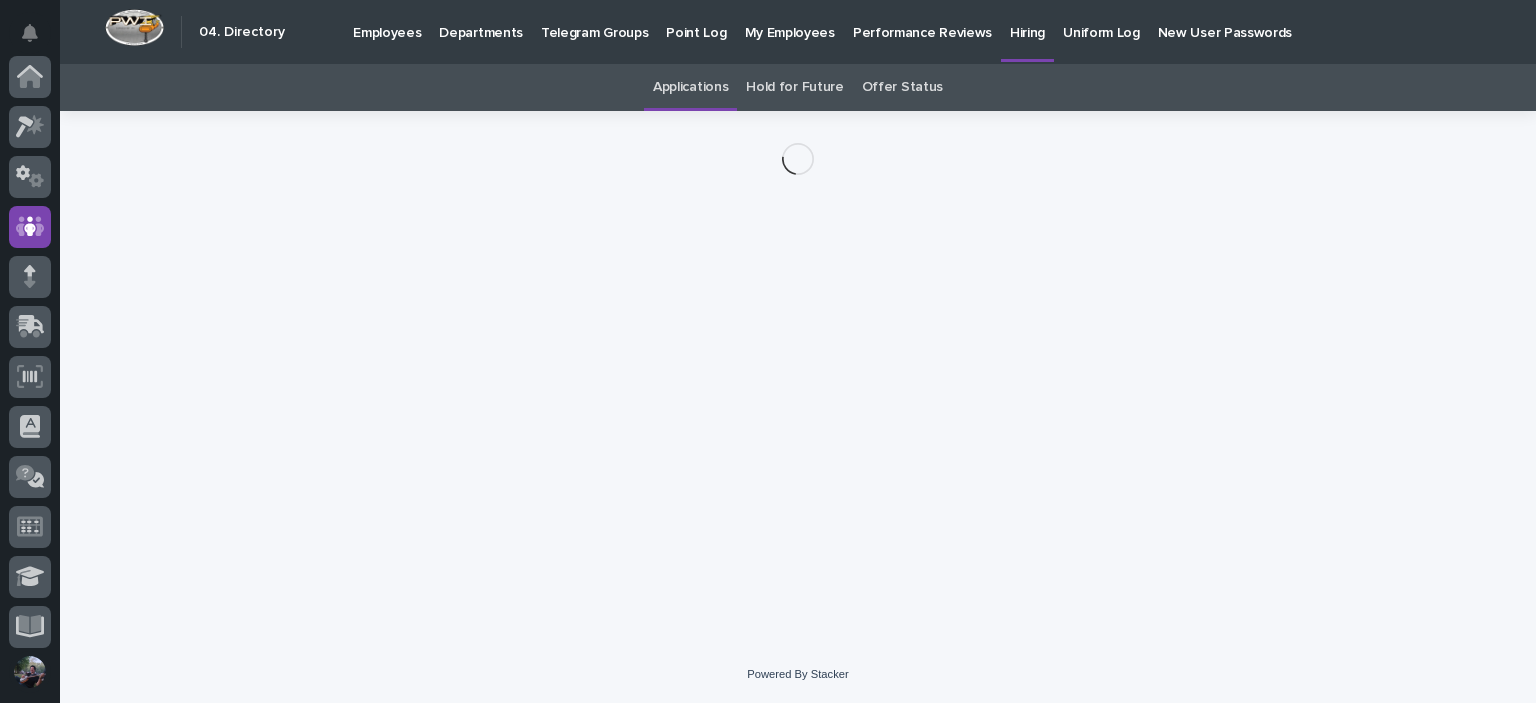scroll, scrollTop: 150, scrollLeft: 0, axis: vertical 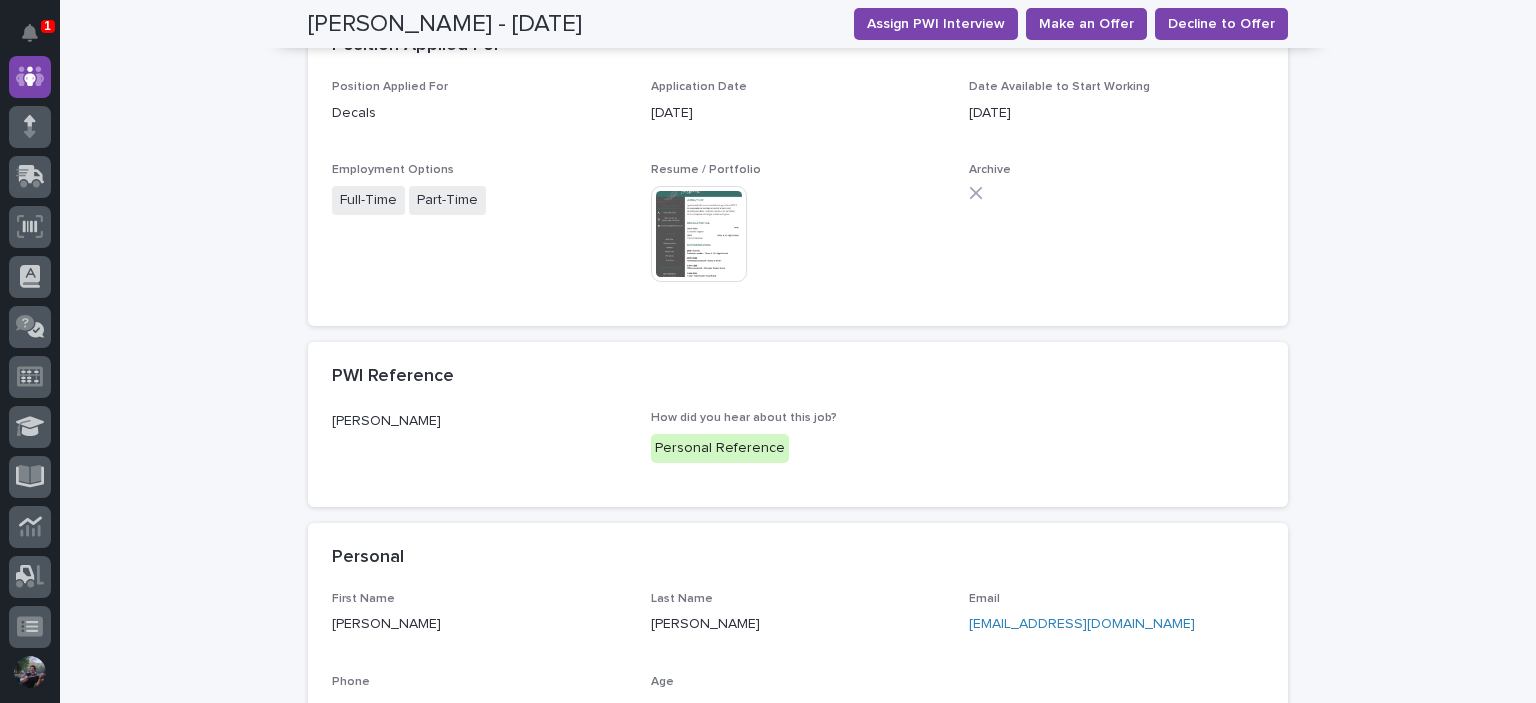 click at bounding box center (699, 234) 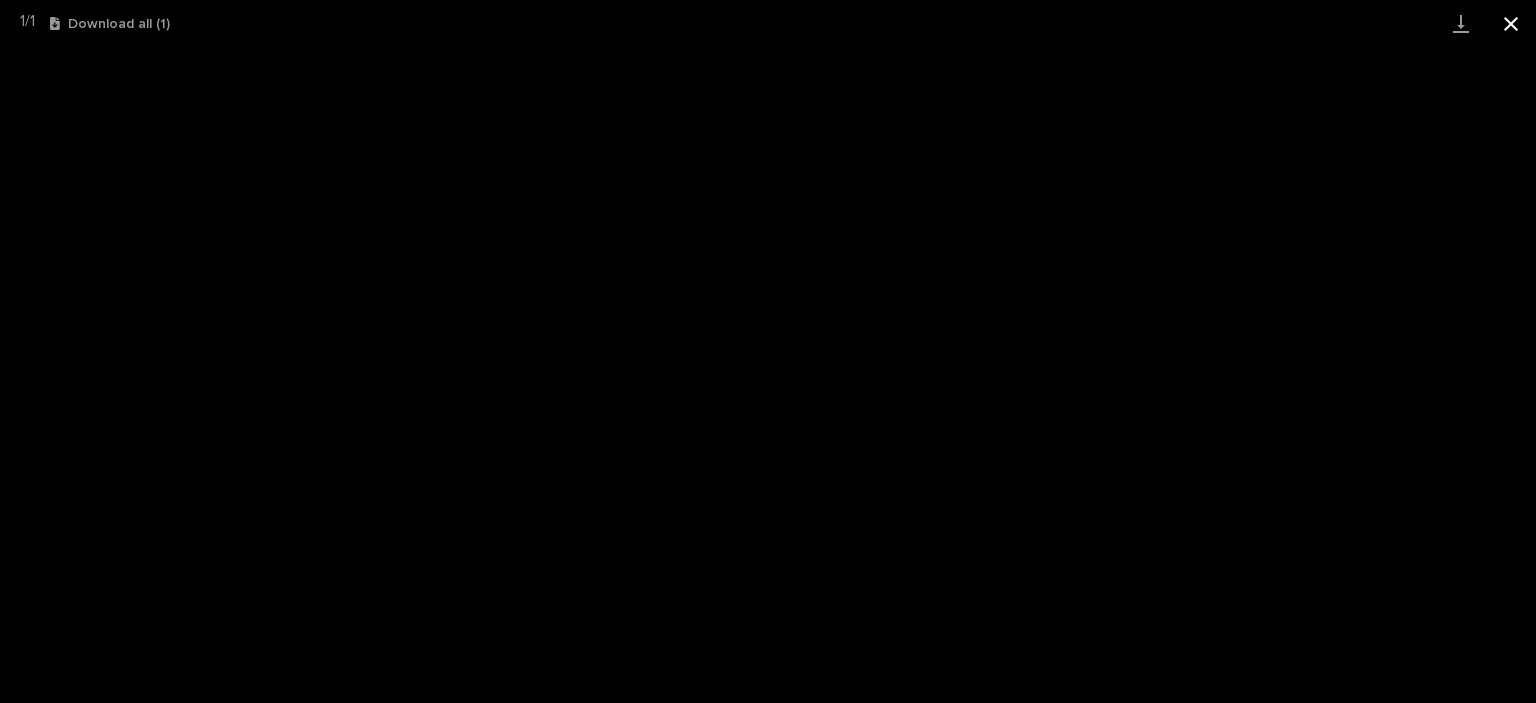 click at bounding box center (1511, 23) 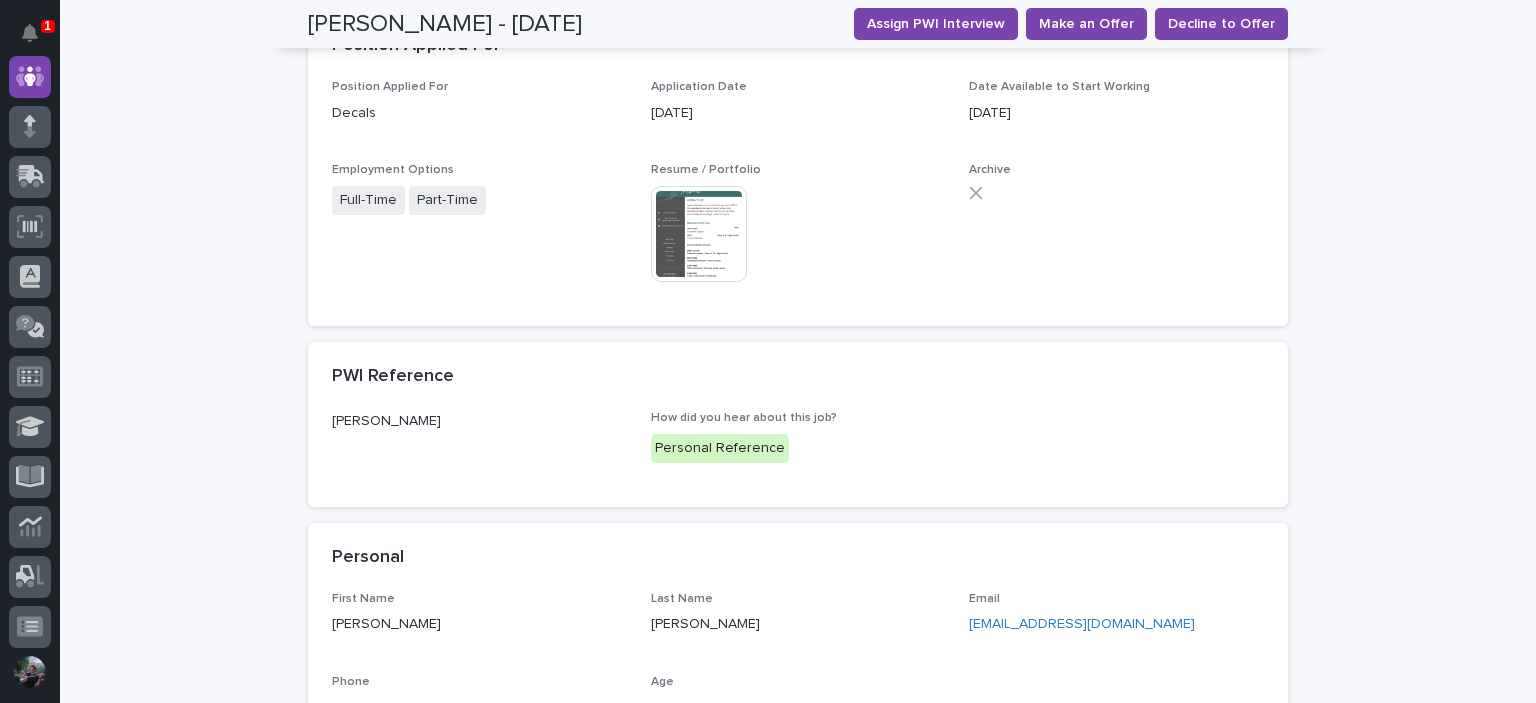 drag, startPoint x: 1507, startPoint y: 45, endPoint x: 1304, endPoint y: 297, distance: 323.59387 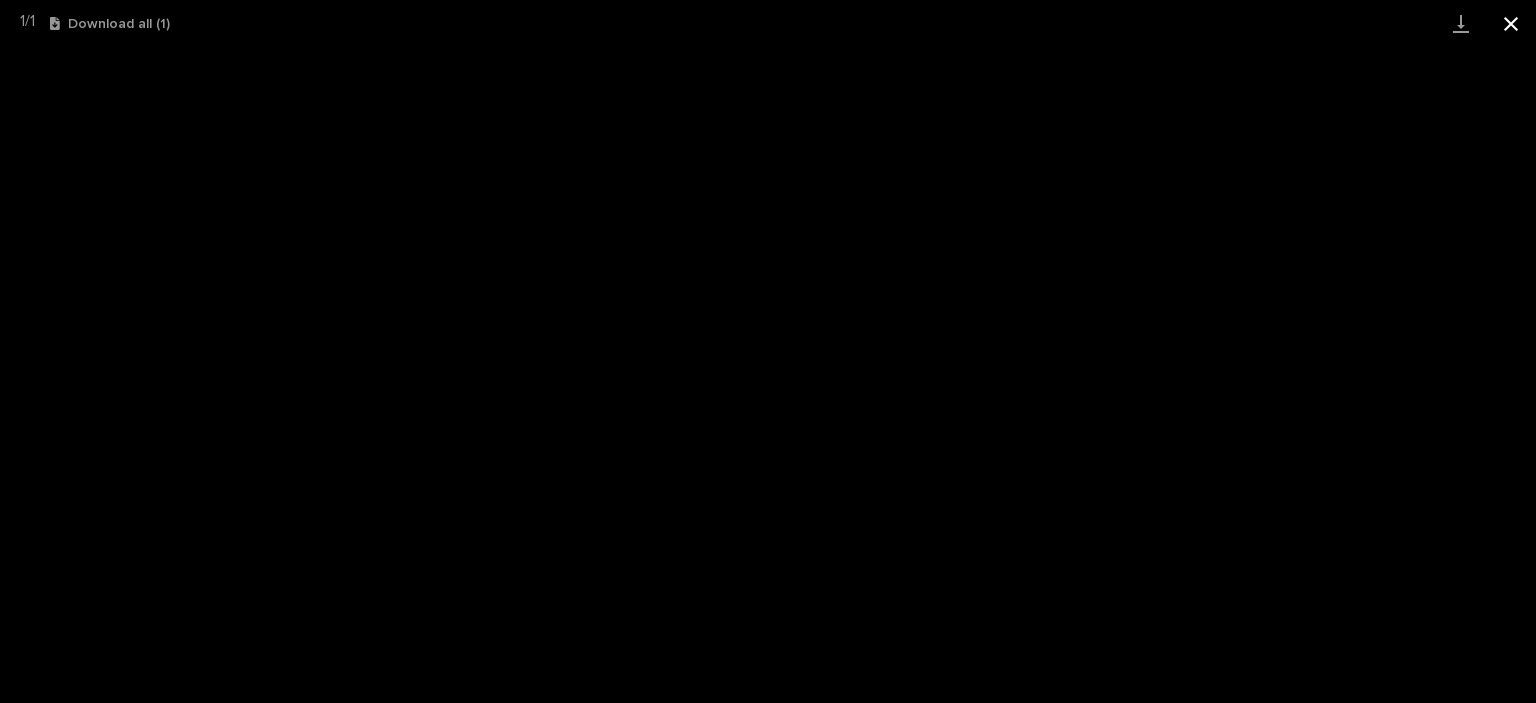 click at bounding box center [1511, 23] 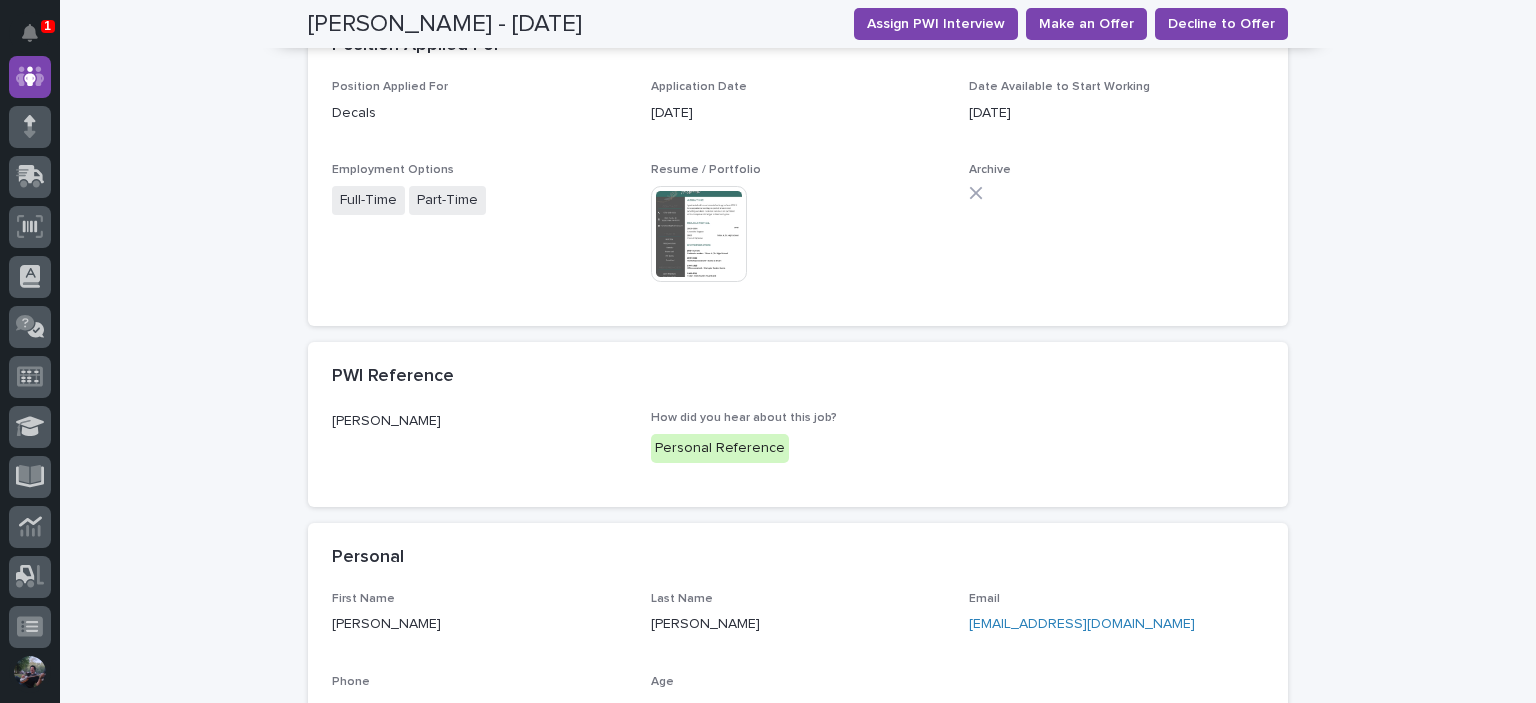click on "Position Applied For Decals Application Date 07/22/2025 Date Available to Start Working 08/10/2025 Employment Options Full-Time Part-Time Resume / Portfolio This file cannot be opened Download File Archive" at bounding box center (798, 203) 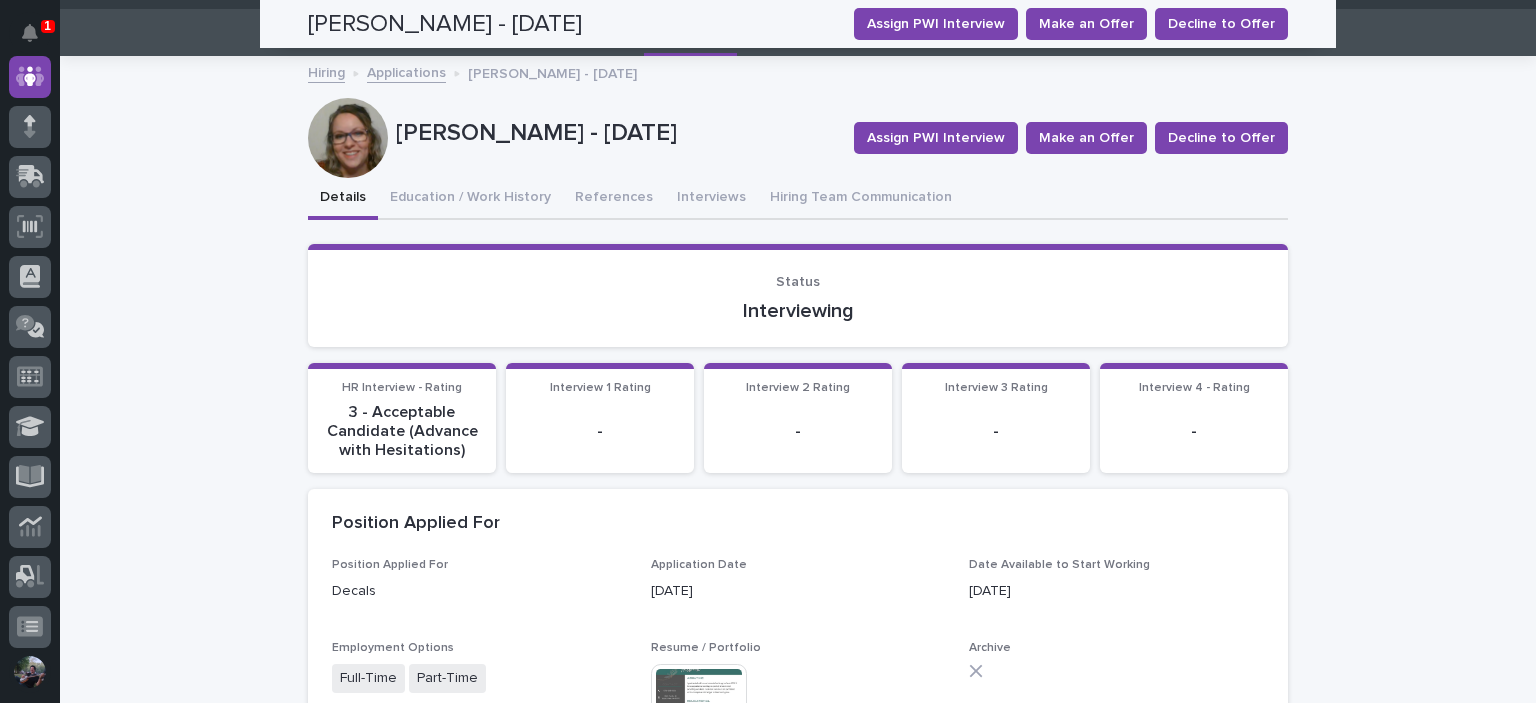 scroll, scrollTop: 0, scrollLeft: 0, axis: both 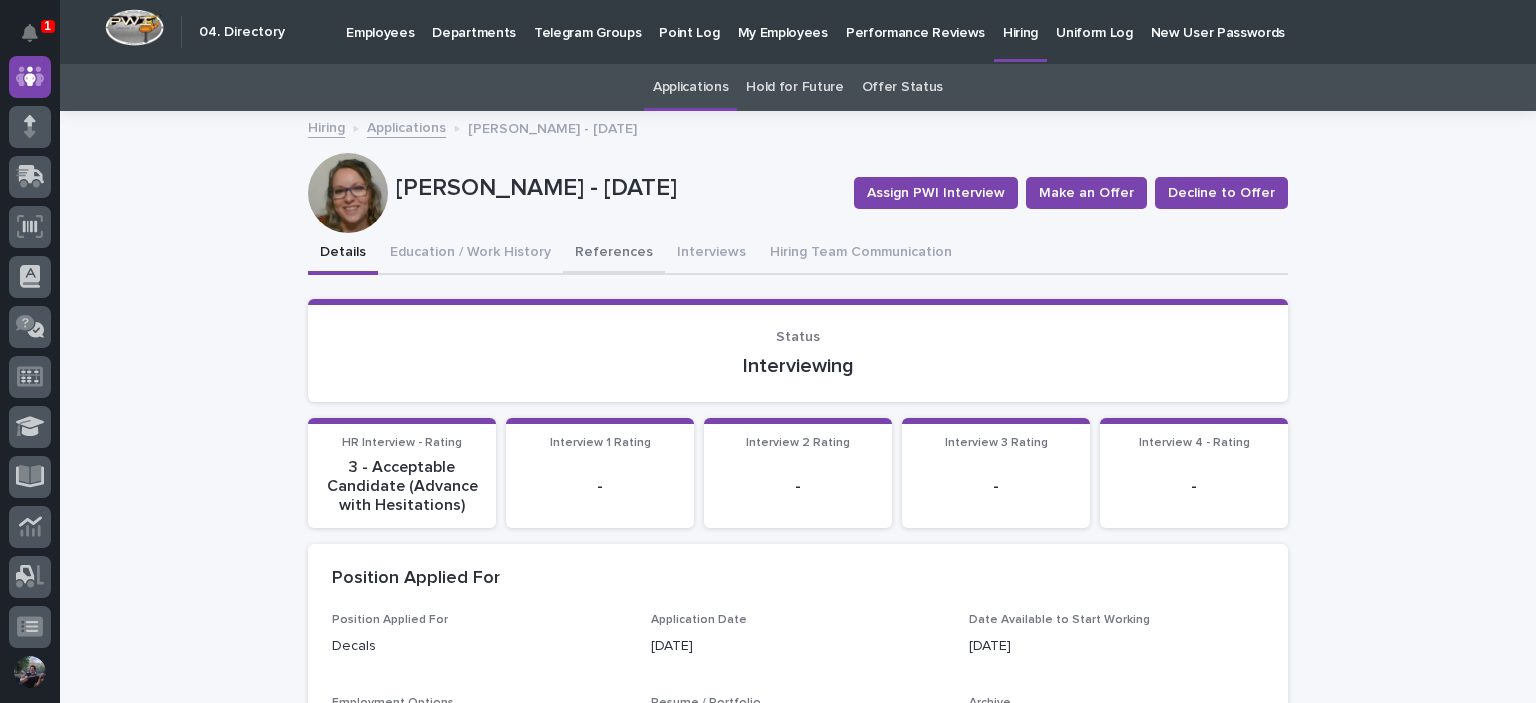 click on "References" at bounding box center [614, 254] 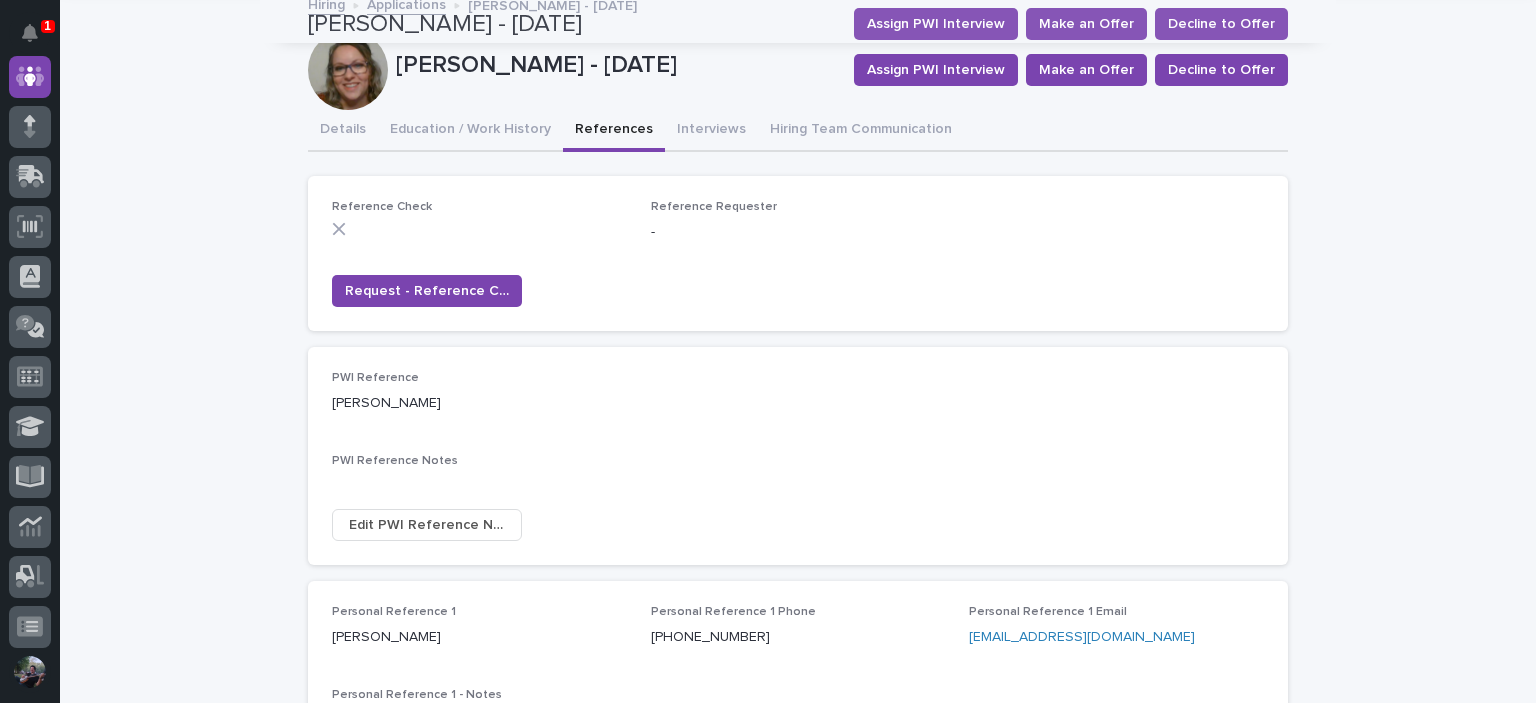 scroll, scrollTop: 0, scrollLeft: 0, axis: both 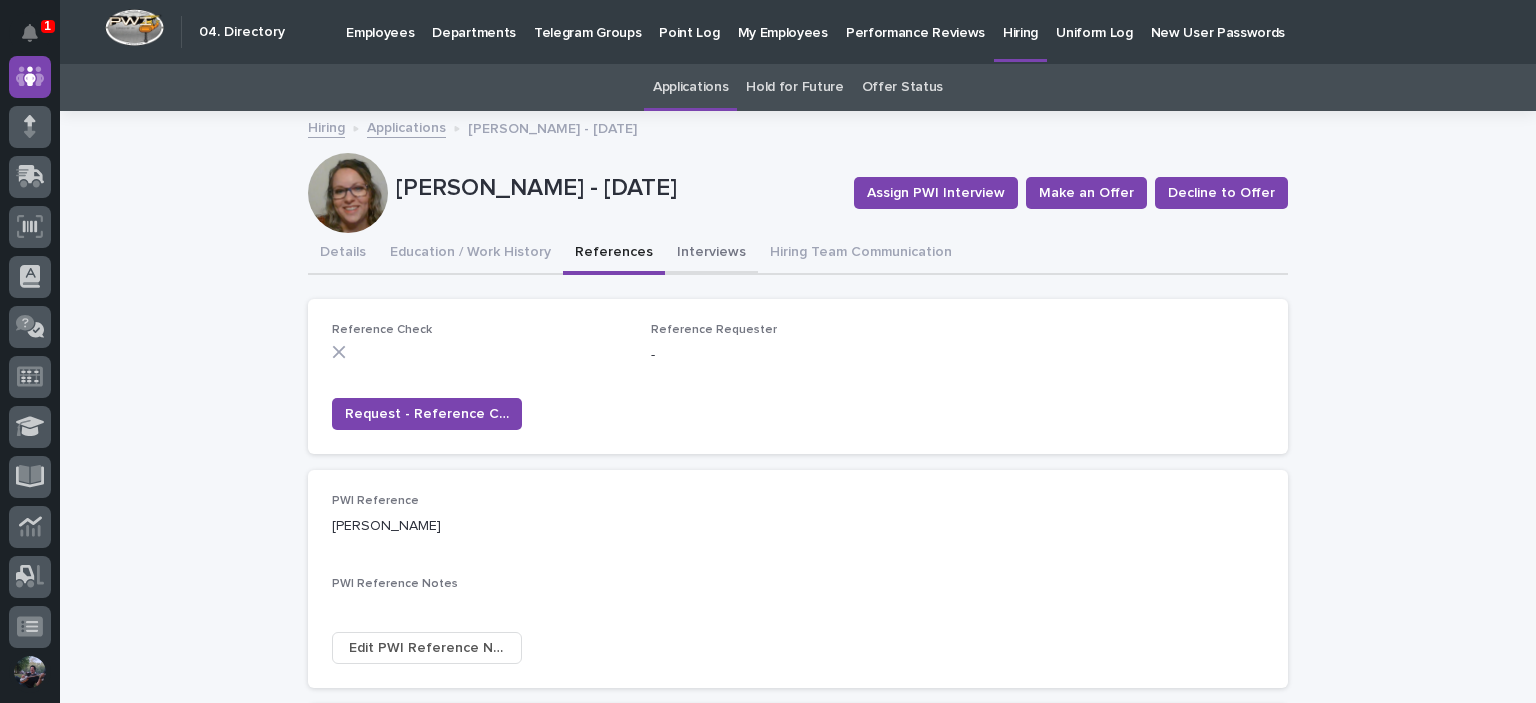 click on "Interviews" at bounding box center [711, 254] 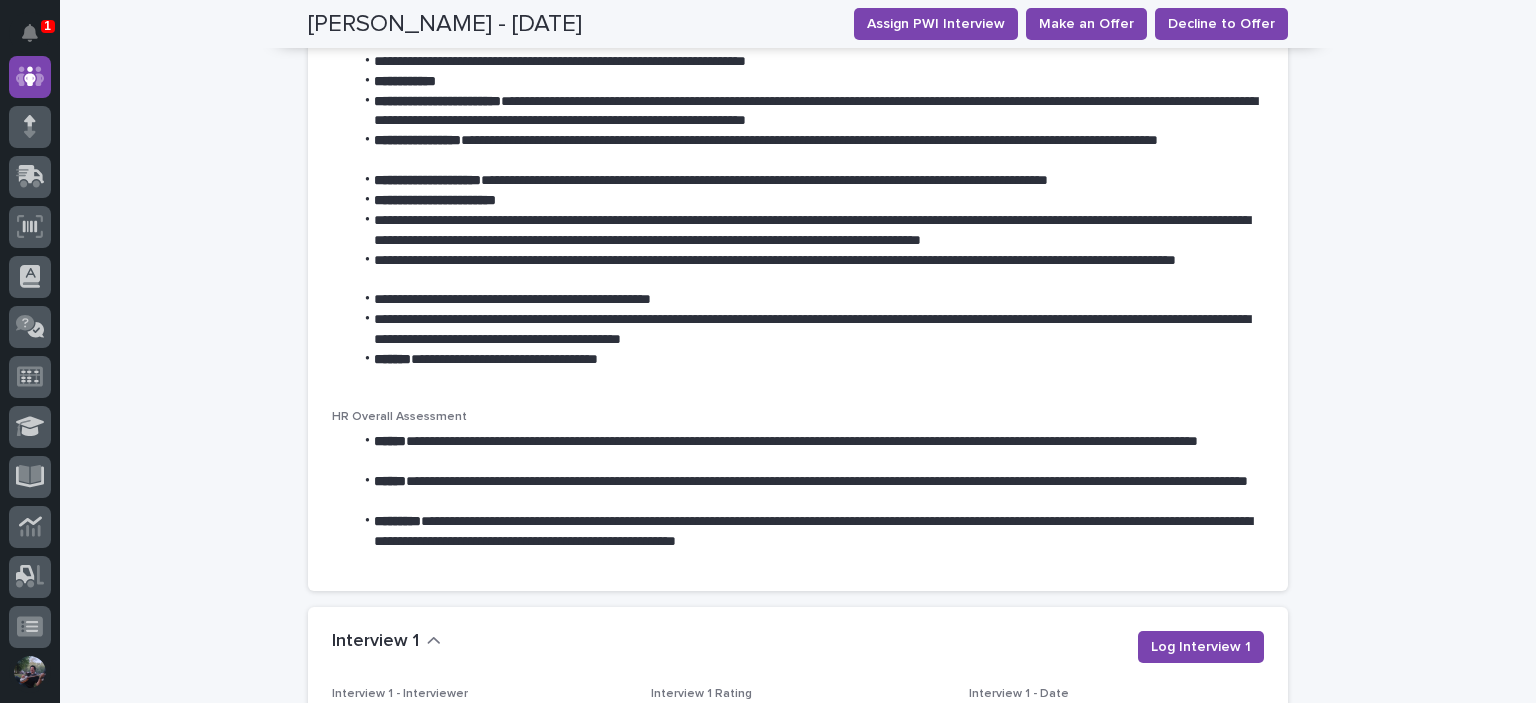 scroll, scrollTop: 2000, scrollLeft: 0, axis: vertical 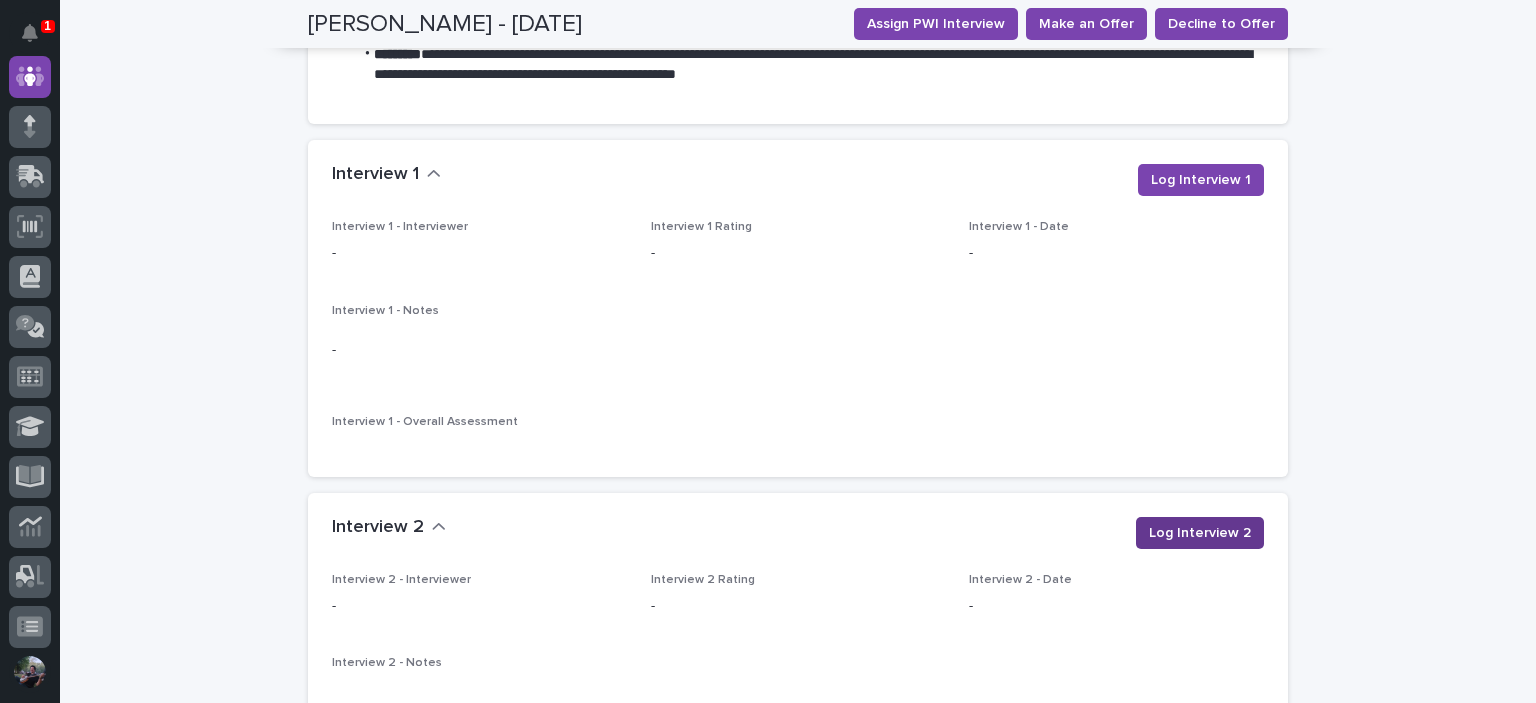 click on "Log Interview 2" at bounding box center (1200, 533) 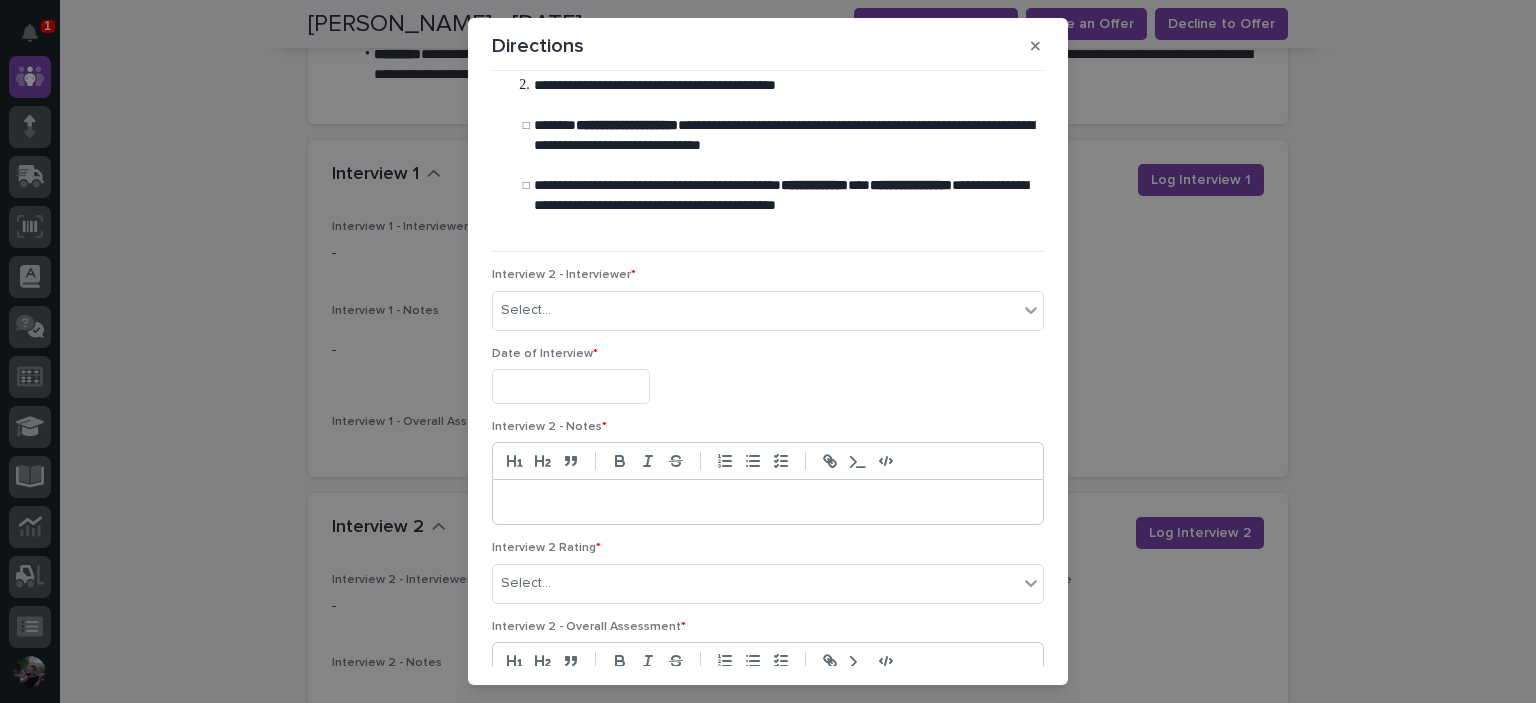 scroll, scrollTop: 0, scrollLeft: 0, axis: both 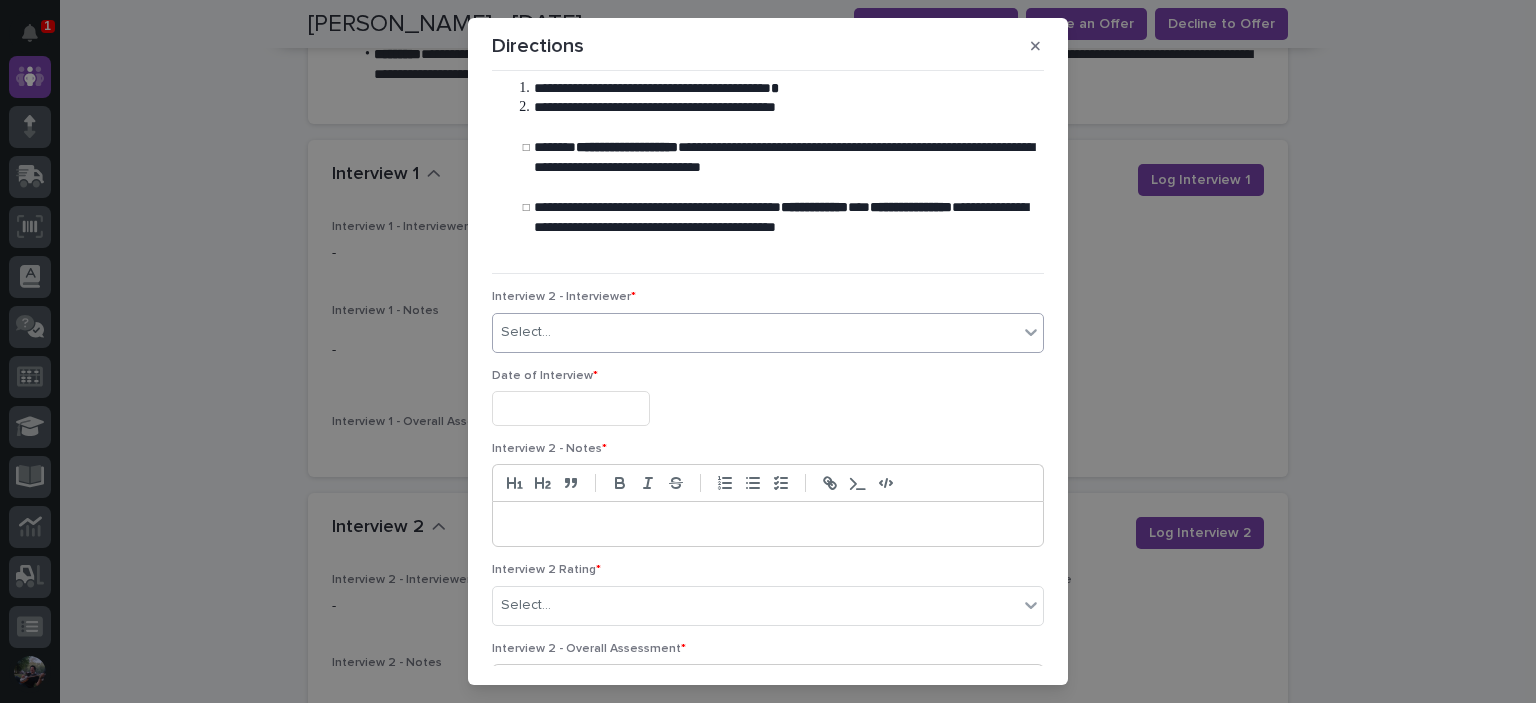 click on "Select..." at bounding box center (755, 332) 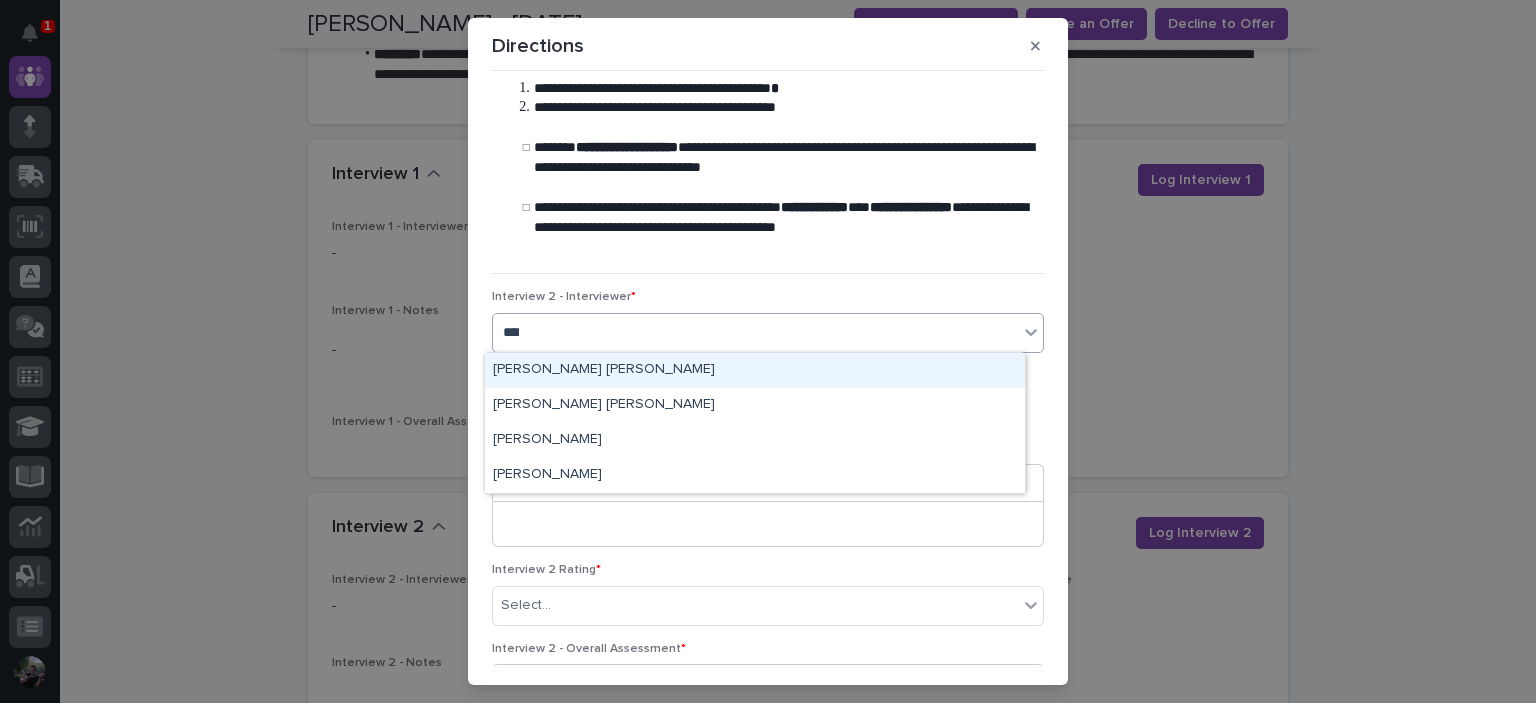 type on "****" 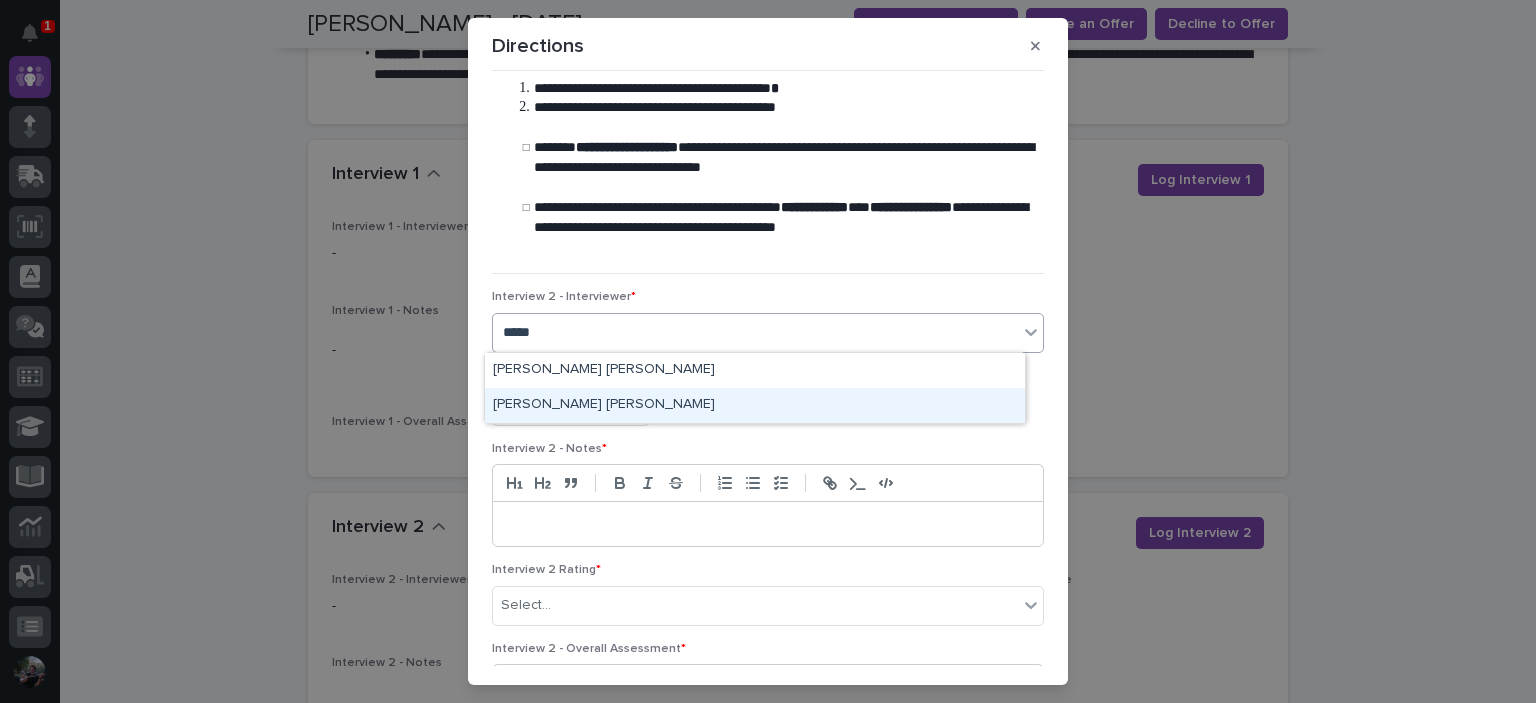 click on "[PERSON_NAME] [PERSON_NAME]" at bounding box center [755, 405] 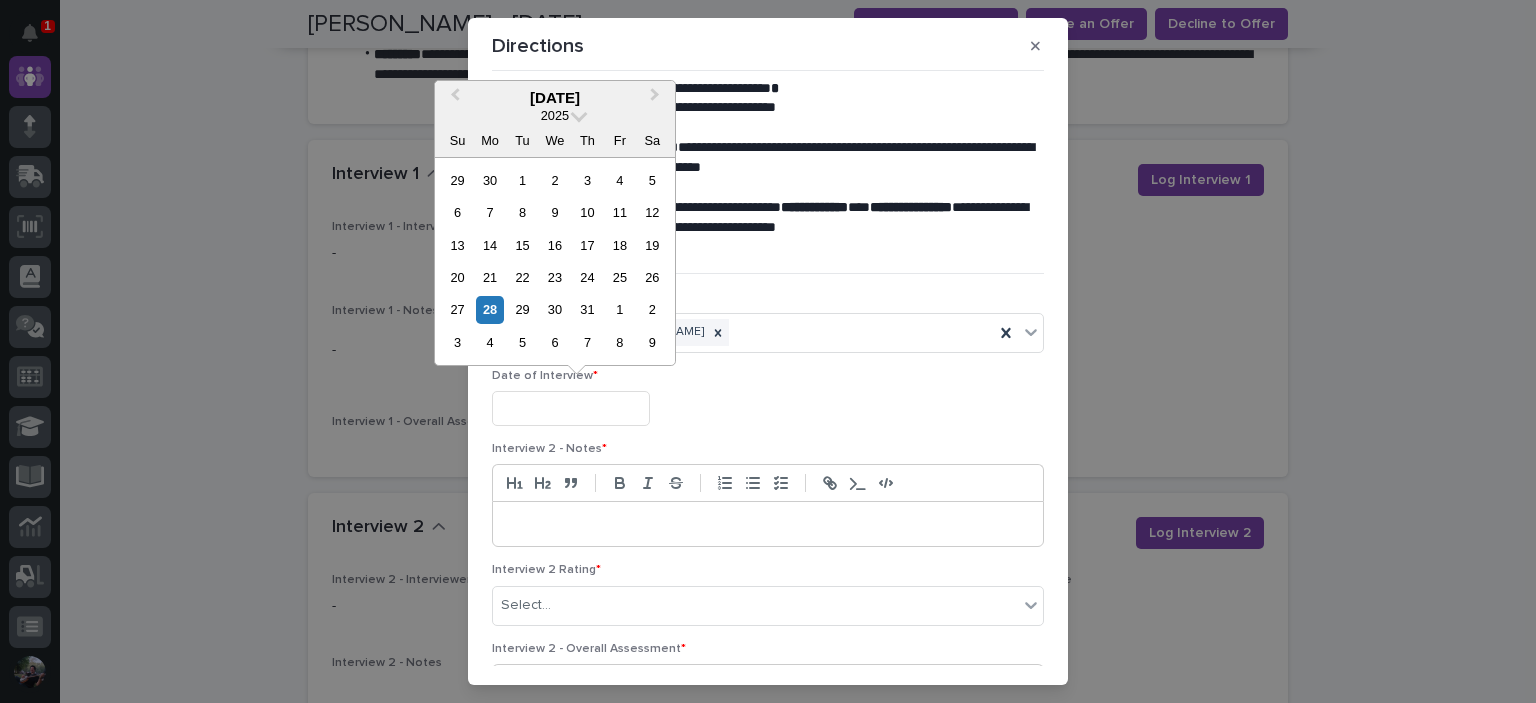 click at bounding box center [571, 408] 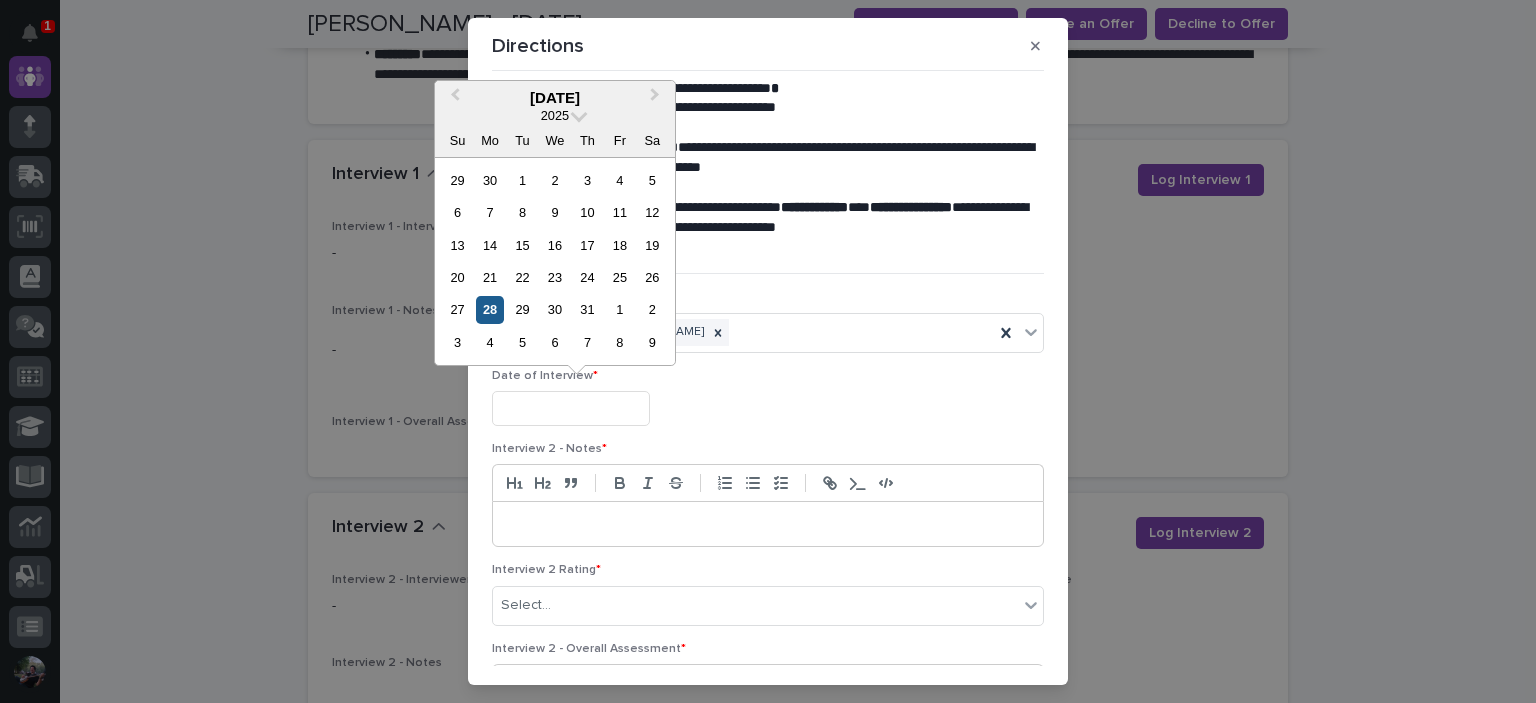 click on "28" at bounding box center [489, 309] 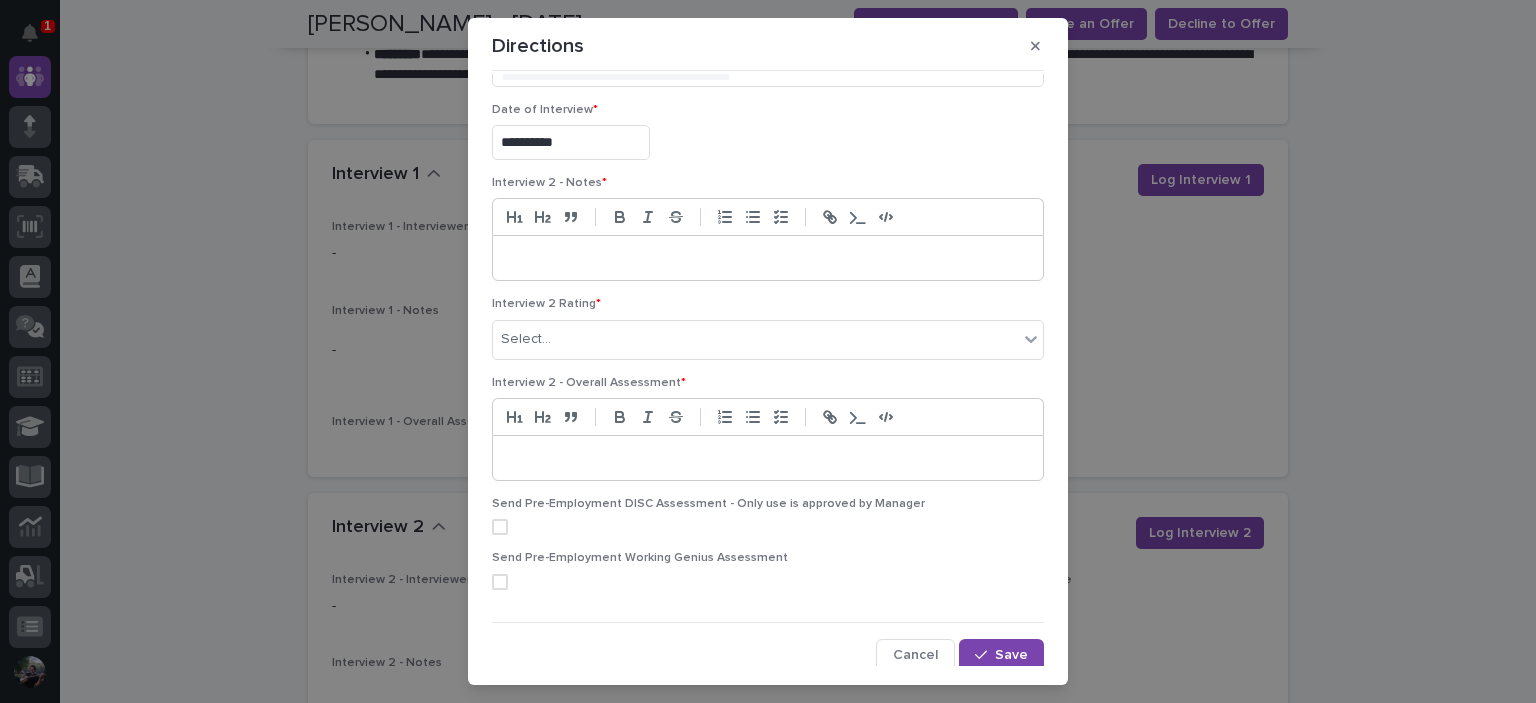 scroll, scrollTop: 266, scrollLeft: 0, axis: vertical 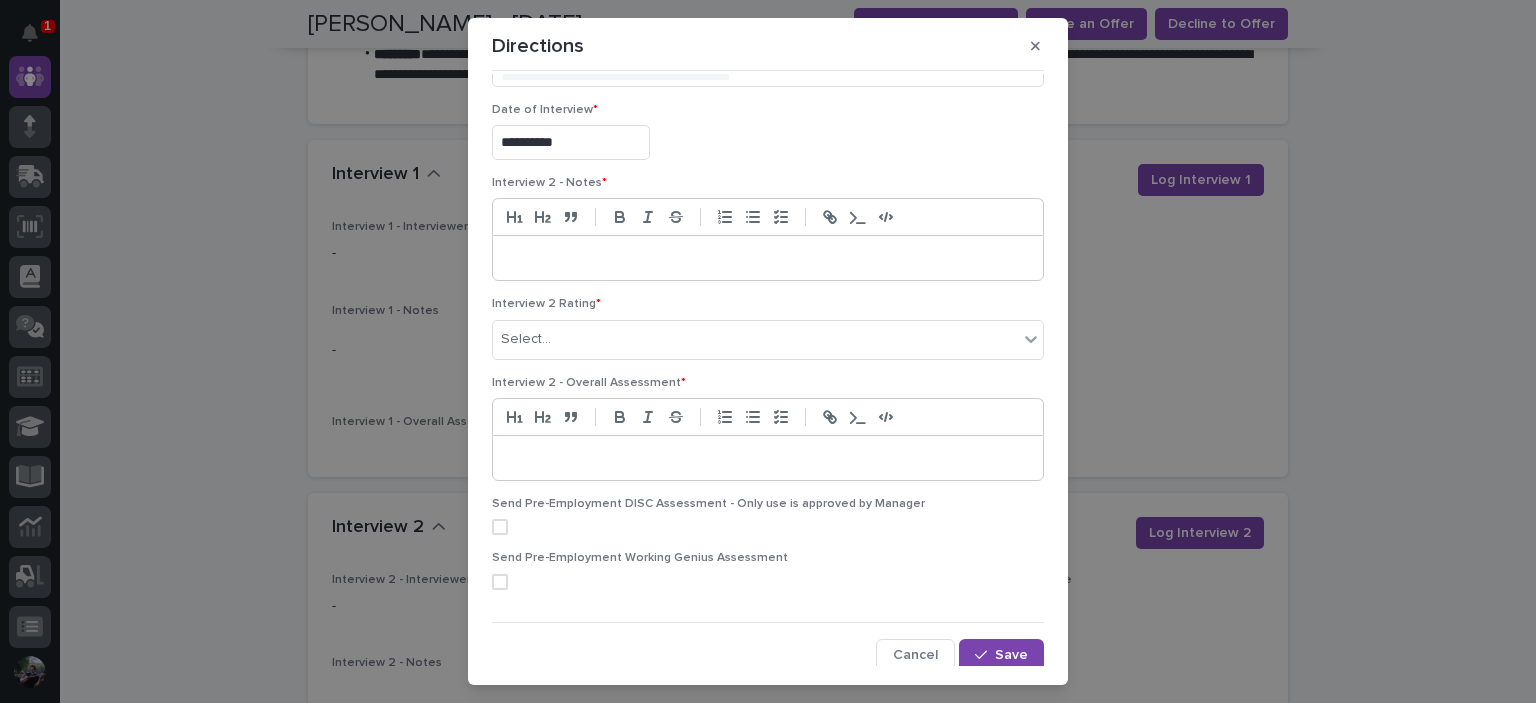 type 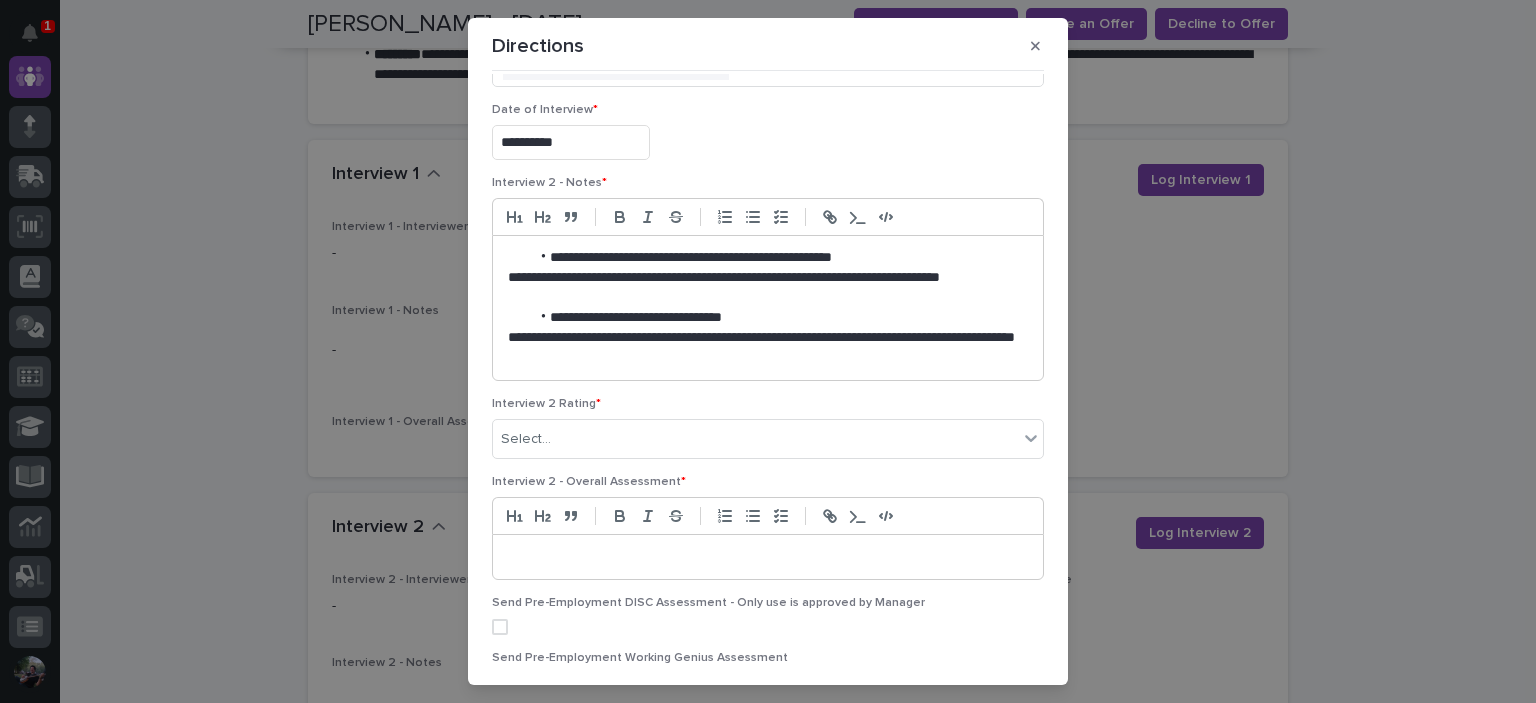 click on "**********" at bounding box center (763, 348) 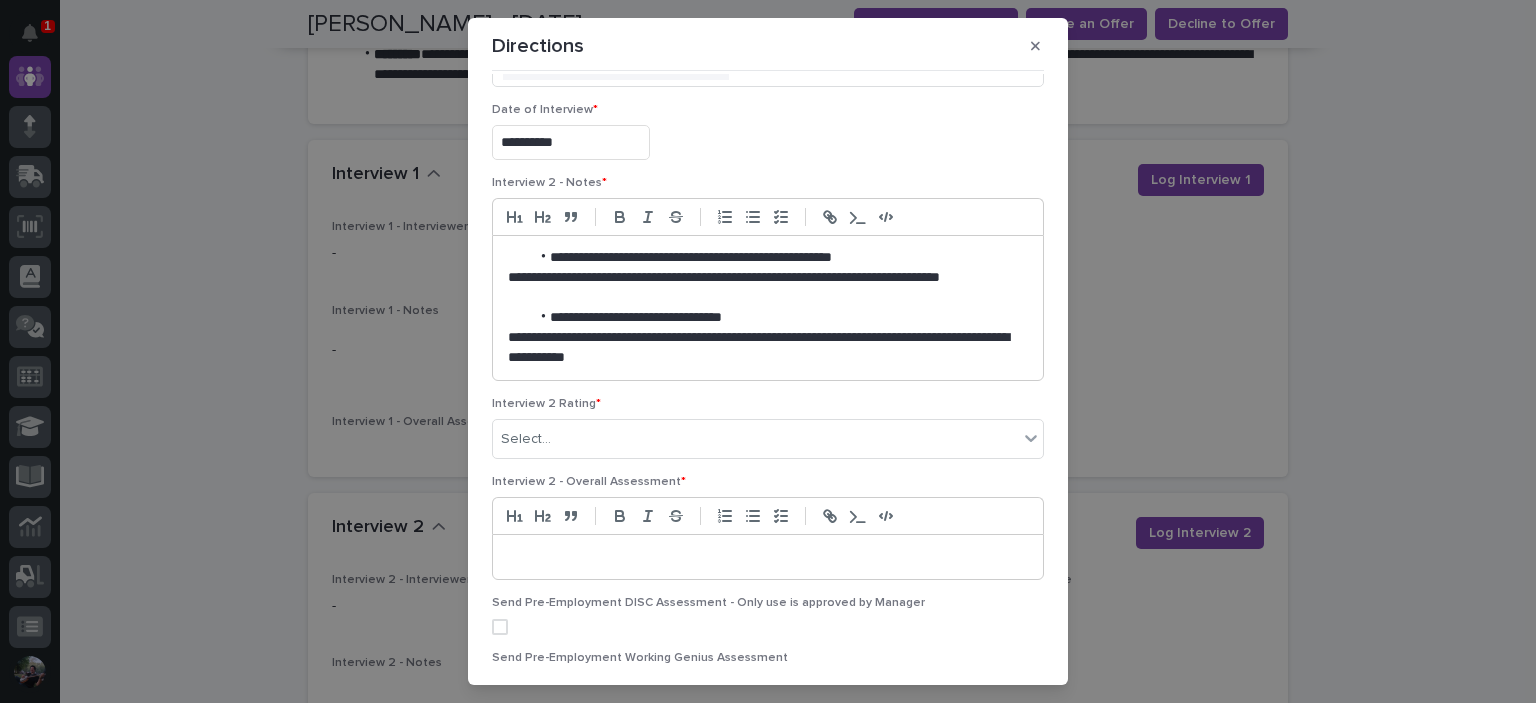 click on "**********" at bounding box center (763, 348) 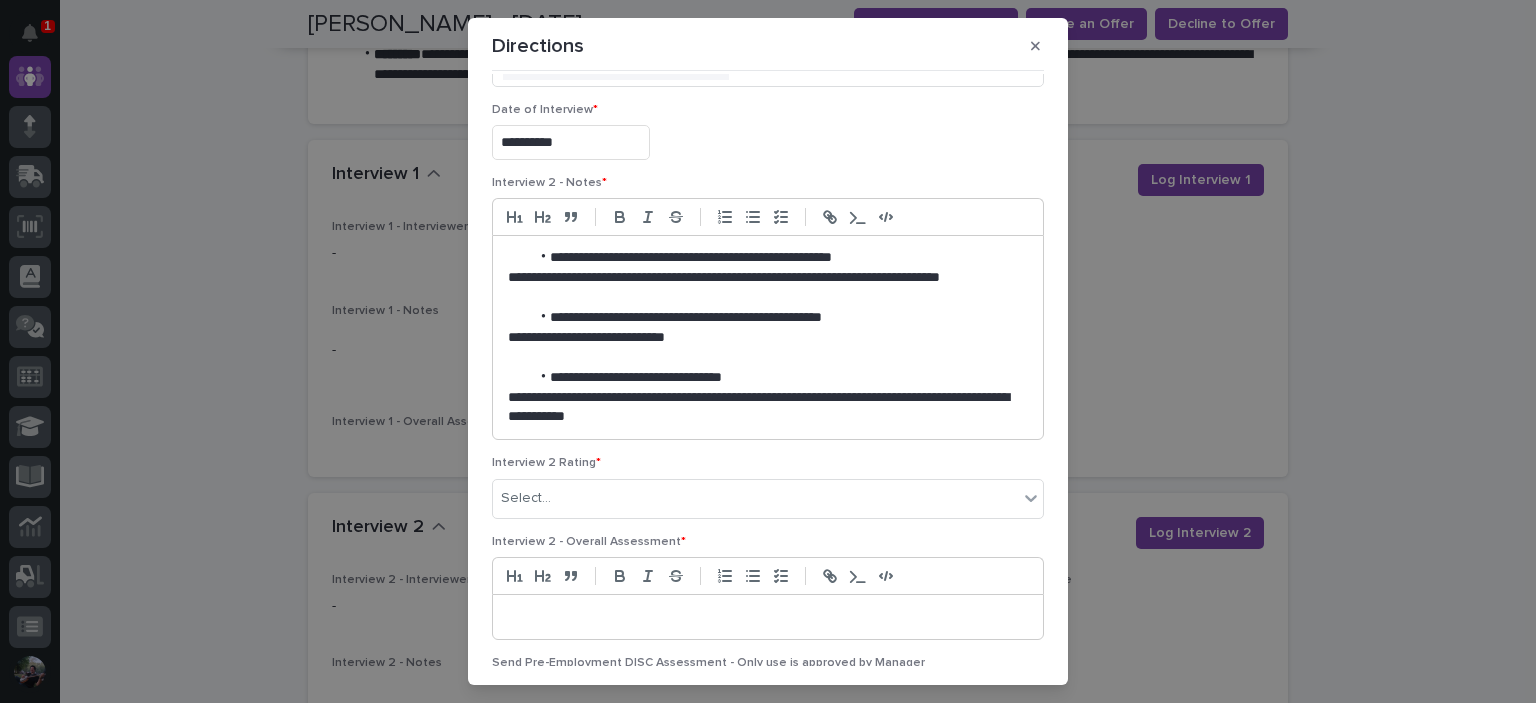 click on "**********" at bounding box center (763, 338) 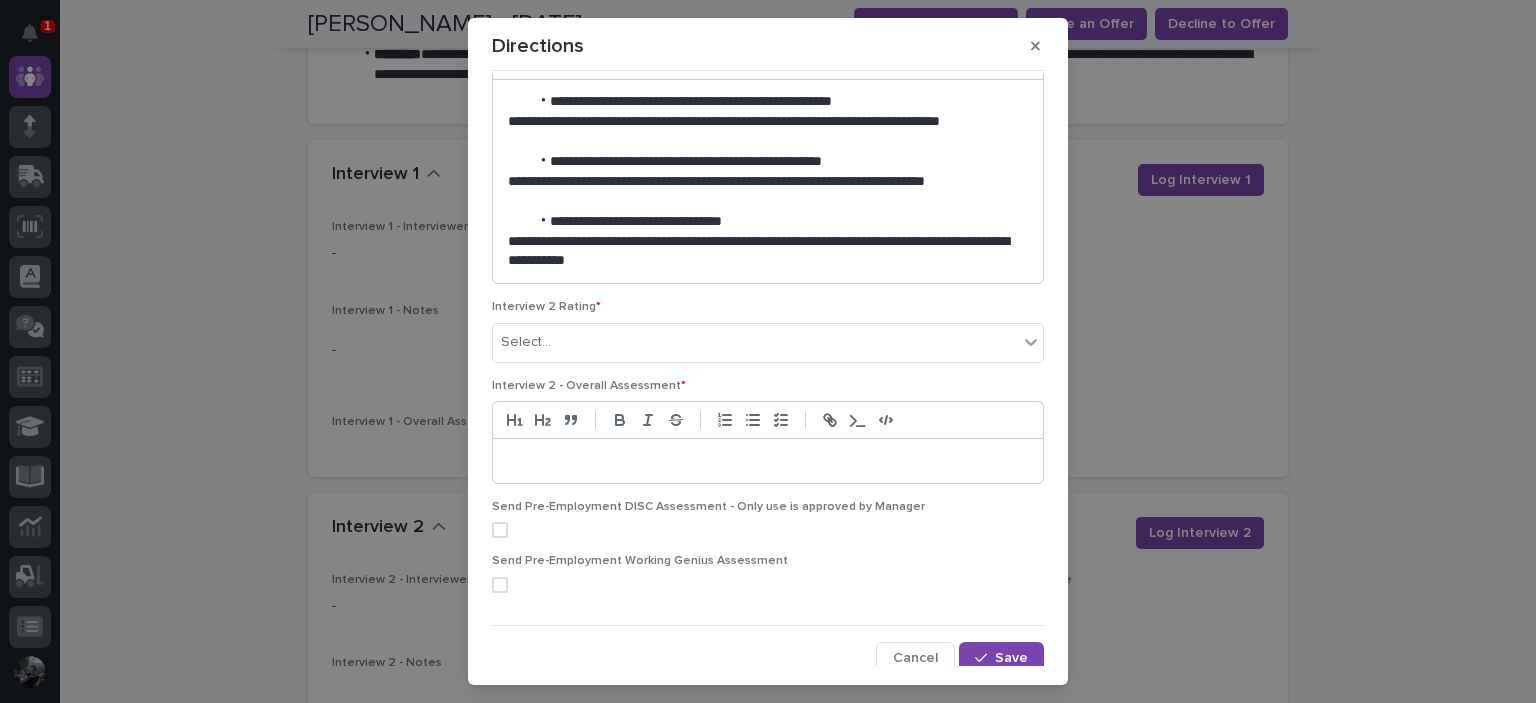 scroll, scrollTop: 426, scrollLeft: 0, axis: vertical 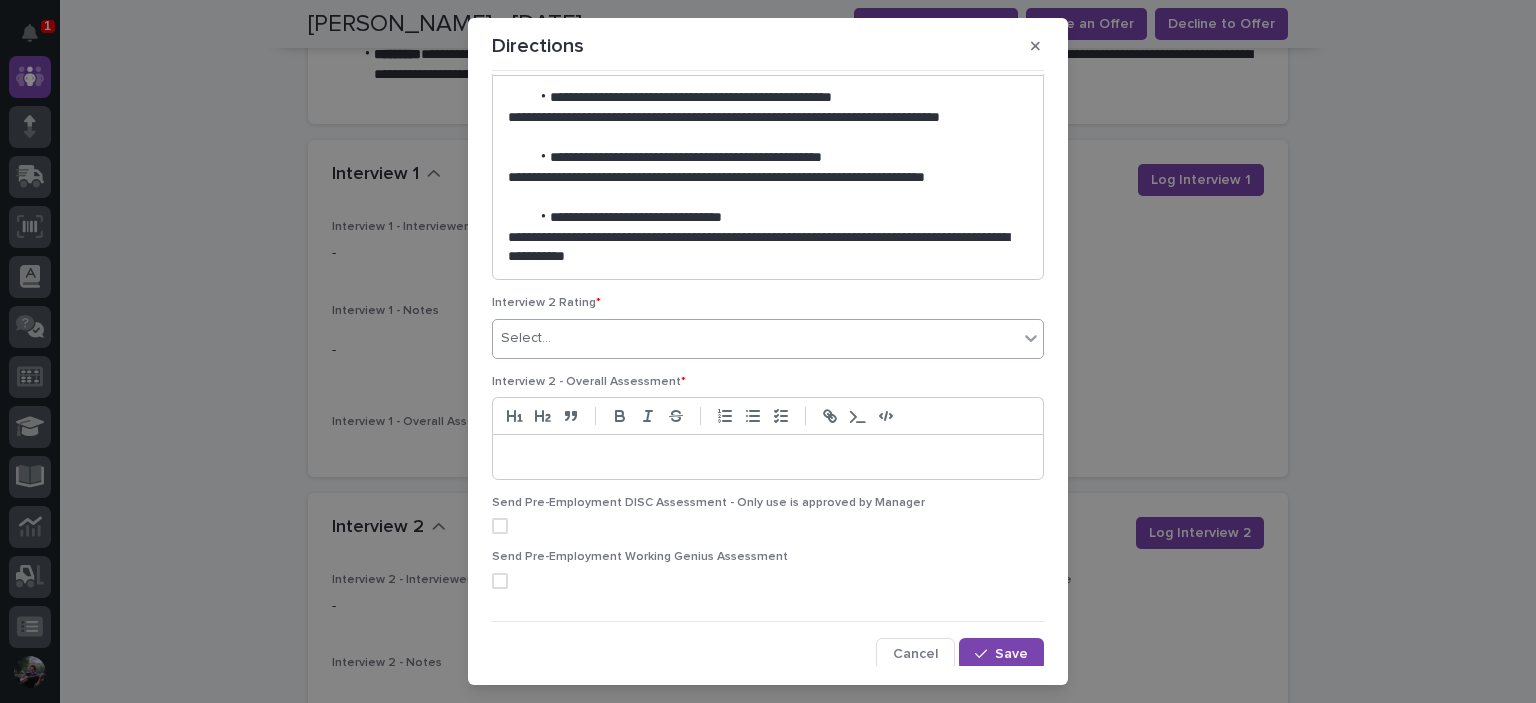 click on "Select..." at bounding box center (755, 338) 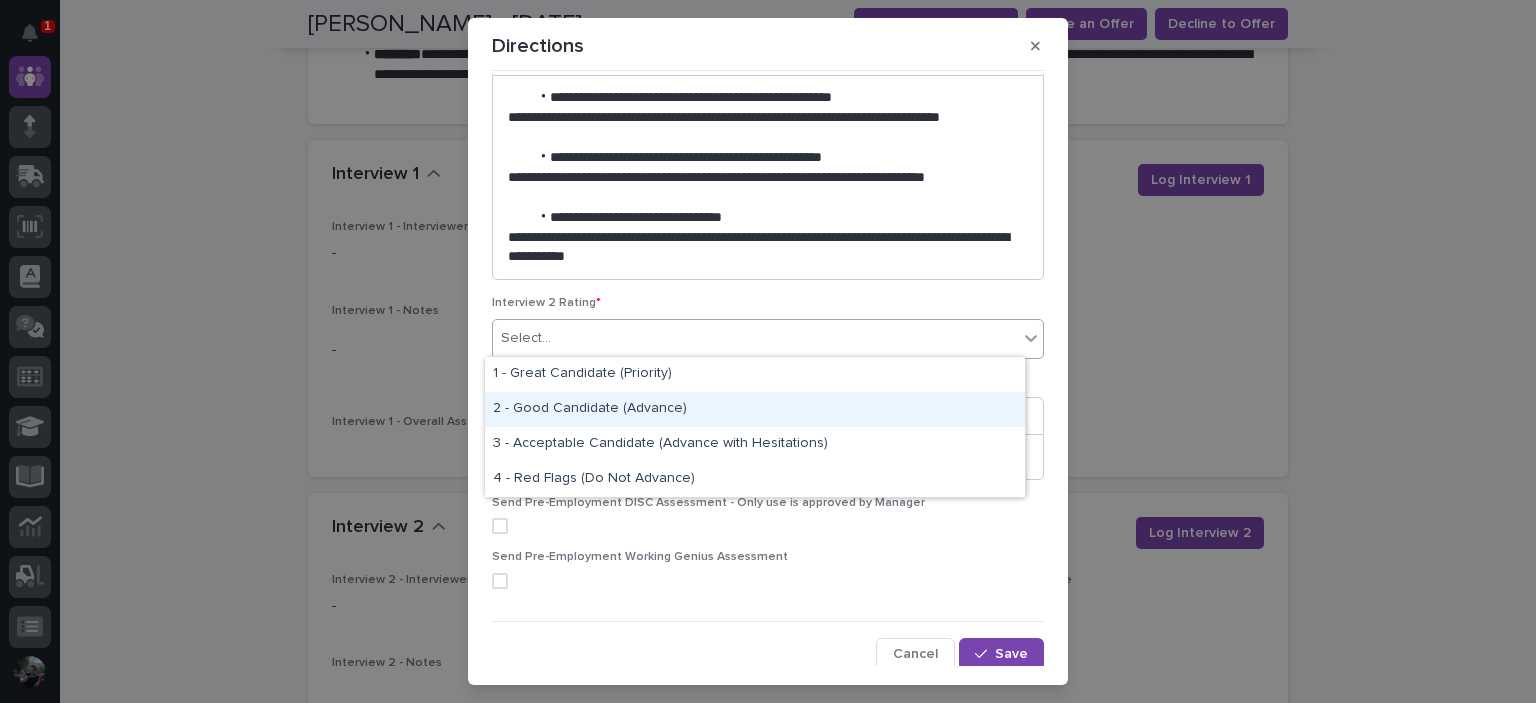 click on "2 - Good Candidate (Advance)" at bounding box center [755, 409] 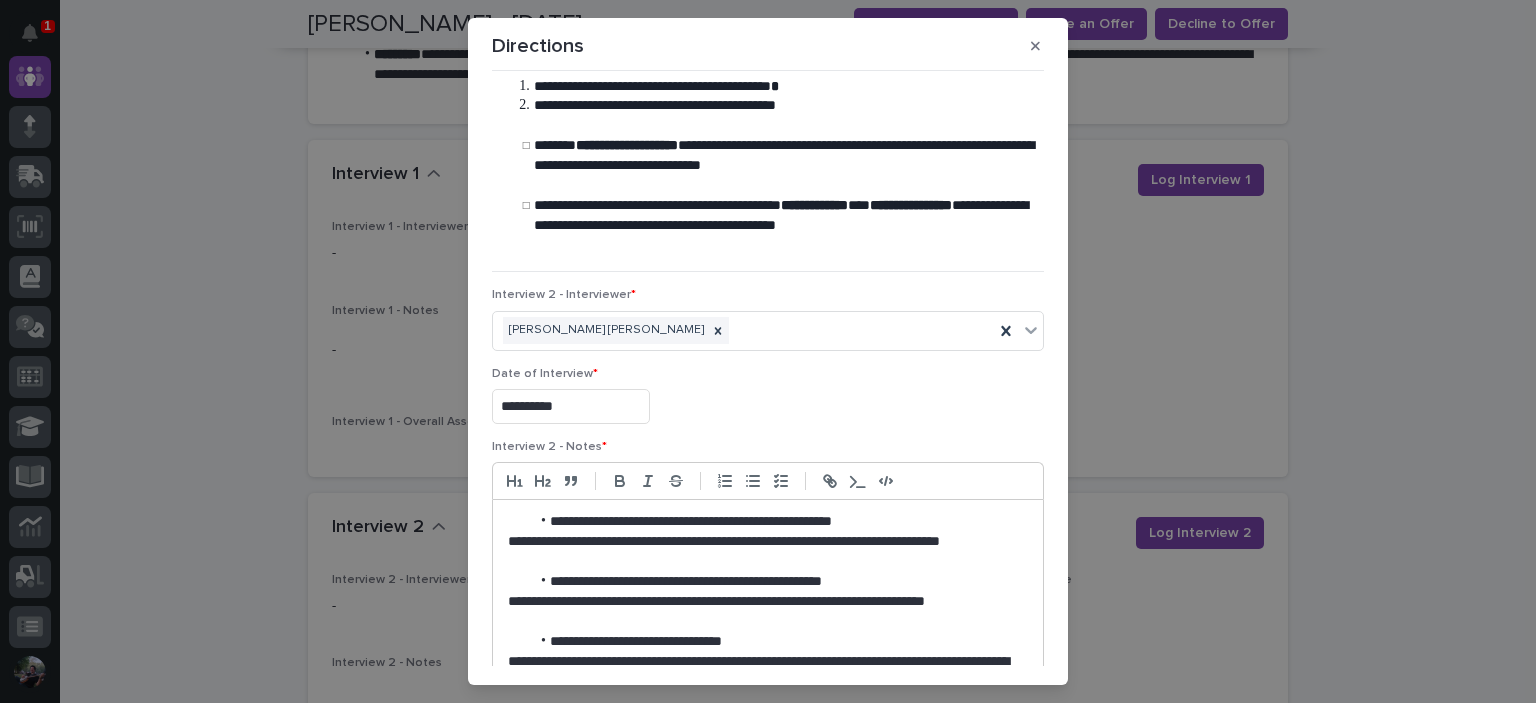 scroll, scrollTop: 0, scrollLeft: 0, axis: both 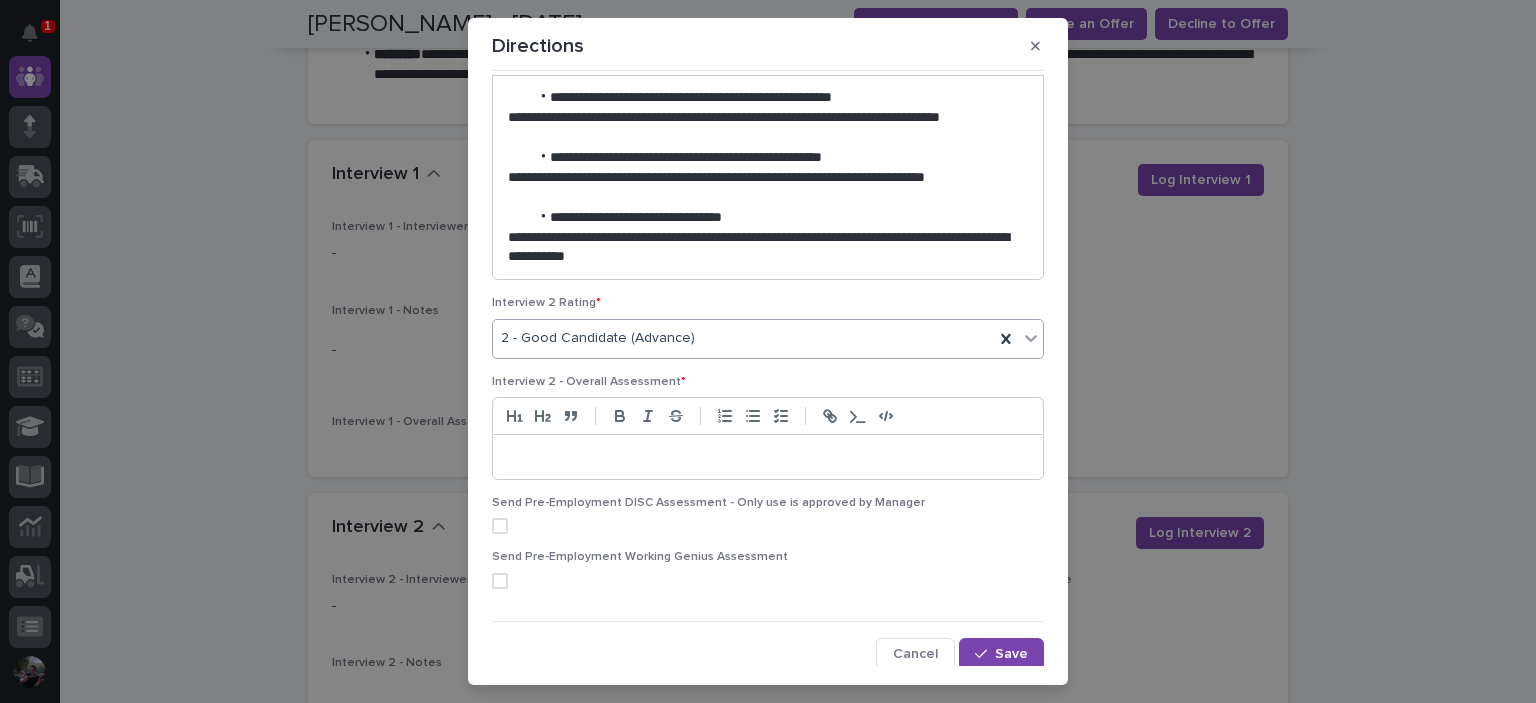 click at bounding box center (768, 457) 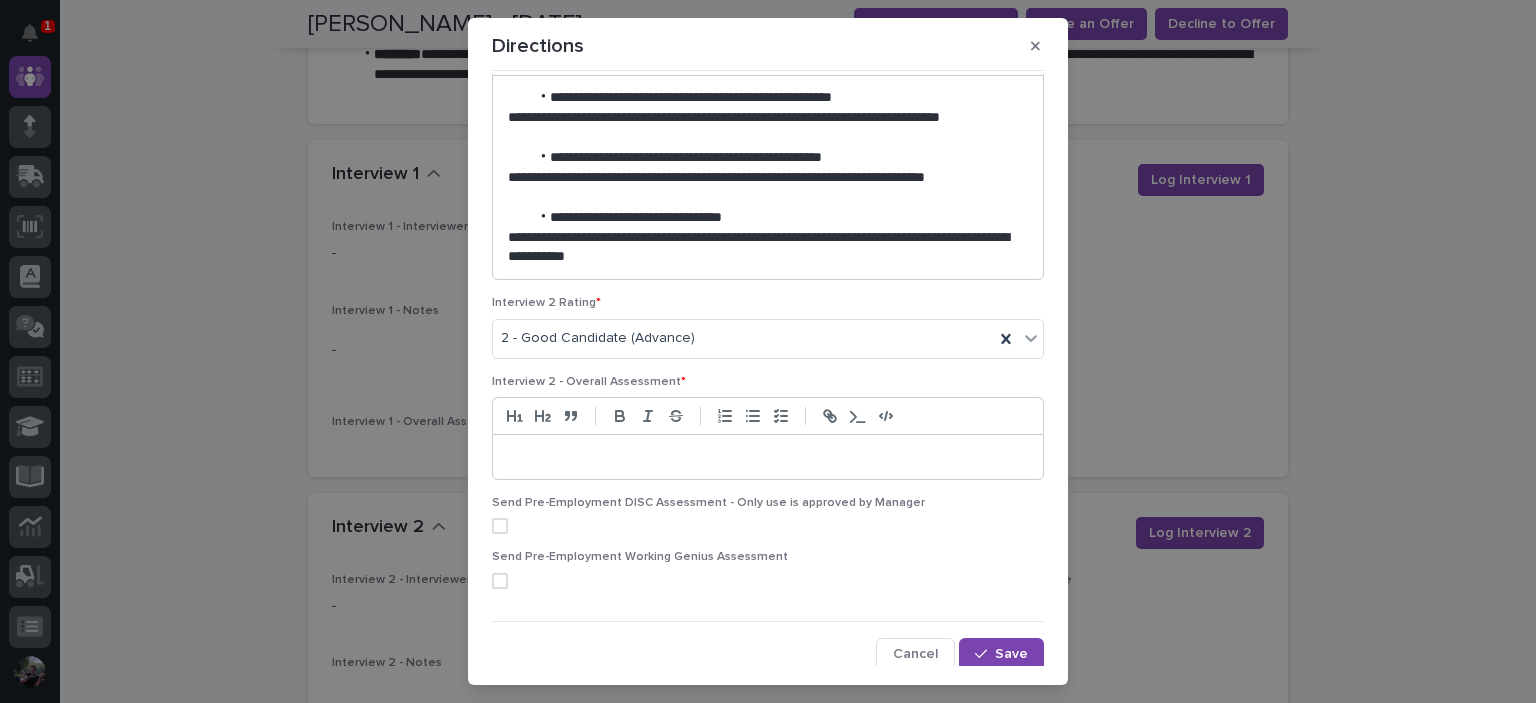 type 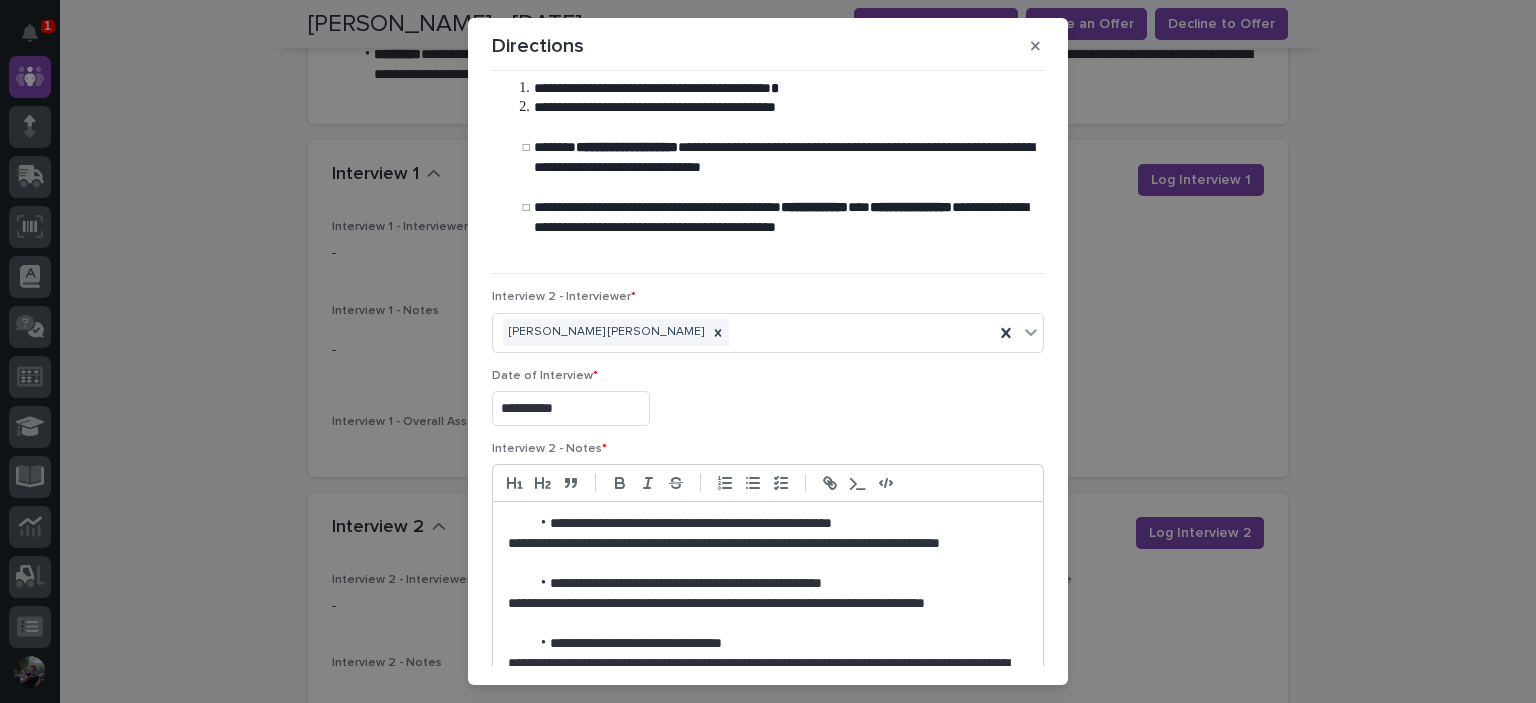 scroll, scrollTop: 400, scrollLeft: 0, axis: vertical 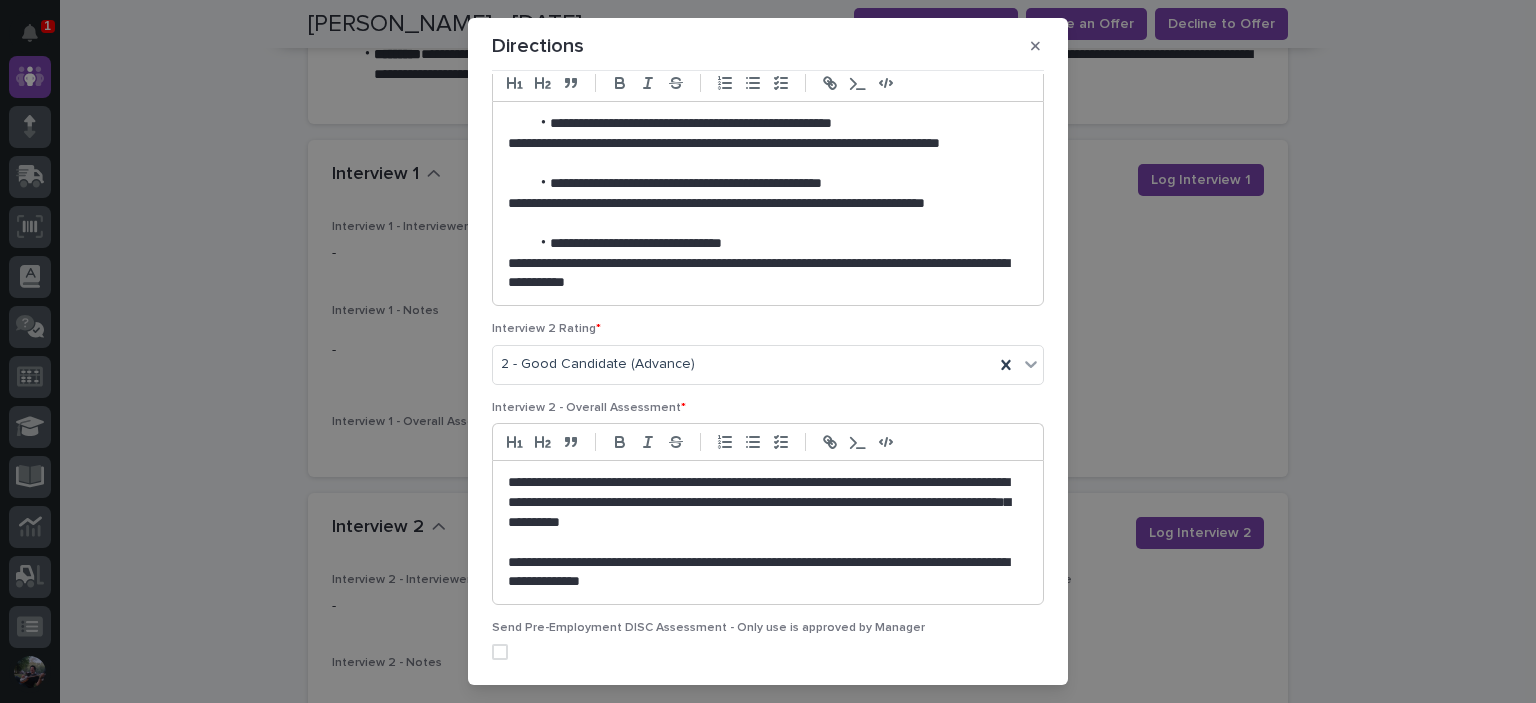 drag, startPoint x: 950, startPoint y: 564, endPoint x: 909, endPoint y: 540, distance: 47.507893 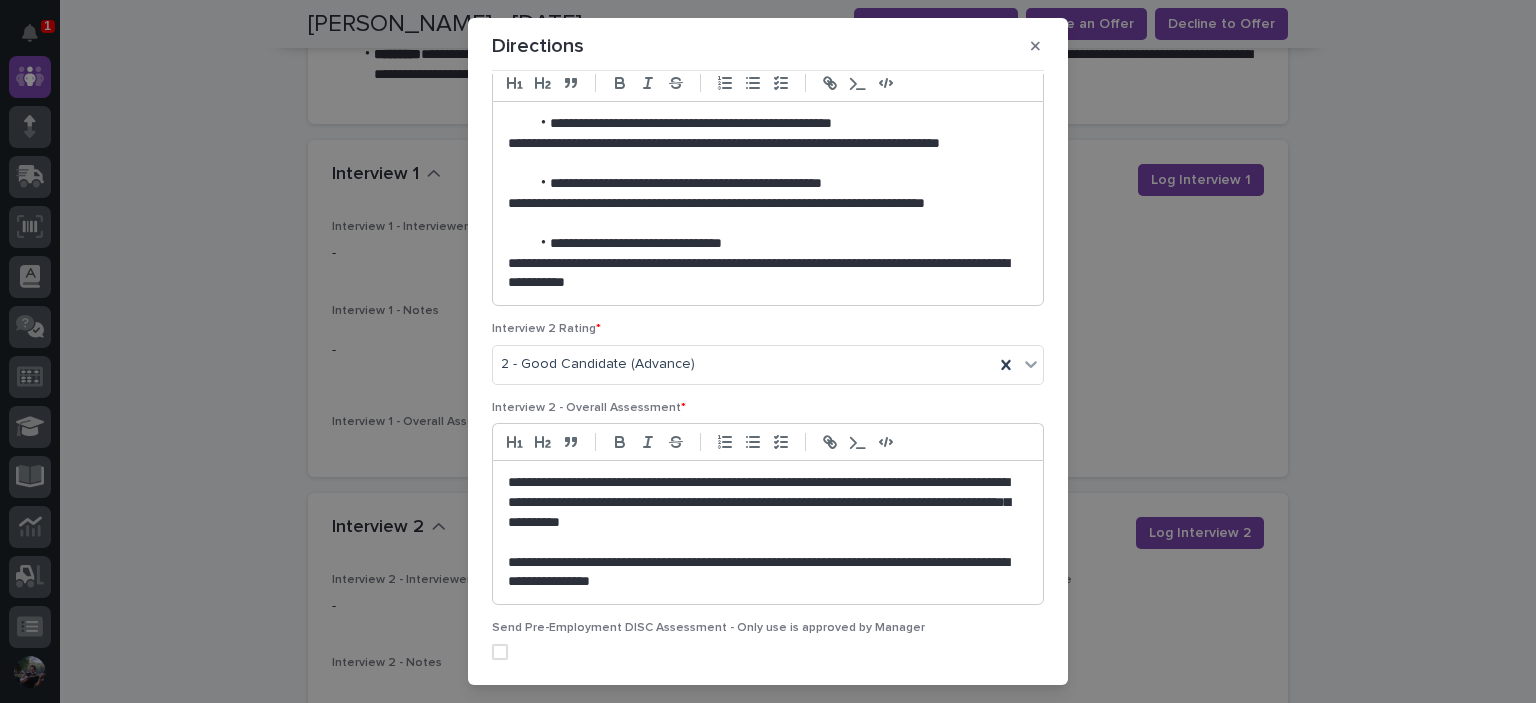 click on "**********" at bounding box center (763, 573) 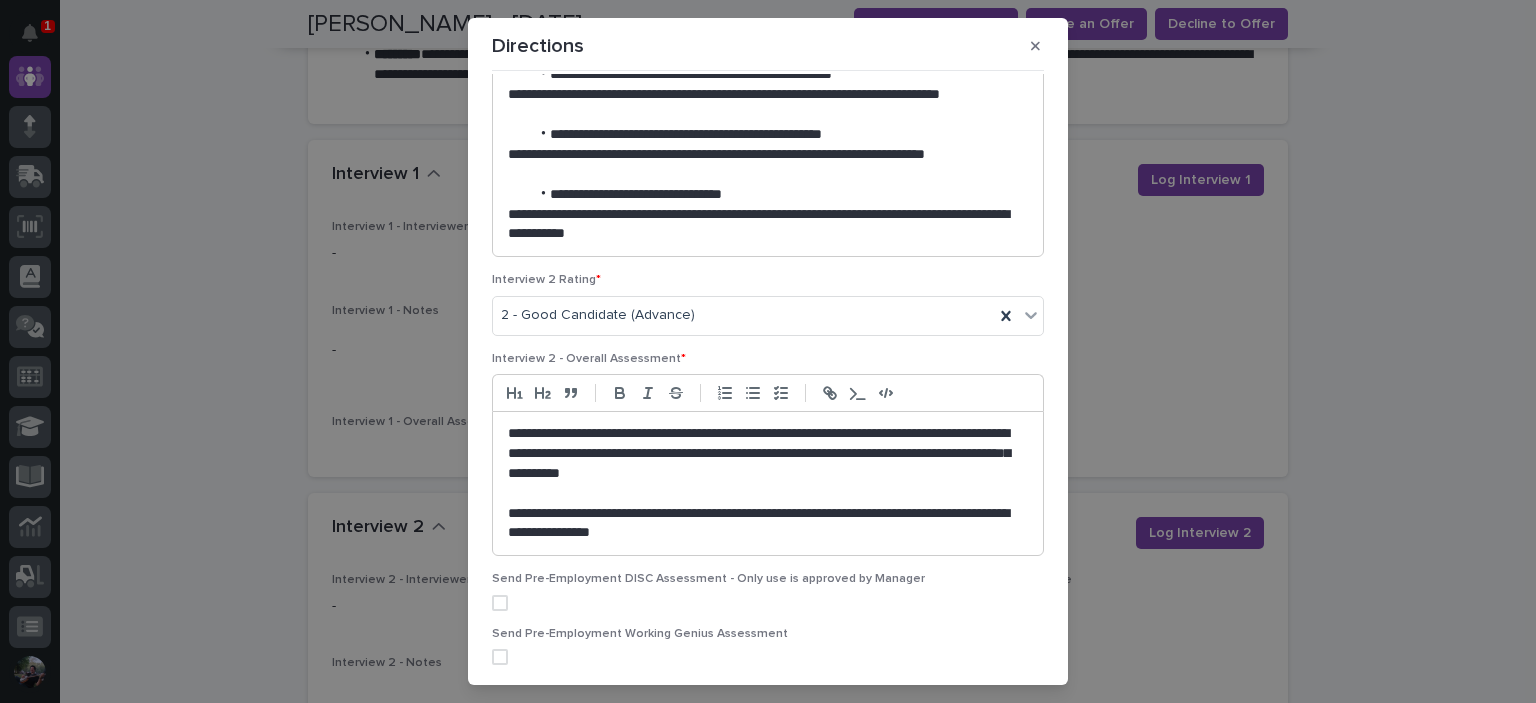 scroll, scrollTop: 526, scrollLeft: 0, axis: vertical 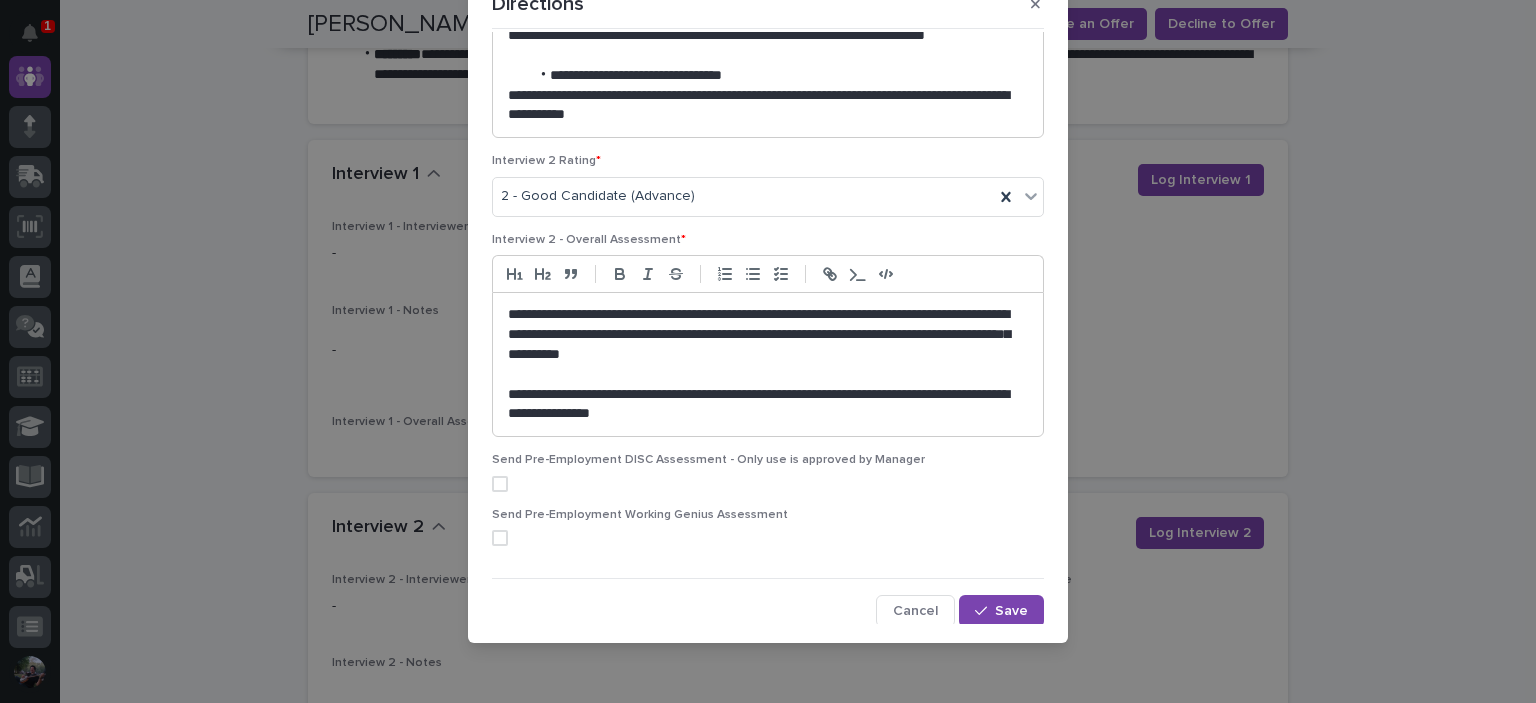click on "**********" at bounding box center (763, 405) 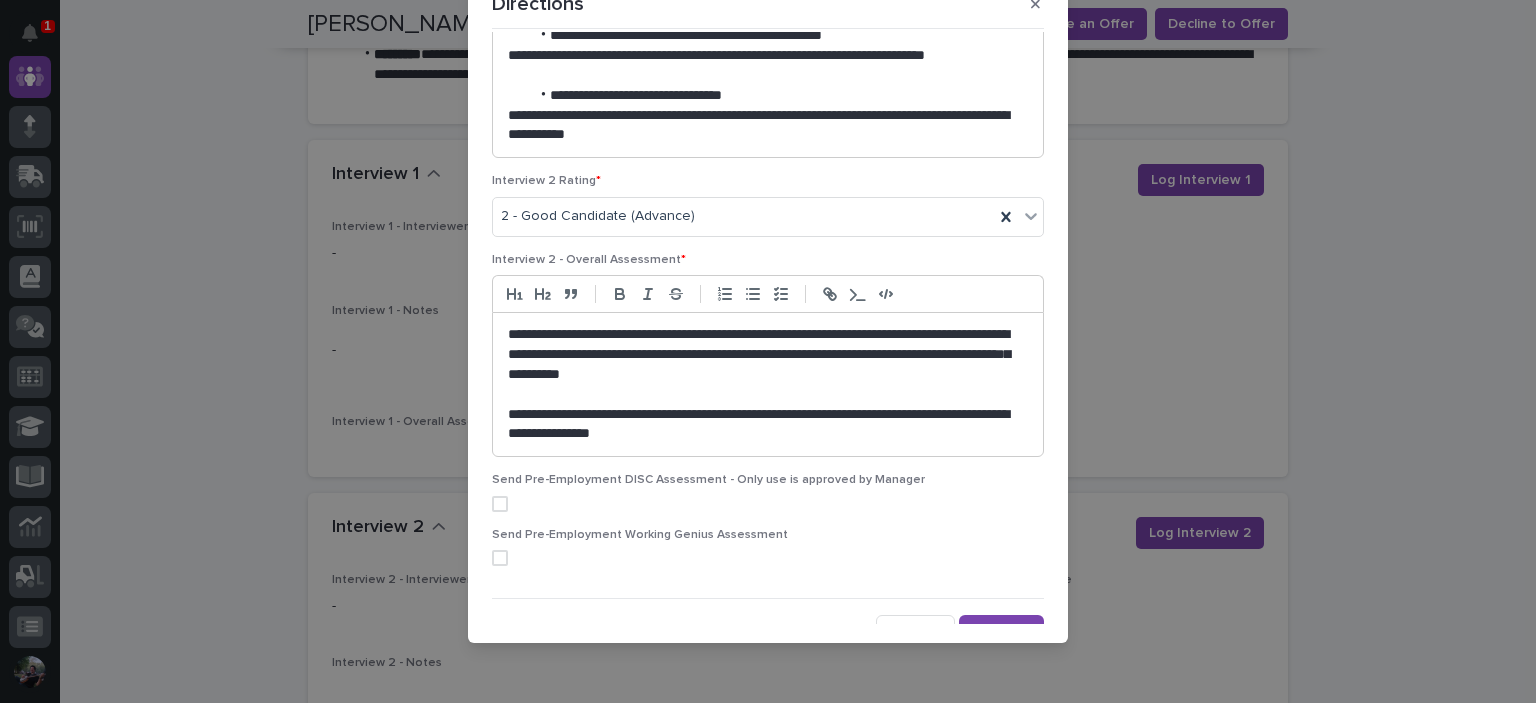 scroll, scrollTop: 526, scrollLeft: 0, axis: vertical 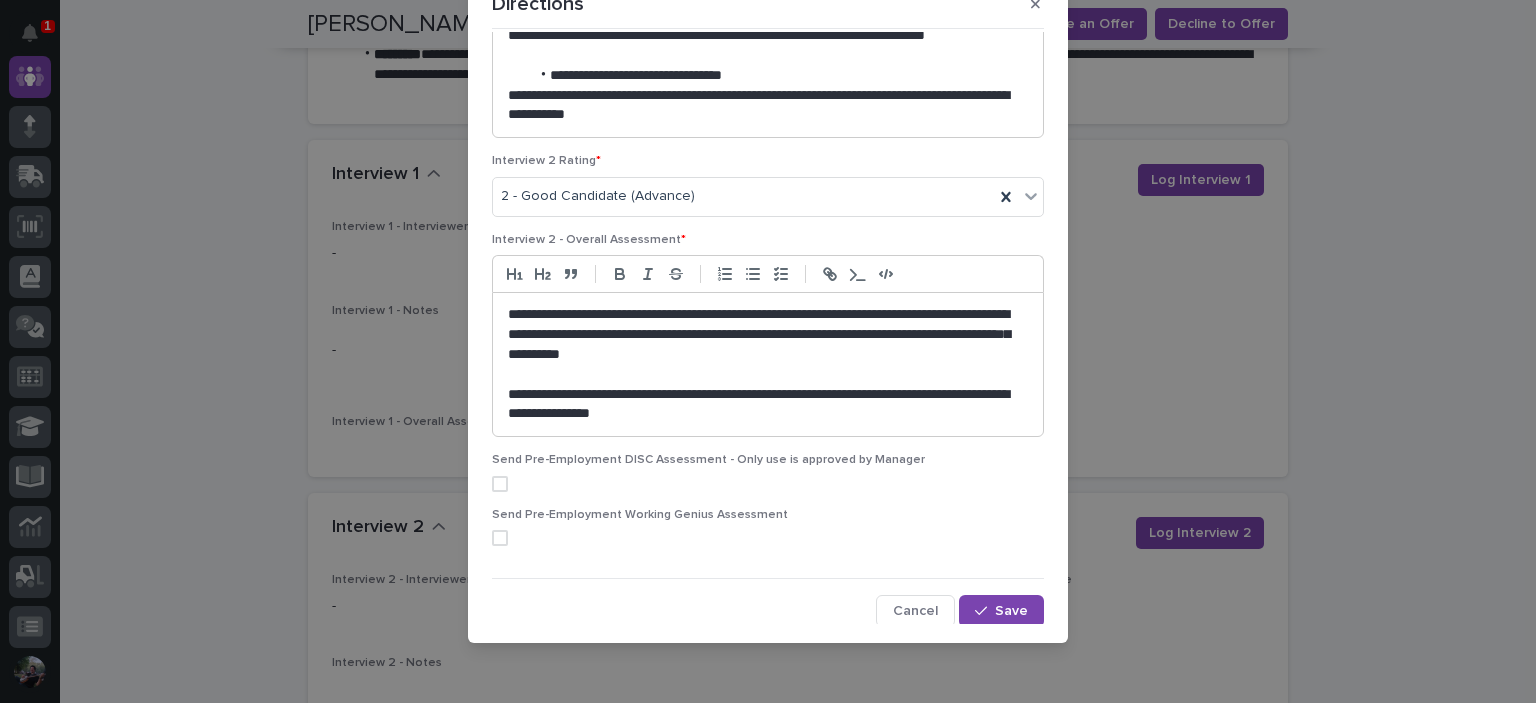 click on "**********" at bounding box center (763, 335) 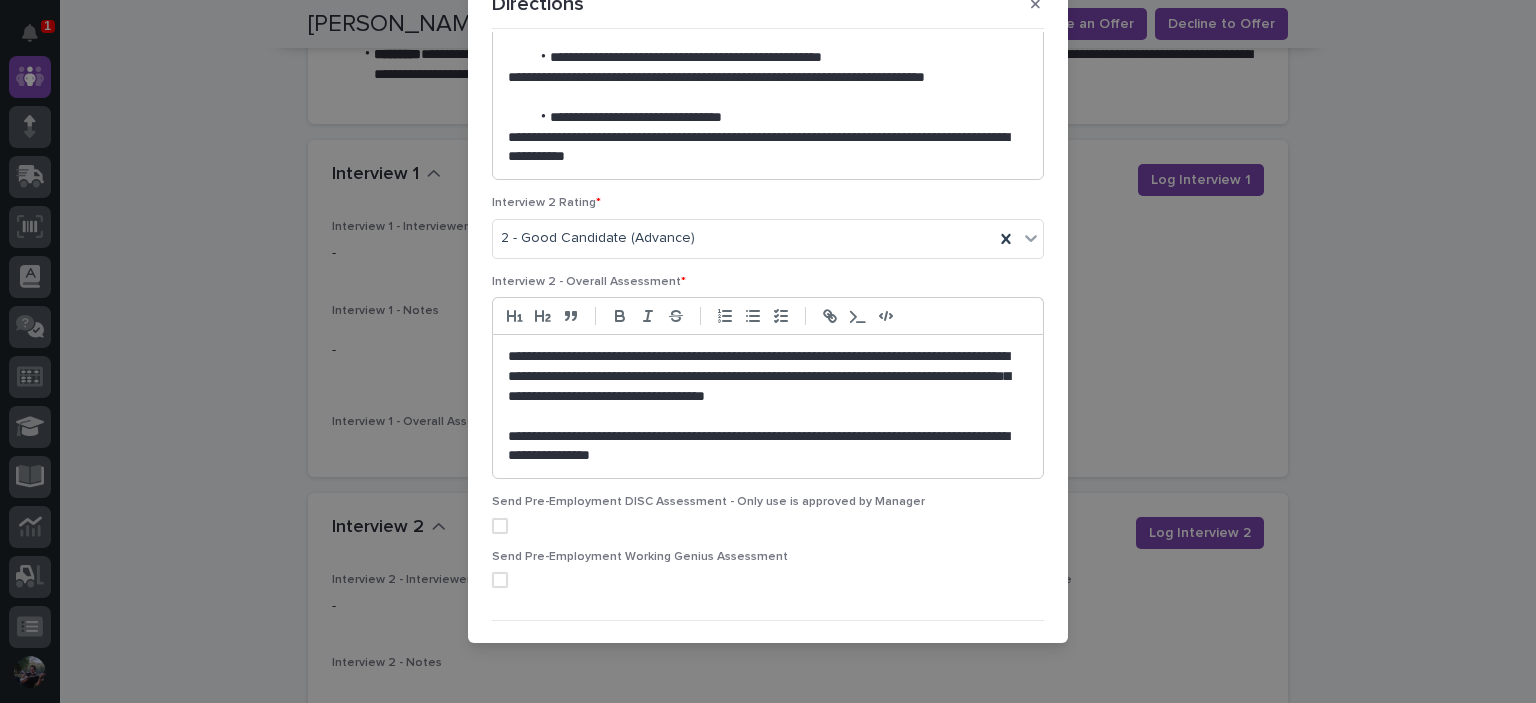 scroll, scrollTop: 526, scrollLeft: 0, axis: vertical 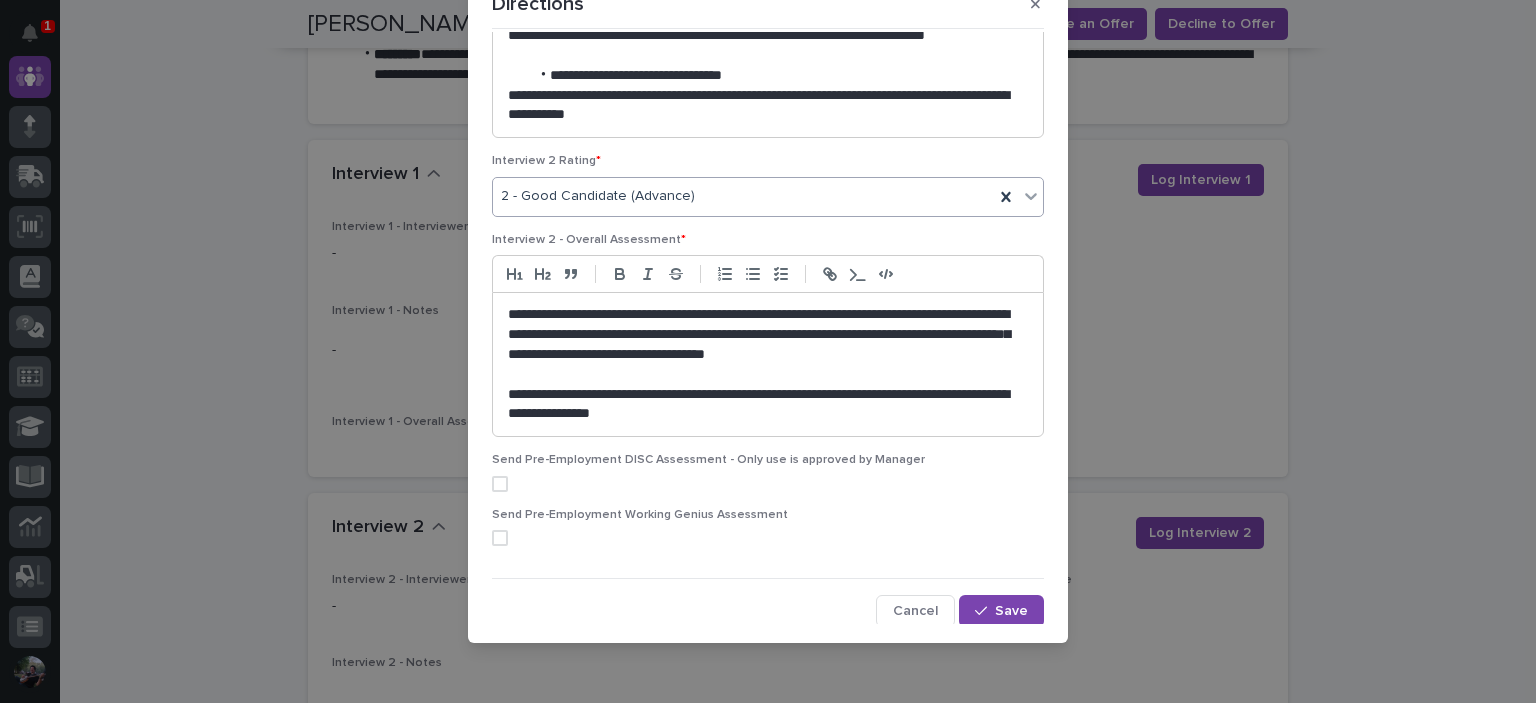 click on "2 - Good Candidate (Advance)" at bounding box center (743, 196) 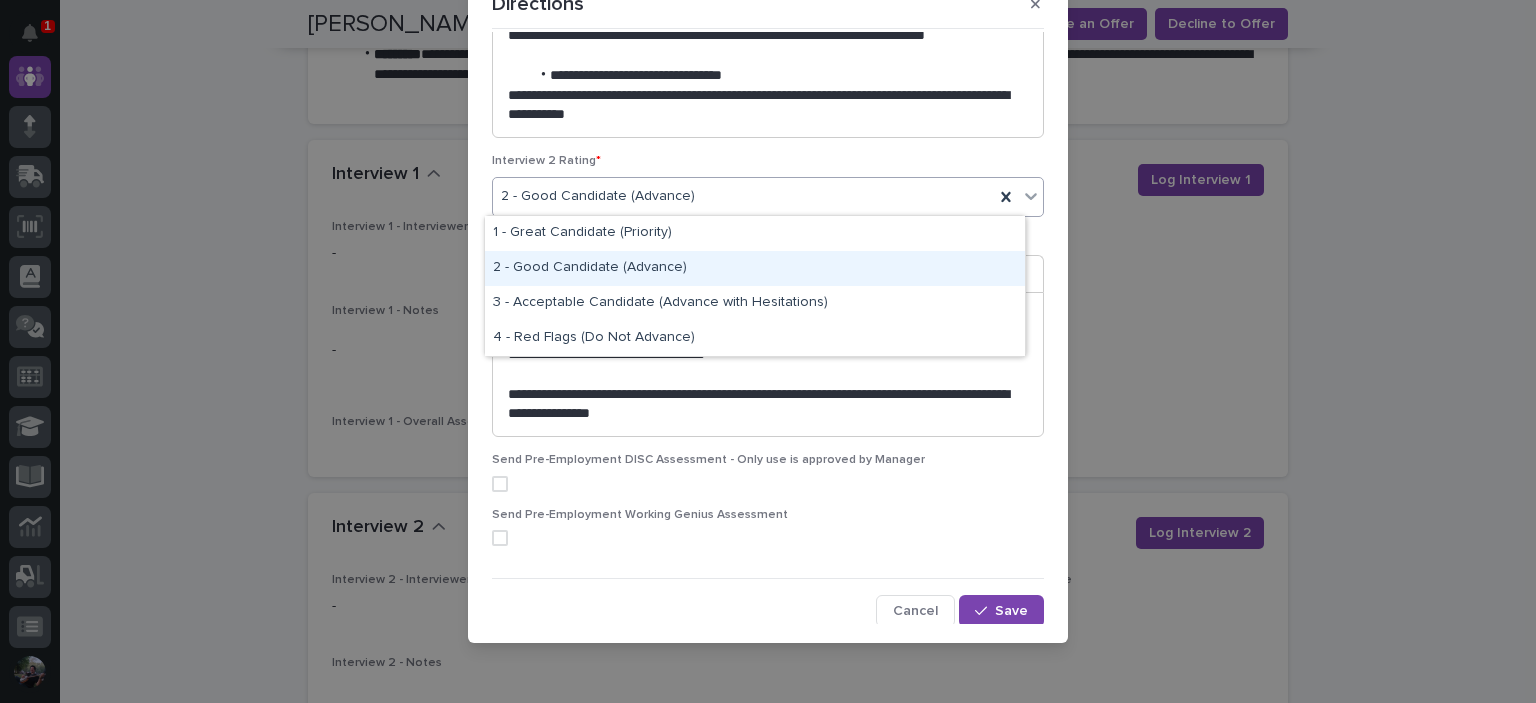 drag, startPoint x: 638, startPoint y: 246, endPoint x: 617, endPoint y: 271, distance: 32.649654 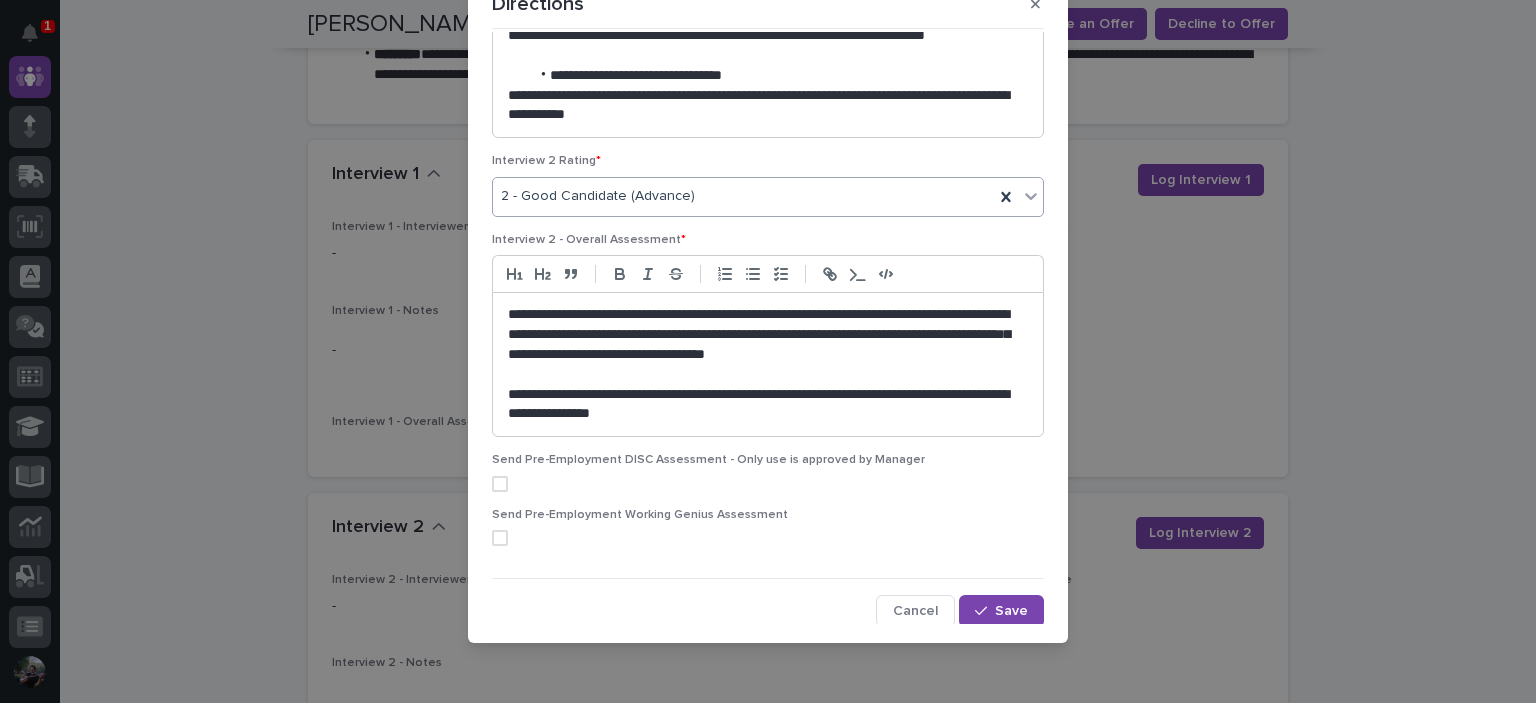 click at bounding box center [768, 375] 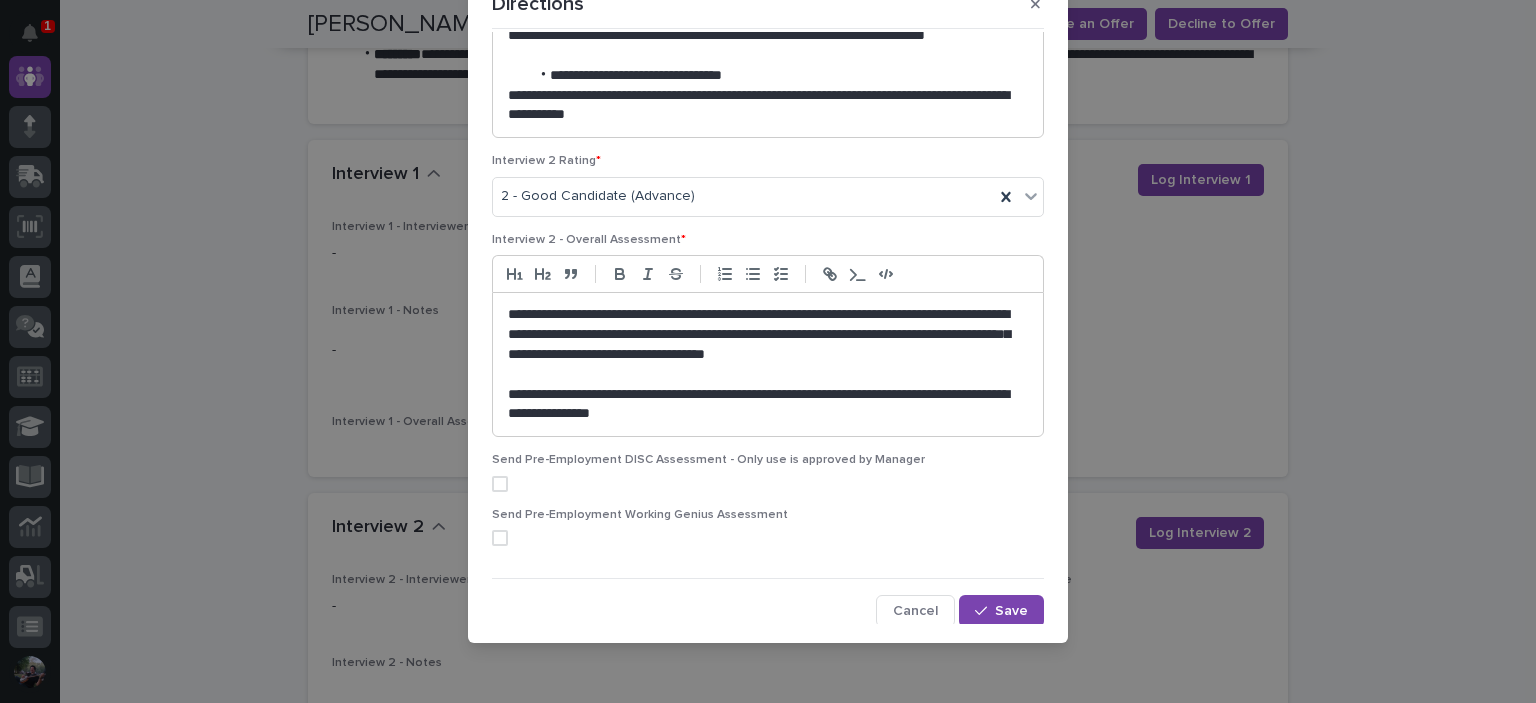 click on "**********" at bounding box center (763, 405) 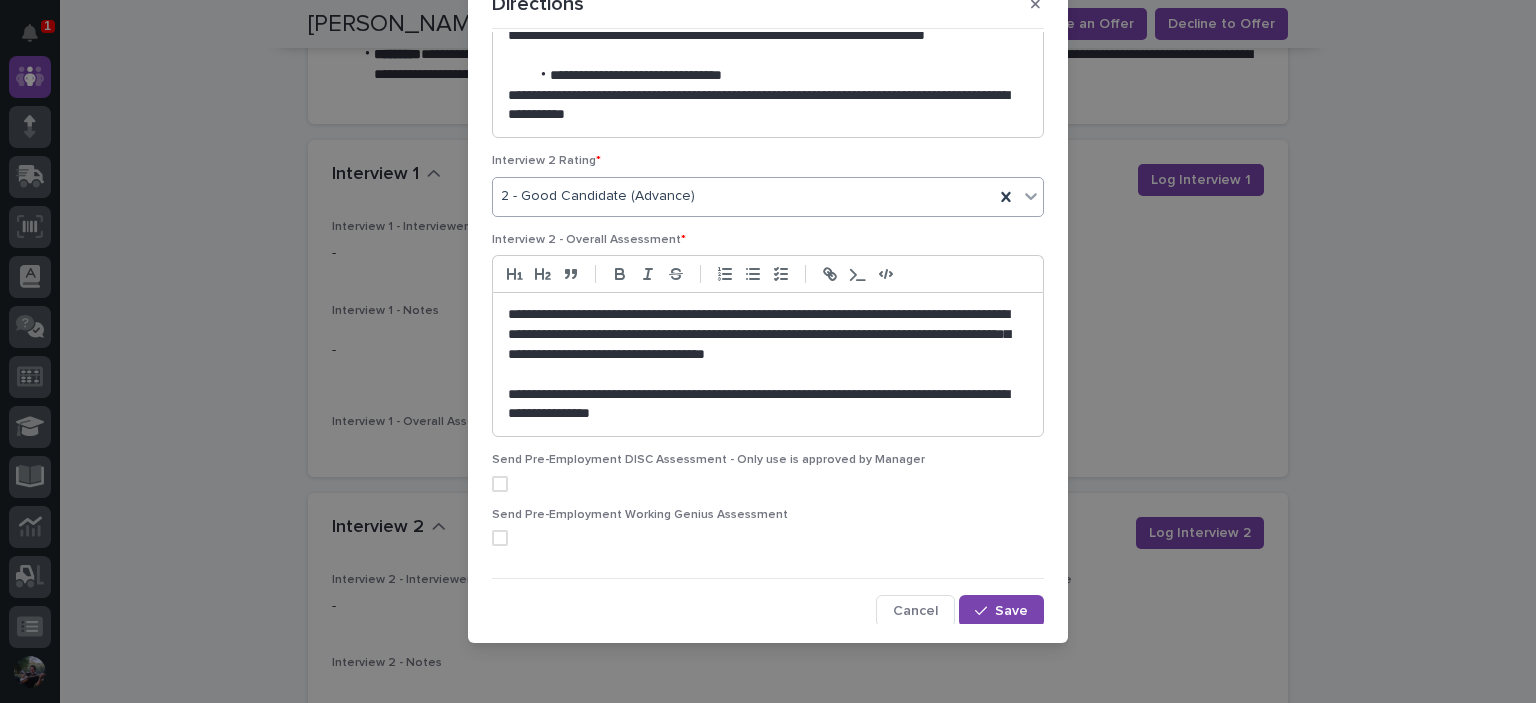 click on "2 - Good Candidate (Advance)" at bounding box center [598, 196] 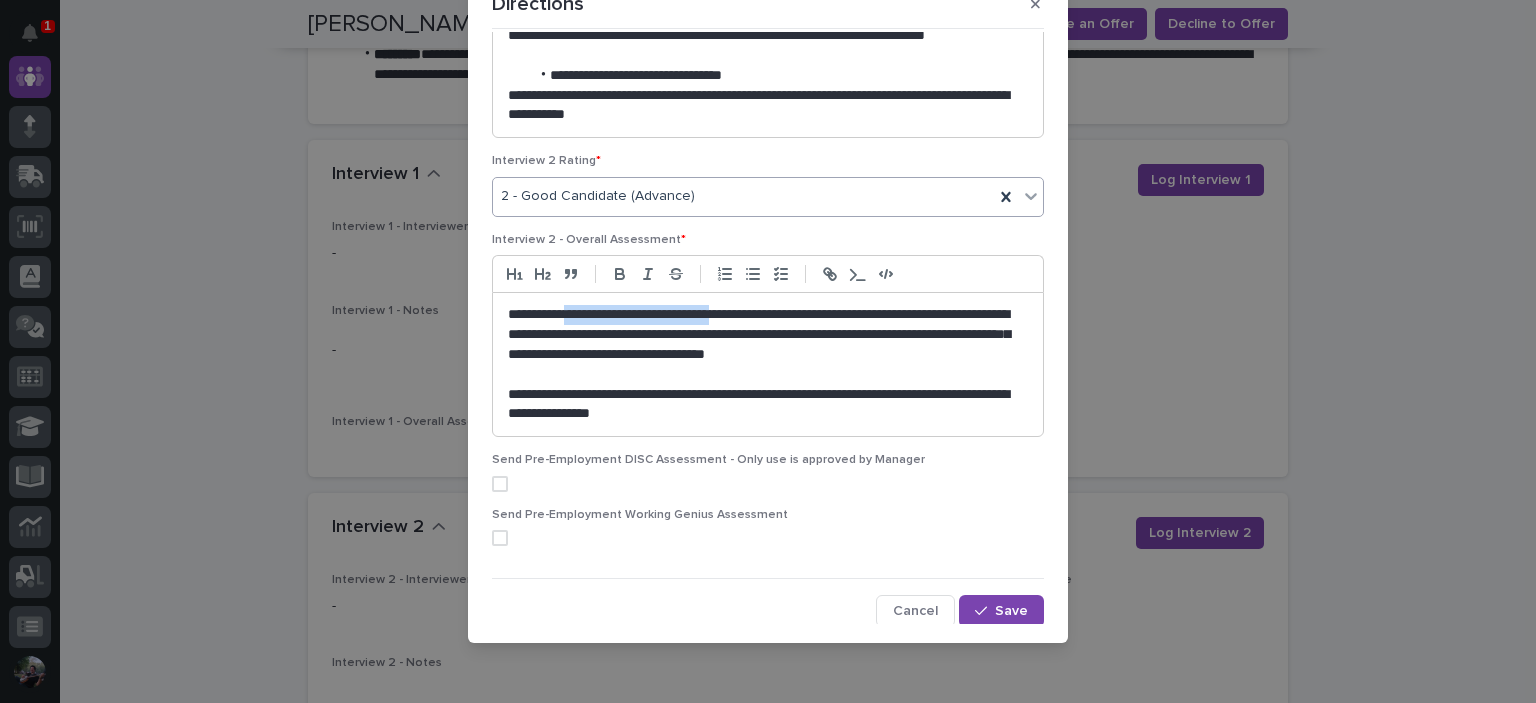 drag, startPoint x: 741, startPoint y: 312, endPoint x: 568, endPoint y: 312, distance: 173 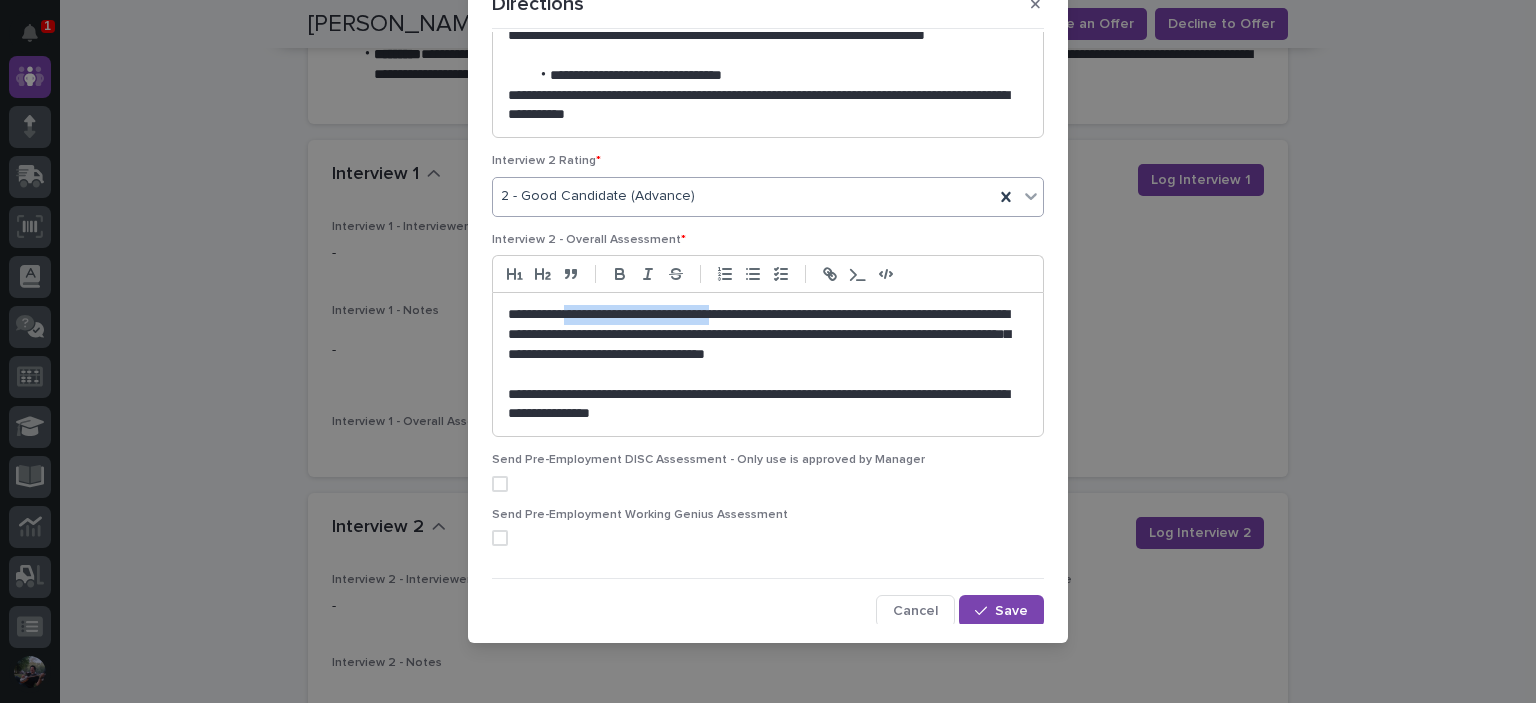 click on "**********" at bounding box center (763, 335) 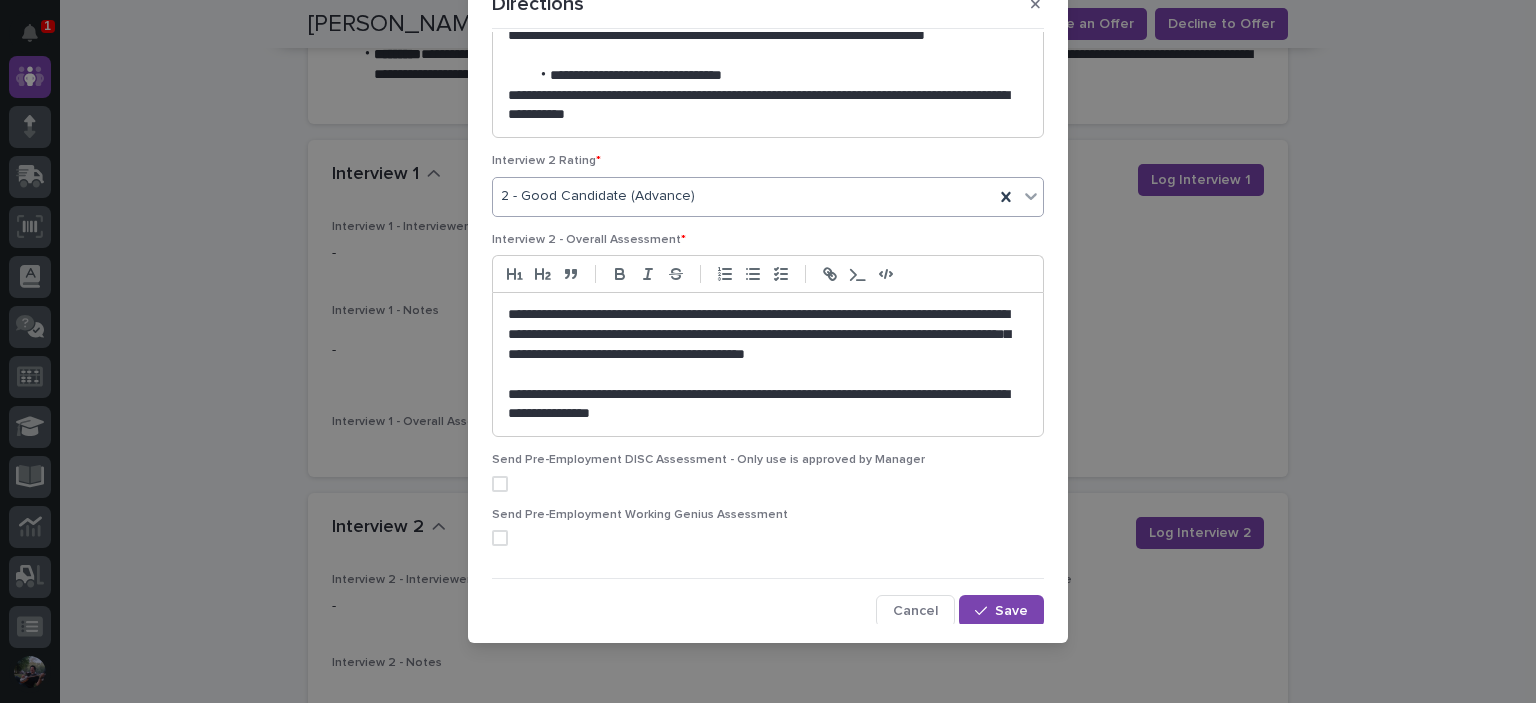 click on "**********" at bounding box center (763, 335) 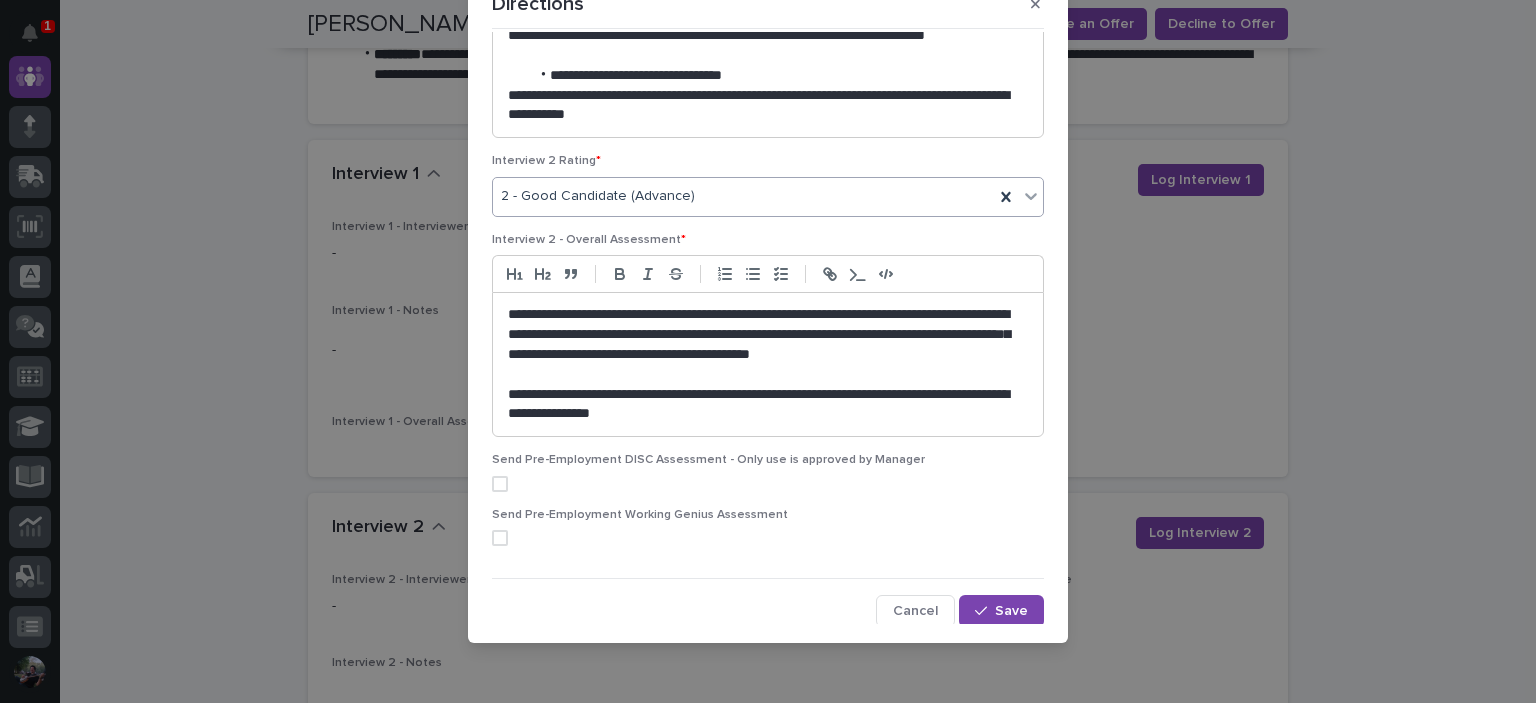 click on "**********" at bounding box center [763, 335] 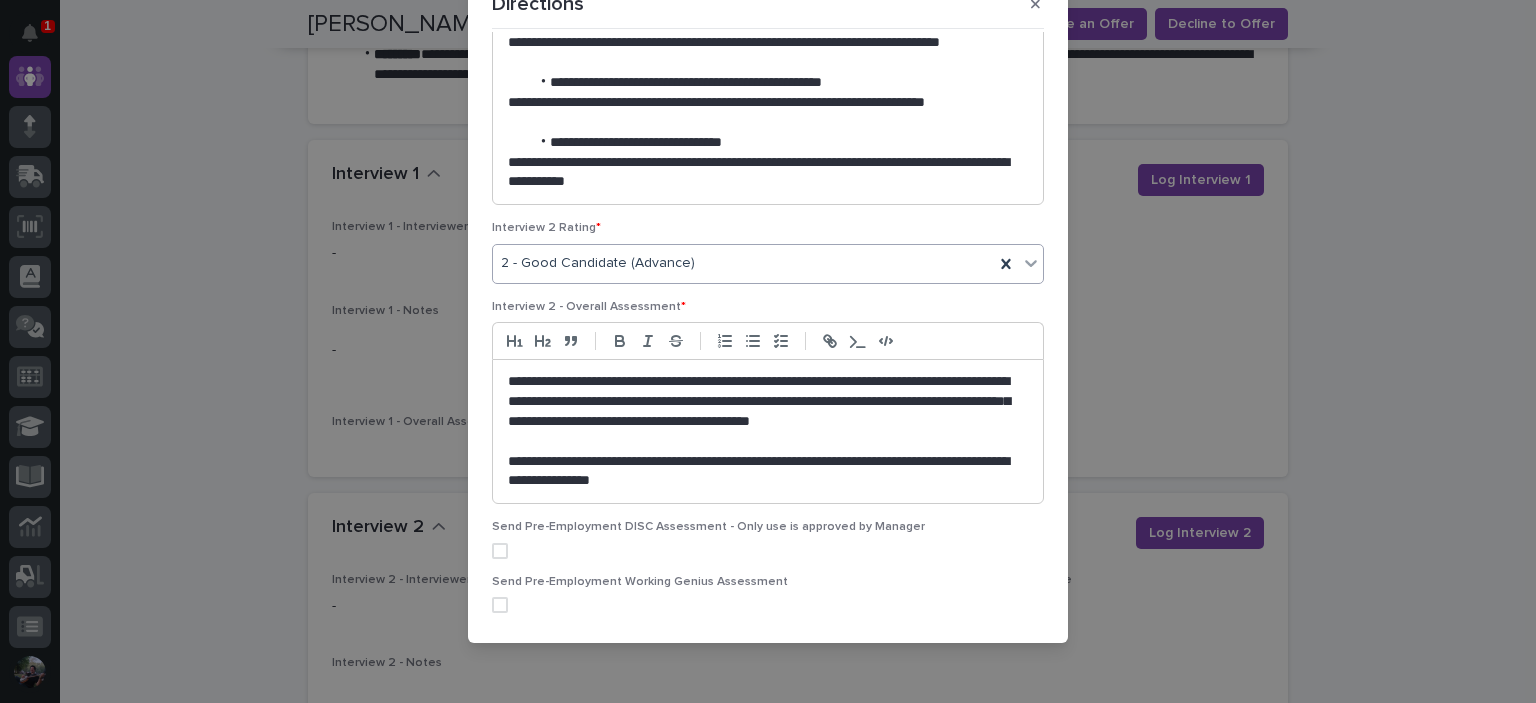 scroll, scrollTop: 259, scrollLeft: 0, axis: vertical 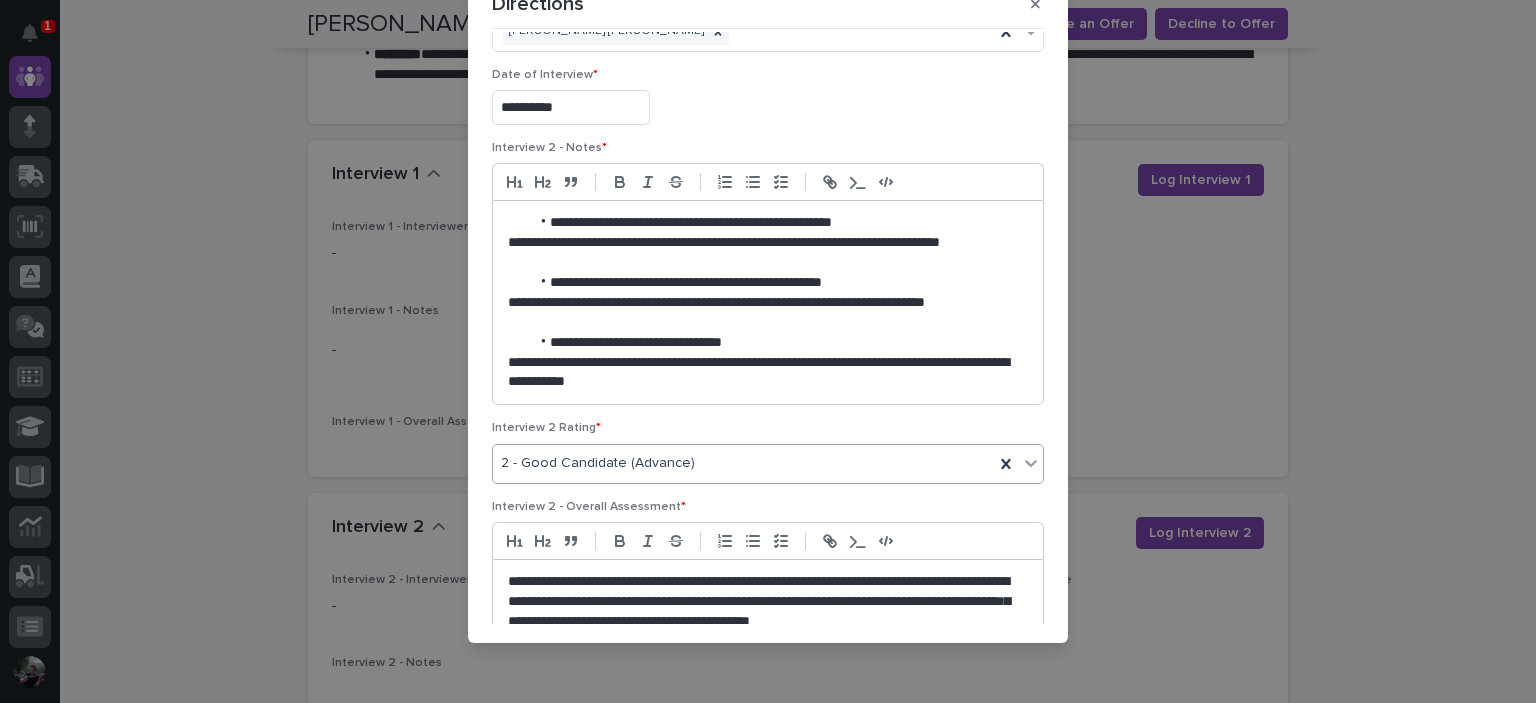 click on "**********" at bounding box center (763, 303) 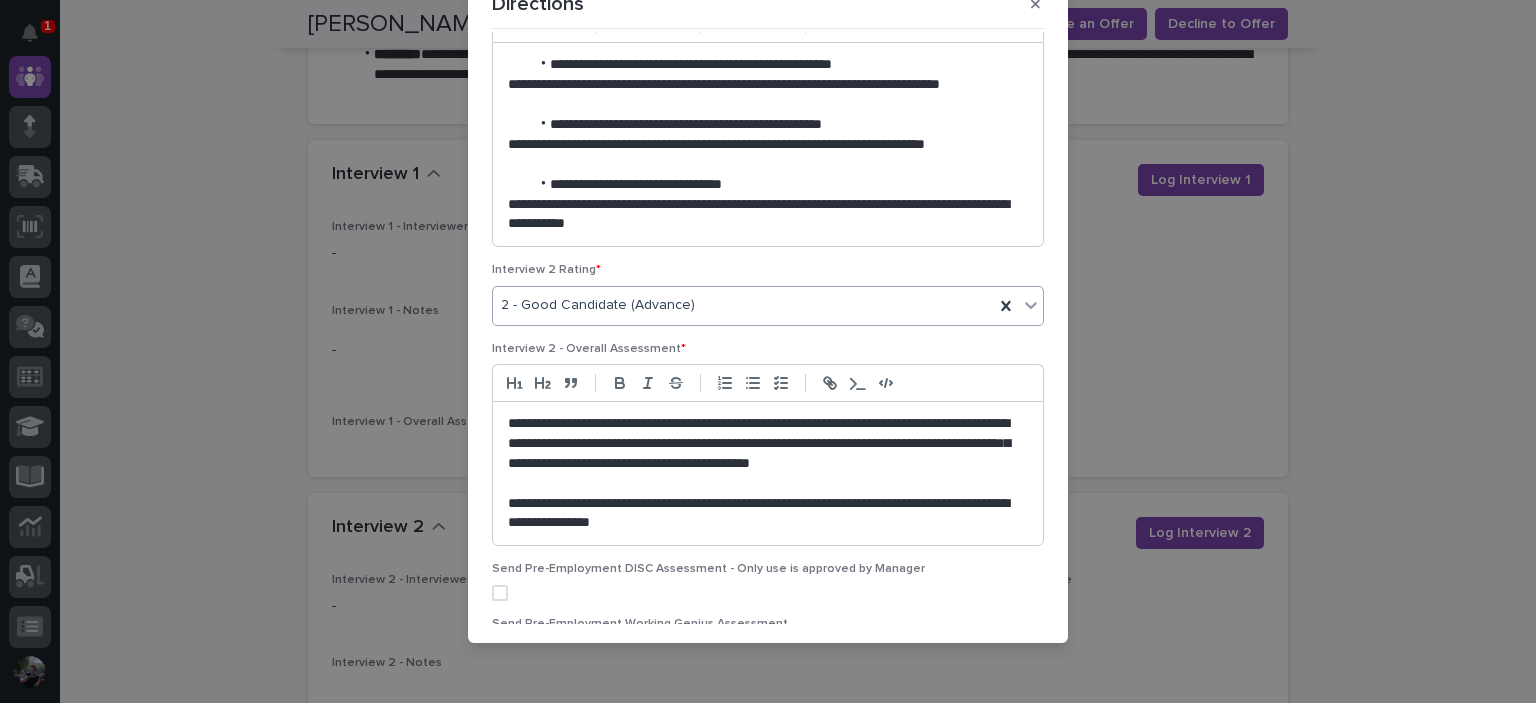 scroll, scrollTop: 459, scrollLeft: 0, axis: vertical 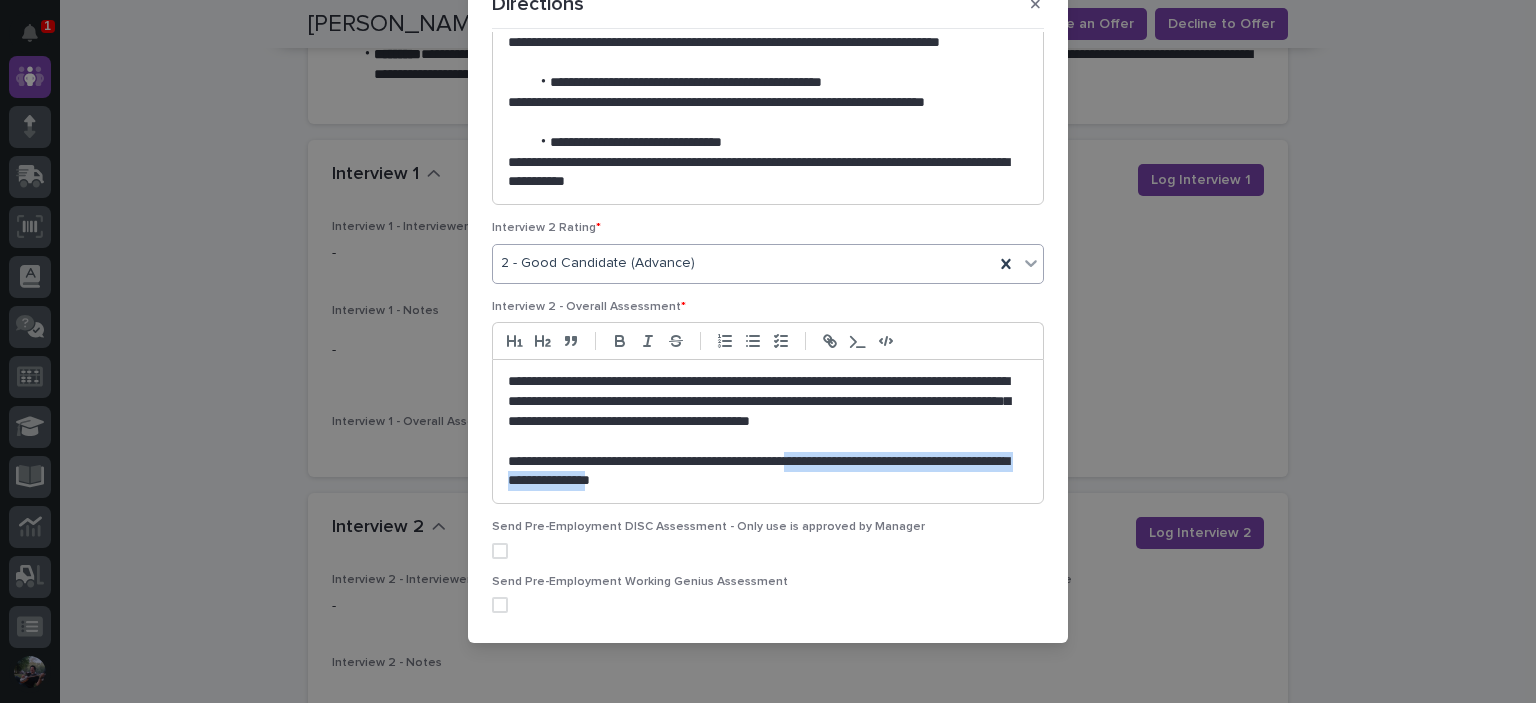 drag, startPoint x: 666, startPoint y: 479, endPoint x: 816, endPoint y: 463, distance: 150.85092 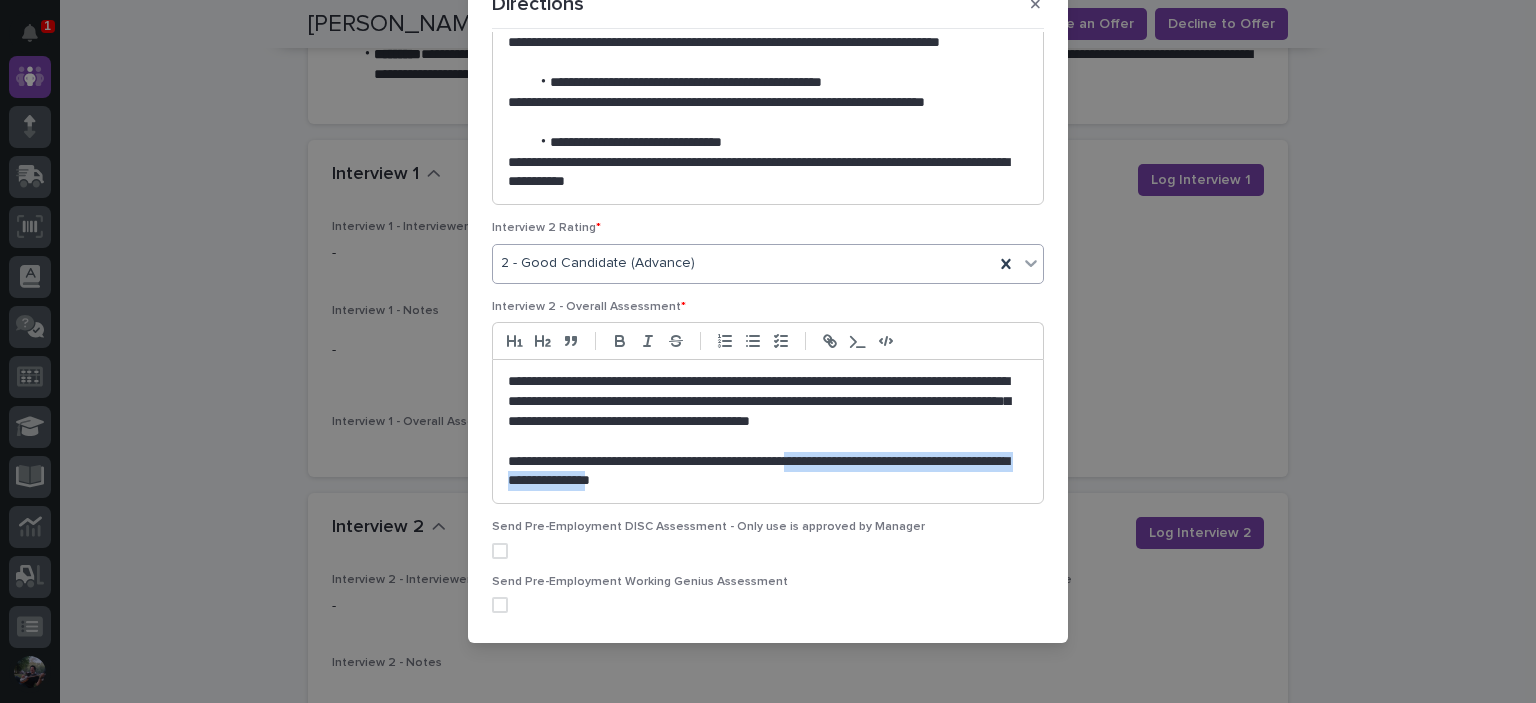 click on "**********" at bounding box center (763, 472) 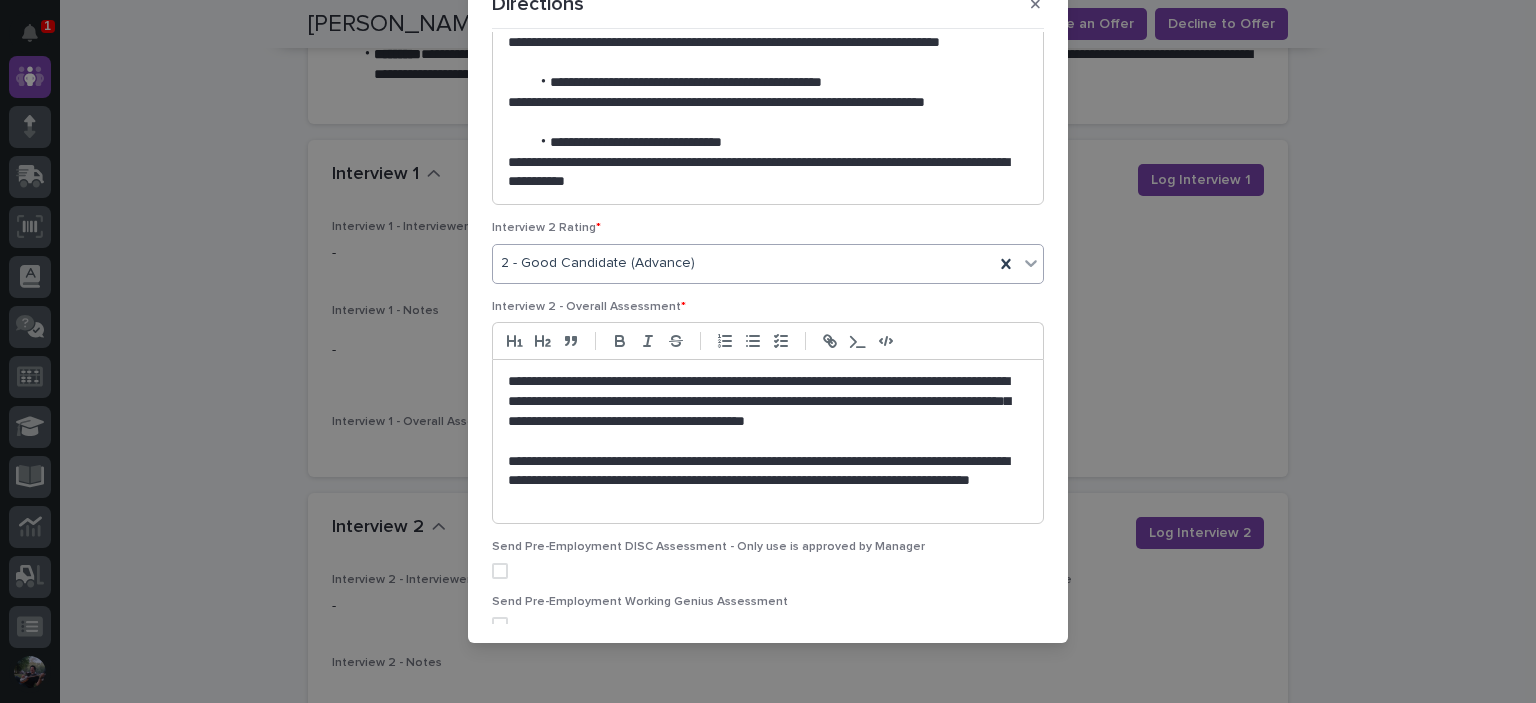 click on "**********" at bounding box center (763, 402) 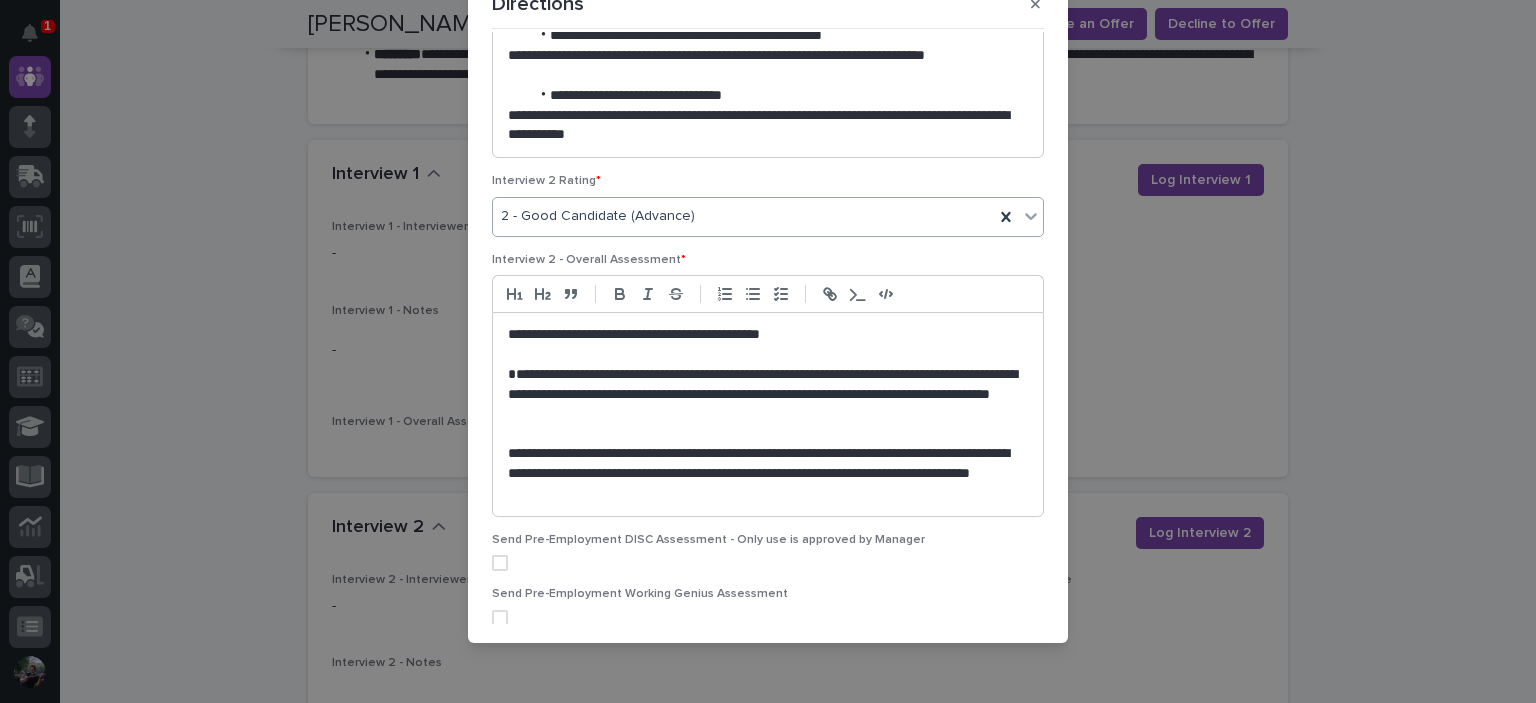scroll, scrollTop: 526, scrollLeft: 0, axis: vertical 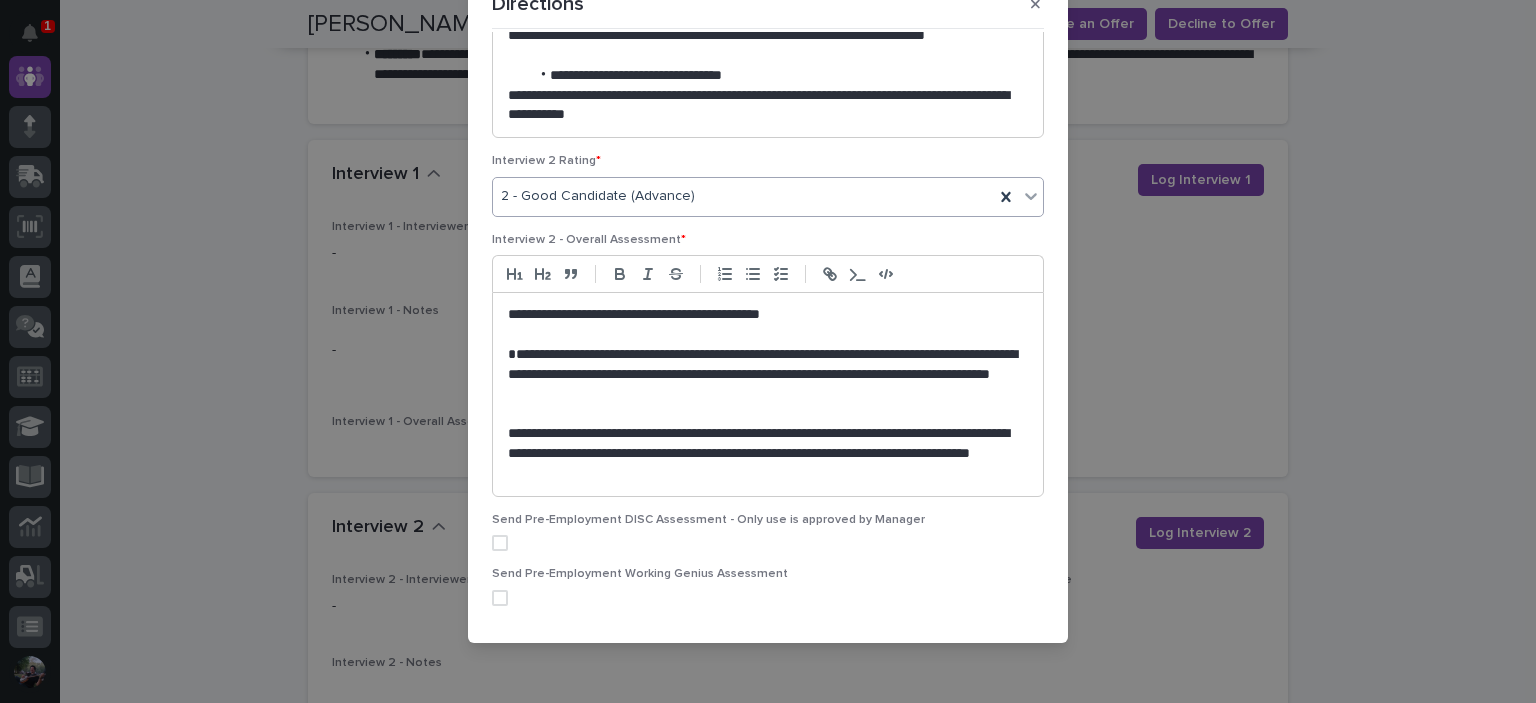 click at bounding box center (768, 414) 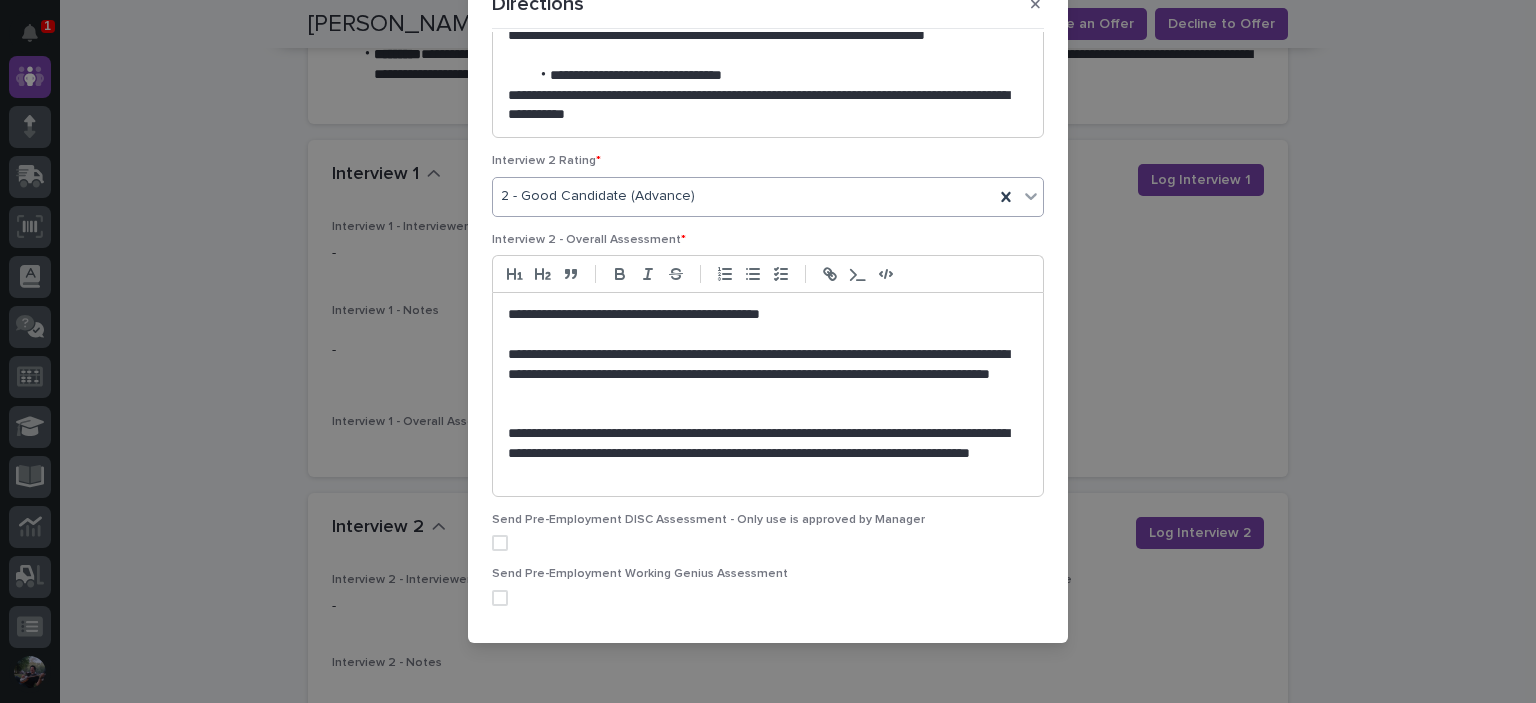 click on "**********" at bounding box center [763, 375] 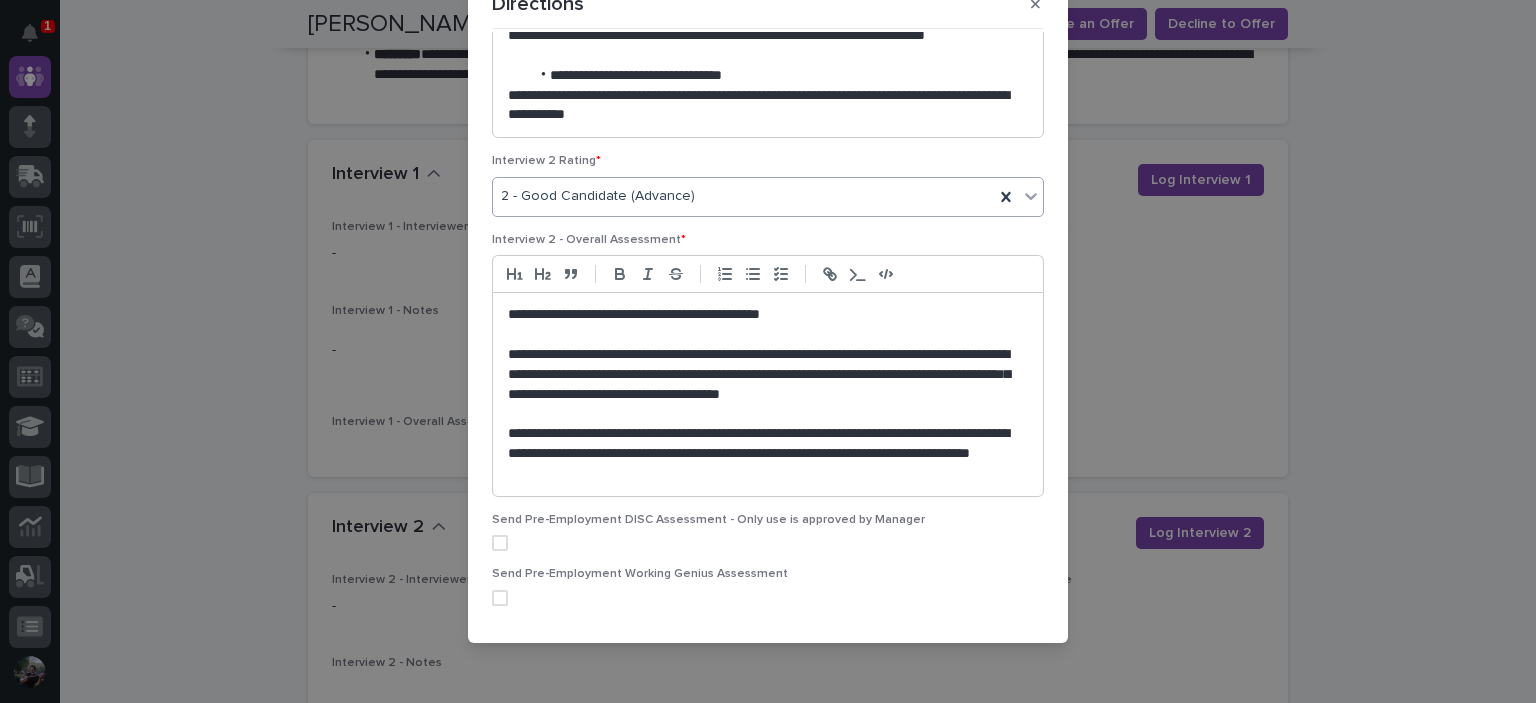 click on "**********" at bounding box center (763, 375) 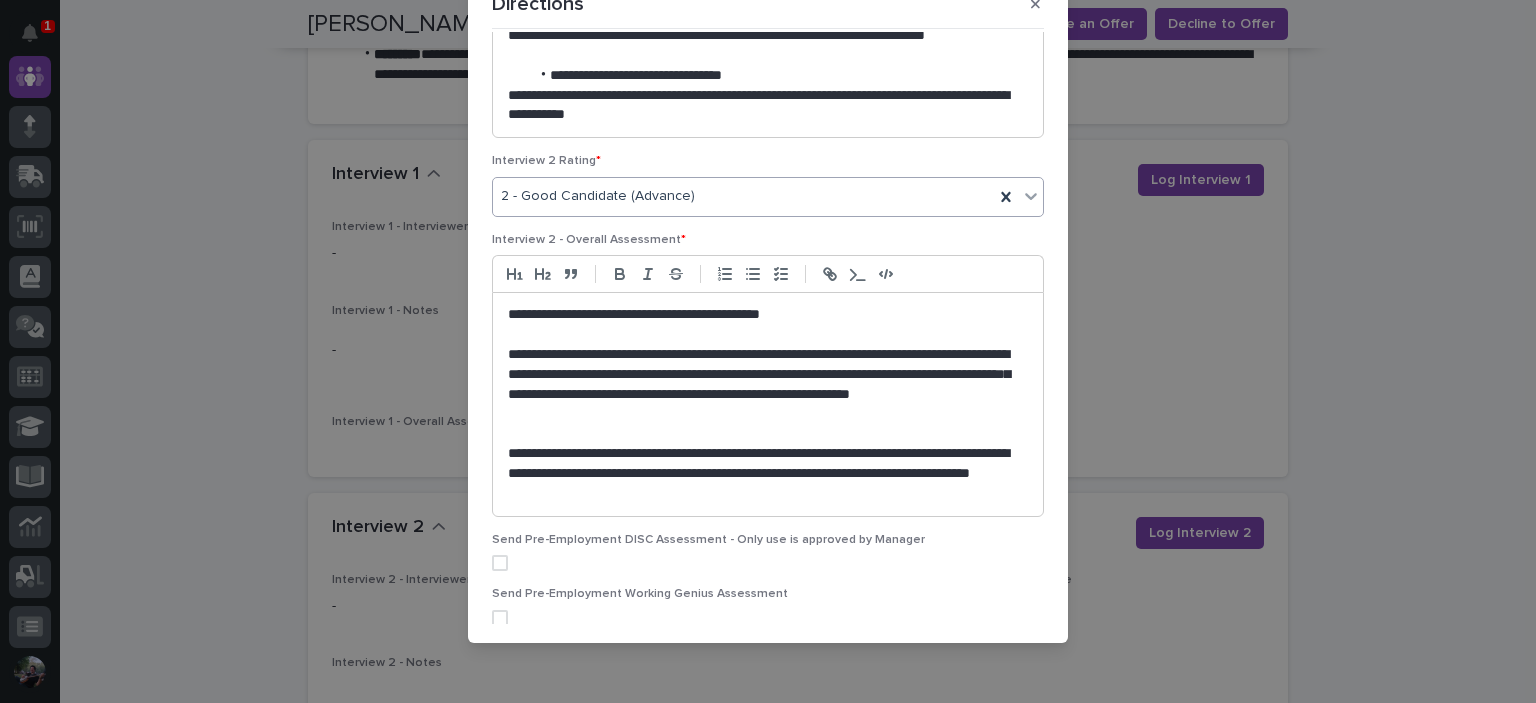 click on "**********" at bounding box center [763, 474] 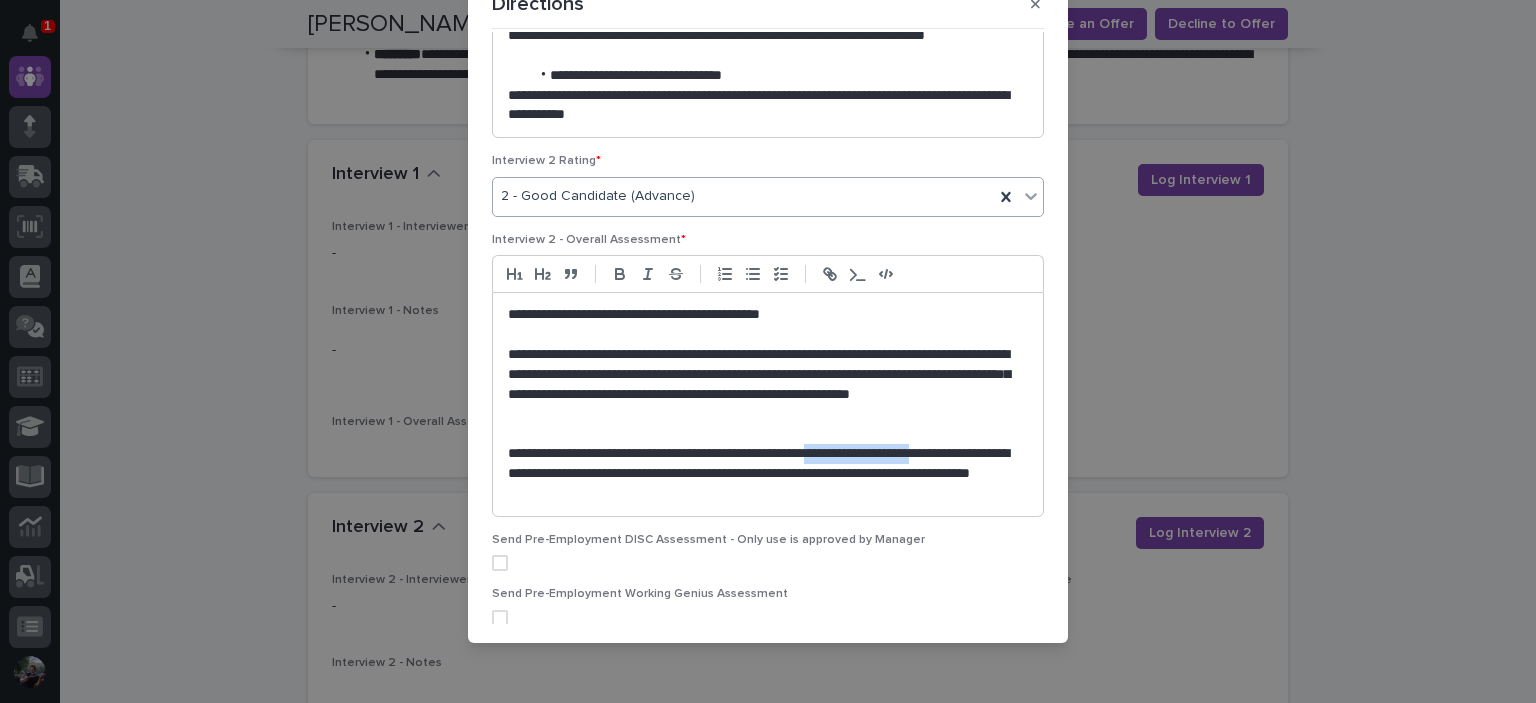 drag, startPoint x: 986, startPoint y: 453, endPoint x: 848, endPoint y: 457, distance: 138.05795 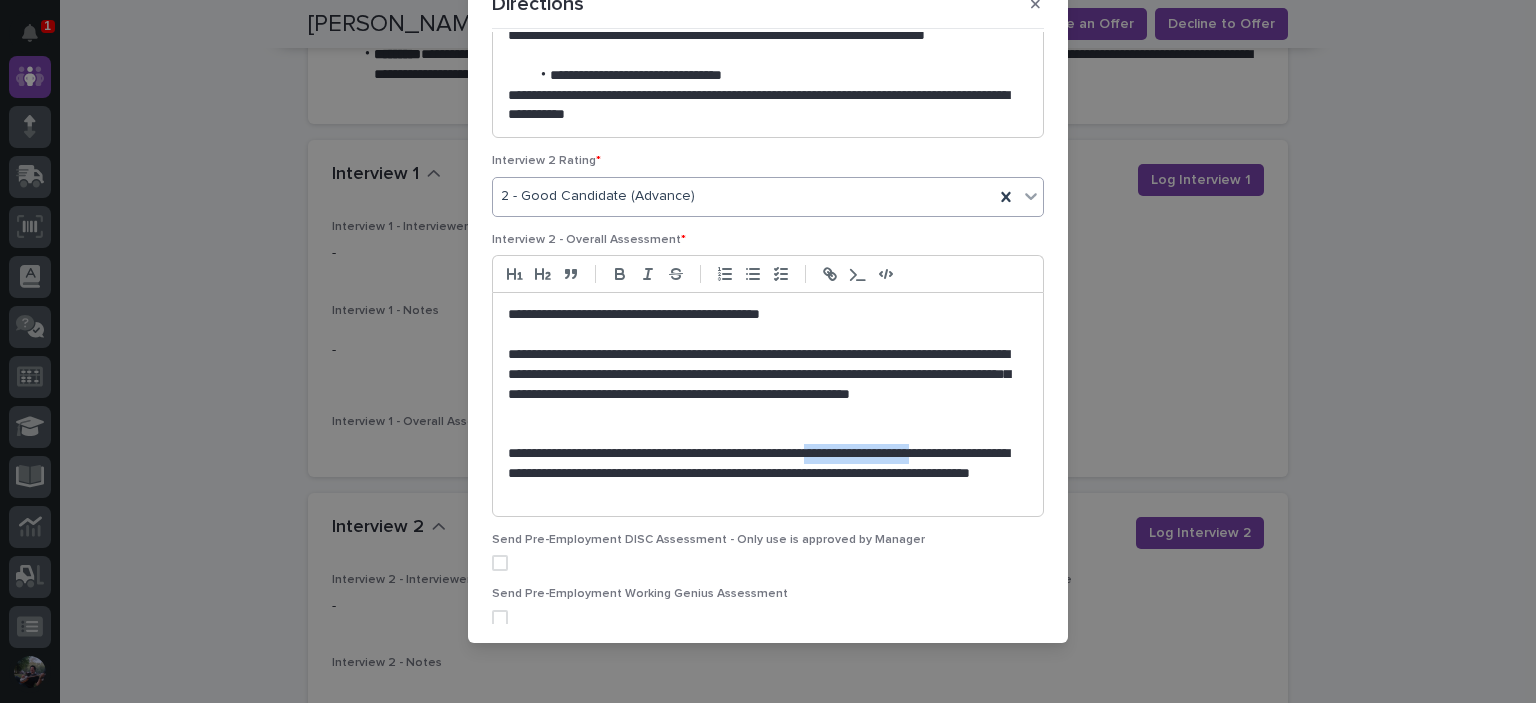 click on "**********" at bounding box center (763, 474) 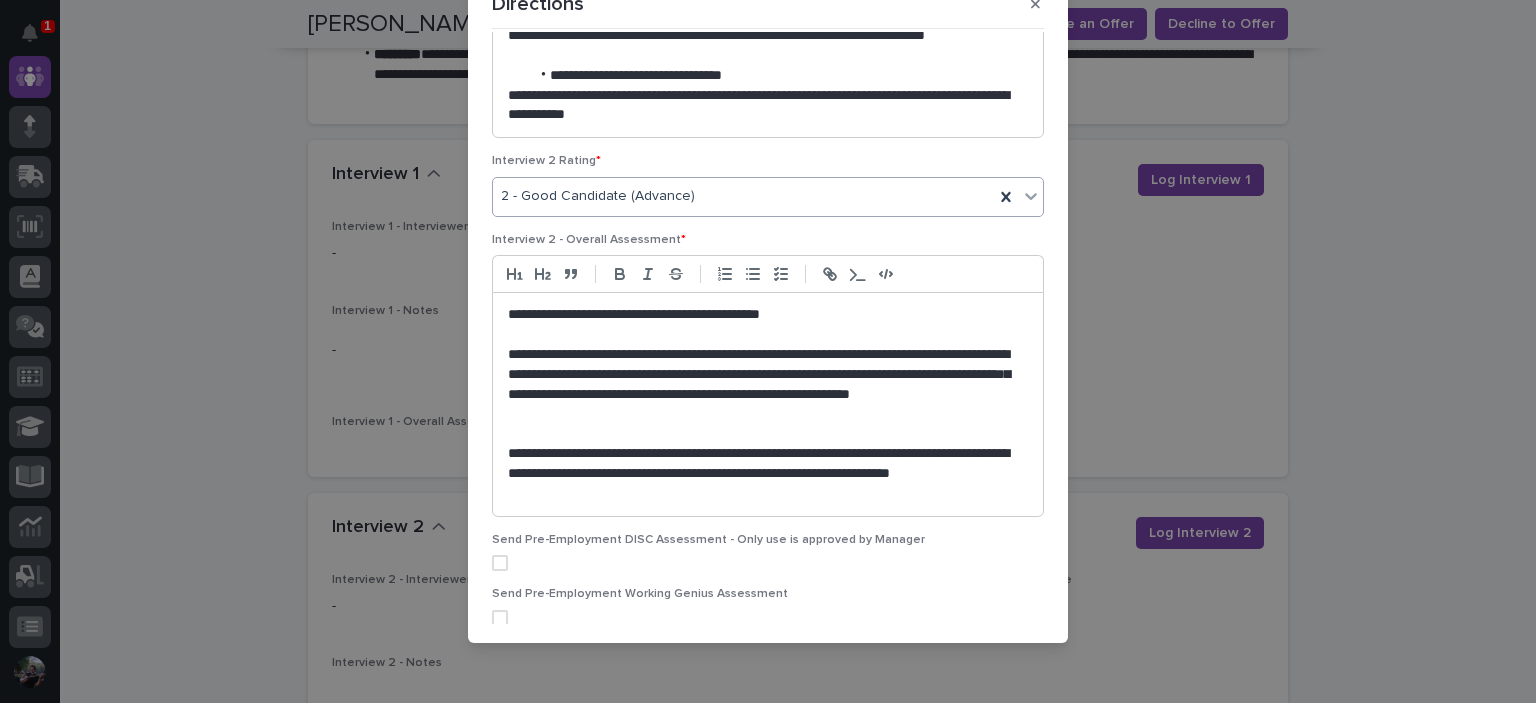 click on "**********" at bounding box center (763, 474) 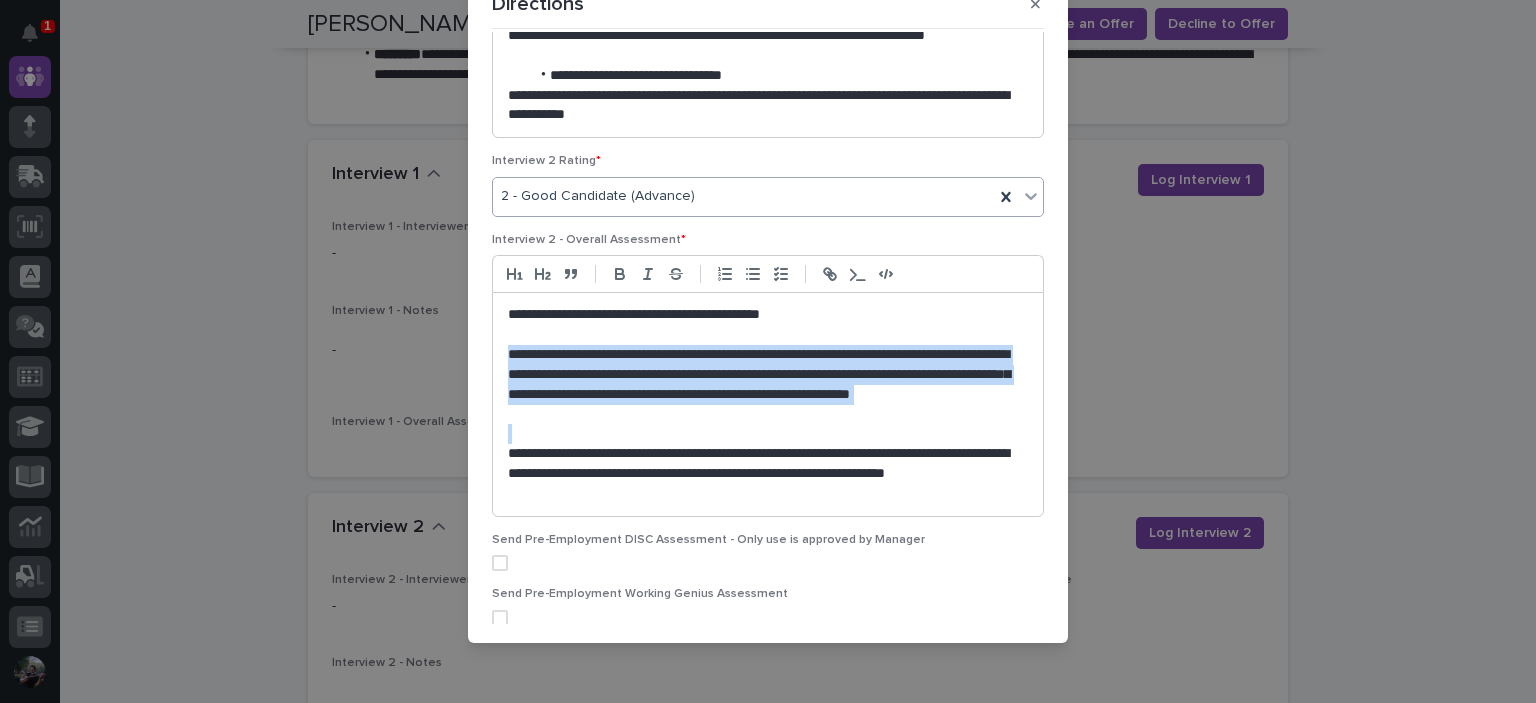 drag, startPoint x: 622, startPoint y: 425, endPoint x: 498, endPoint y: 349, distance: 145.43727 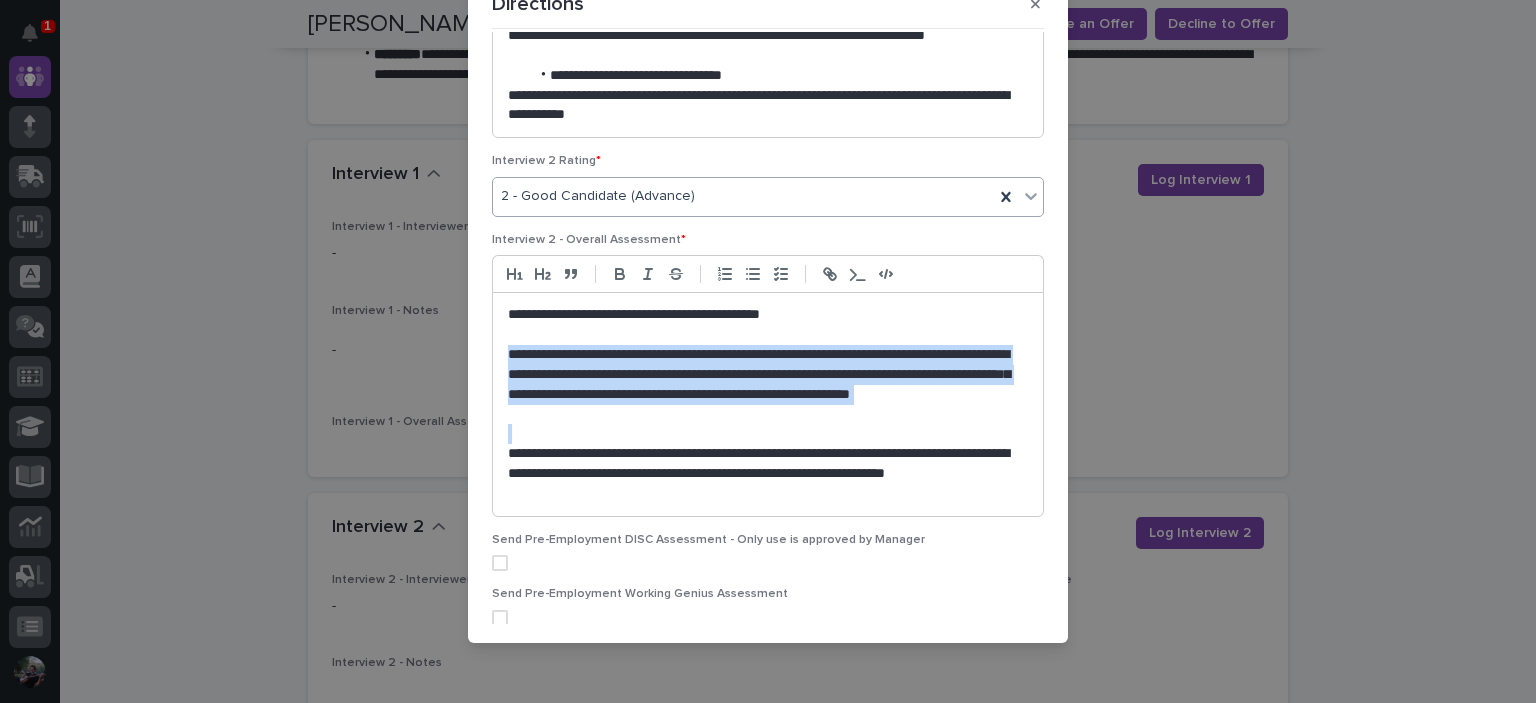 click on "**********" at bounding box center (768, 404) 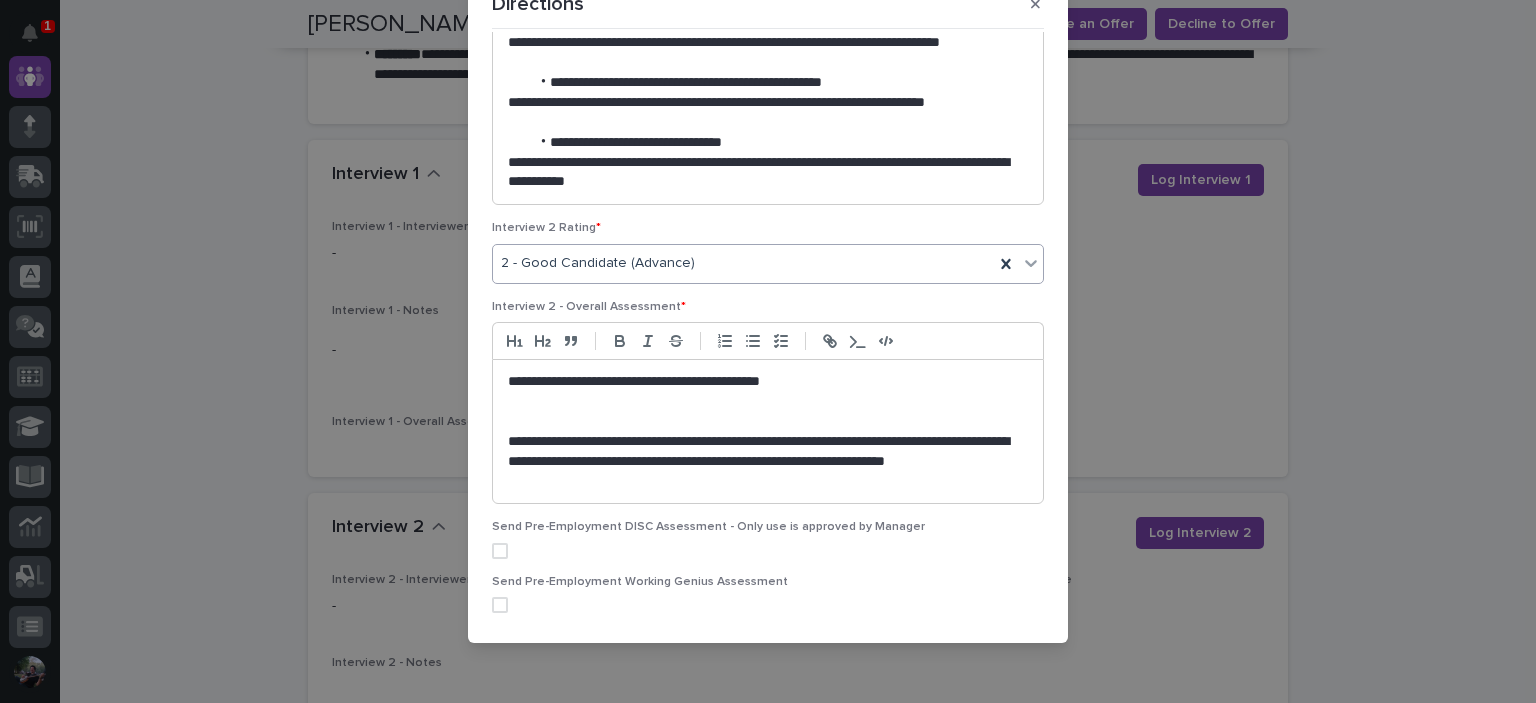scroll, scrollTop: 326, scrollLeft: 0, axis: vertical 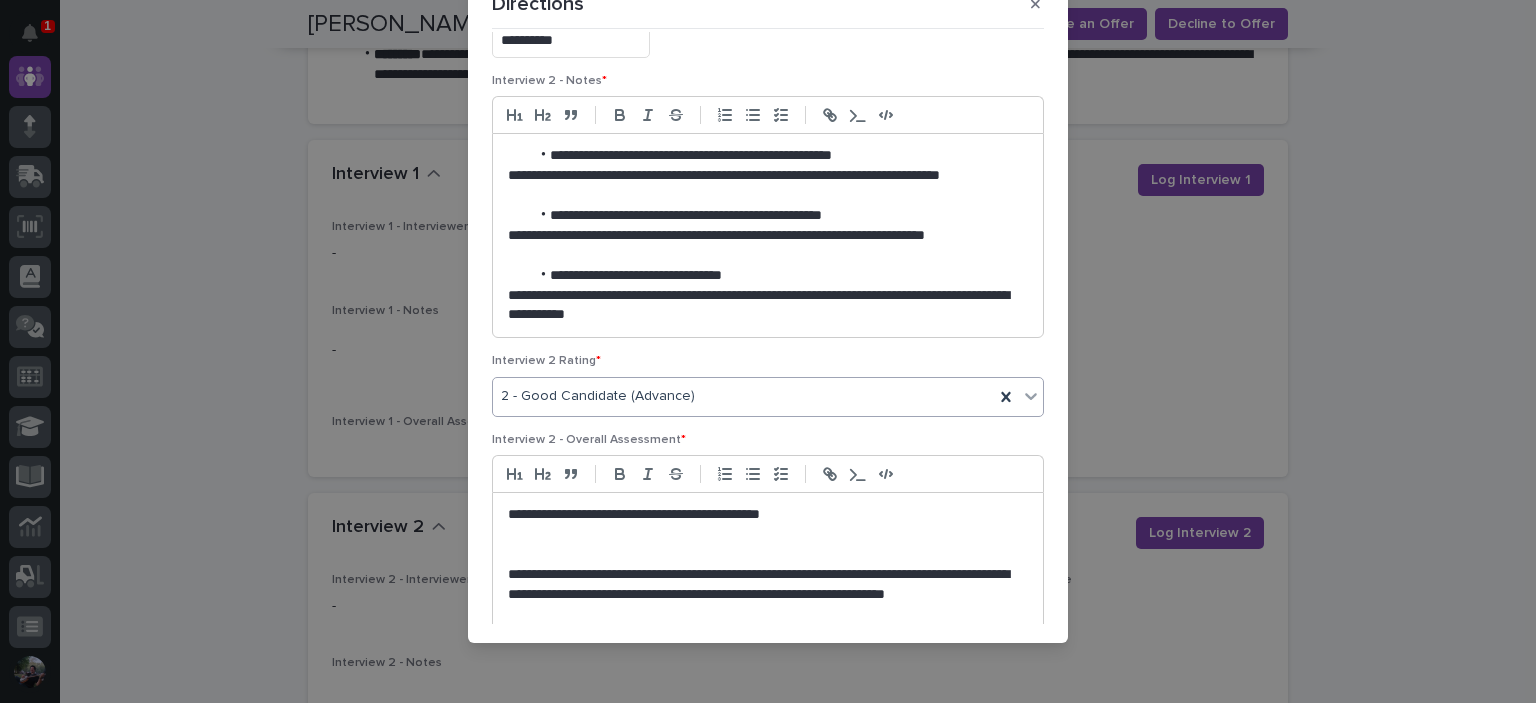 click on "**********" at bounding box center (763, 306) 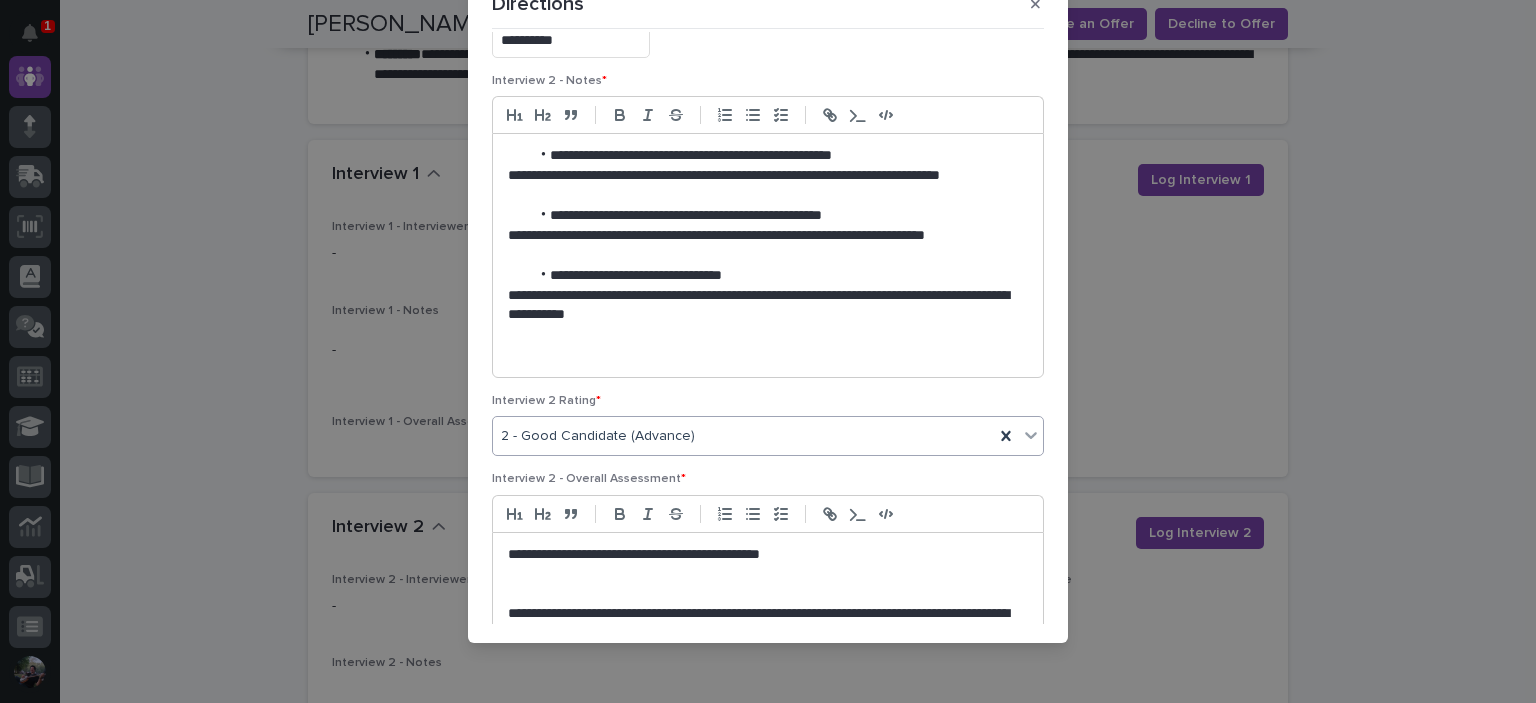 scroll, scrollTop: 0, scrollLeft: 0, axis: both 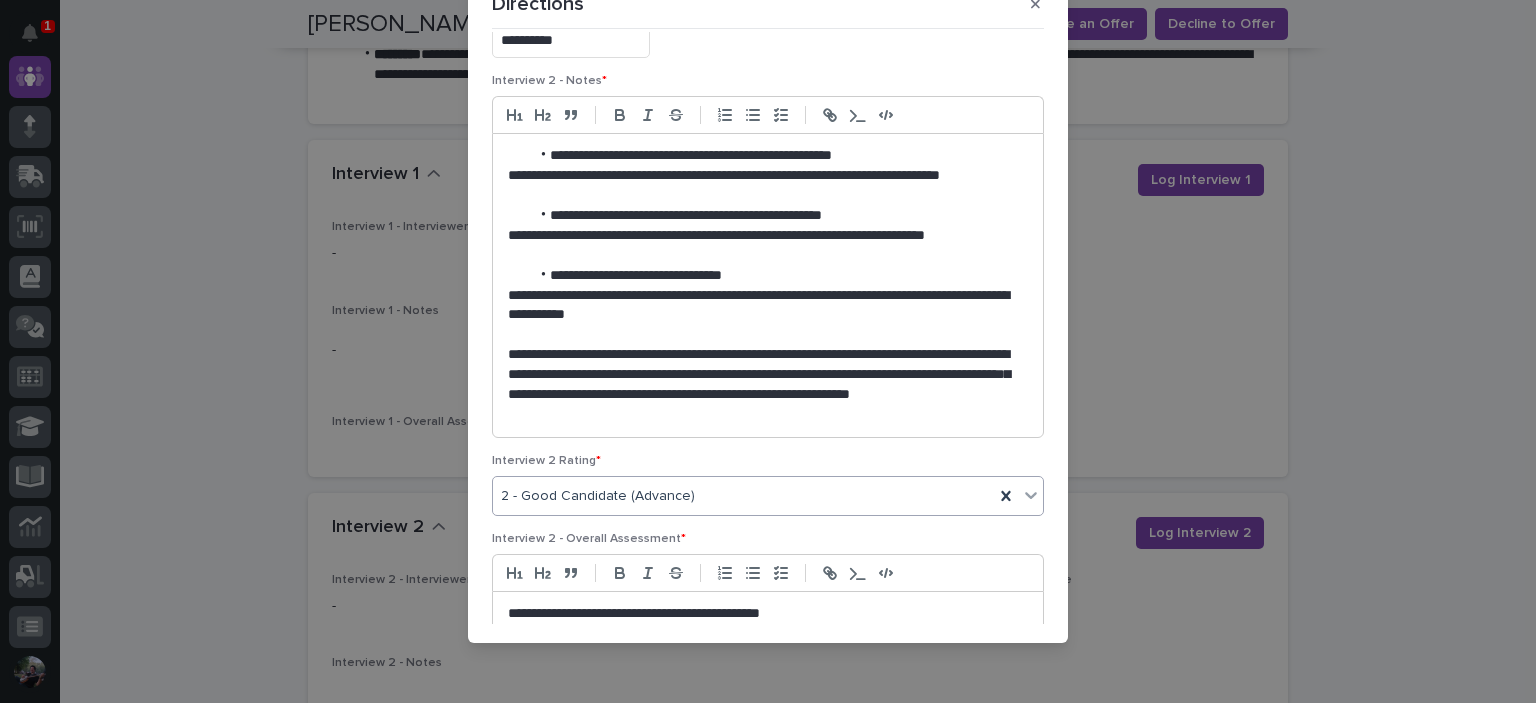 drag, startPoint x: 662, startPoint y: 427, endPoint x: 645, endPoint y: 421, distance: 18.027756 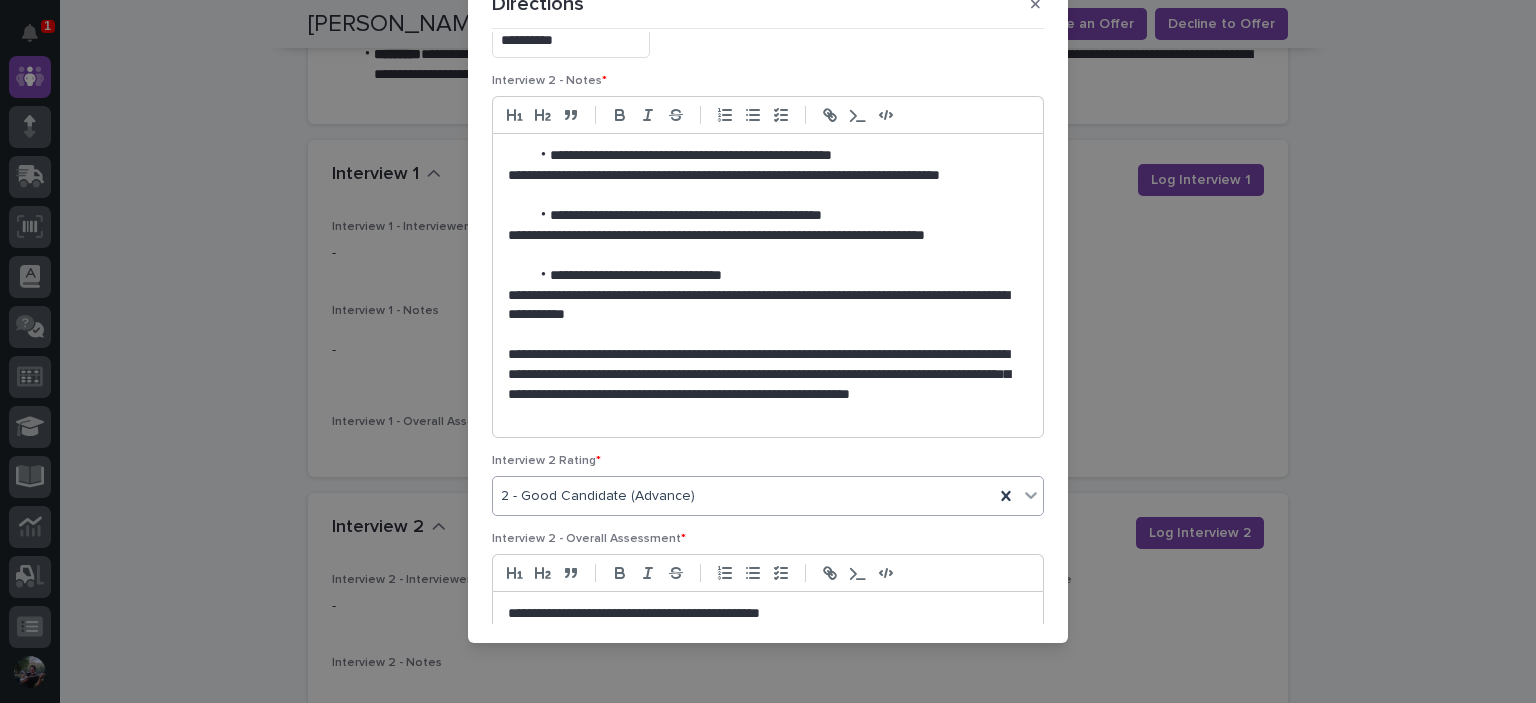 click on "**********" at bounding box center [768, 285] 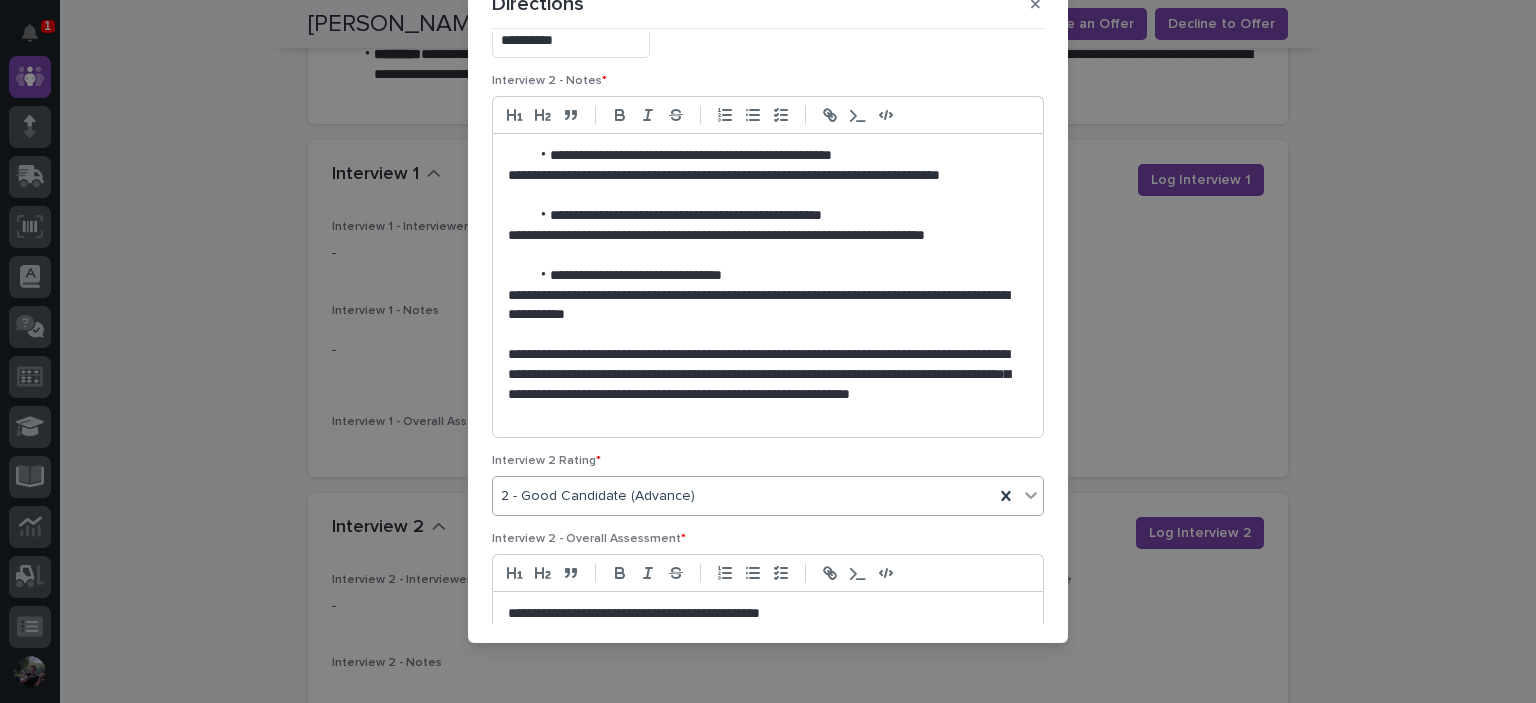 click on "**********" at bounding box center (763, 385) 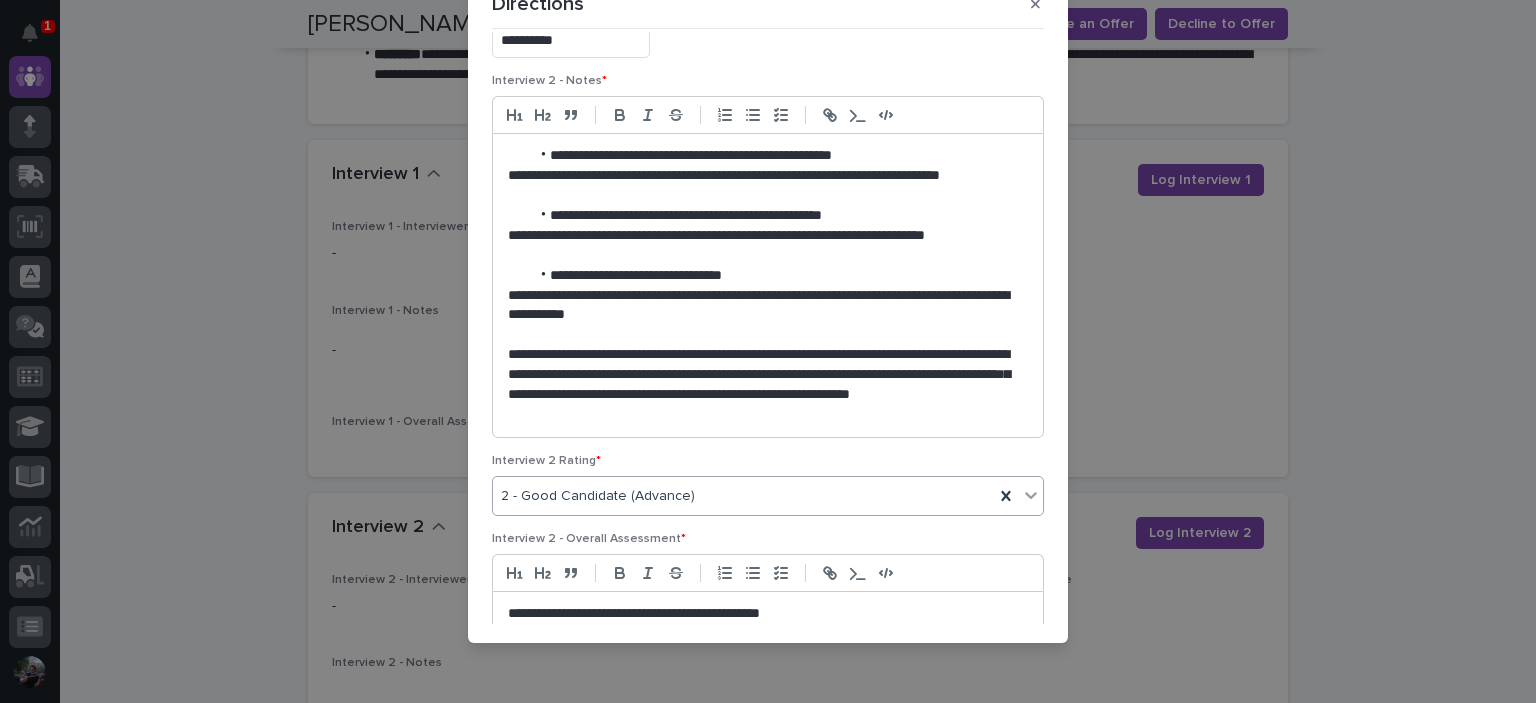 click on "**********" at bounding box center (763, 385) 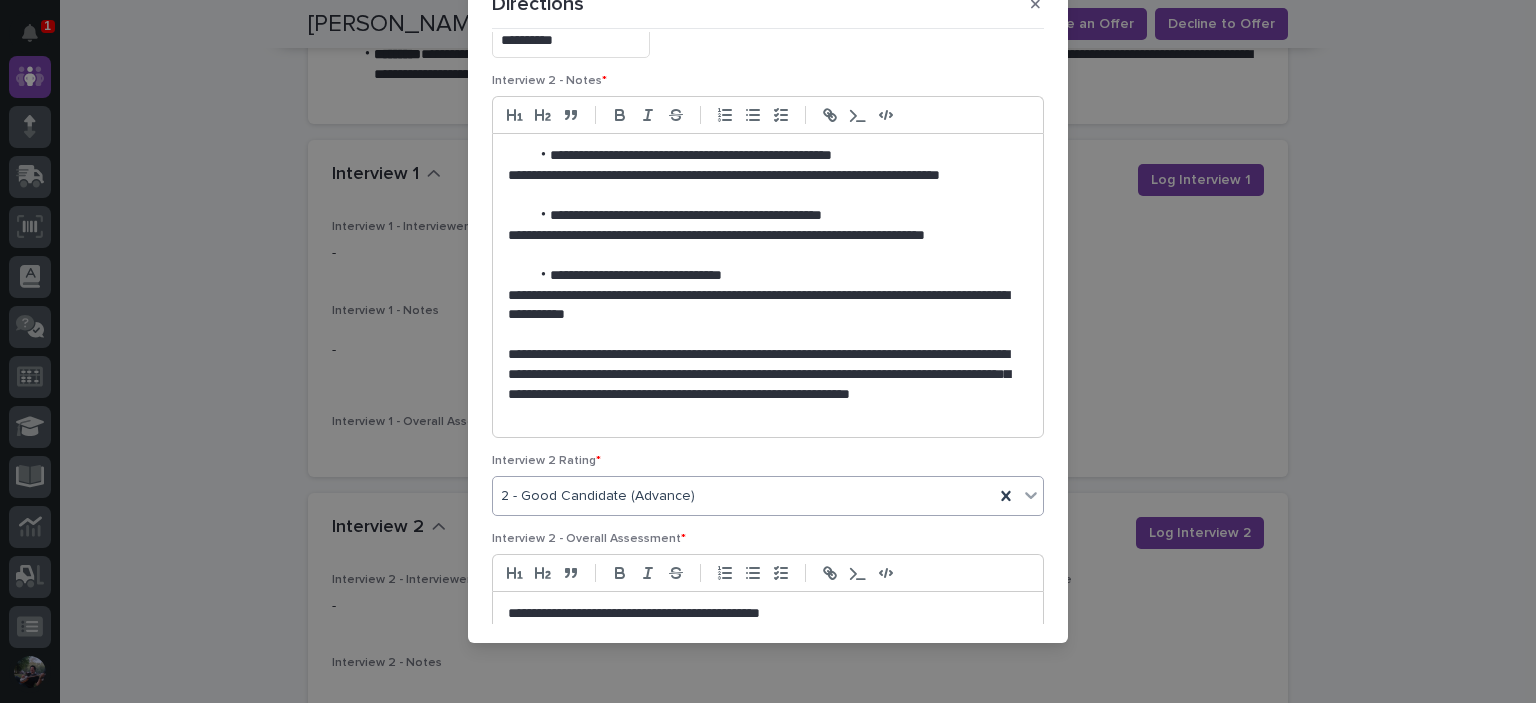 click on "**********" at bounding box center [763, 385] 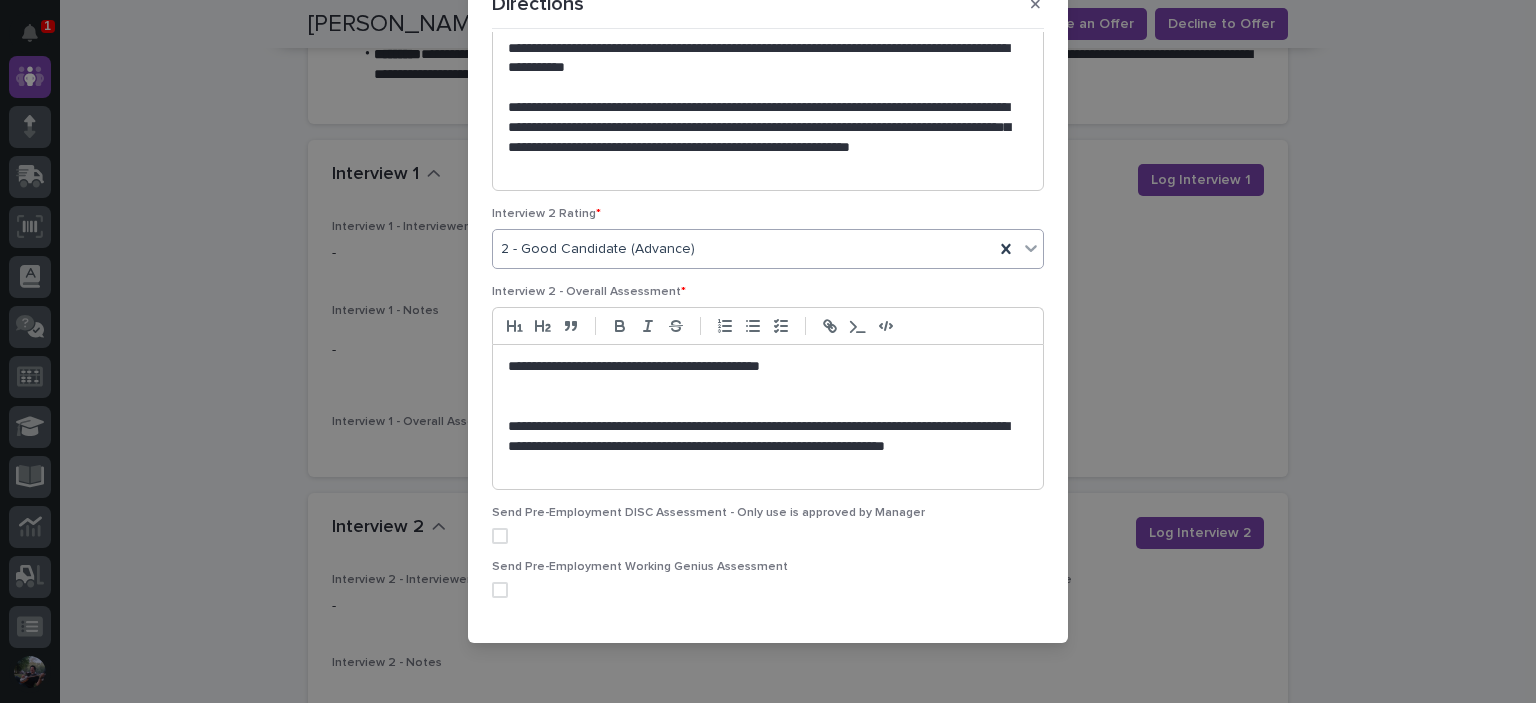 scroll, scrollTop: 592, scrollLeft: 0, axis: vertical 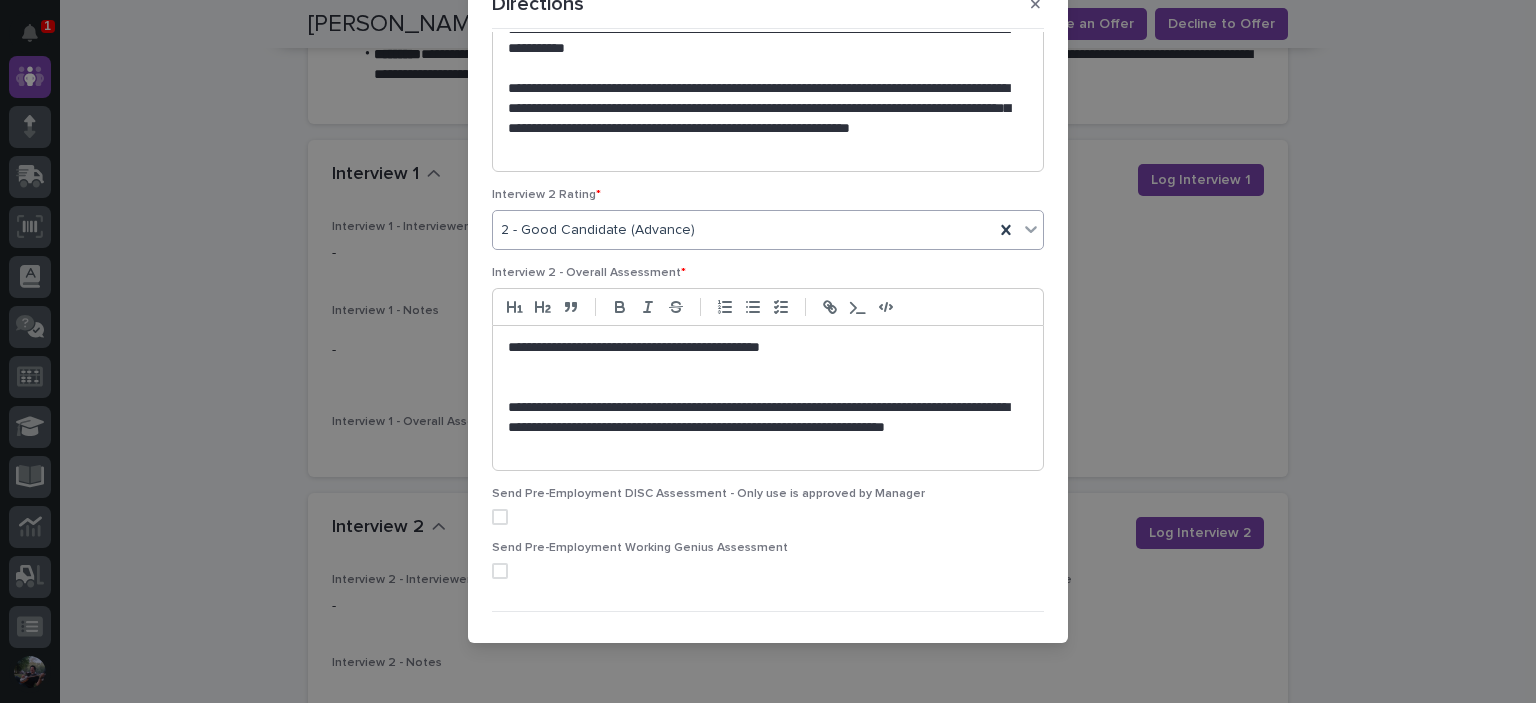click on "**********" at bounding box center [763, 428] 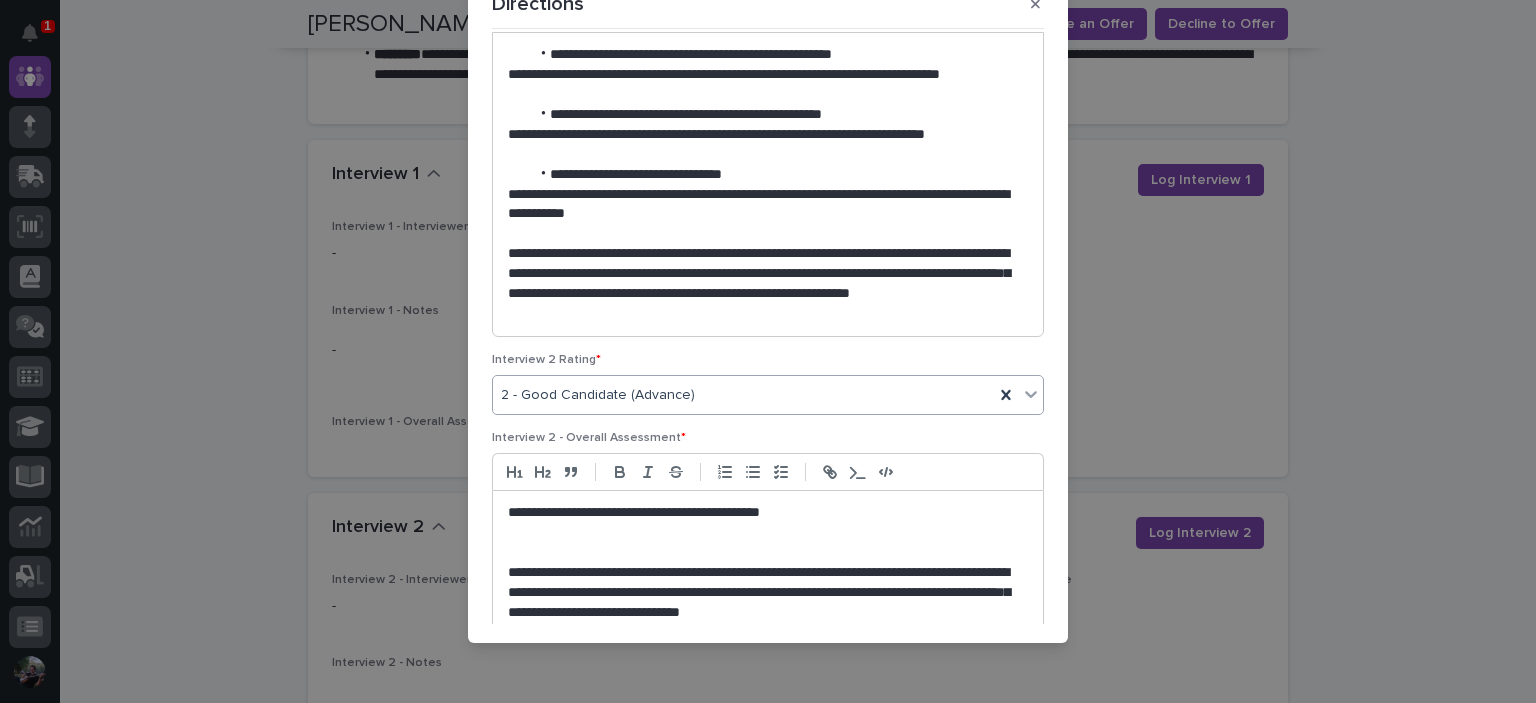 scroll, scrollTop: 326, scrollLeft: 0, axis: vertical 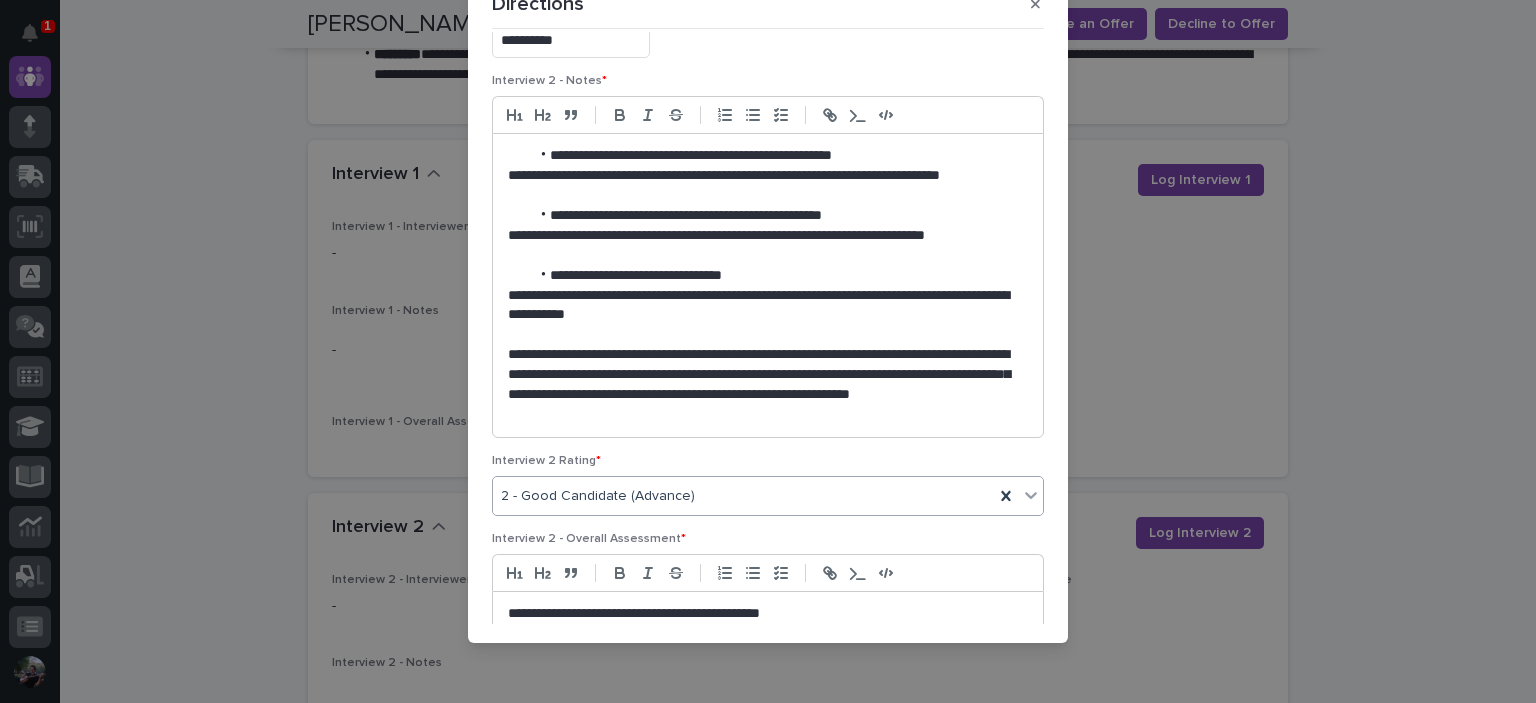 click at bounding box center [768, 256] 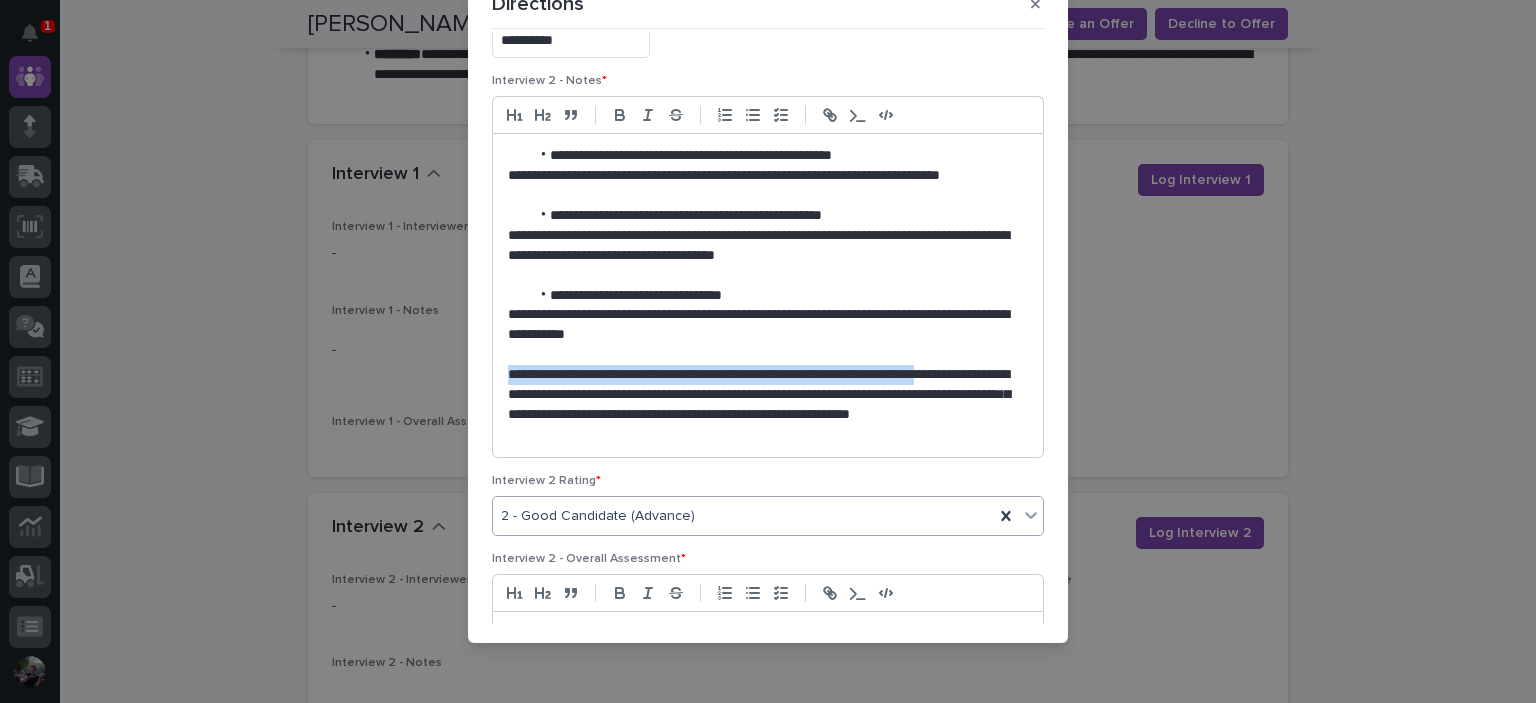 drag, startPoint x: 496, startPoint y: 371, endPoint x: 976, endPoint y: 377, distance: 480.0375 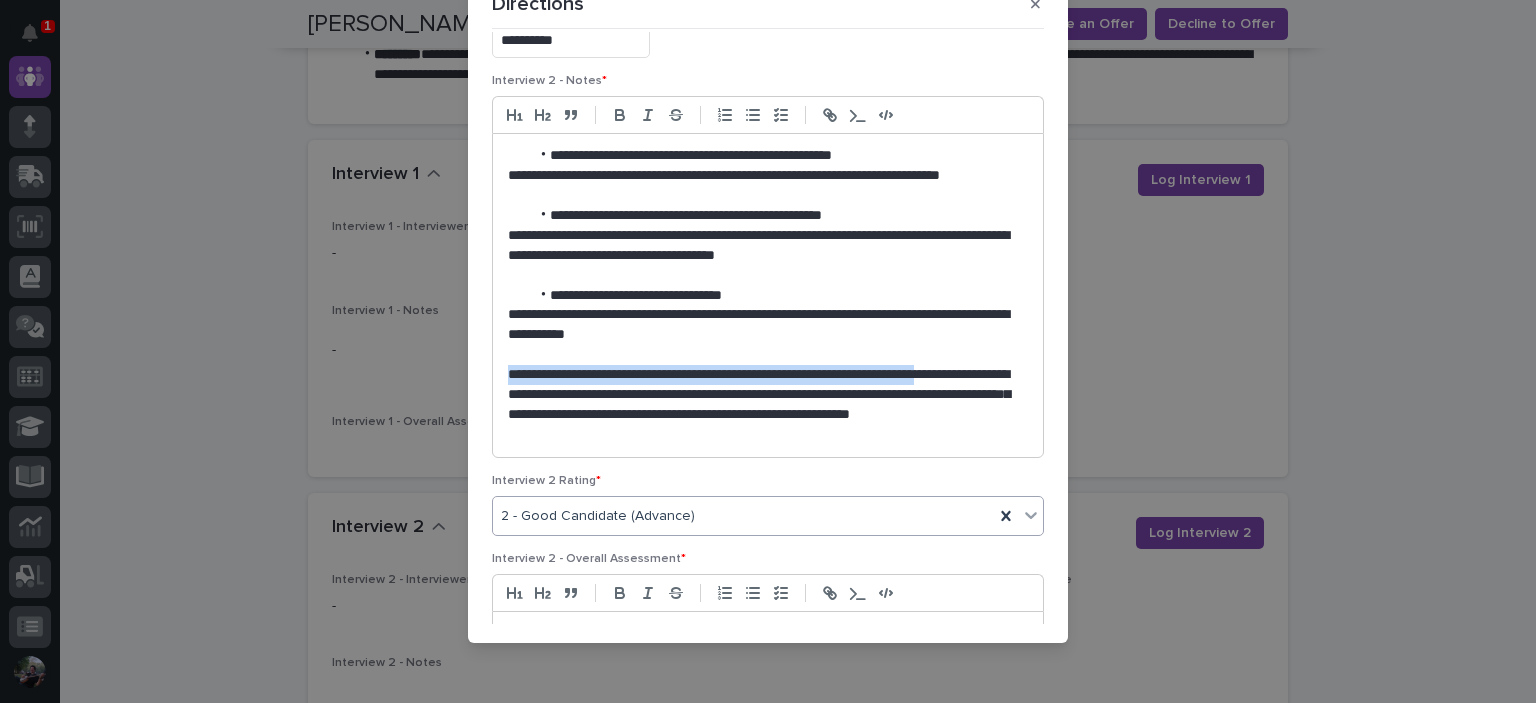 click on "**********" at bounding box center [768, 295] 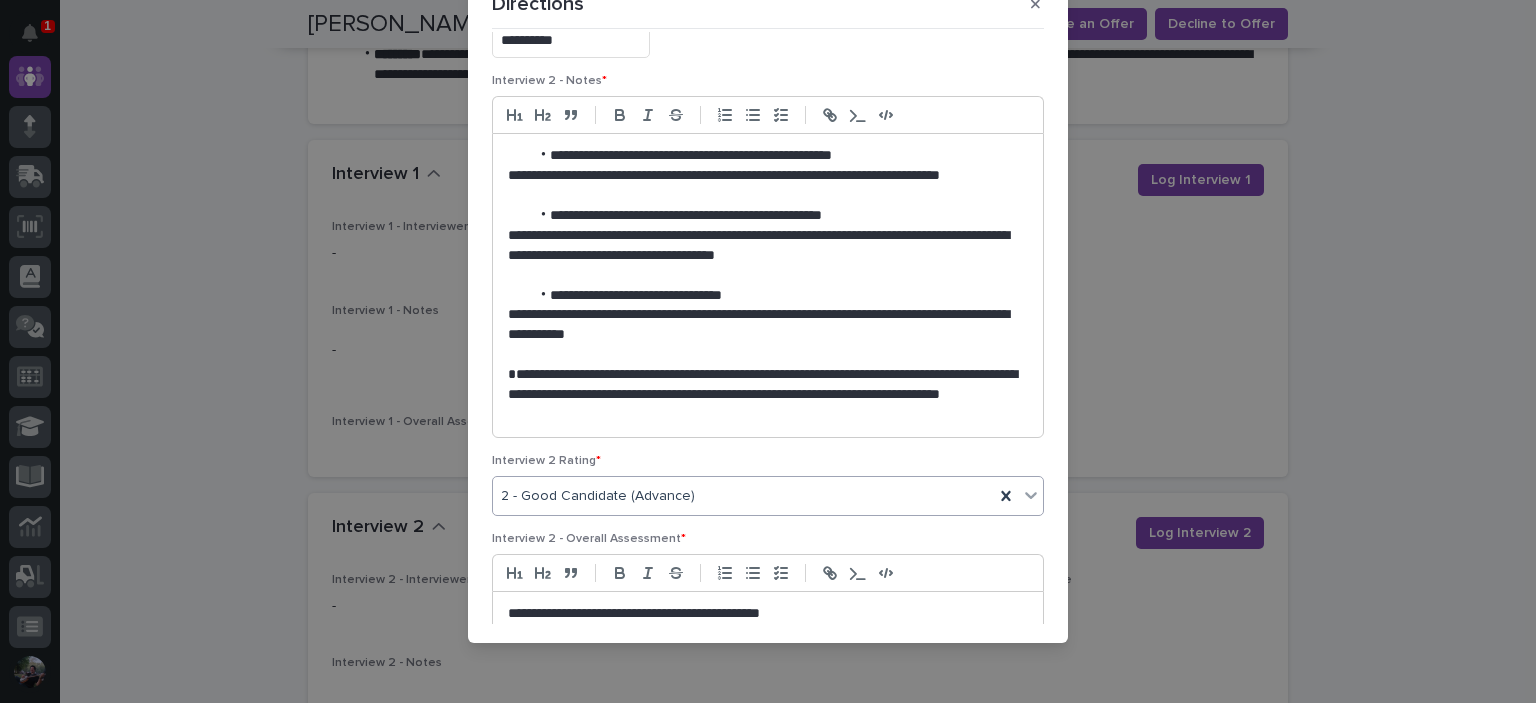 click at bounding box center [768, 355] 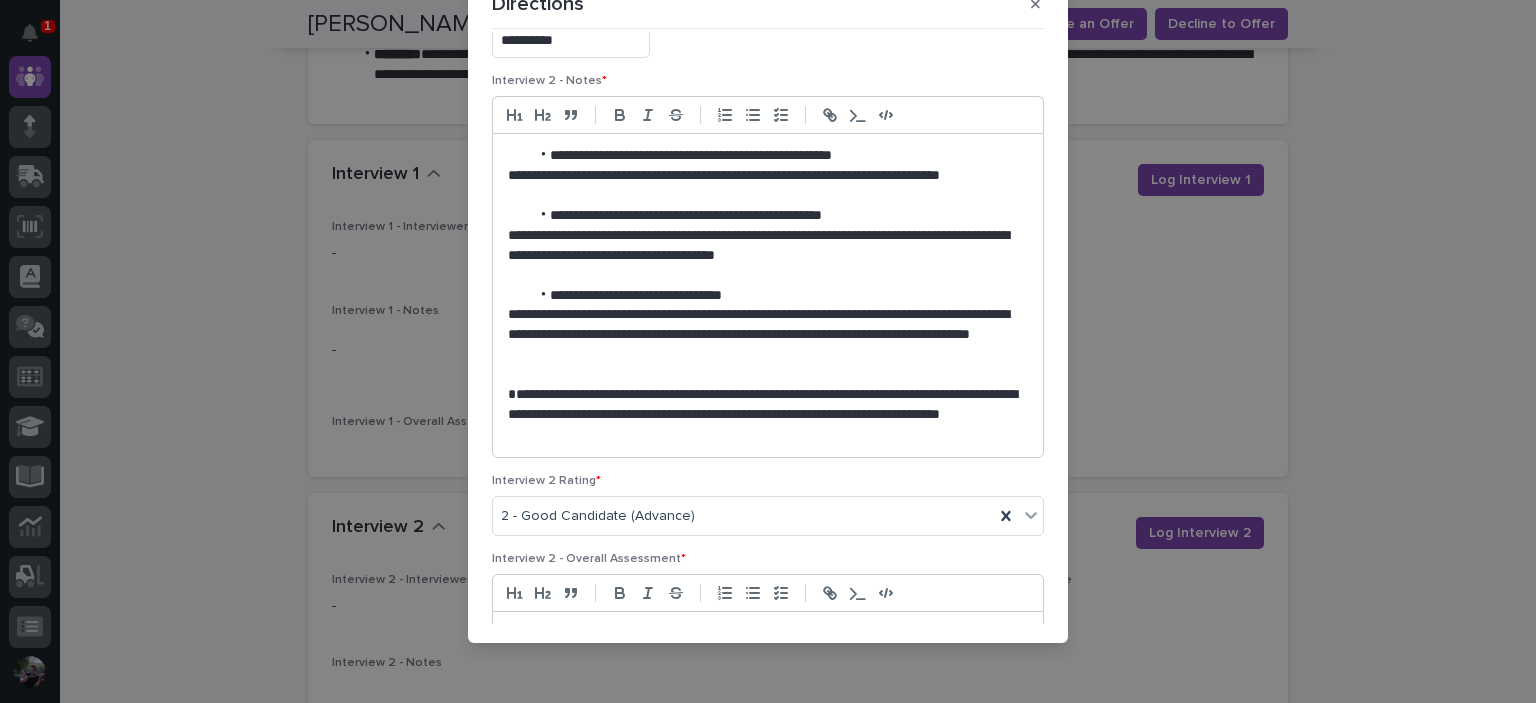 click on "**********" at bounding box center (763, 415) 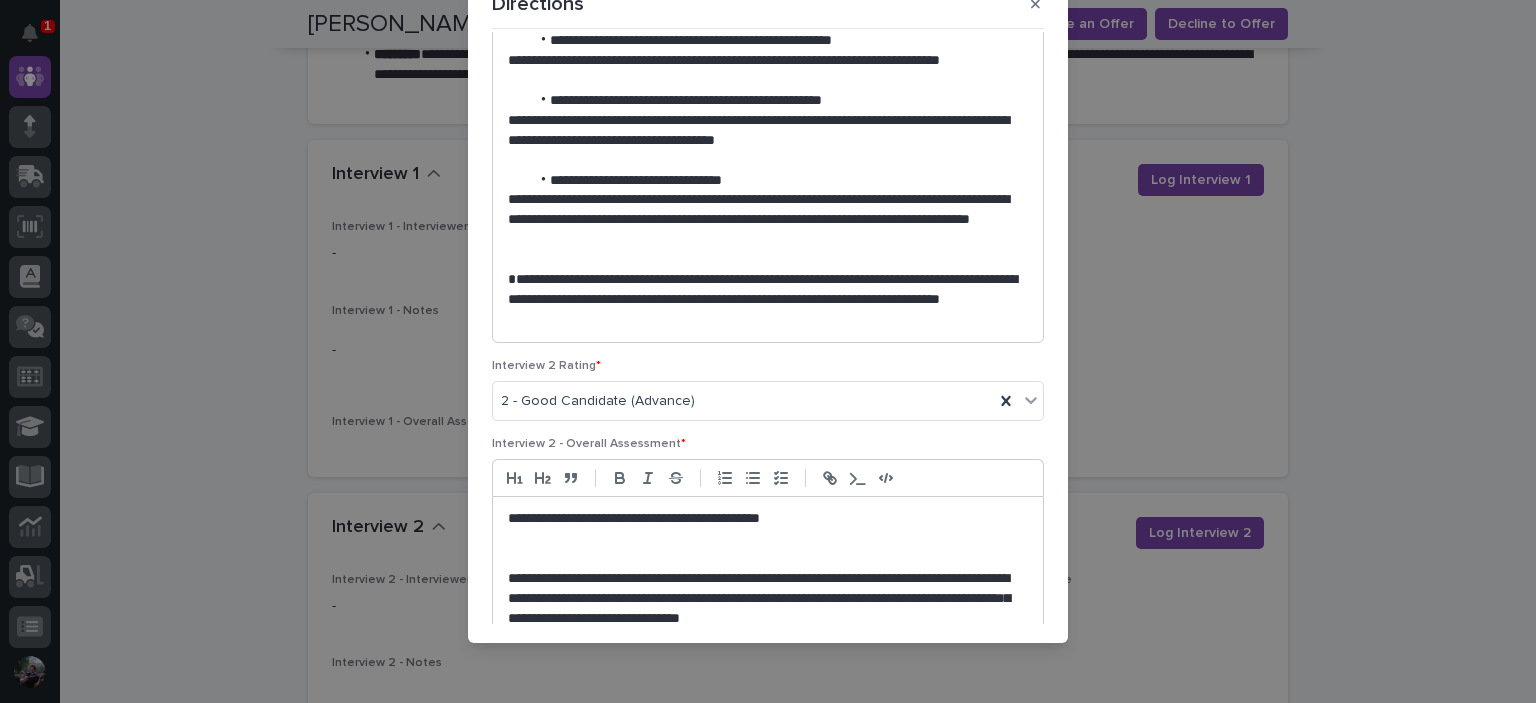 scroll, scrollTop: 459, scrollLeft: 0, axis: vertical 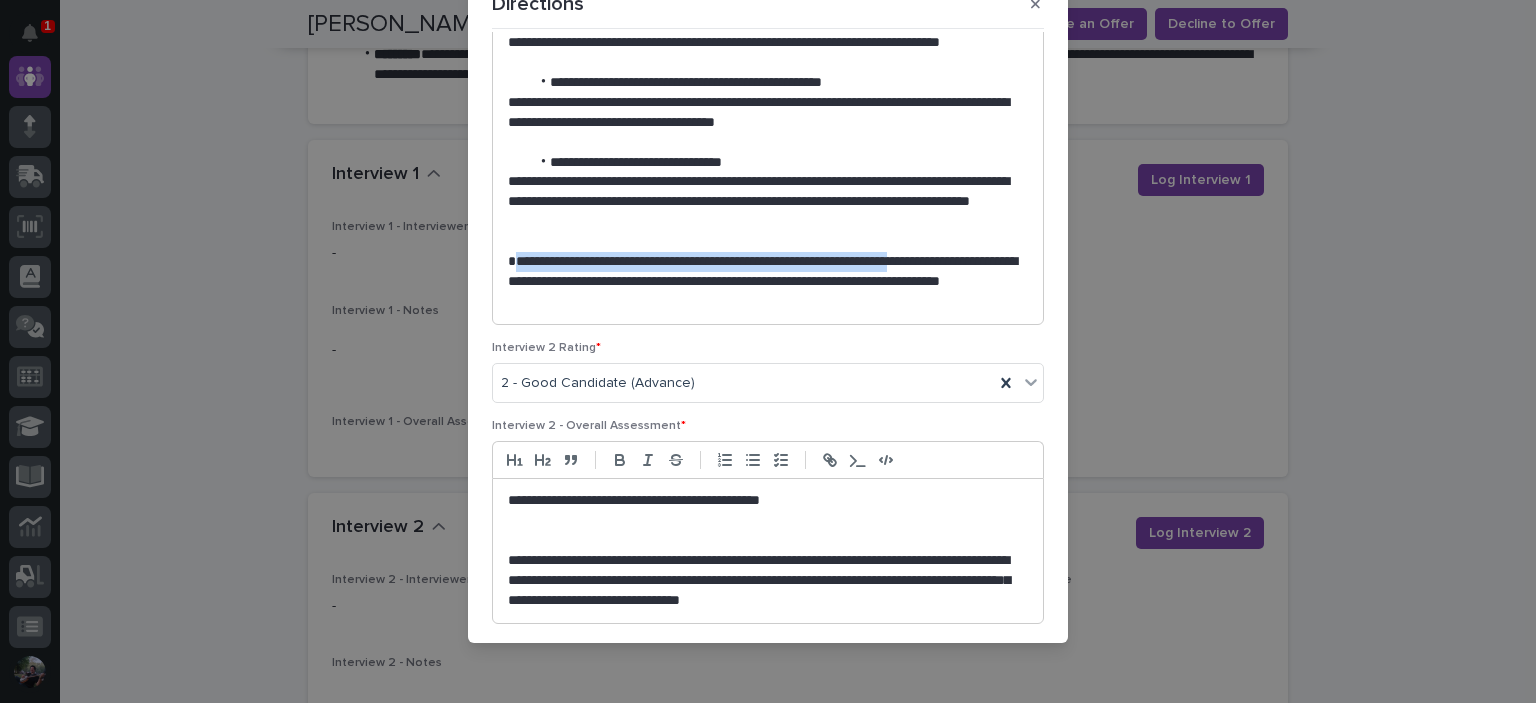 drag, startPoint x: 961, startPoint y: 260, endPoint x: 505, endPoint y: 259, distance: 456.0011 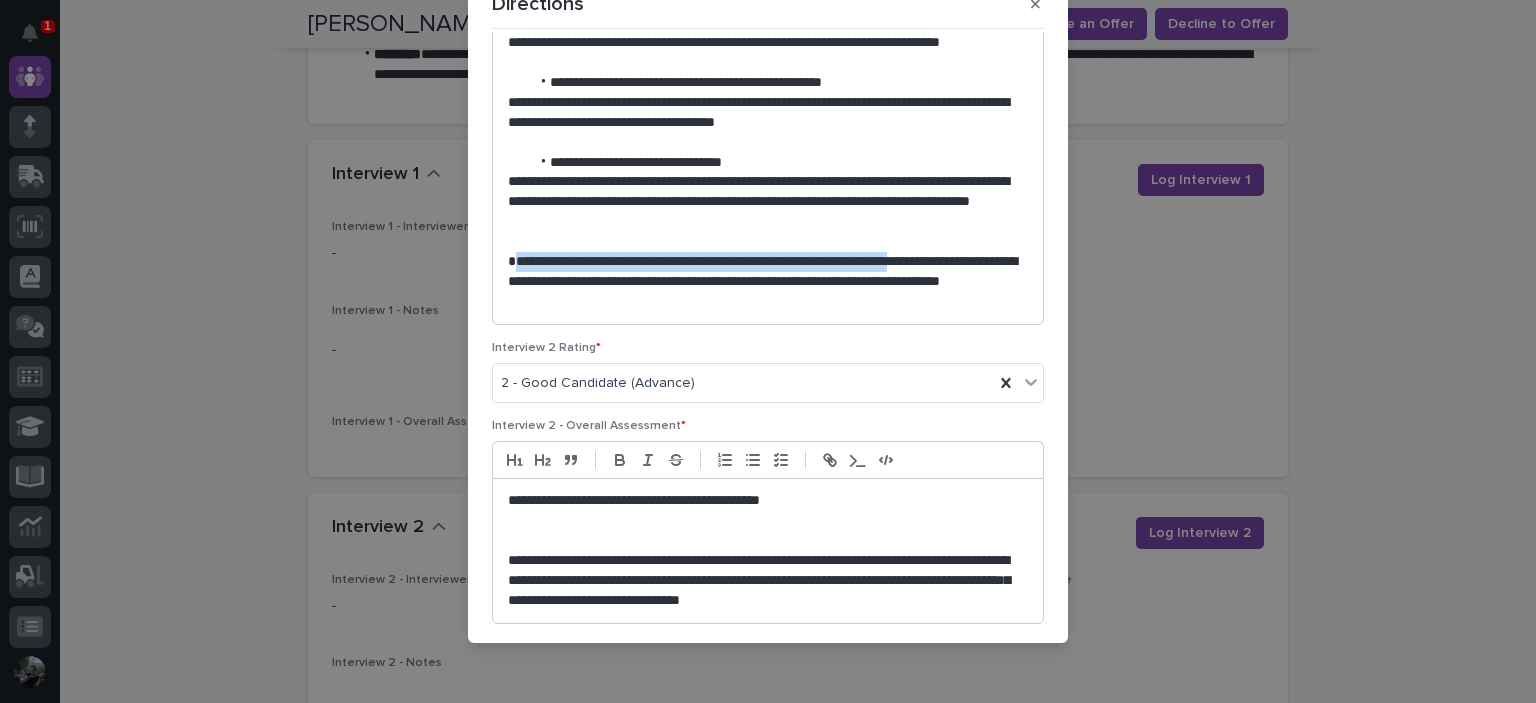 click on "**********" at bounding box center [763, 282] 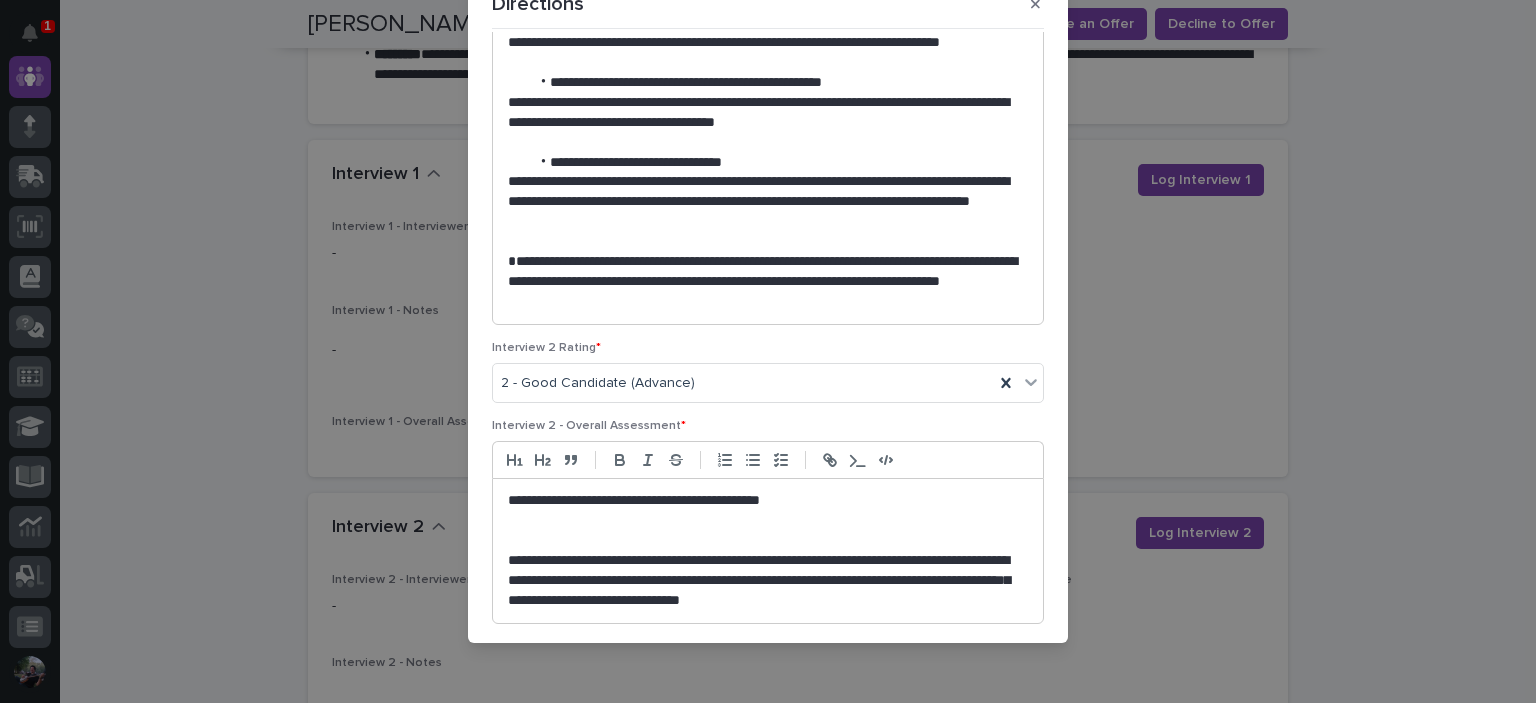 click on "**********" at bounding box center [768, 162] 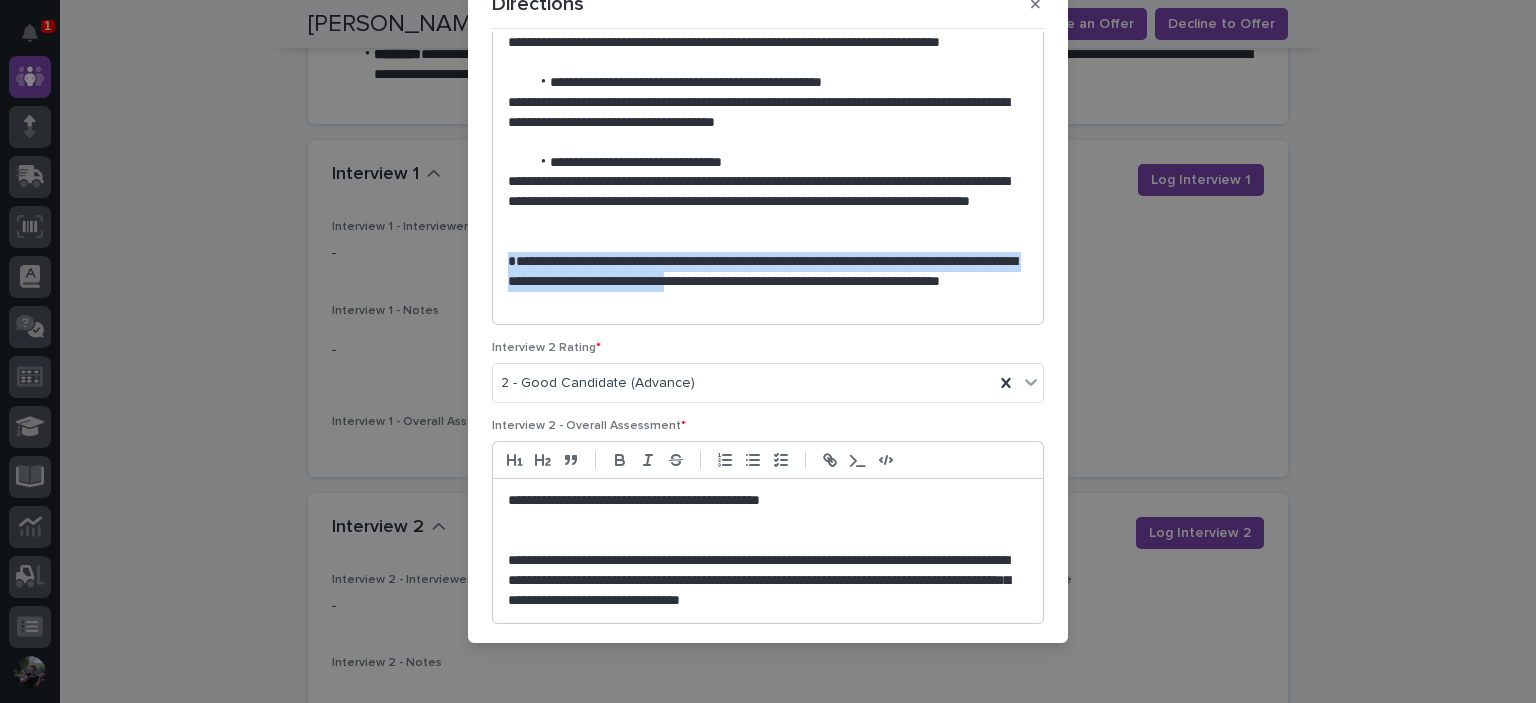 drag, startPoint x: 778, startPoint y: 282, endPoint x: 494, endPoint y: 263, distance: 284.63486 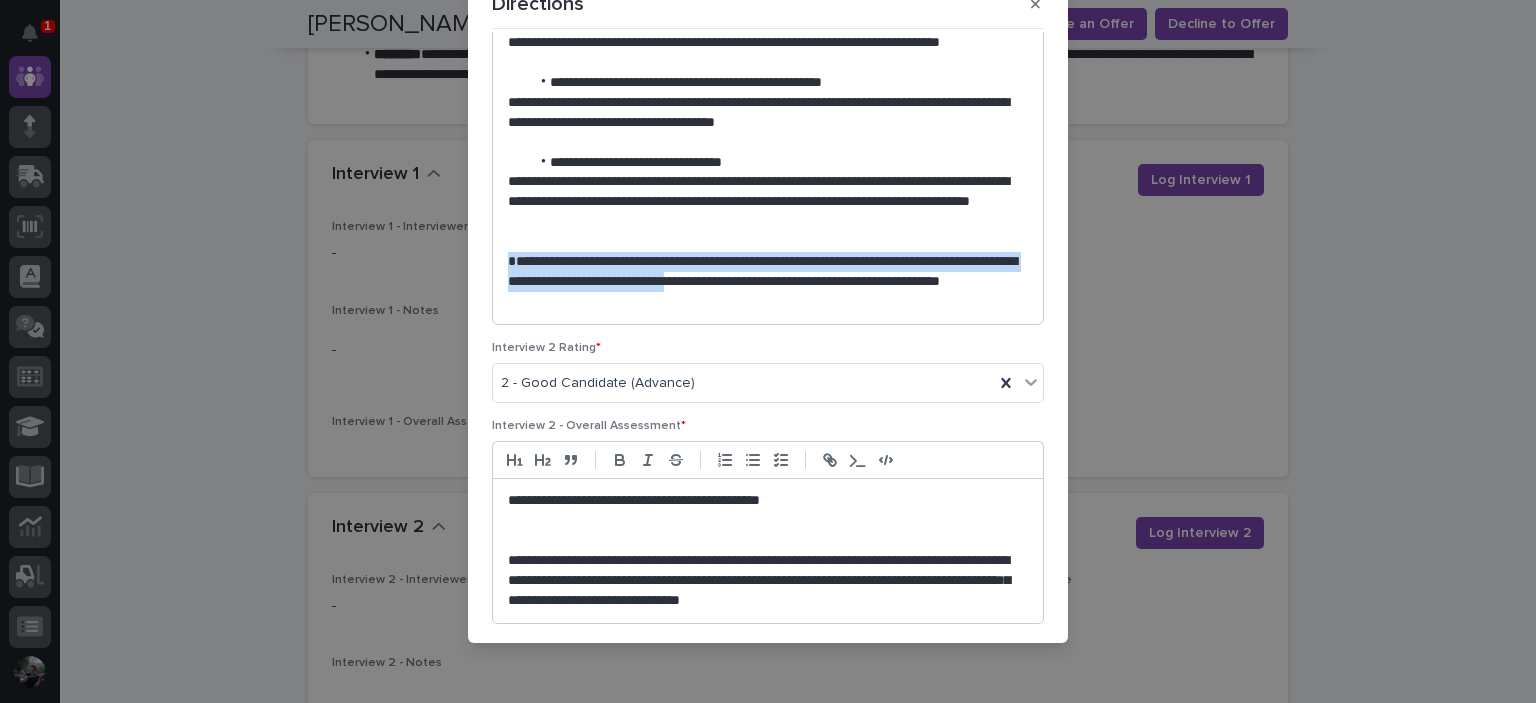click on "**********" at bounding box center (768, 162) 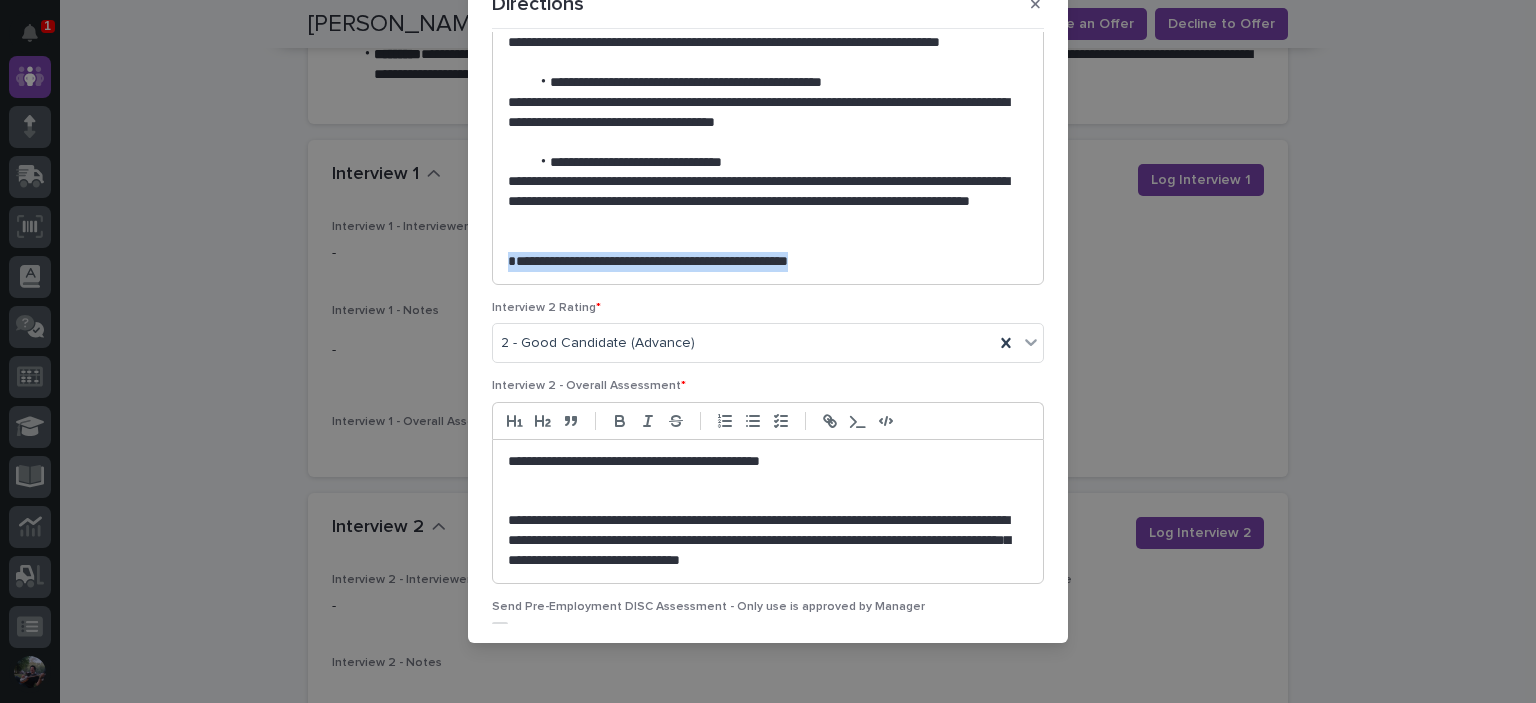 drag, startPoint x: 887, startPoint y: 265, endPoint x: 493, endPoint y: 261, distance: 394.0203 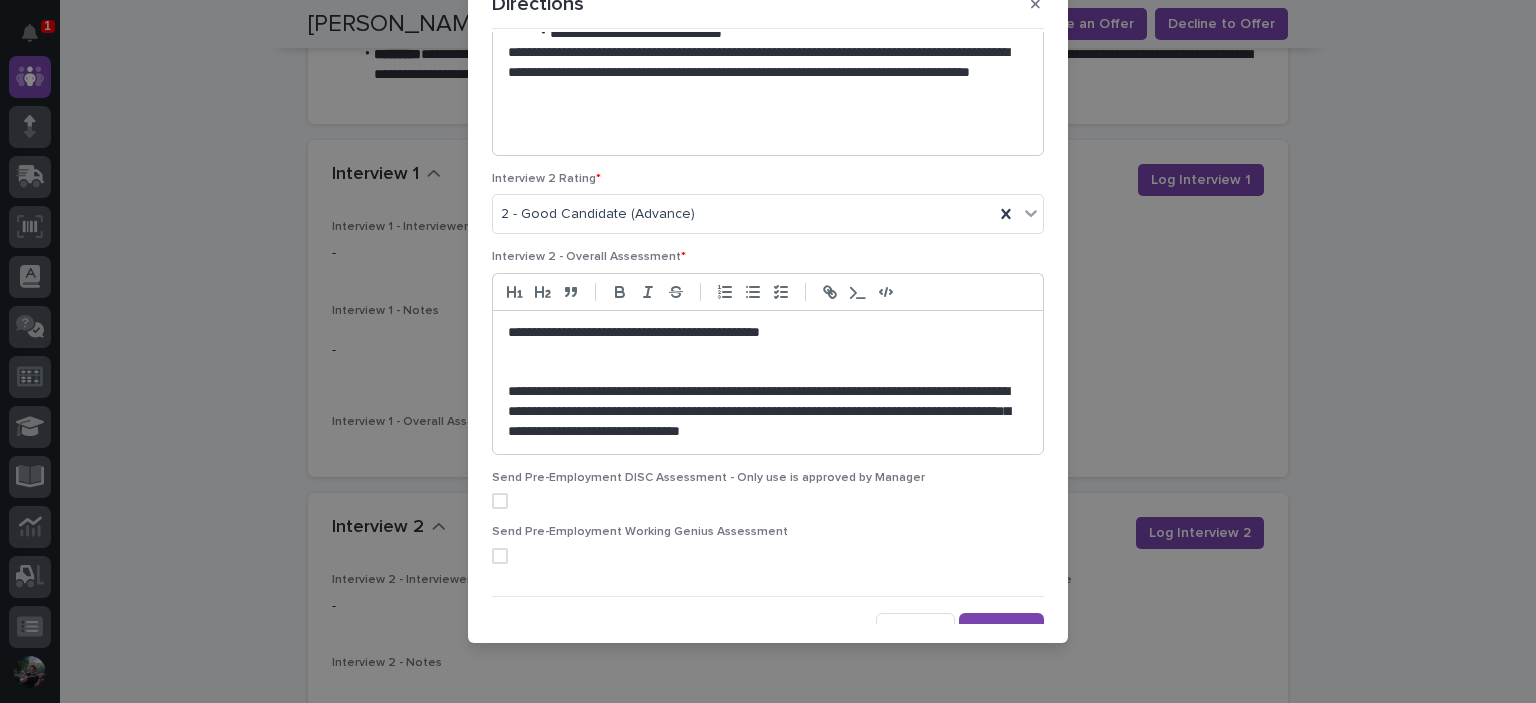 scroll, scrollTop: 605, scrollLeft: 0, axis: vertical 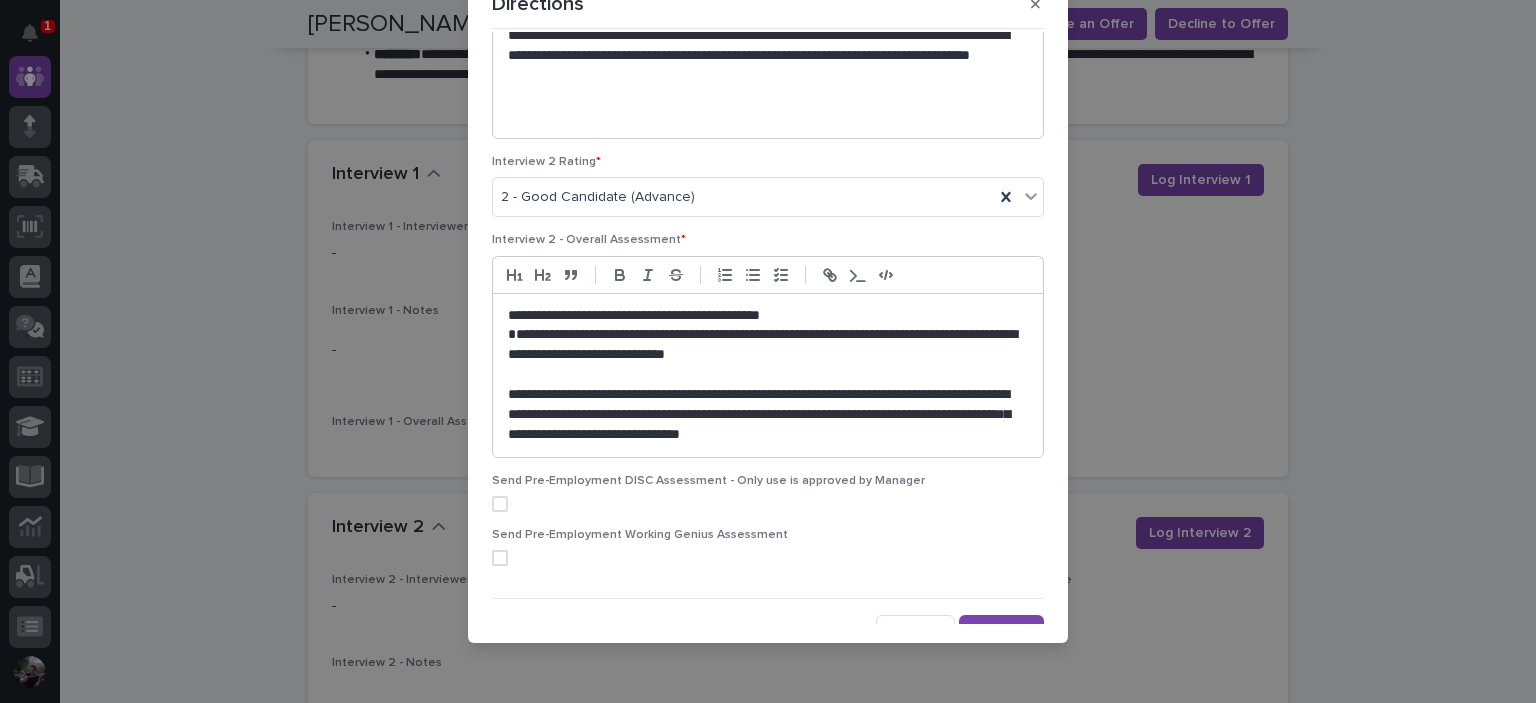 click on "**********" at bounding box center (763, 316) 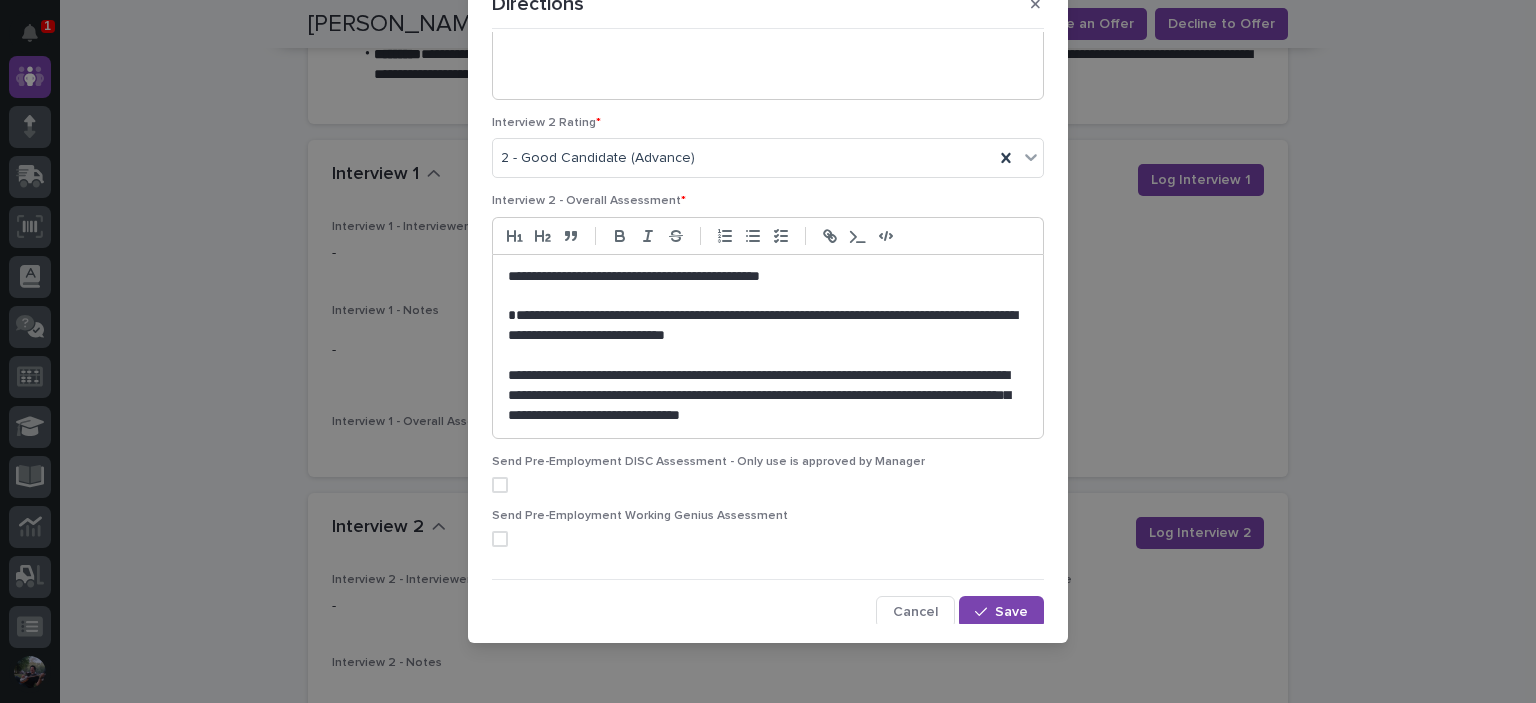 scroll, scrollTop: 645, scrollLeft: 0, axis: vertical 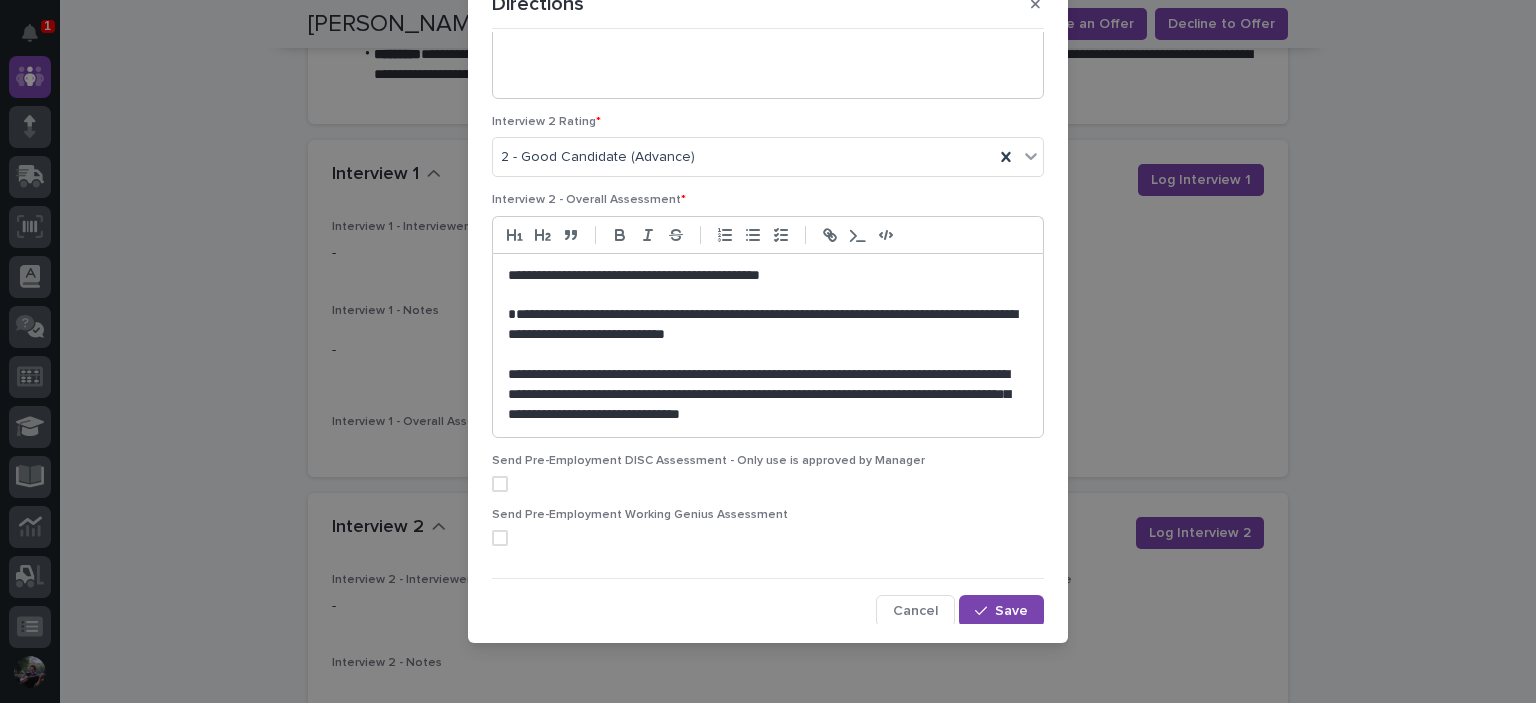 click on "**********" at bounding box center [763, 395] 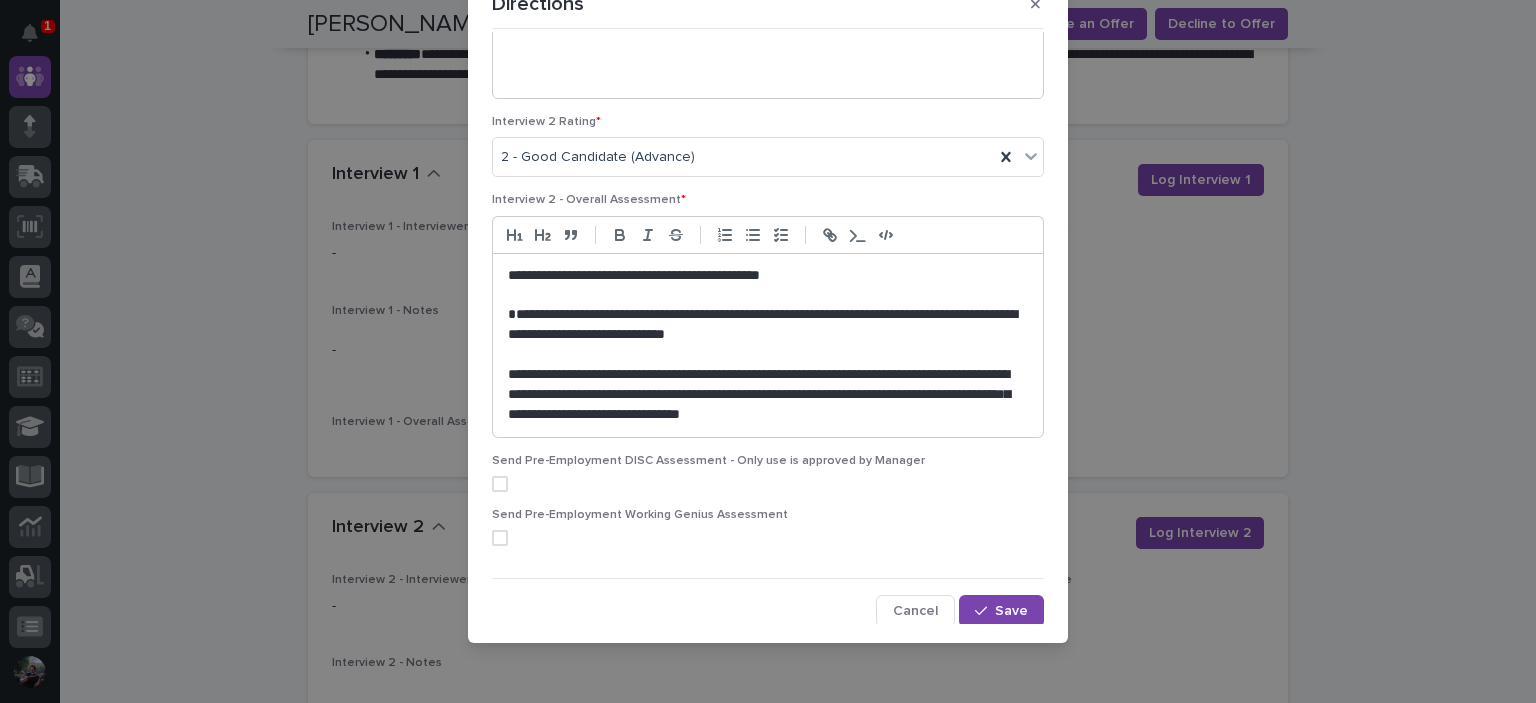 click on "**********" at bounding box center (763, 395) 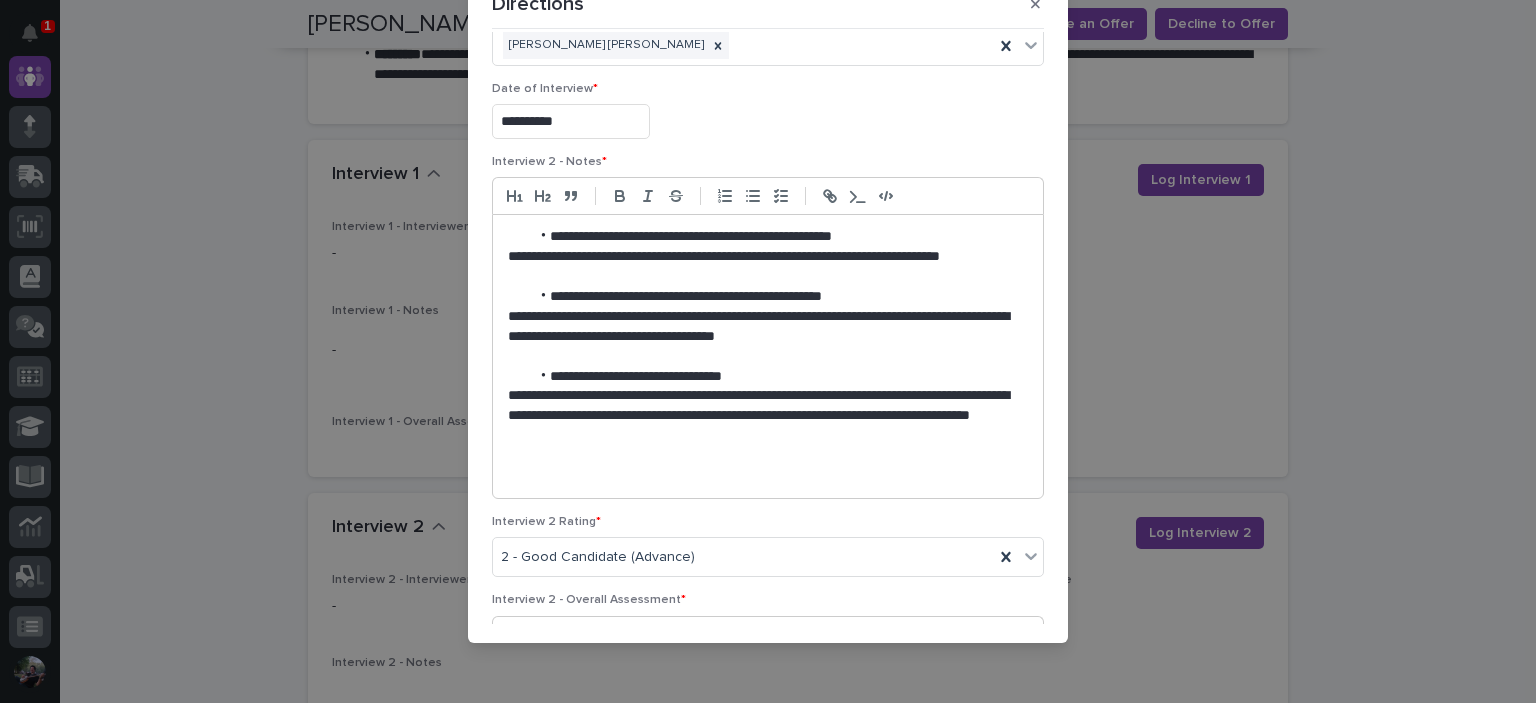 scroll, scrollTop: 0, scrollLeft: 0, axis: both 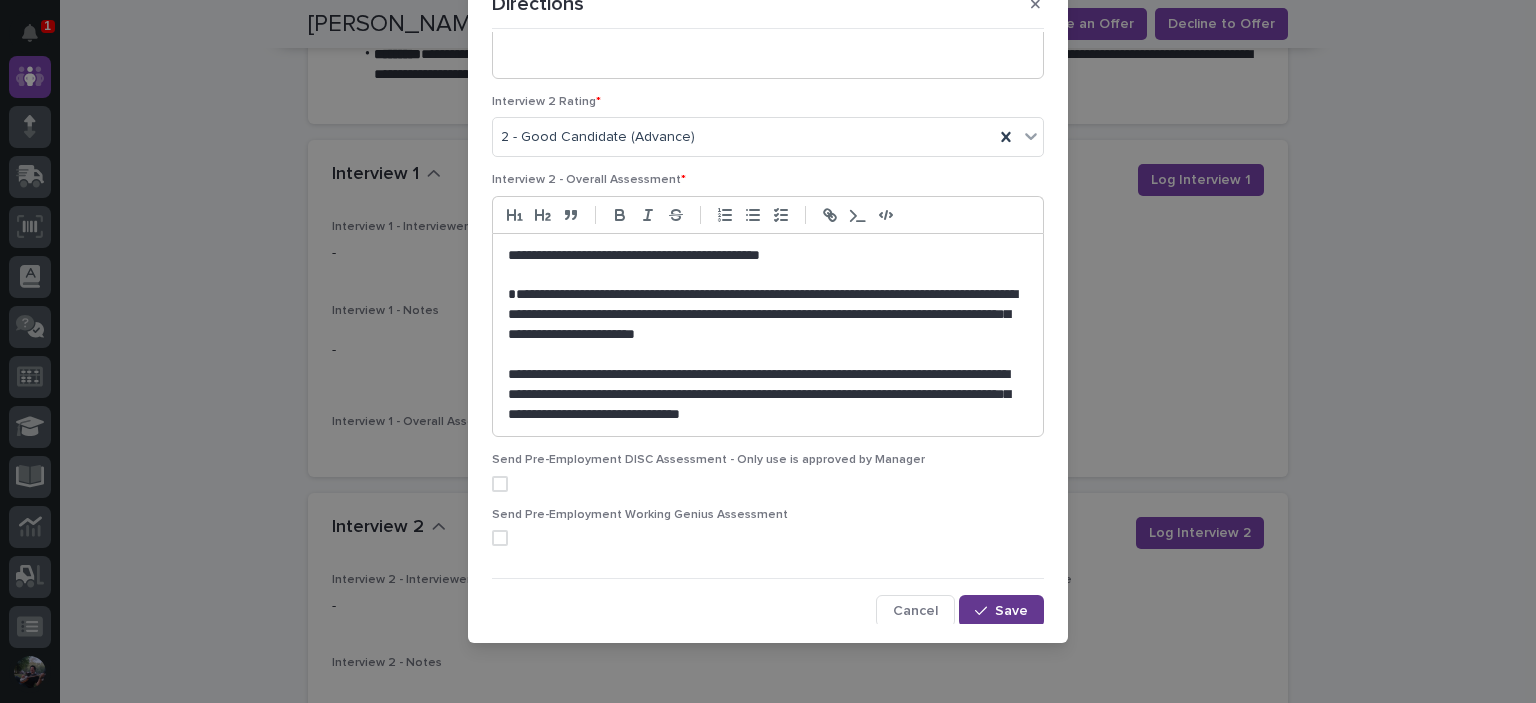 click on "Save" at bounding box center (1011, 611) 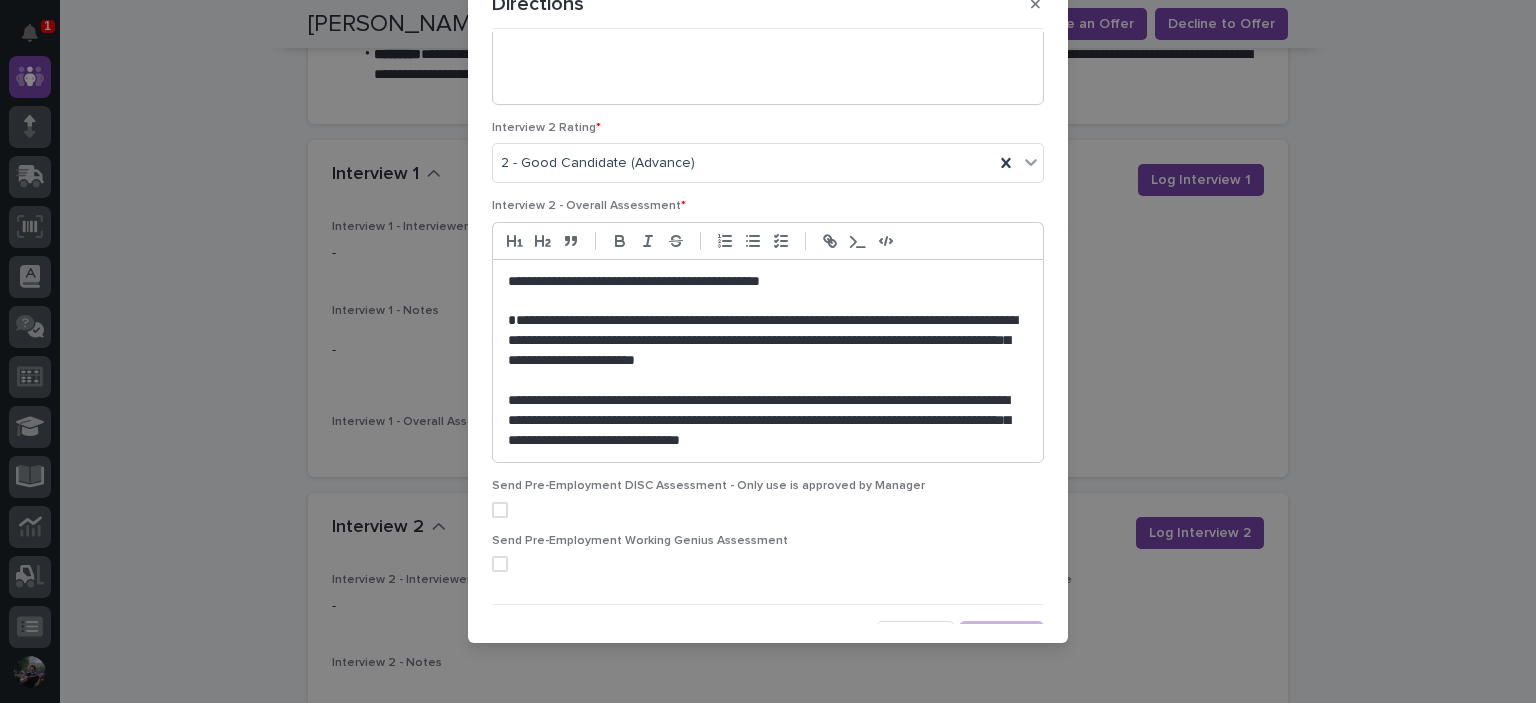 scroll, scrollTop: 665, scrollLeft: 0, axis: vertical 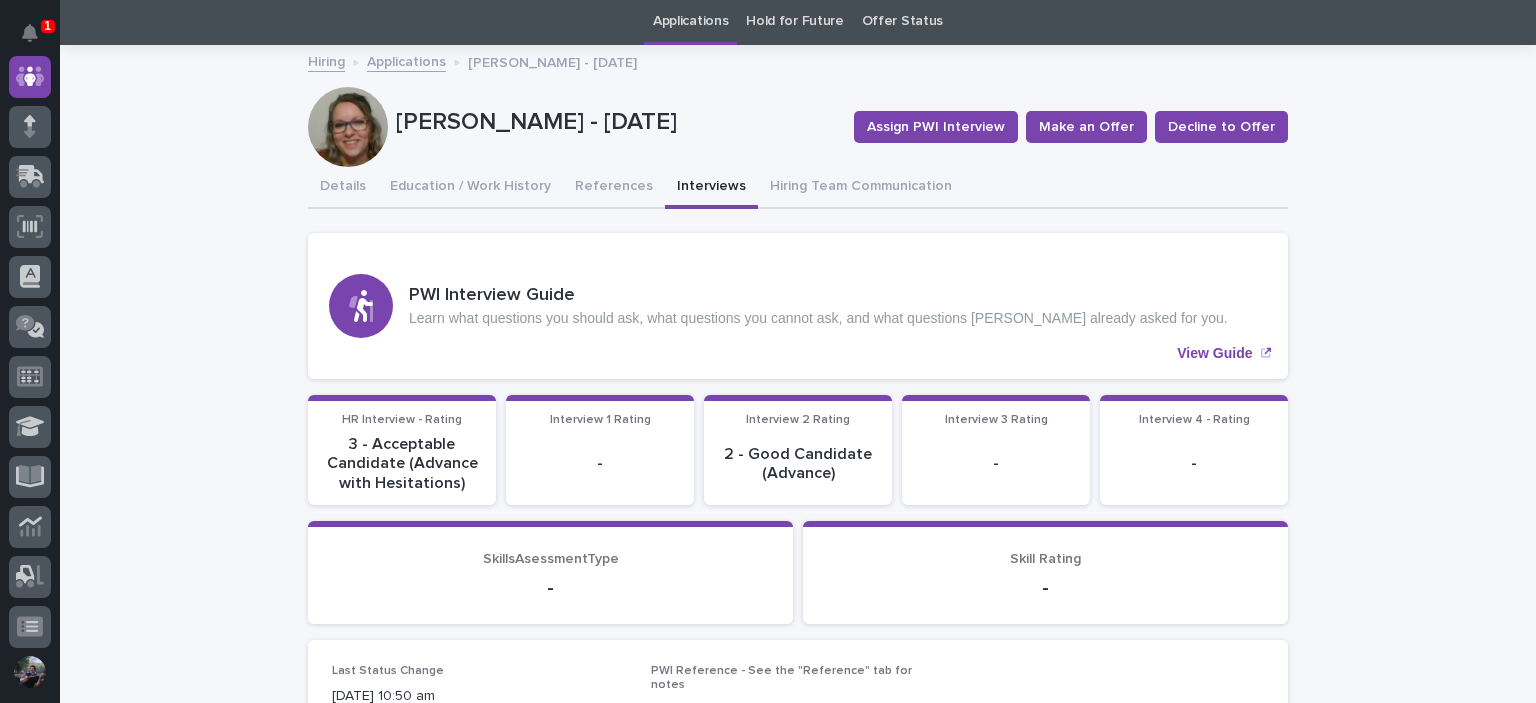 click at bounding box center [348, 127] 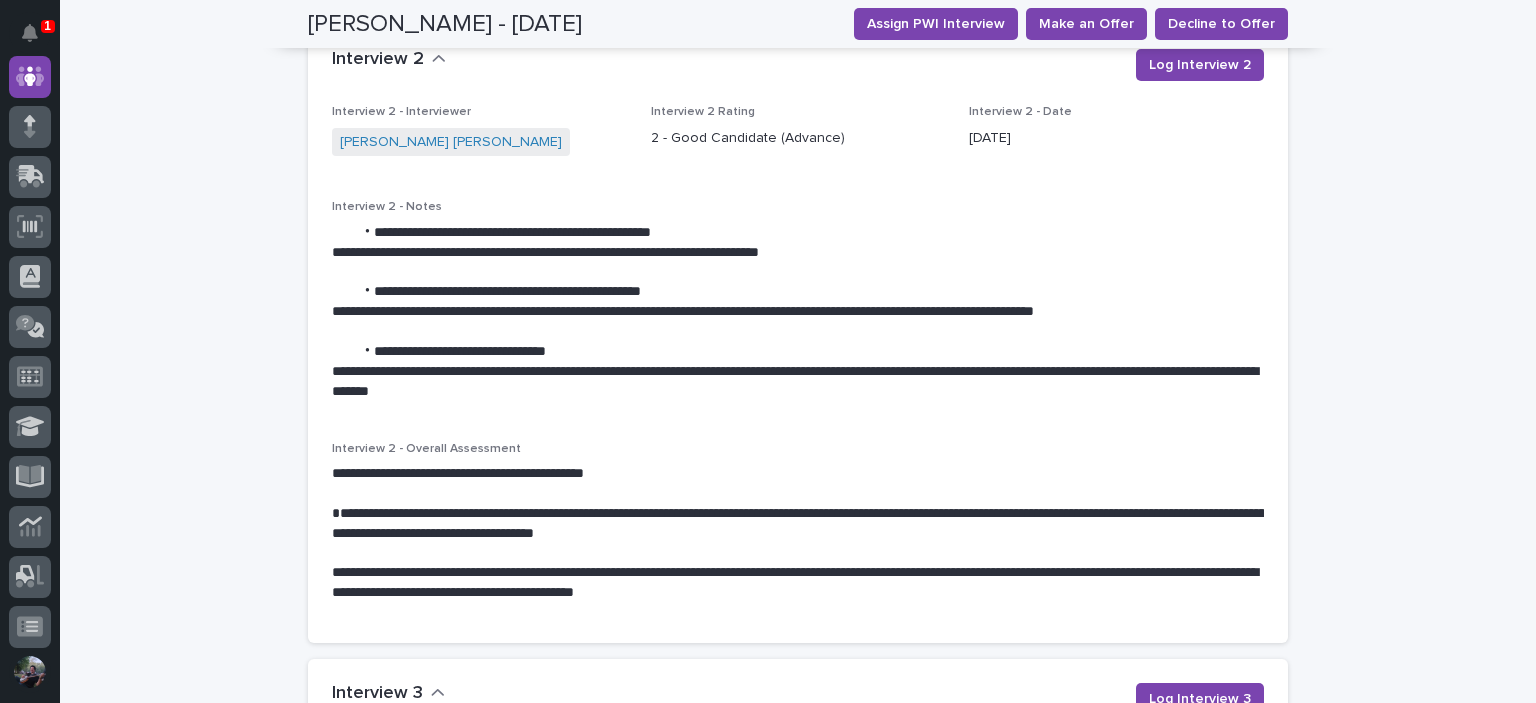 scroll, scrollTop: 2666, scrollLeft: 0, axis: vertical 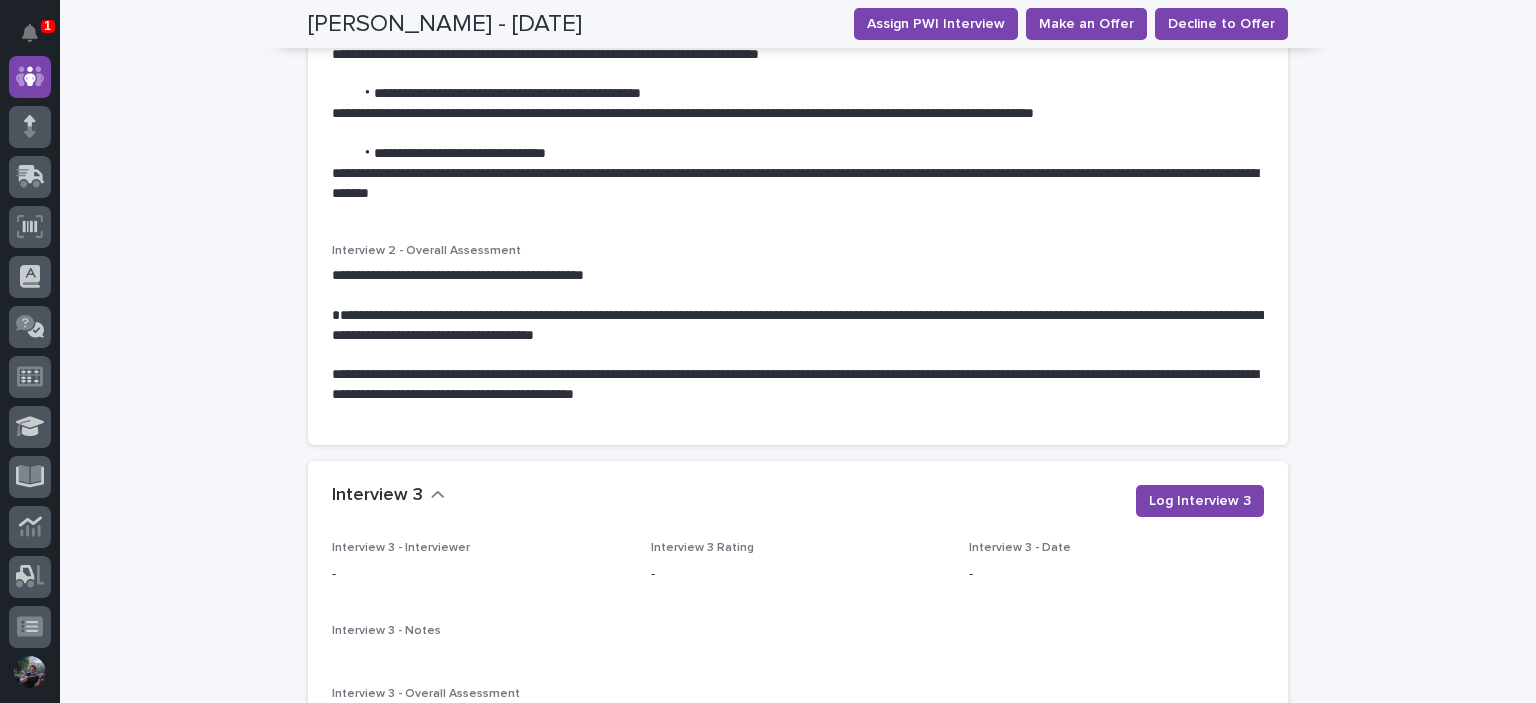 click at bounding box center [798, 356] 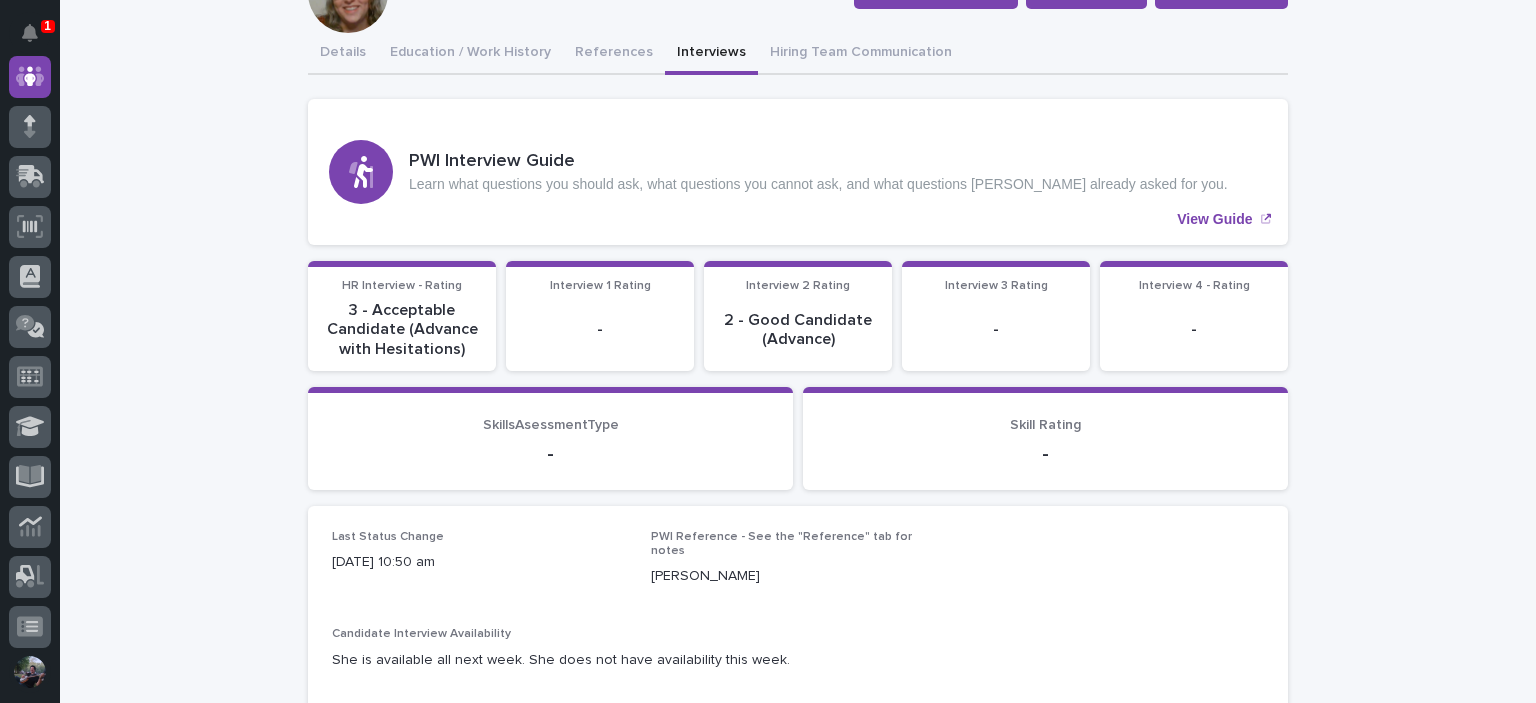 scroll, scrollTop: 266, scrollLeft: 0, axis: vertical 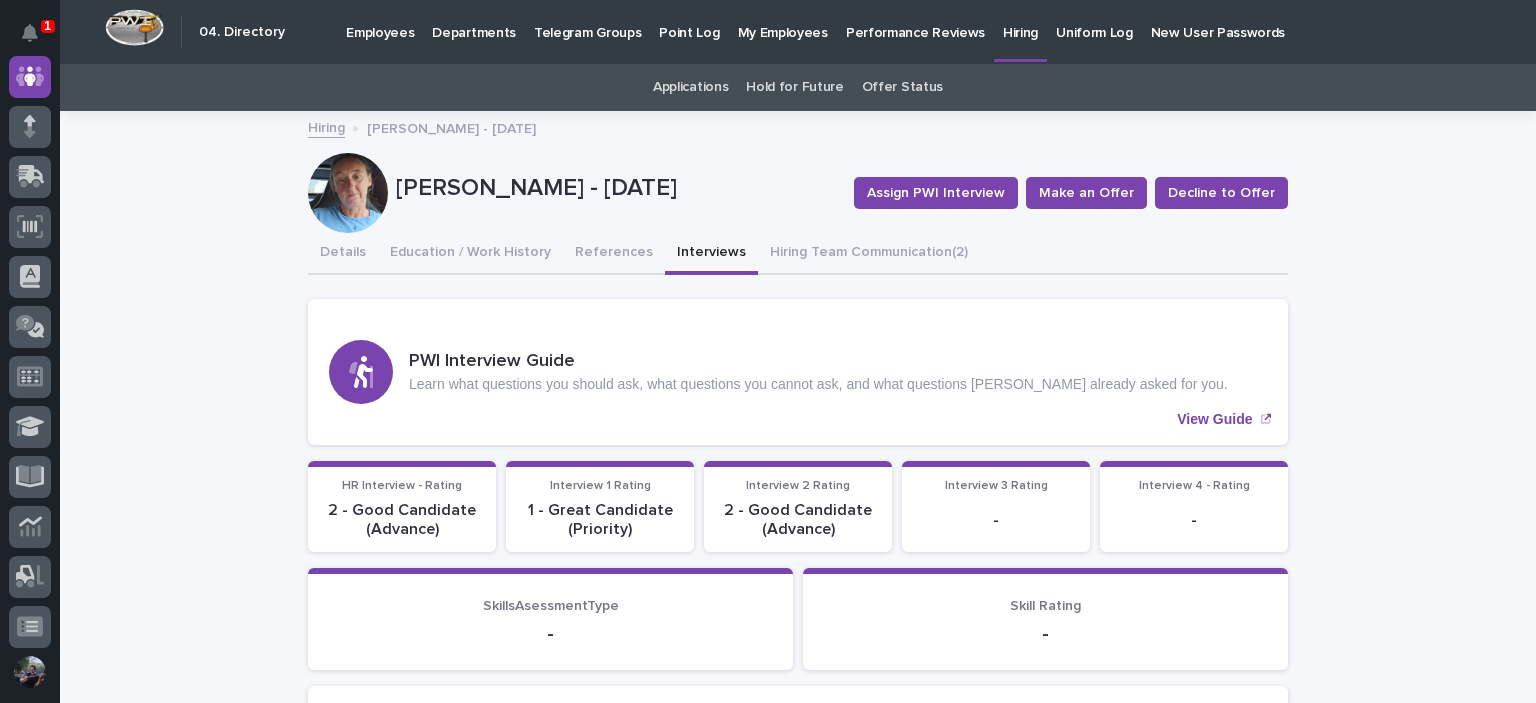 click on "Applications" at bounding box center (690, 87) 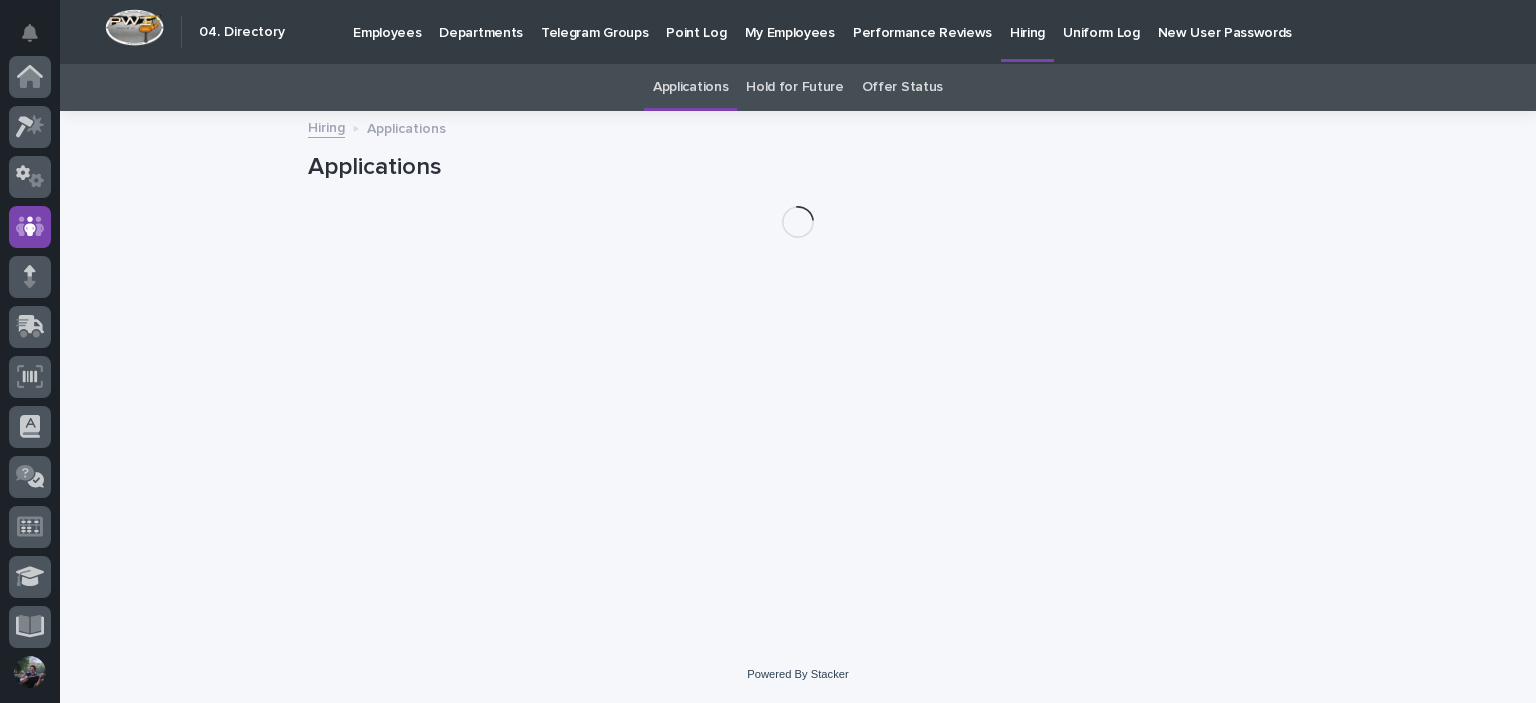 scroll, scrollTop: 150, scrollLeft: 0, axis: vertical 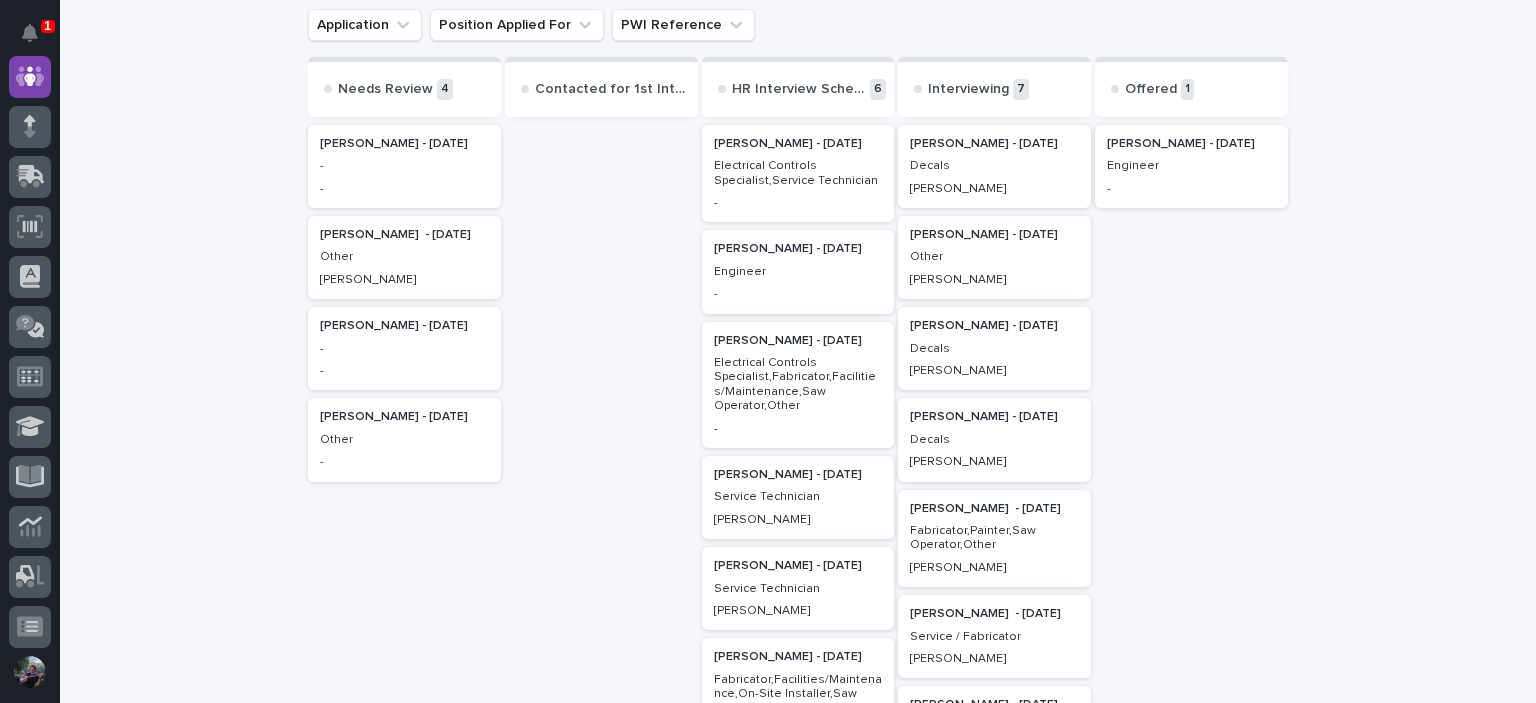 click on "[PERSON_NAME]" at bounding box center [994, 371] 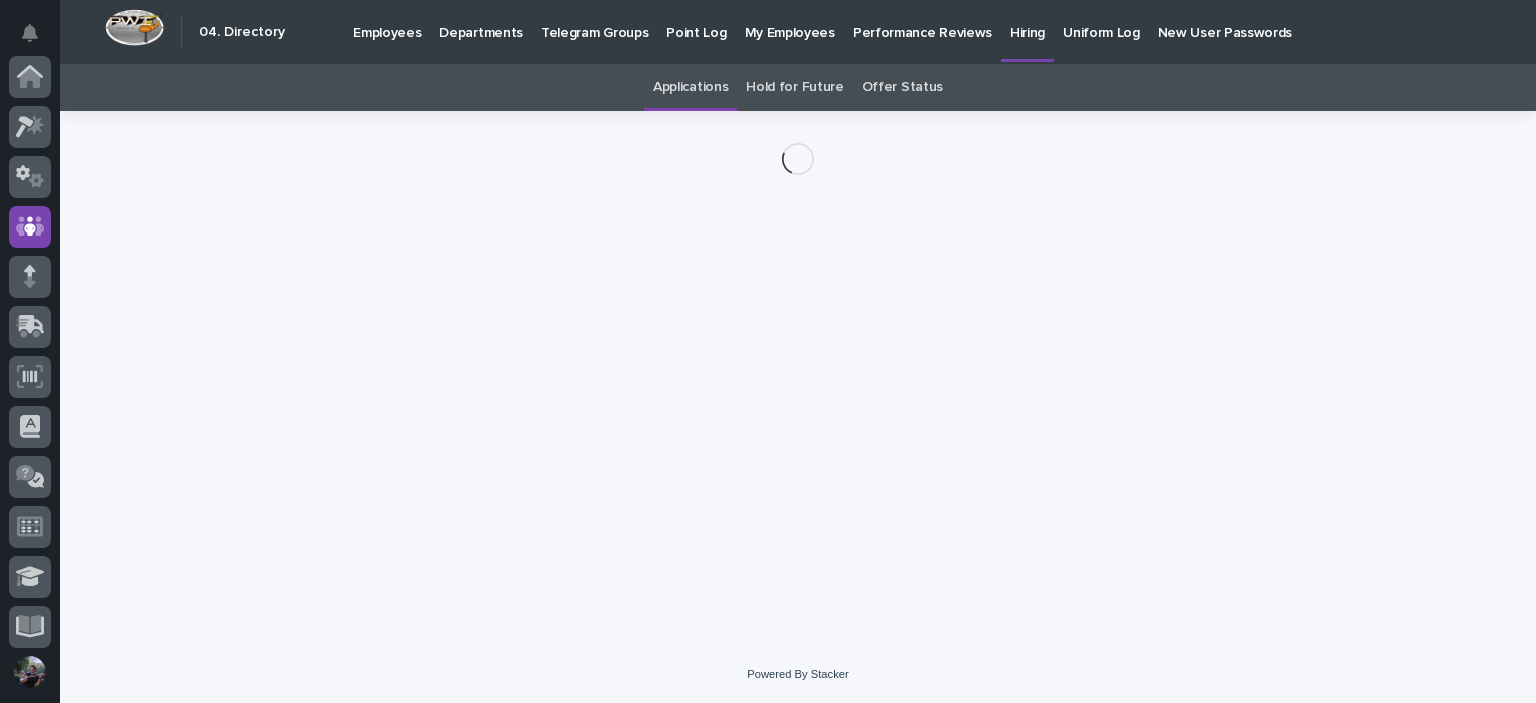 scroll, scrollTop: 150, scrollLeft: 0, axis: vertical 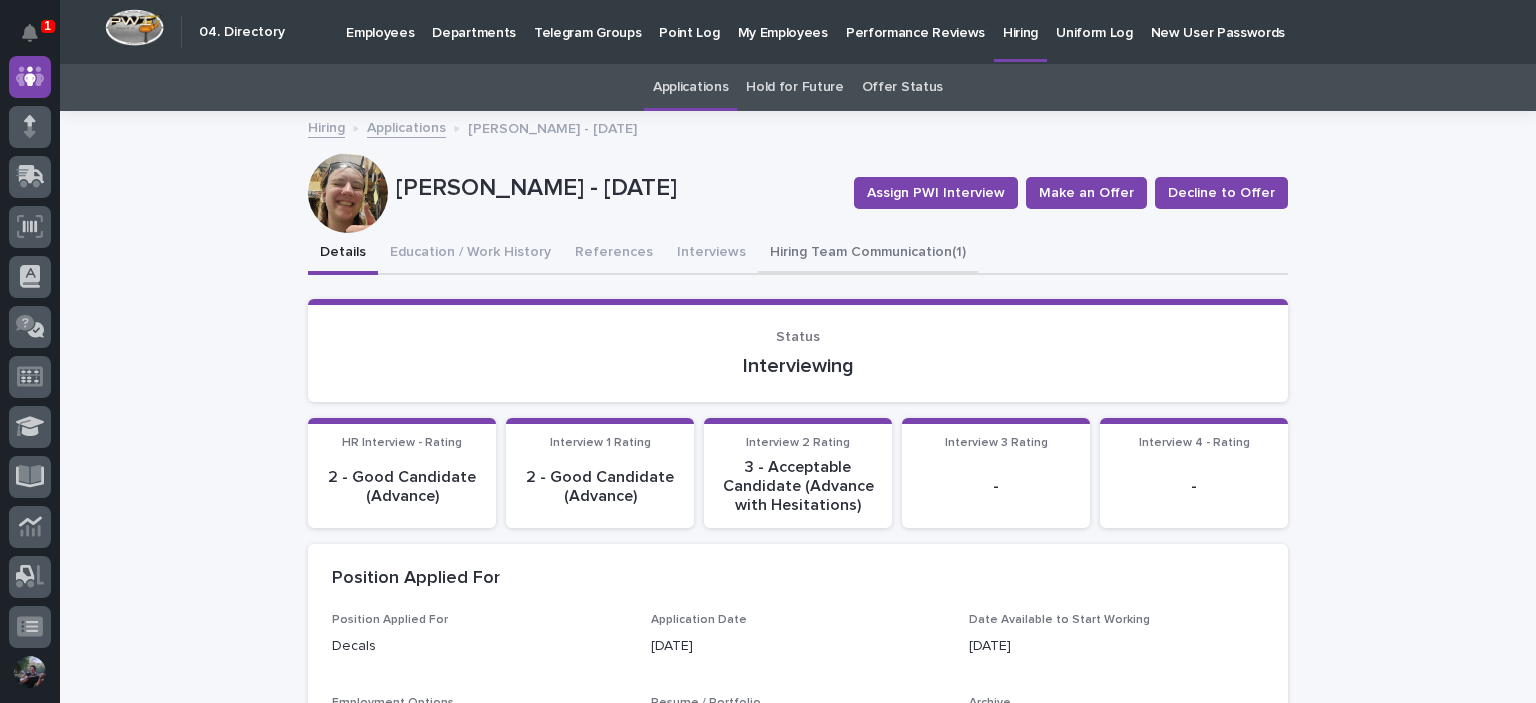 click on "Hiring Team Communication  (1)" at bounding box center (868, 254) 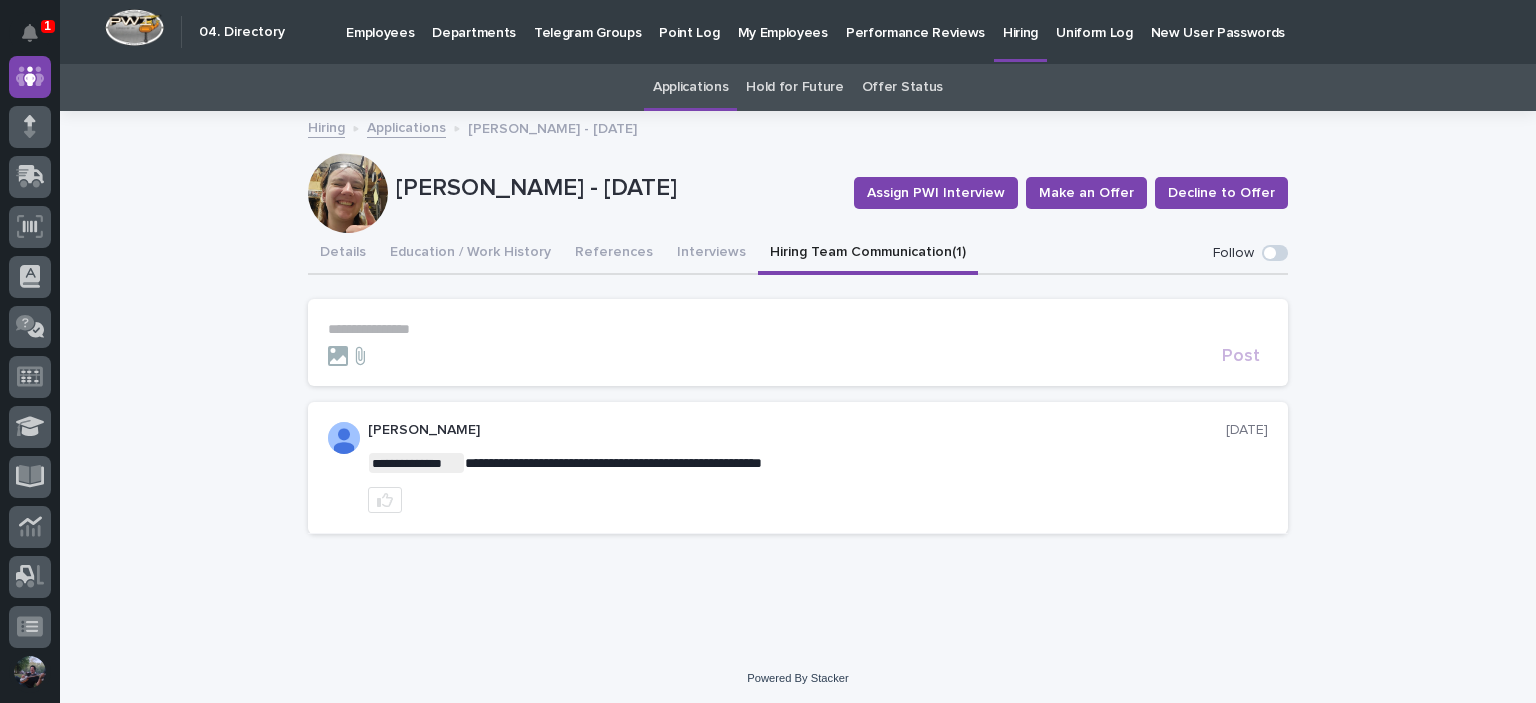 click at bounding box center [348, 193] 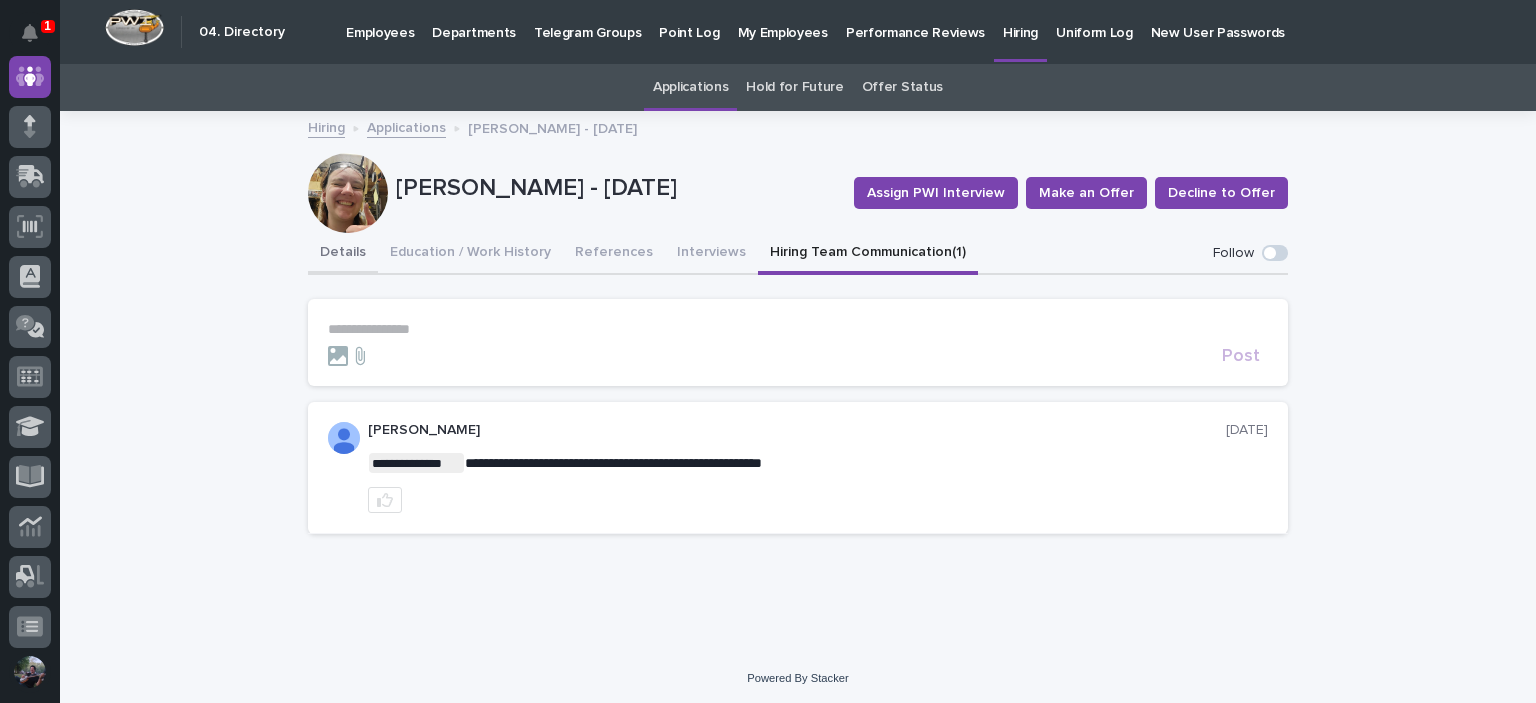 click on "Details" at bounding box center (343, 254) 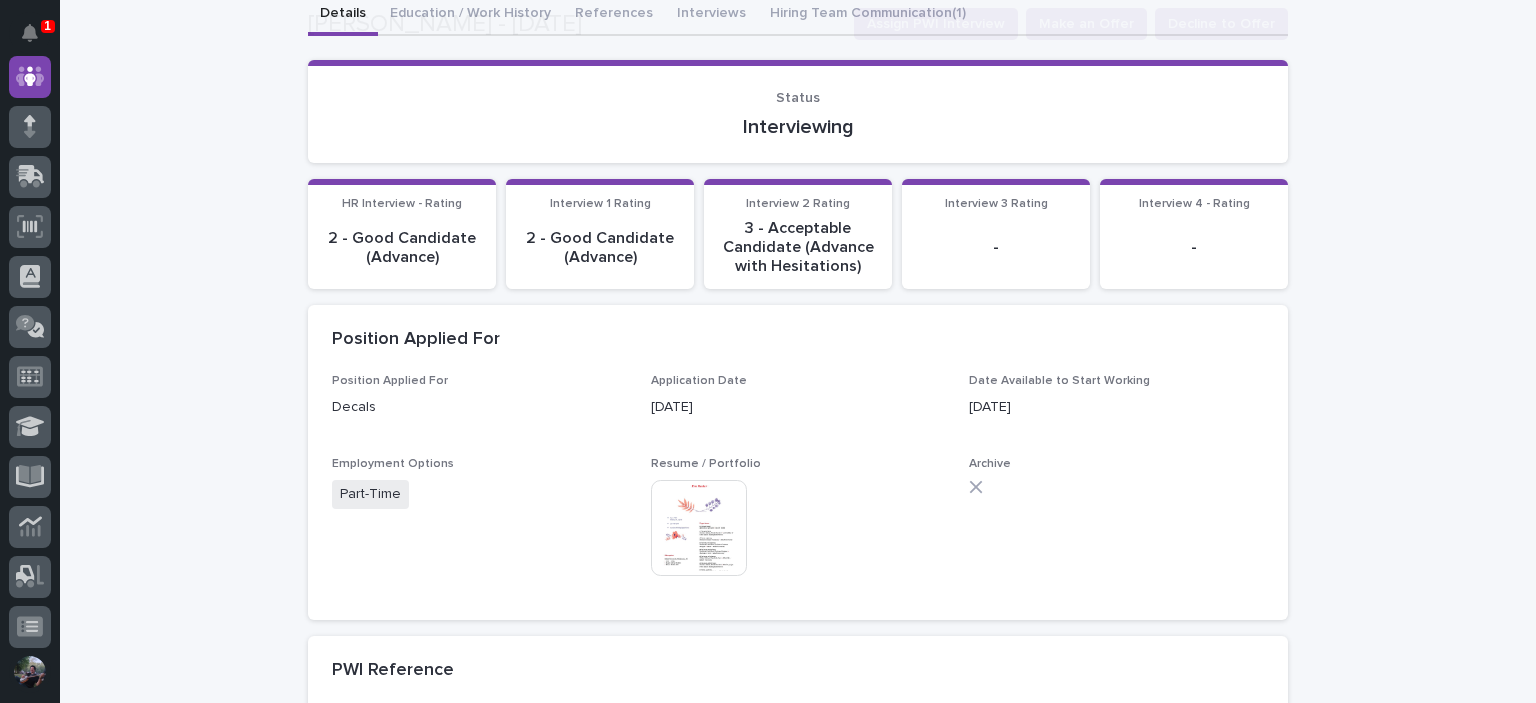 scroll, scrollTop: 333, scrollLeft: 0, axis: vertical 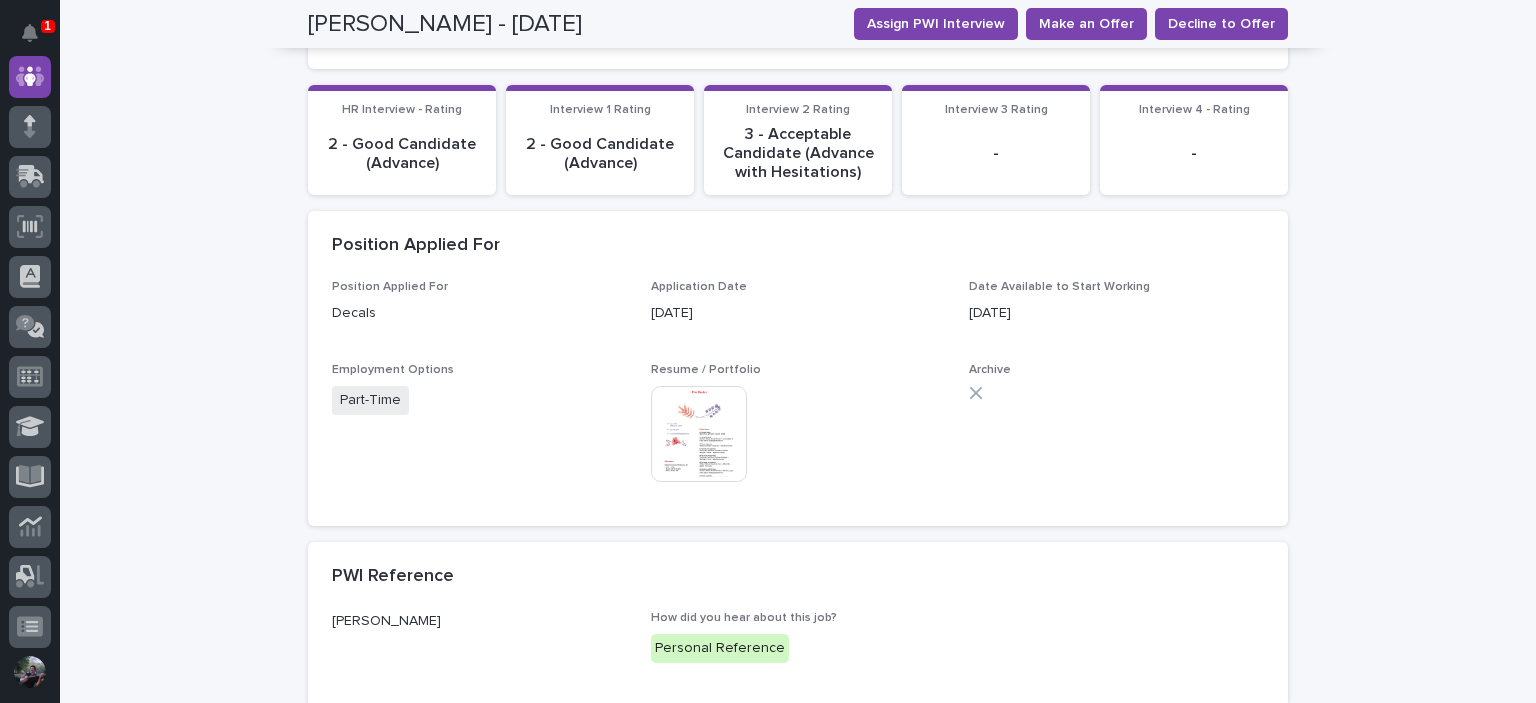 click at bounding box center [699, 434] 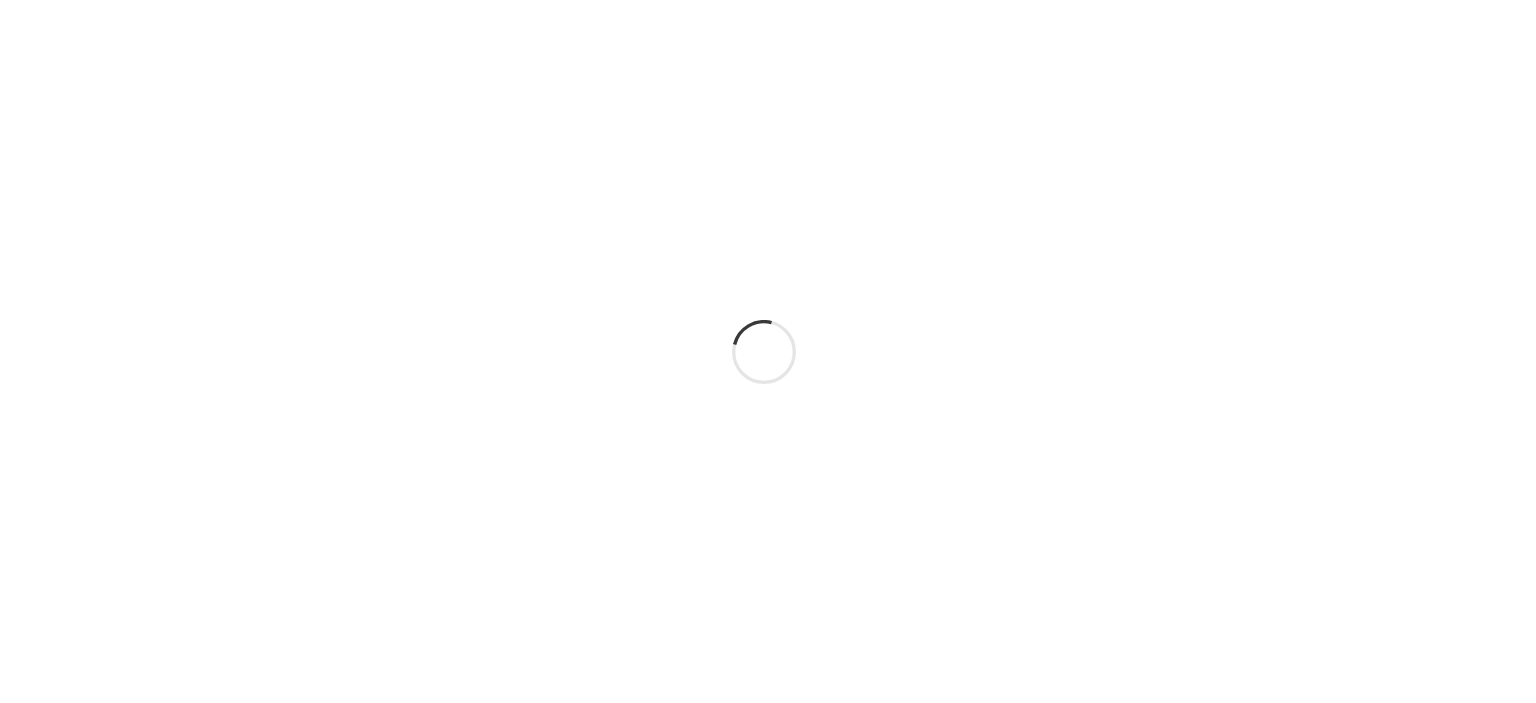 scroll, scrollTop: 0, scrollLeft: 0, axis: both 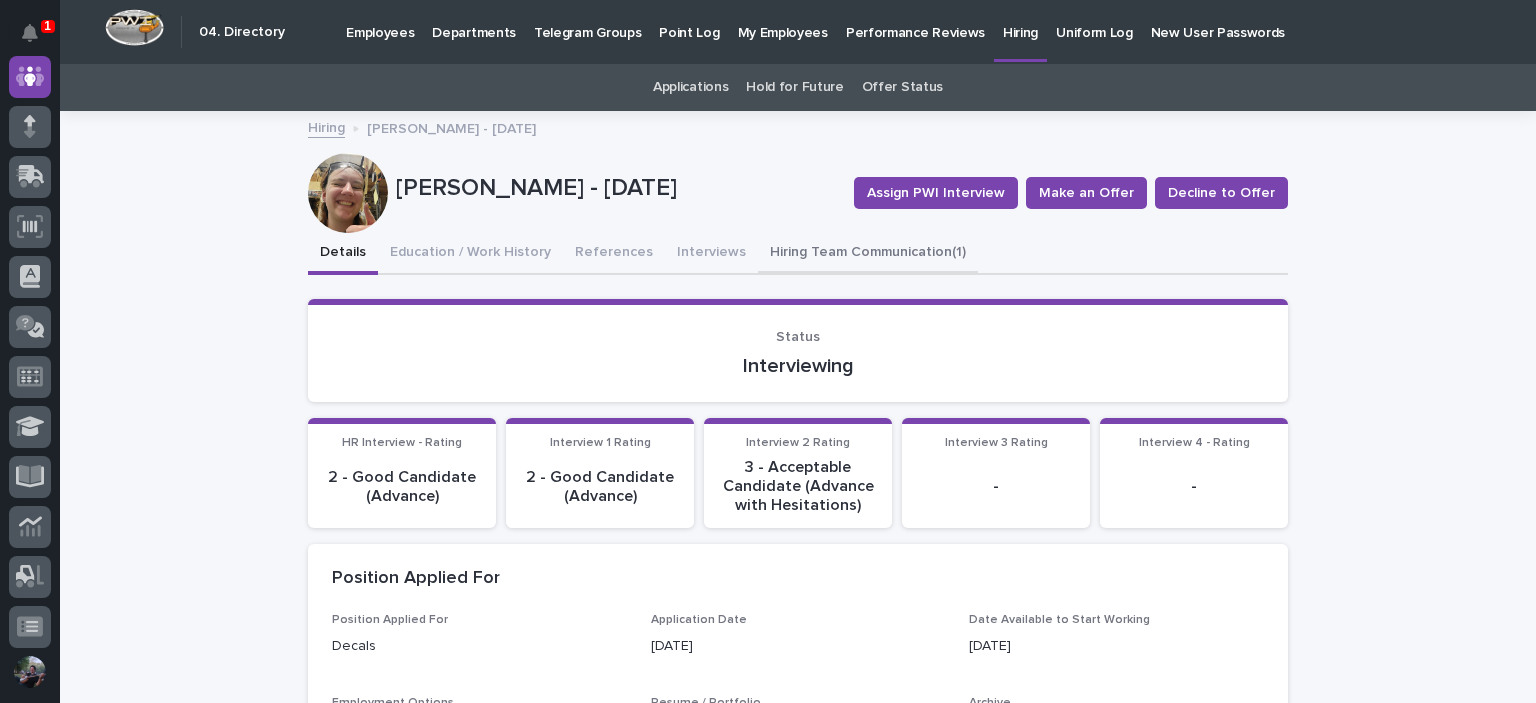 click on "Hiring Team Communication  (1)" at bounding box center [868, 254] 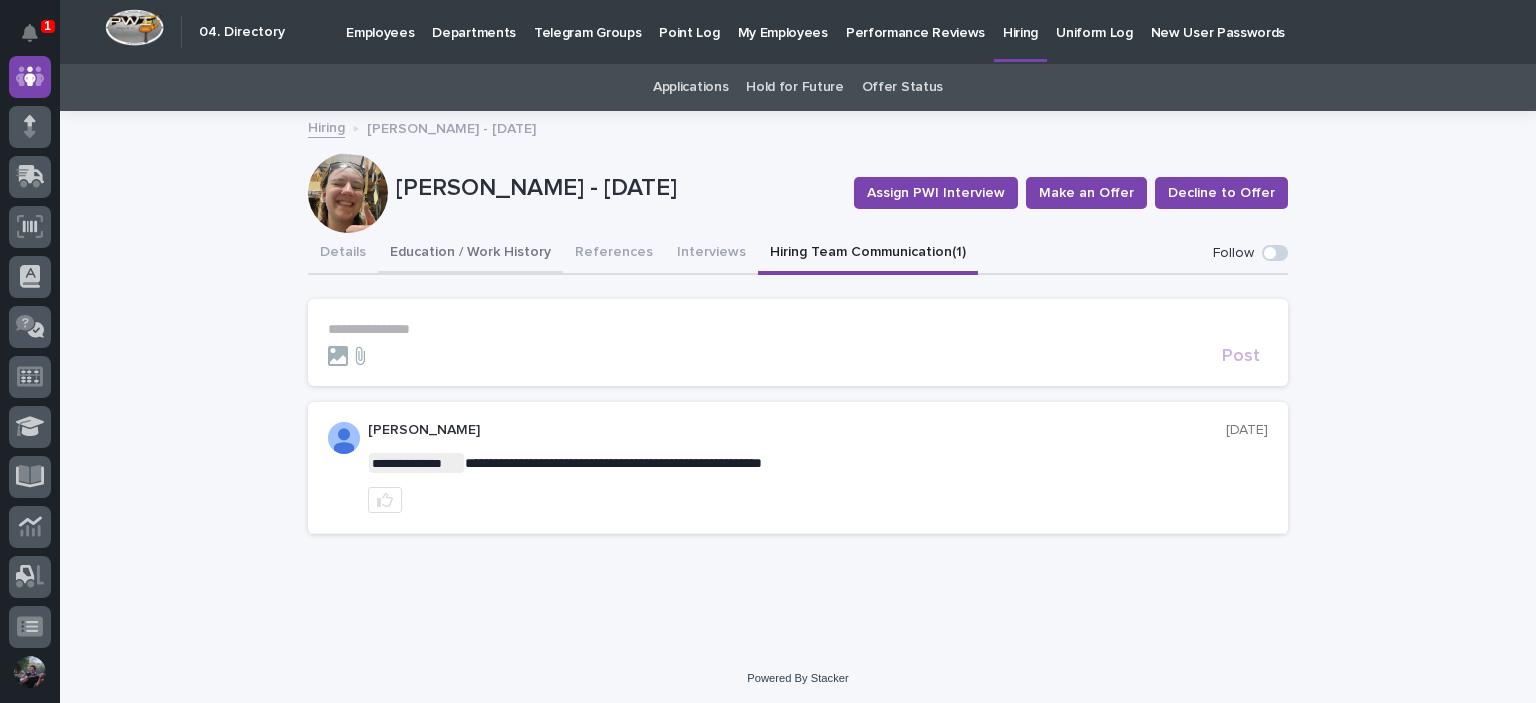 click on "Education / Work History" at bounding box center [470, 254] 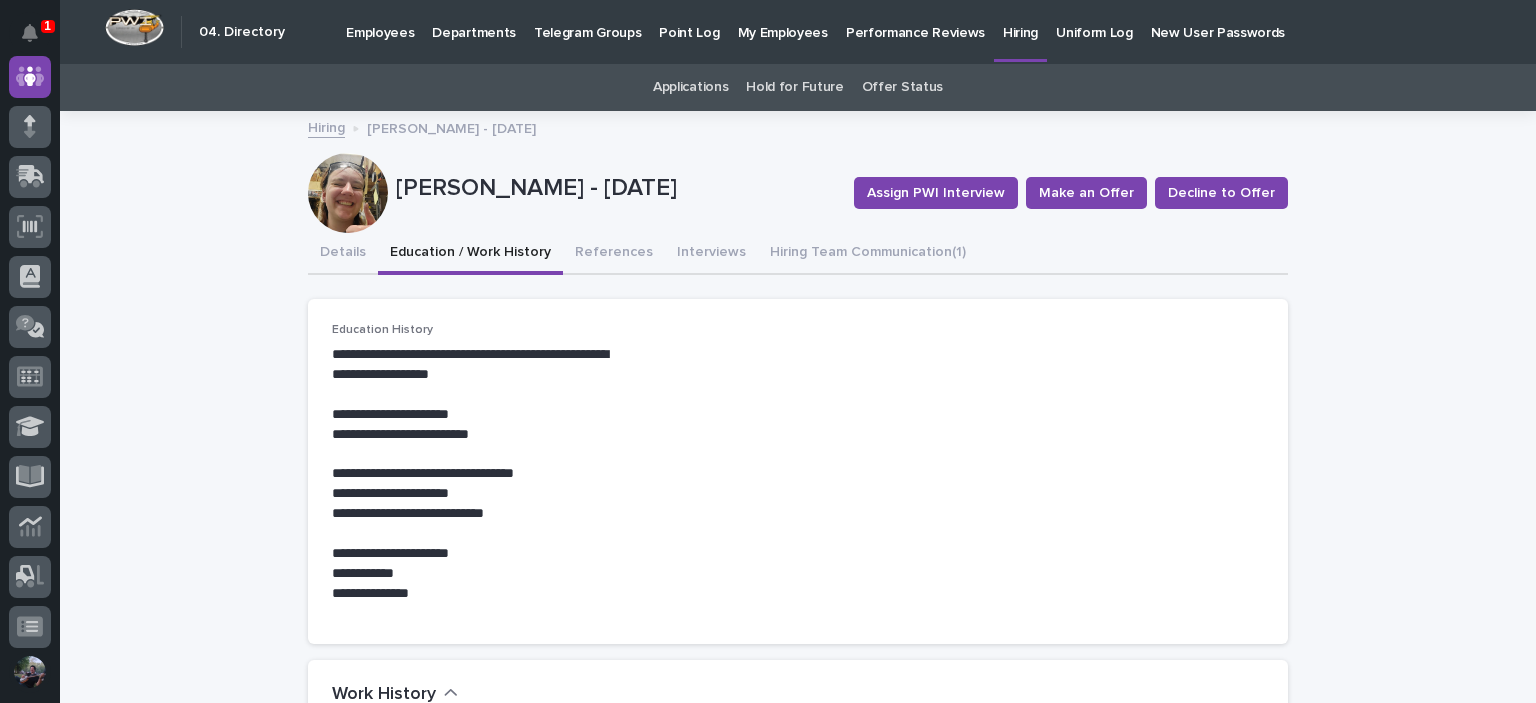 click on "Hold for Future" at bounding box center (794, 87) 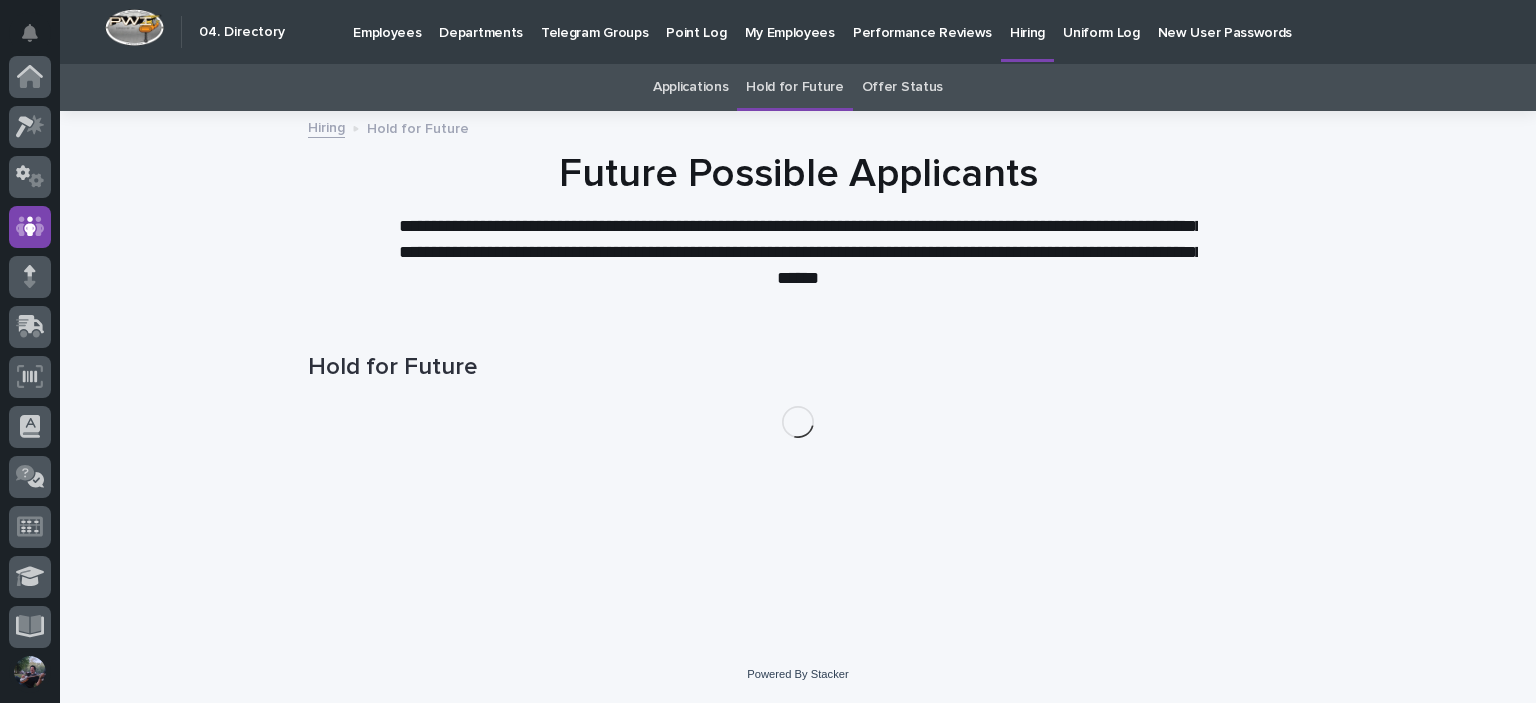 scroll, scrollTop: 150, scrollLeft: 0, axis: vertical 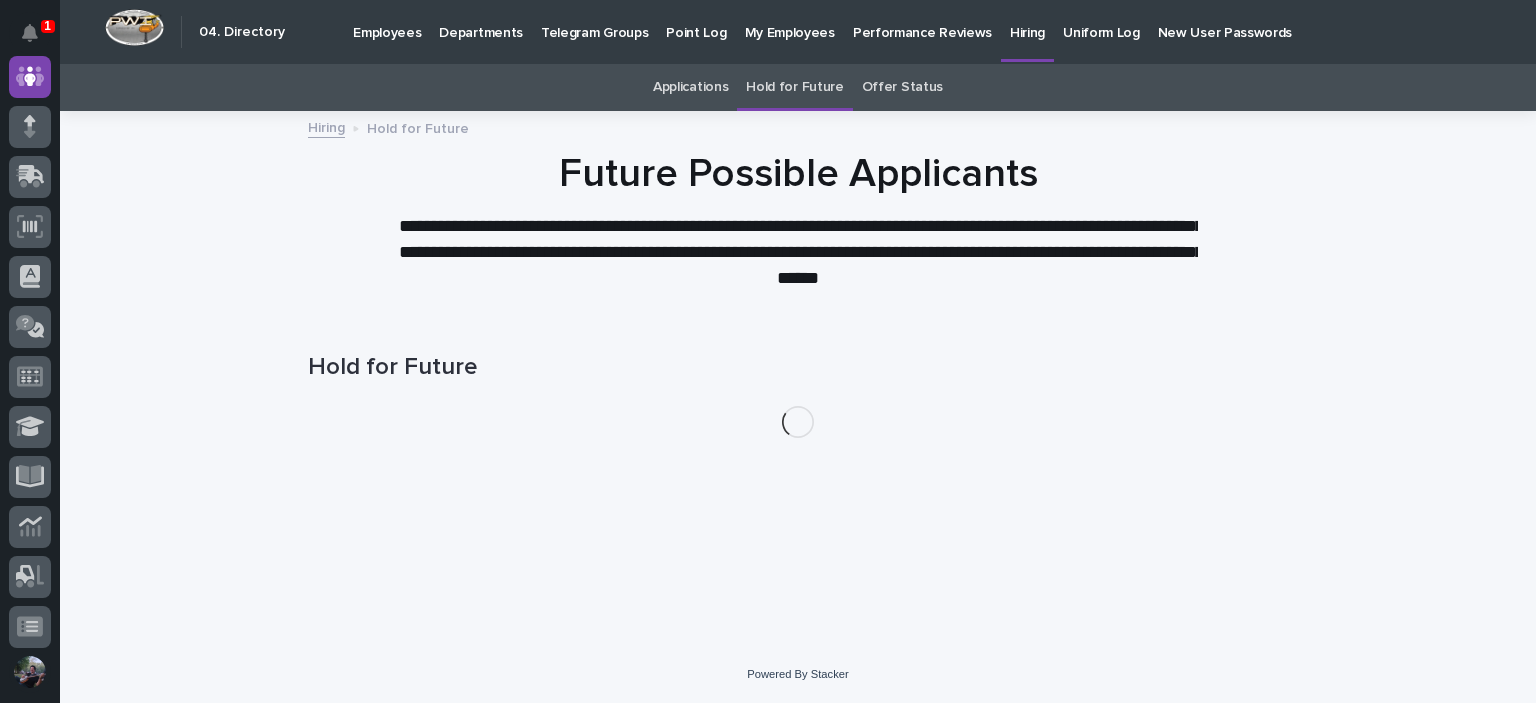 click on "Hold for Future" at bounding box center (794, 87) 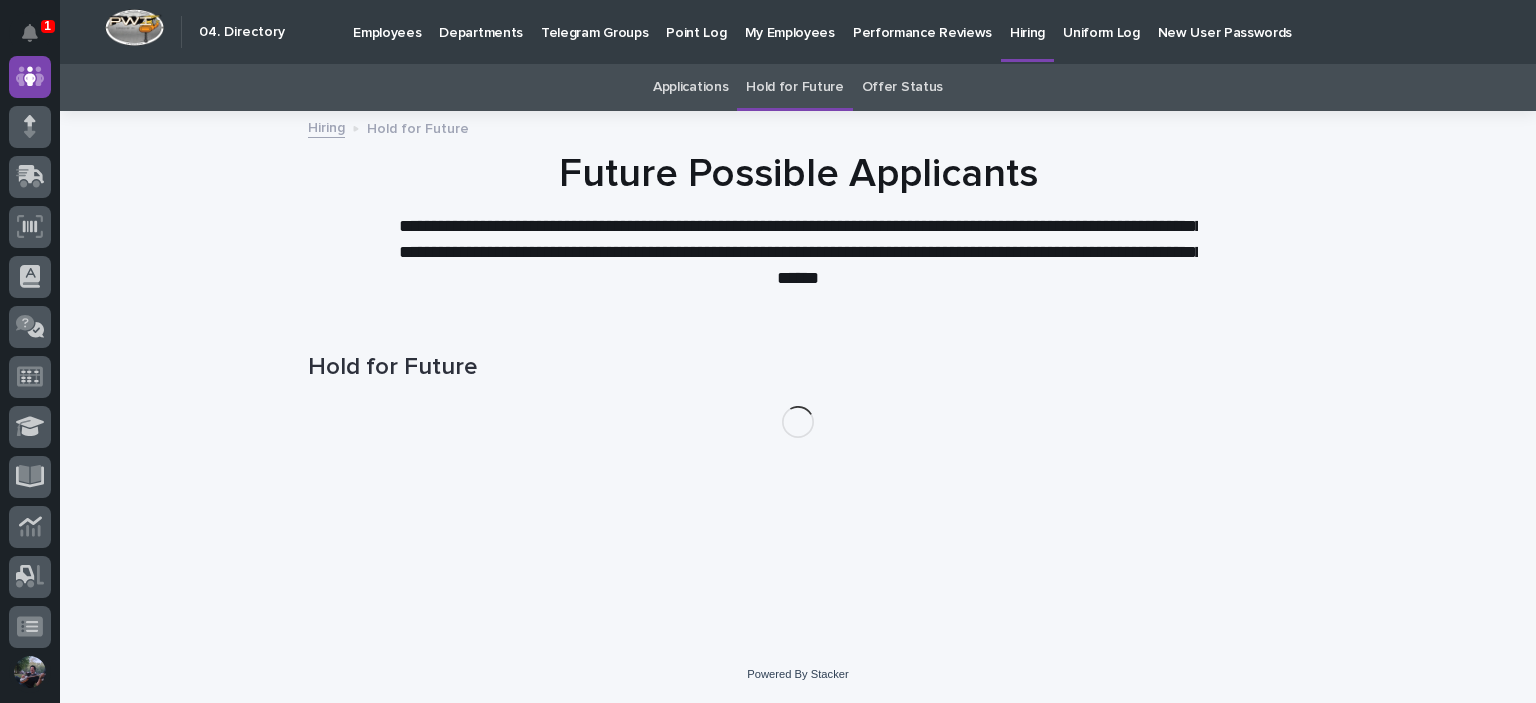 click on "Applications" at bounding box center (690, 87) 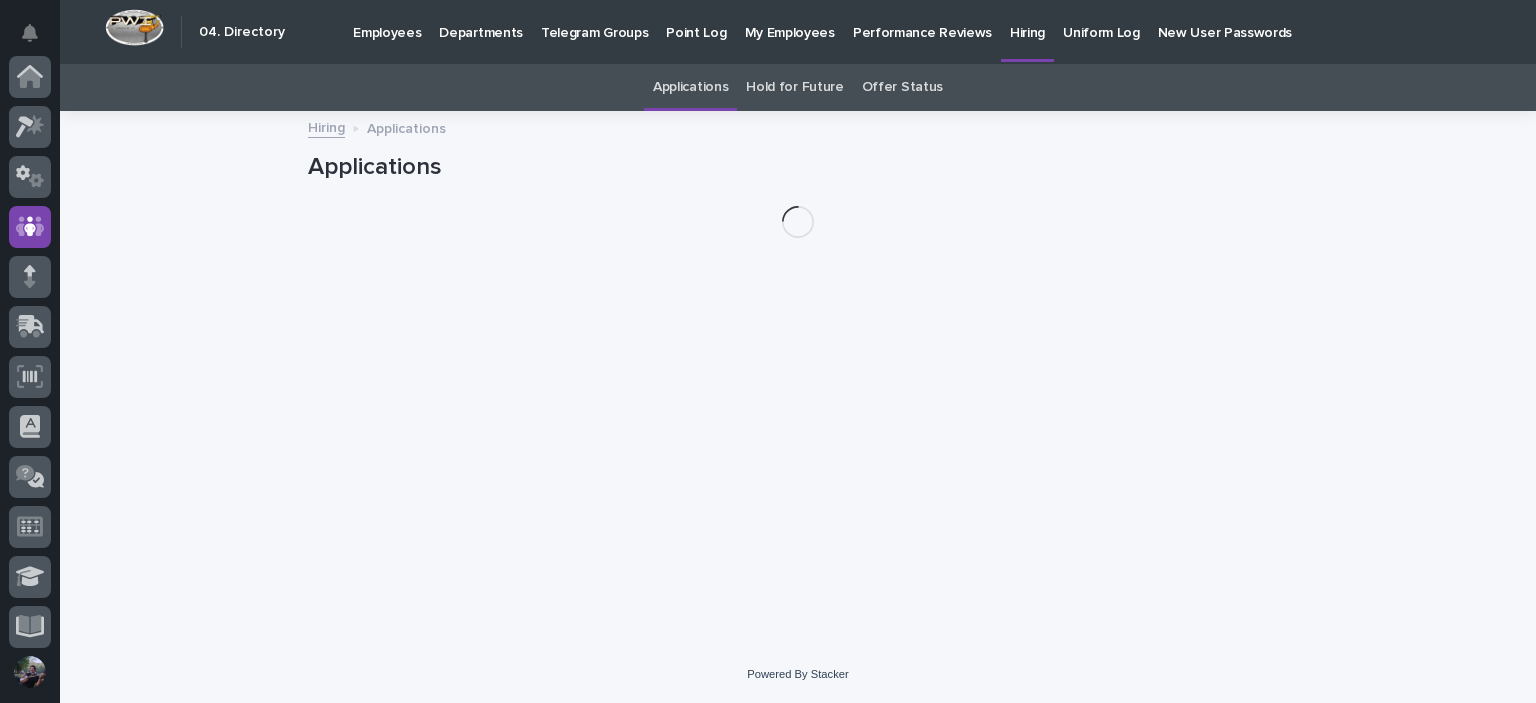 scroll, scrollTop: 150, scrollLeft: 0, axis: vertical 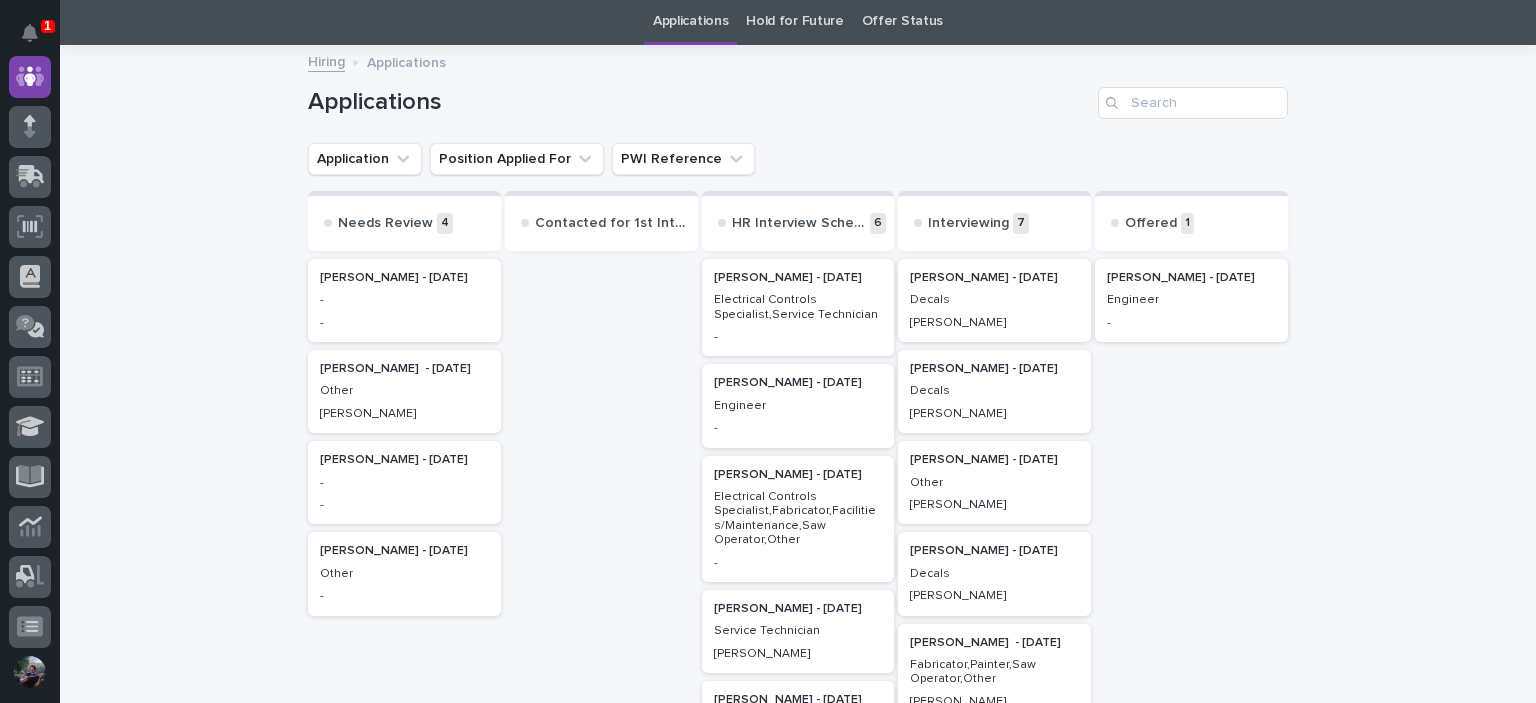 click on "[PERSON_NAME]" at bounding box center [994, 321] 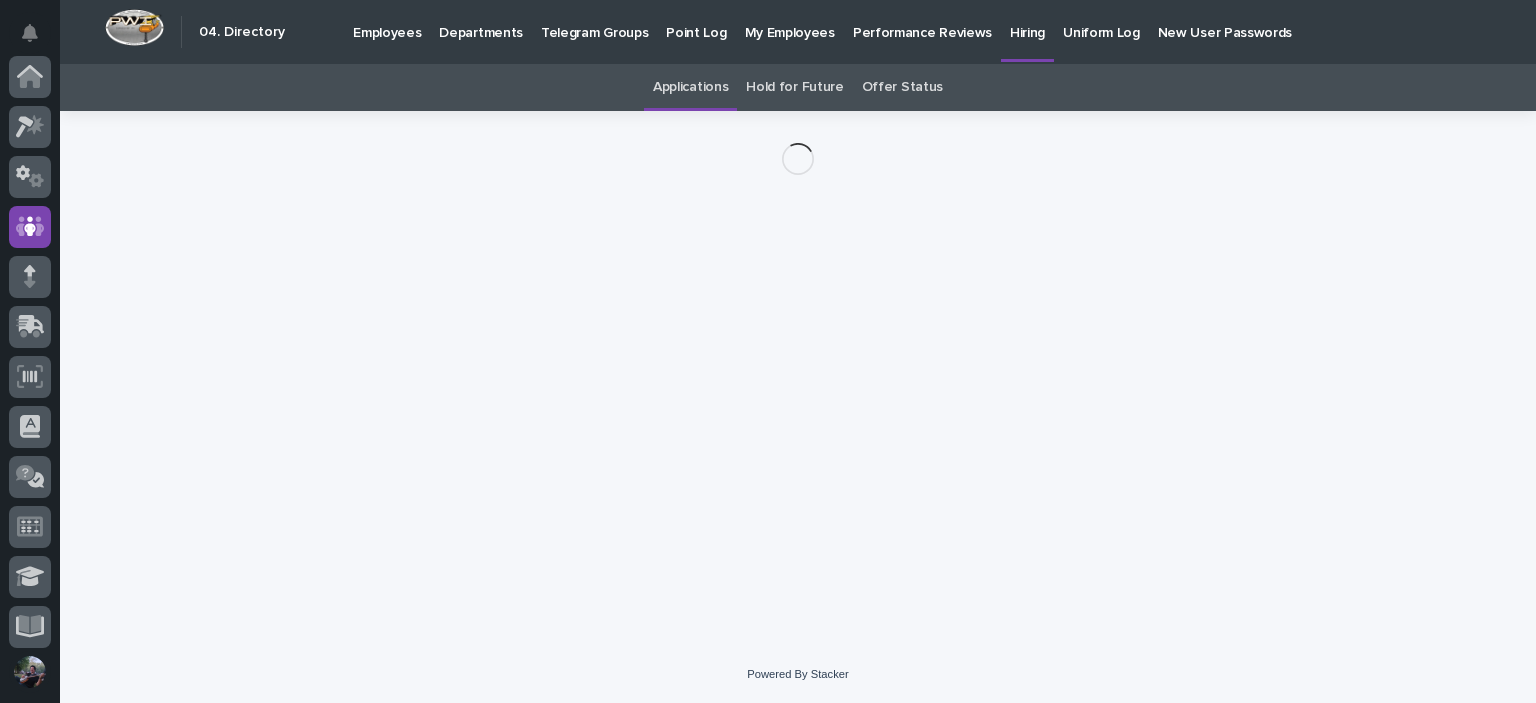 scroll, scrollTop: 150, scrollLeft: 0, axis: vertical 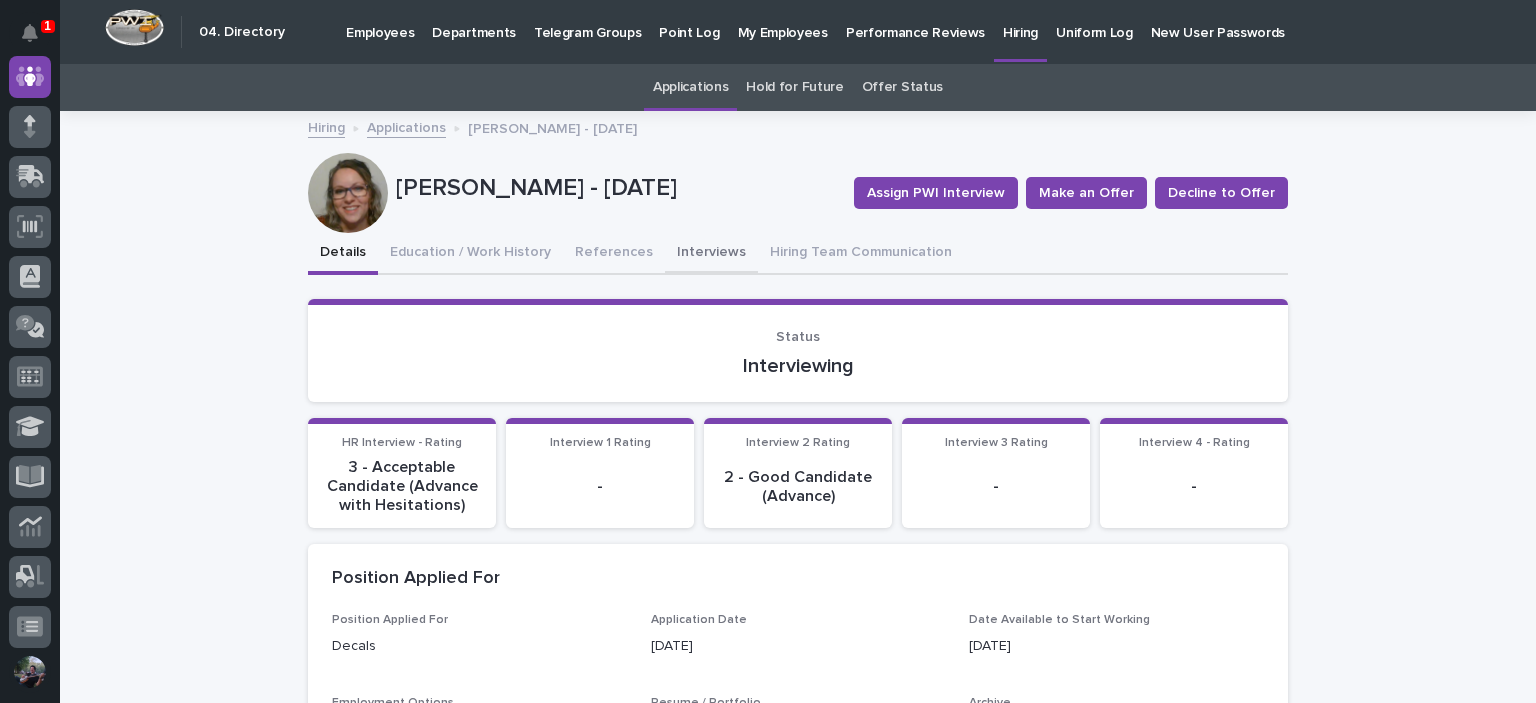 click on "Interviews" at bounding box center (711, 254) 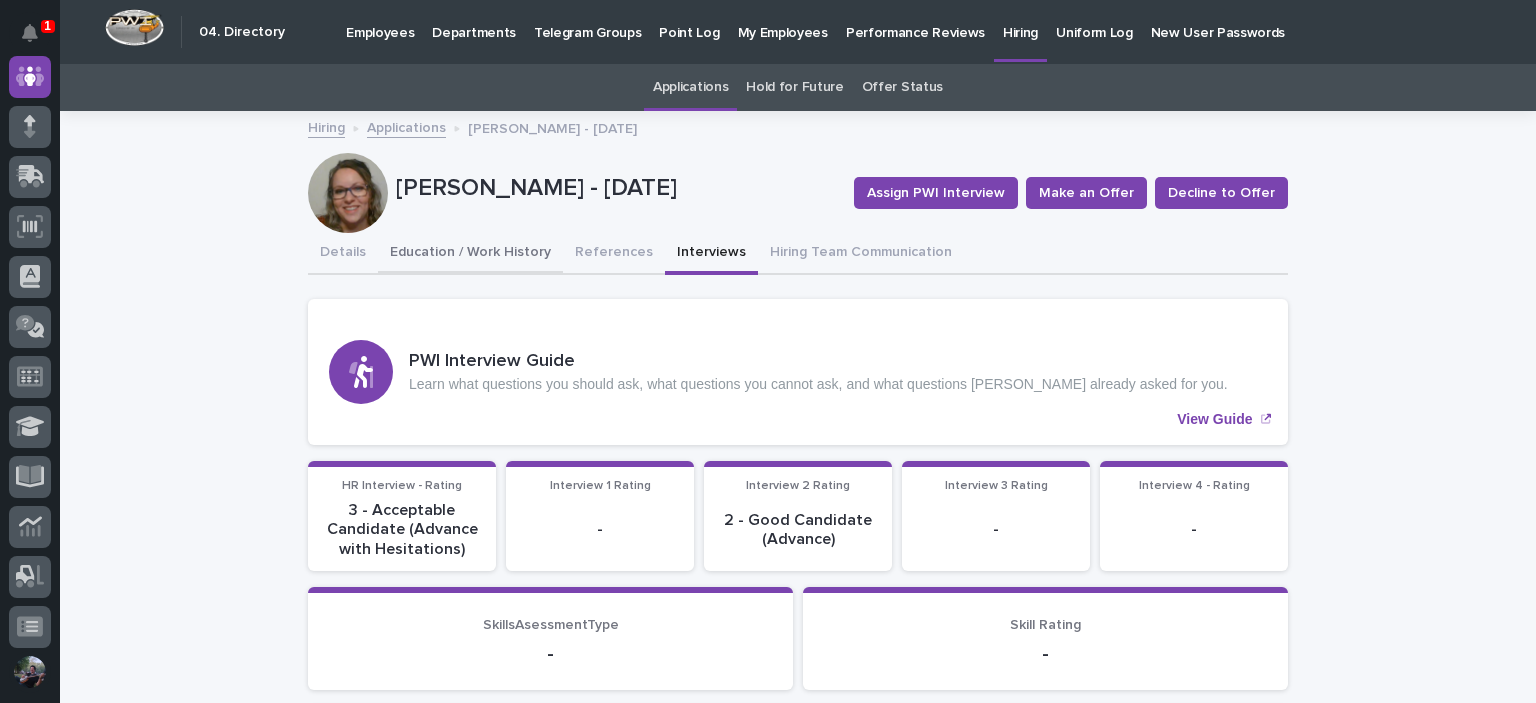 click on "Education / Work History" at bounding box center [470, 254] 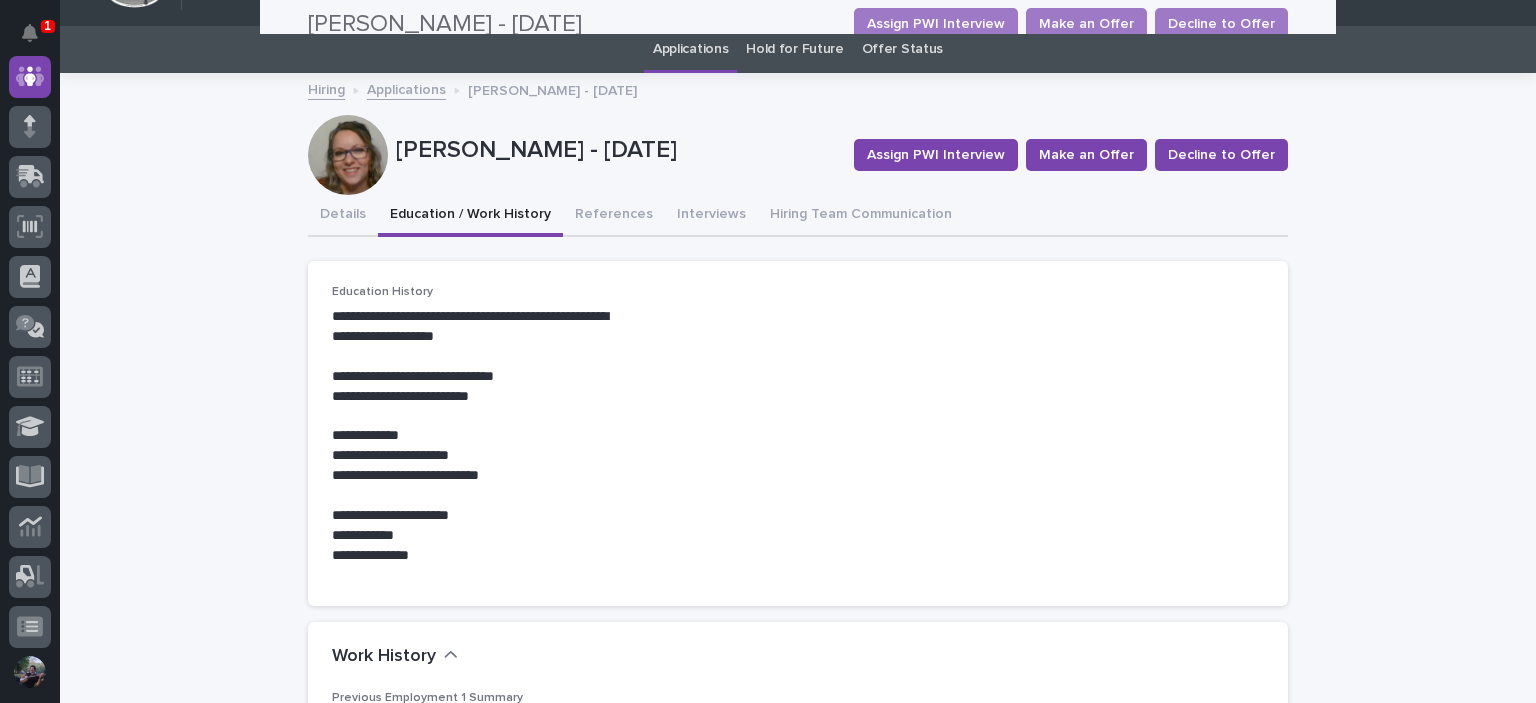 scroll, scrollTop: 0, scrollLeft: 0, axis: both 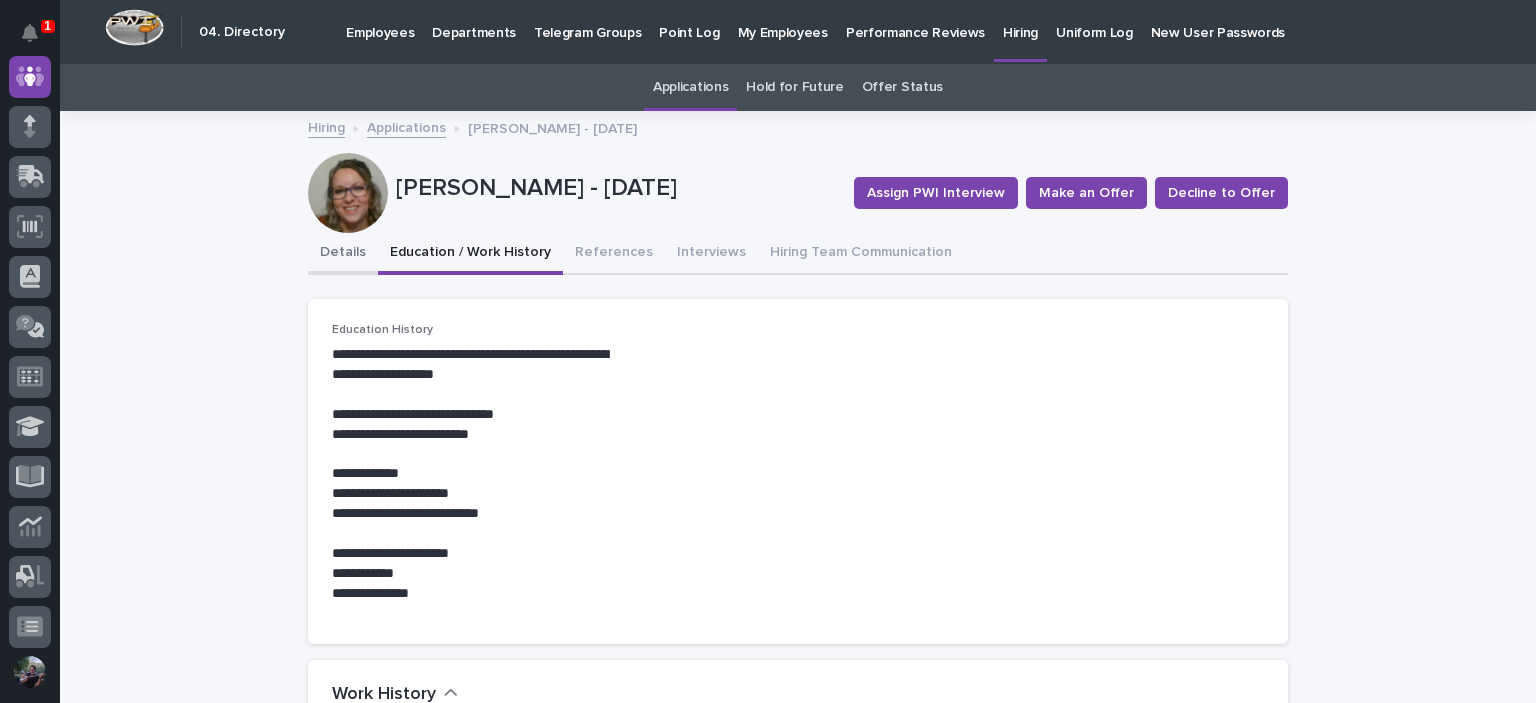 click on "Details" at bounding box center [343, 254] 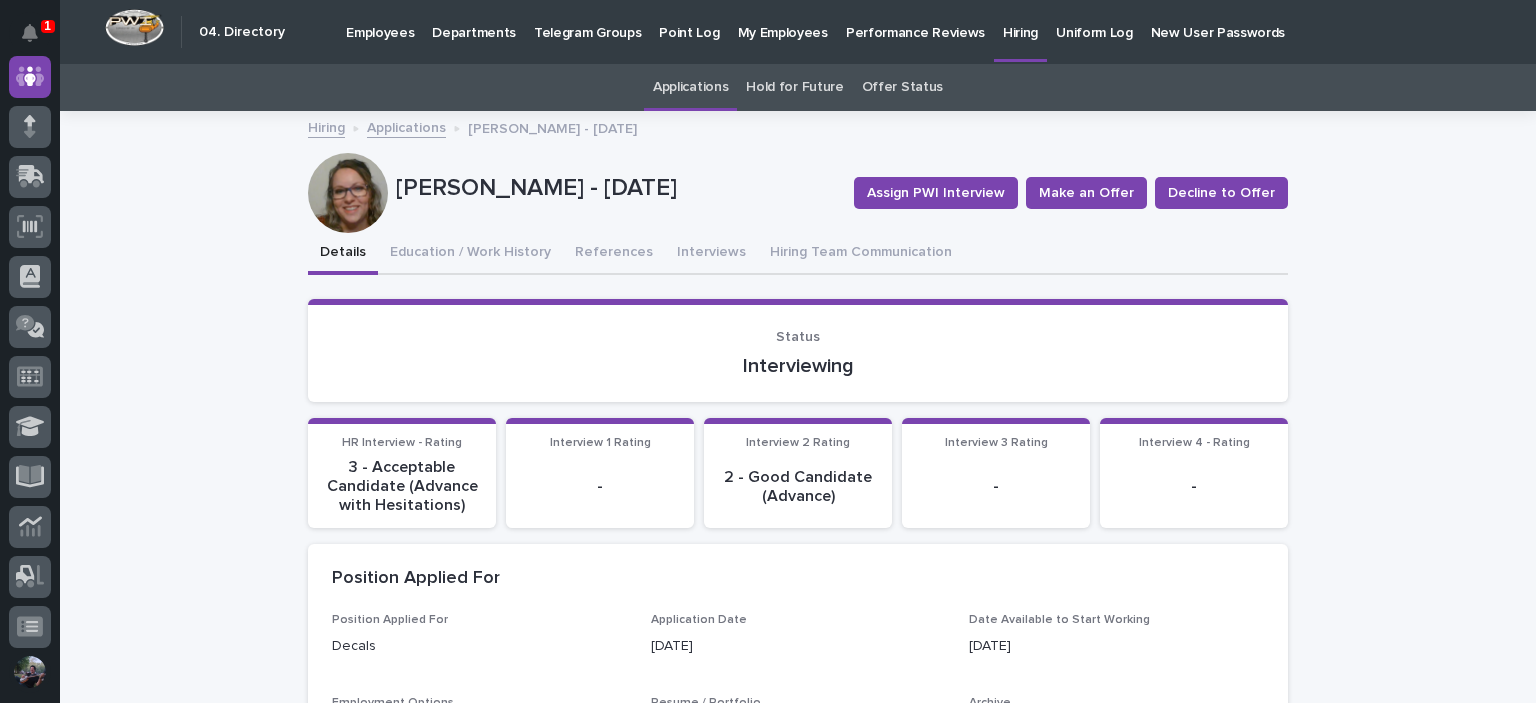 scroll, scrollTop: 466, scrollLeft: 0, axis: vertical 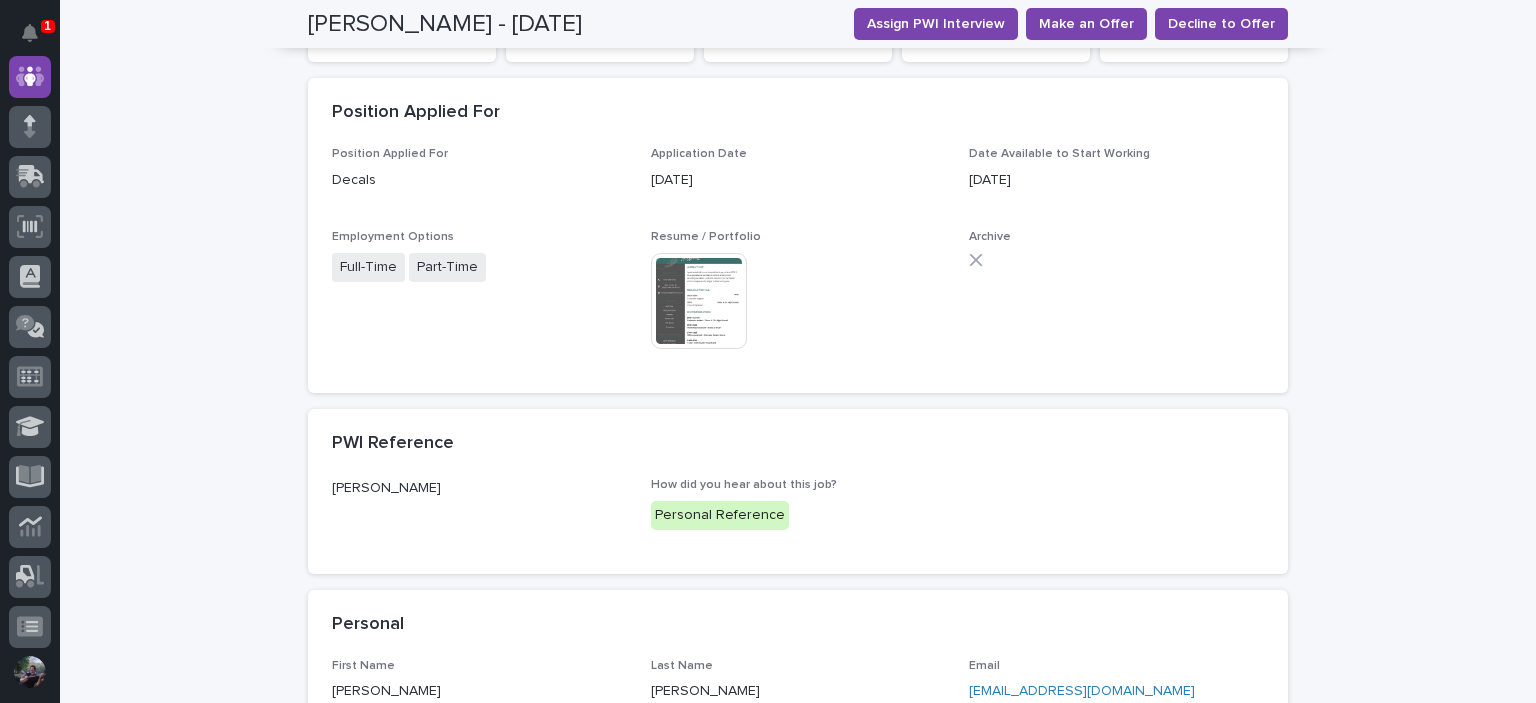 click at bounding box center [699, 301] 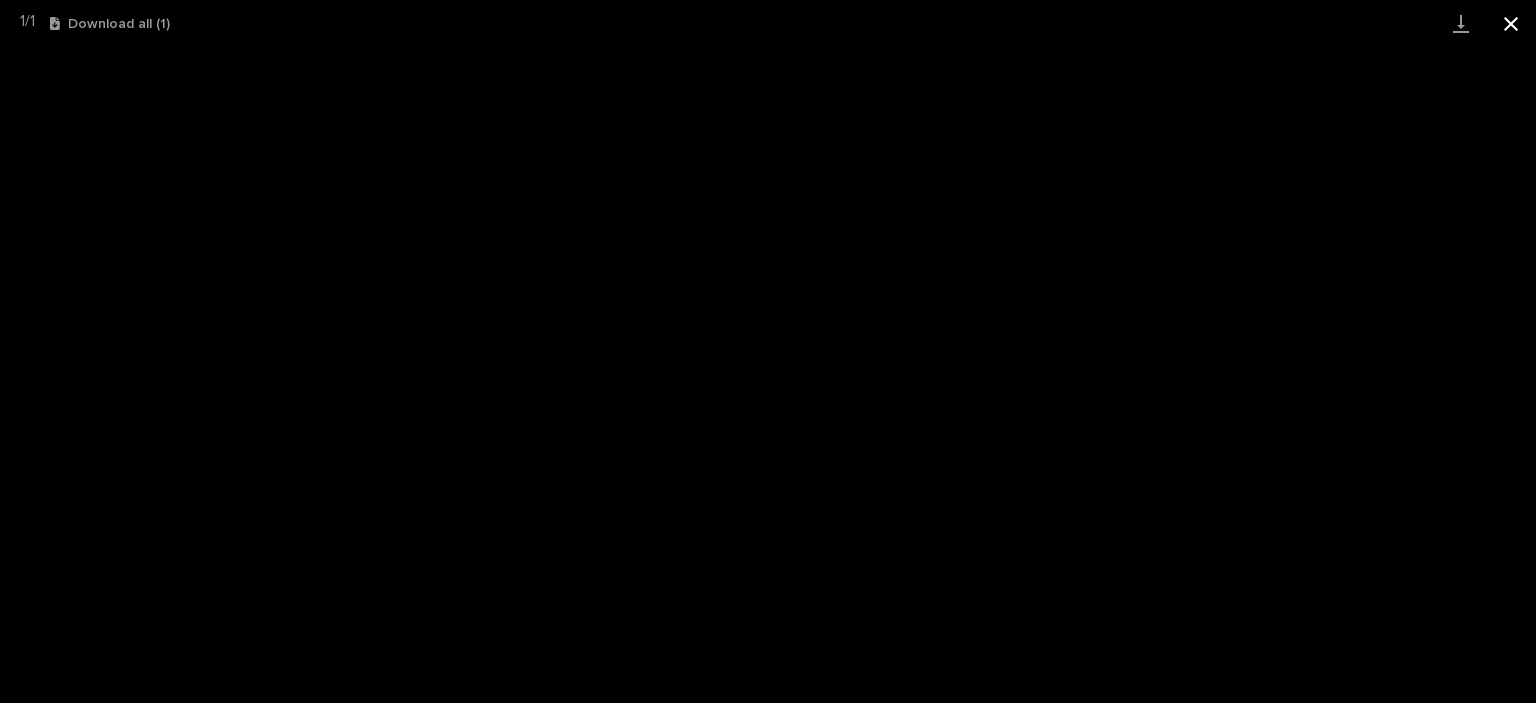 click at bounding box center [1511, 23] 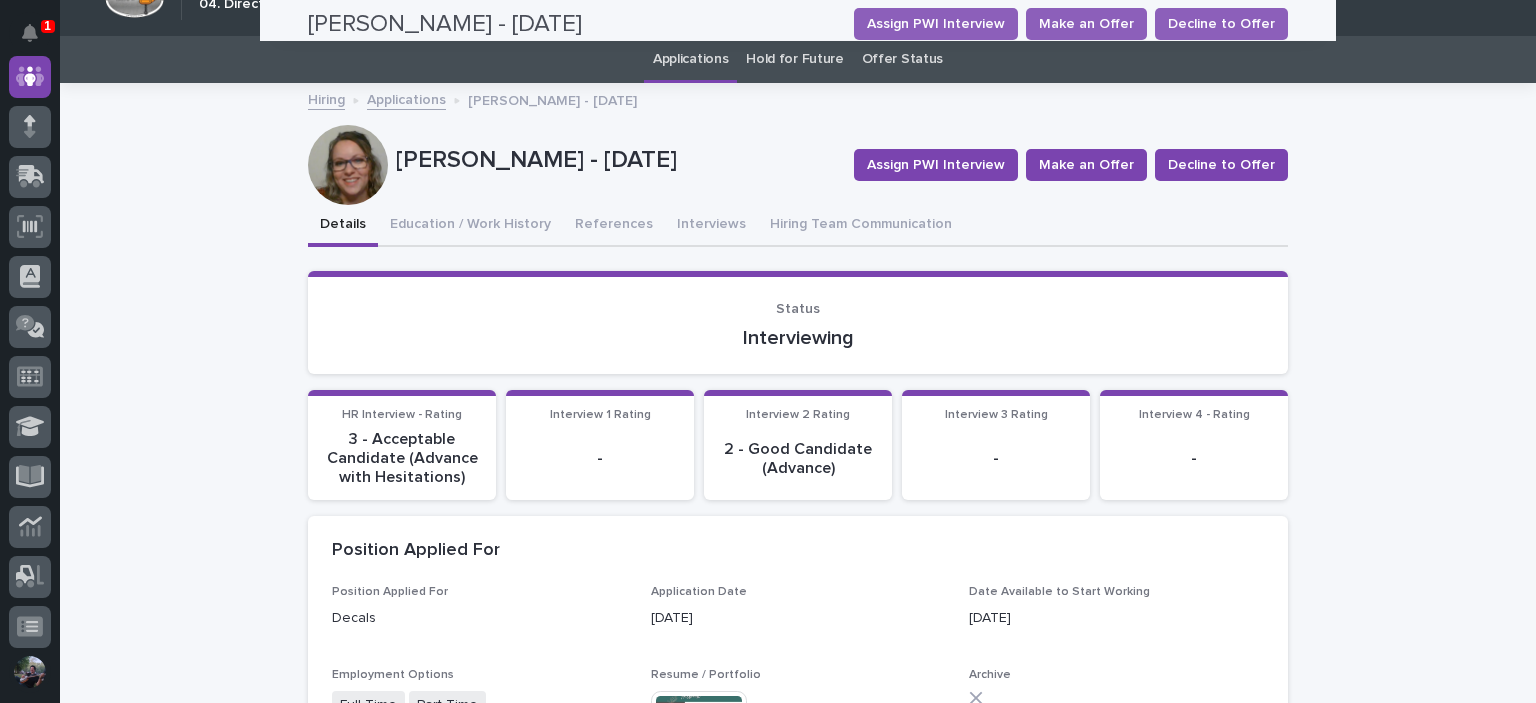 scroll, scrollTop: 0, scrollLeft: 0, axis: both 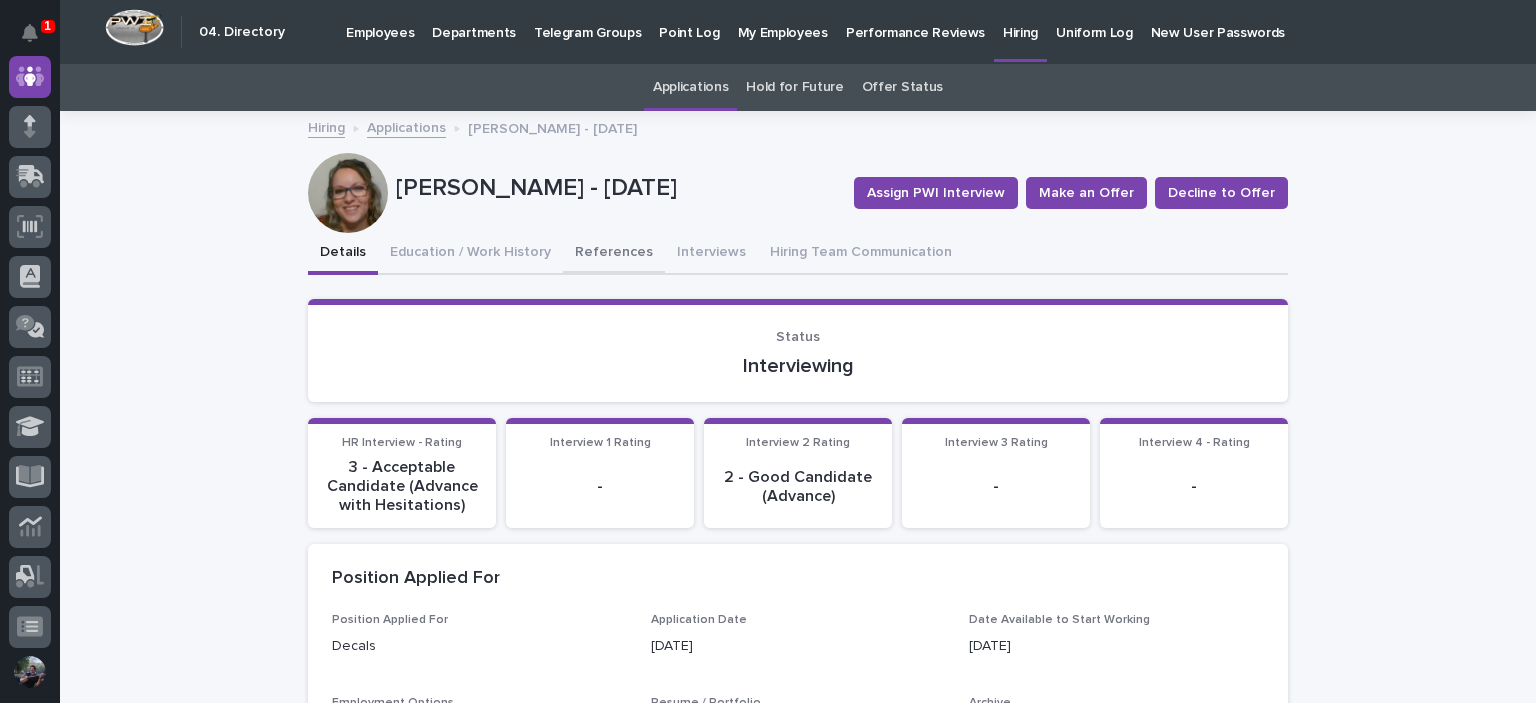 click on "References" at bounding box center (614, 254) 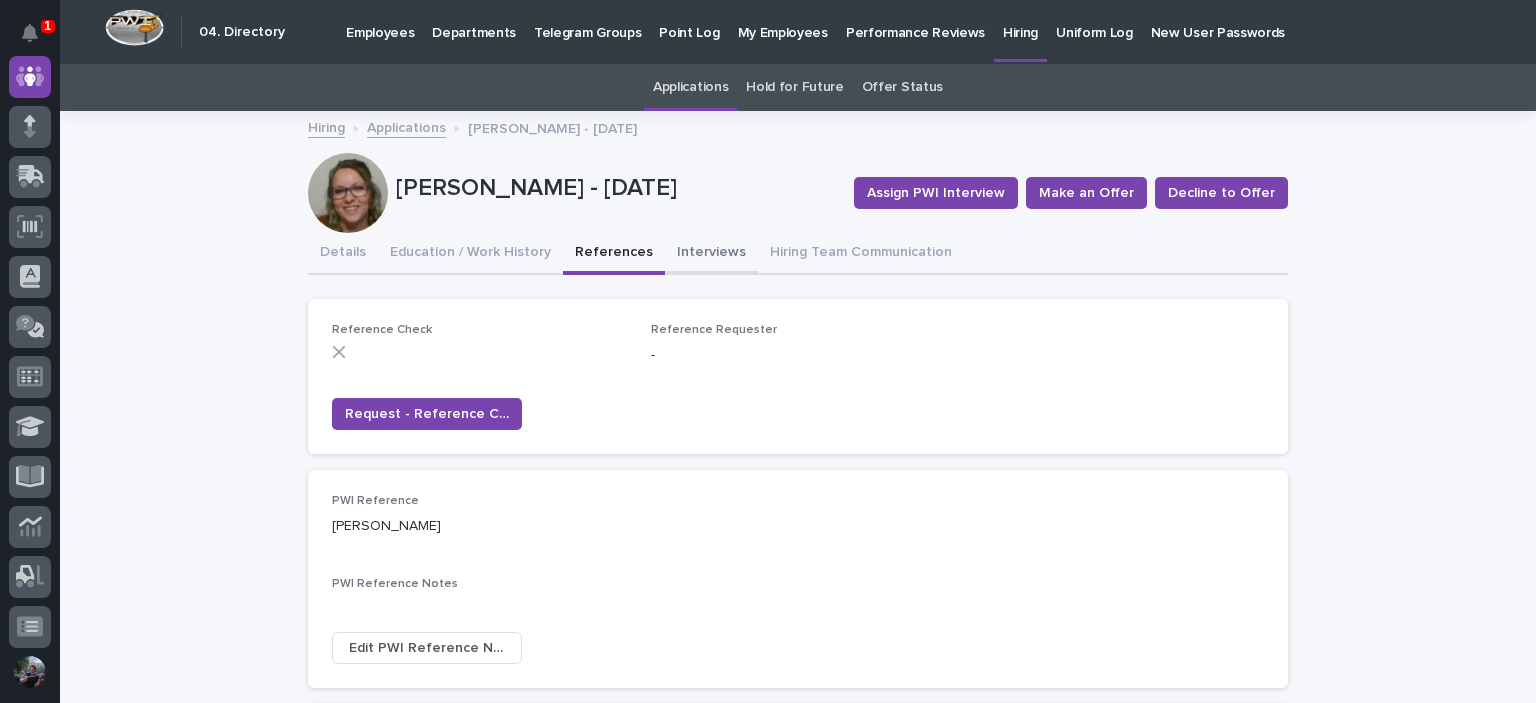 click on "Interviews" at bounding box center [711, 254] 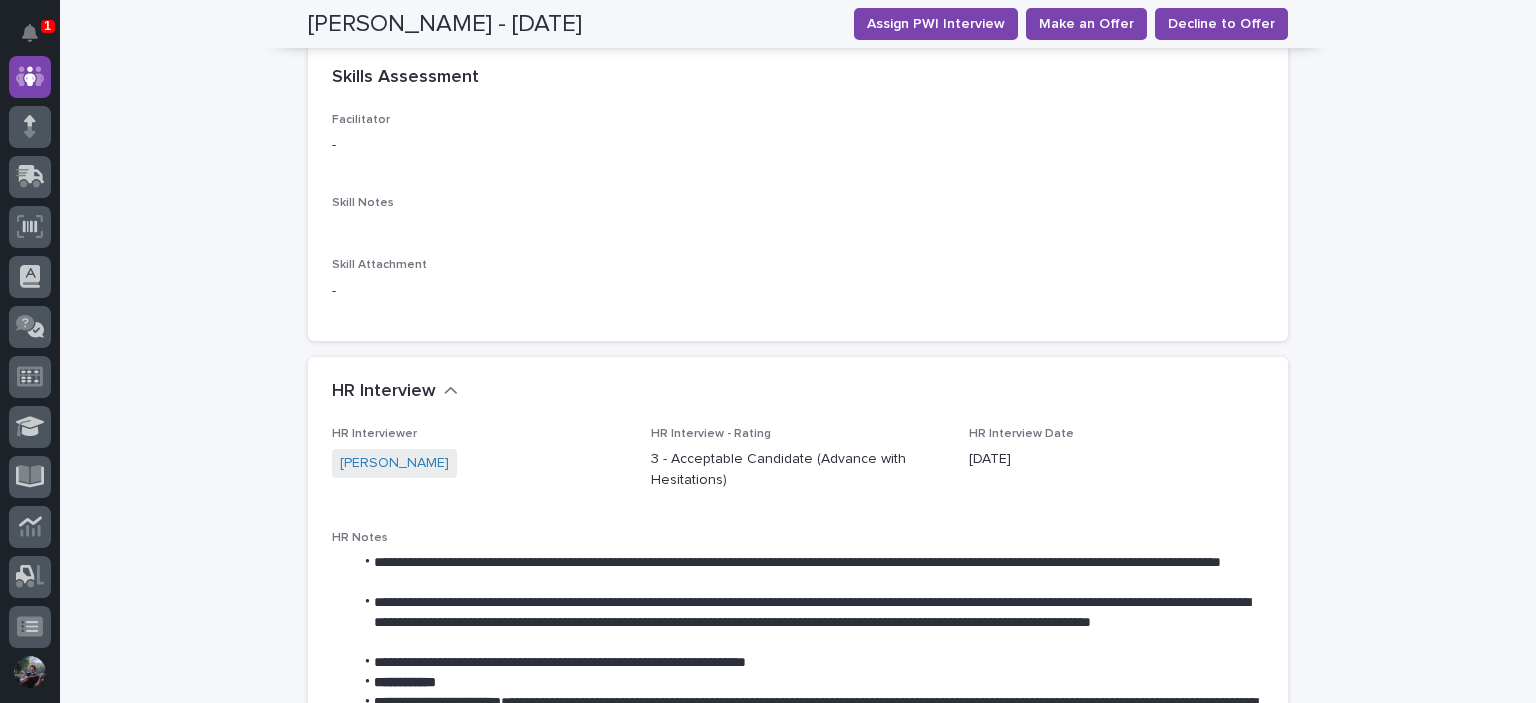 scroll, scrollTop: 733, scrollLeft: 0, axis: vertical 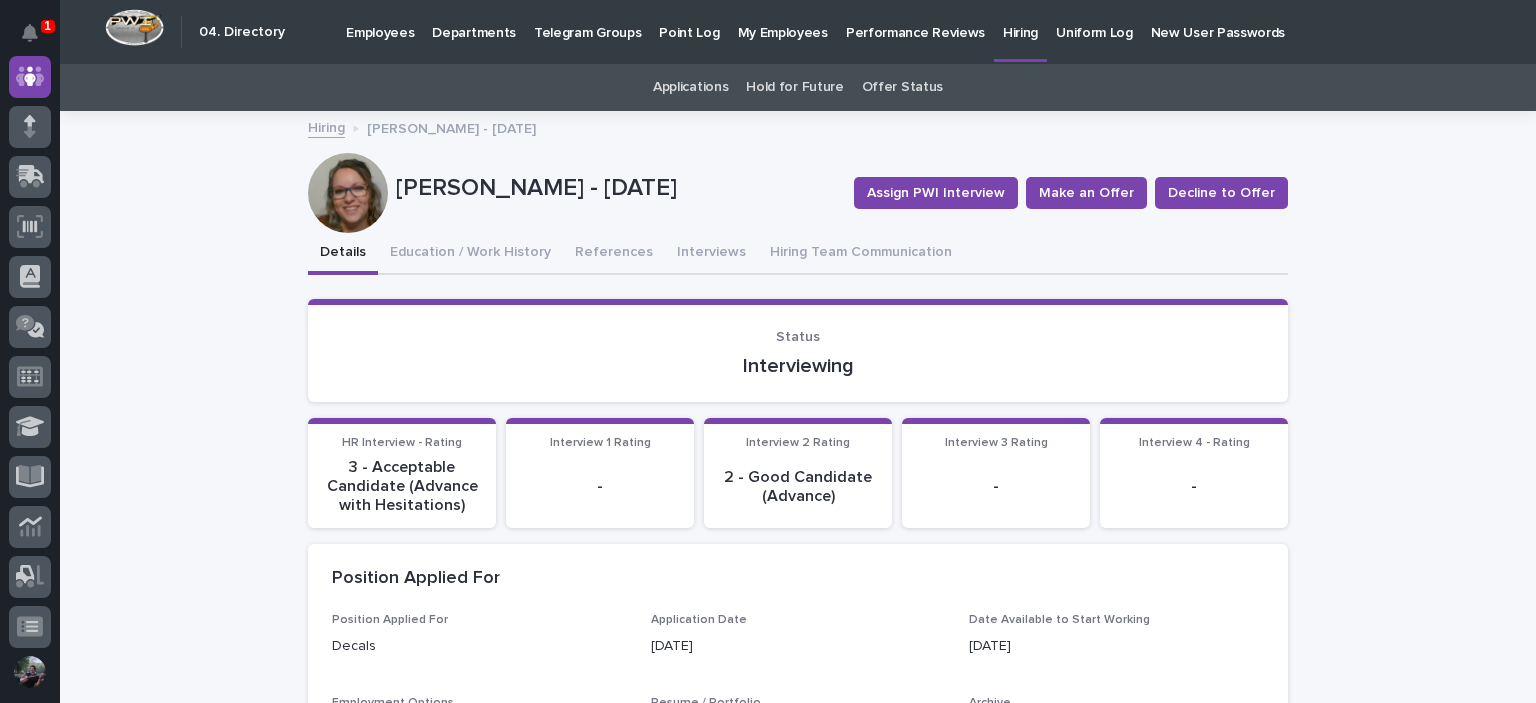 click on "Applications" at bounding box center (690, 87) 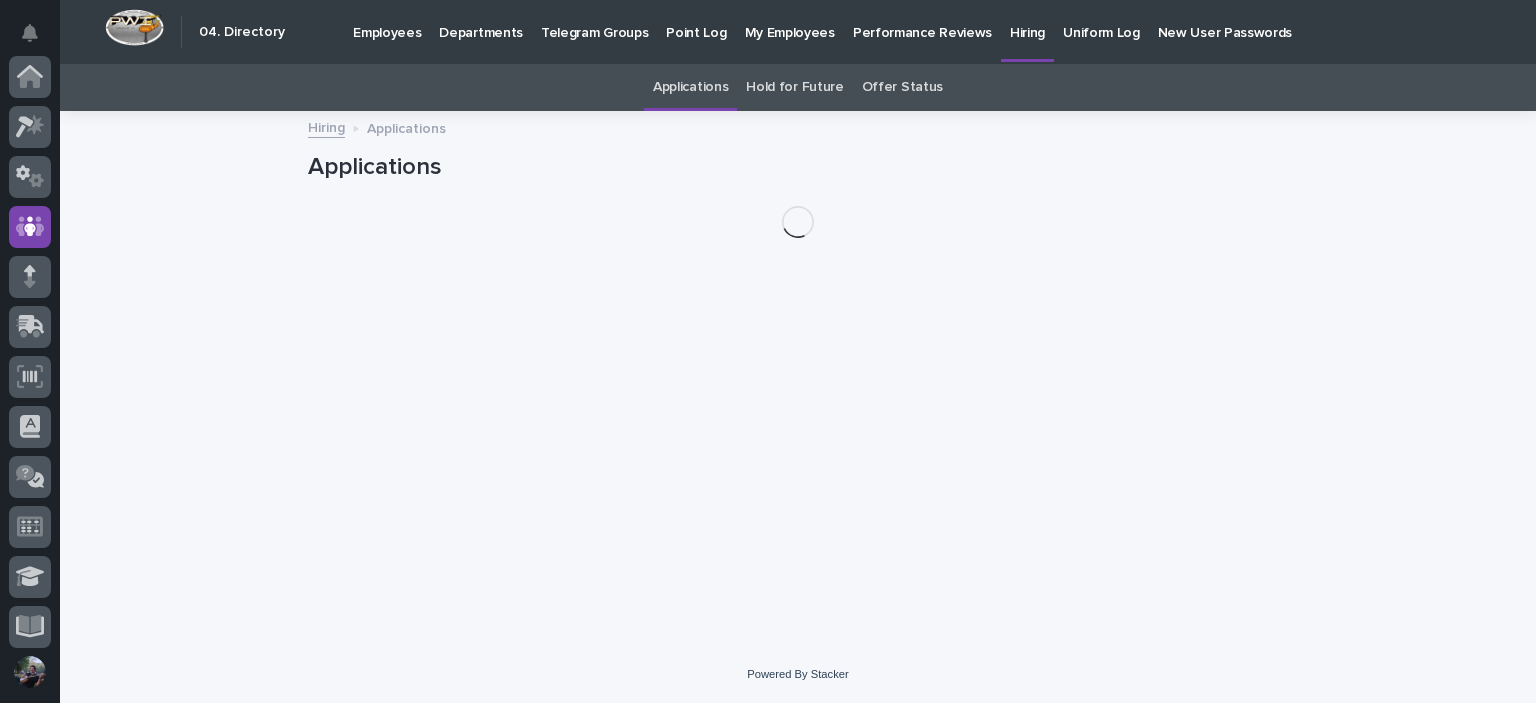 scroll, scrollTop: 150, scrollLeft: 0, axis: vertical 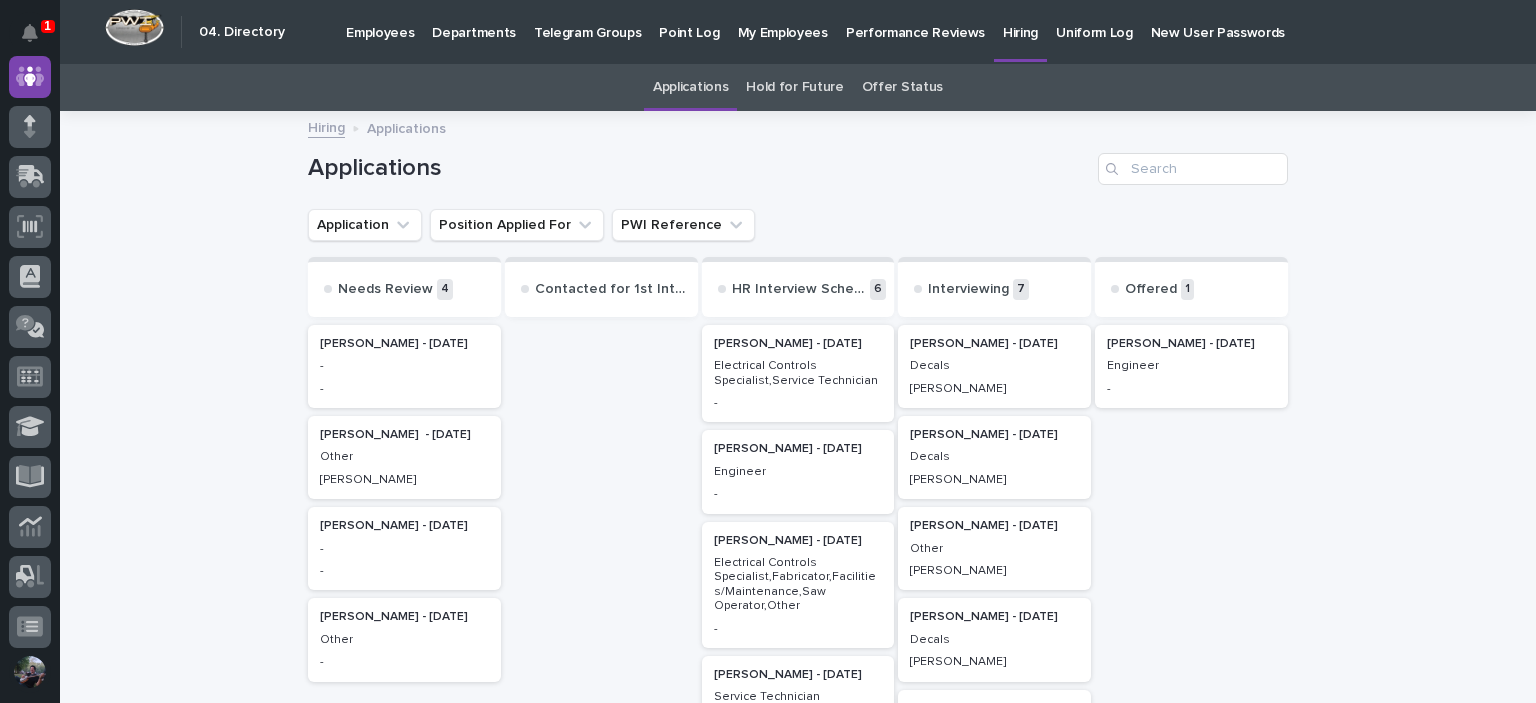 click on "Decals" at bounding box center [994, 455] 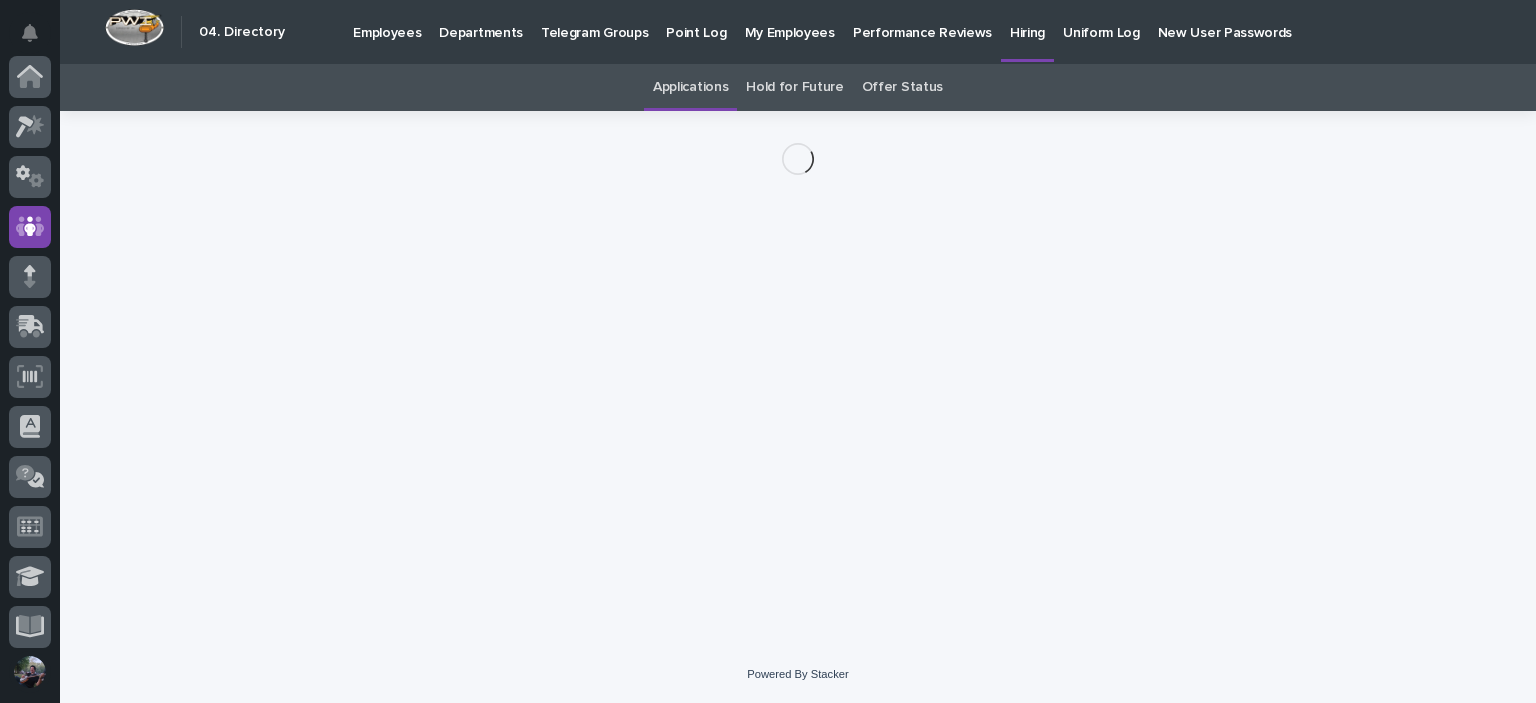 scroll, scrollTop: 150, scrollLeft: 0, axis: vertical 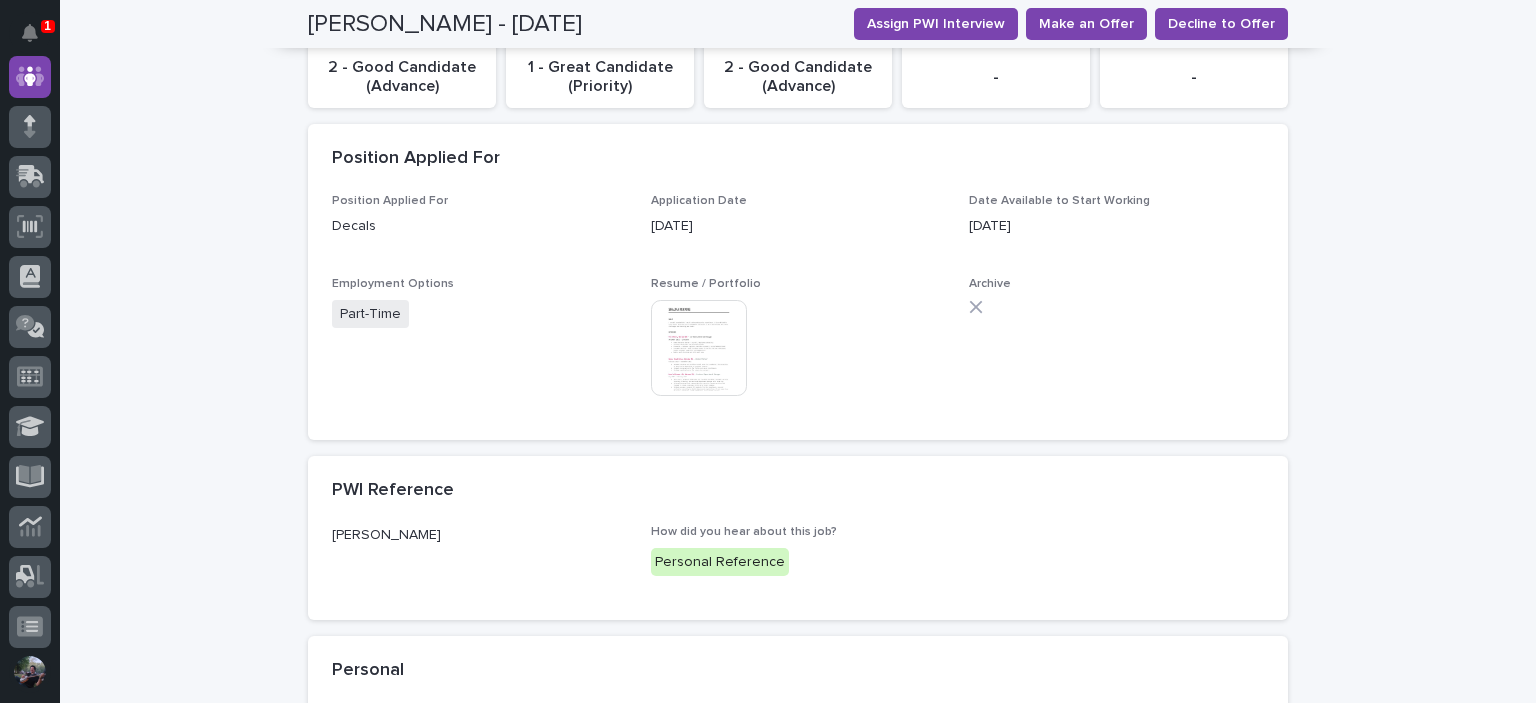 click at bounding box center (699, 348) 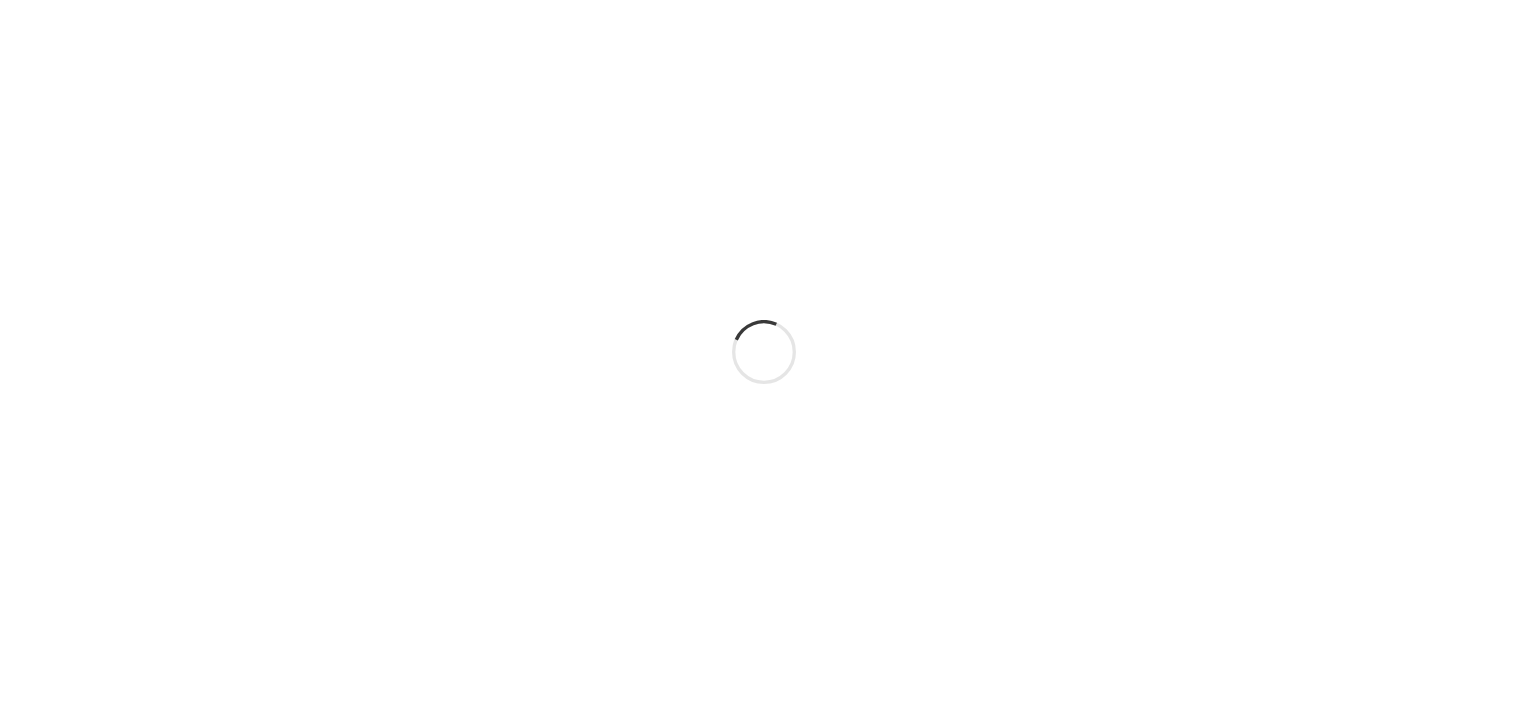 scroll, scrollTop: 0, scrollLeft: 0, axis: both 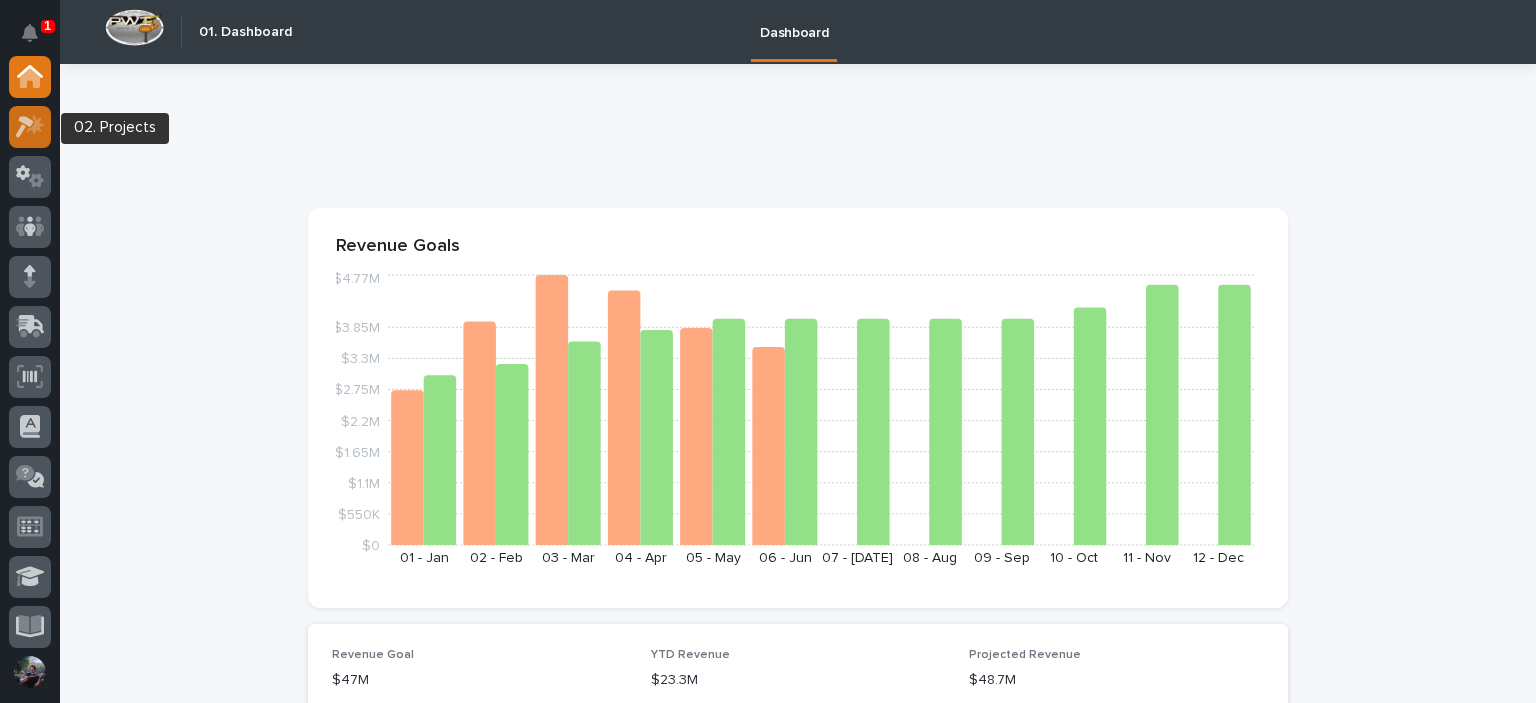 click at bounding box center [30, 127] 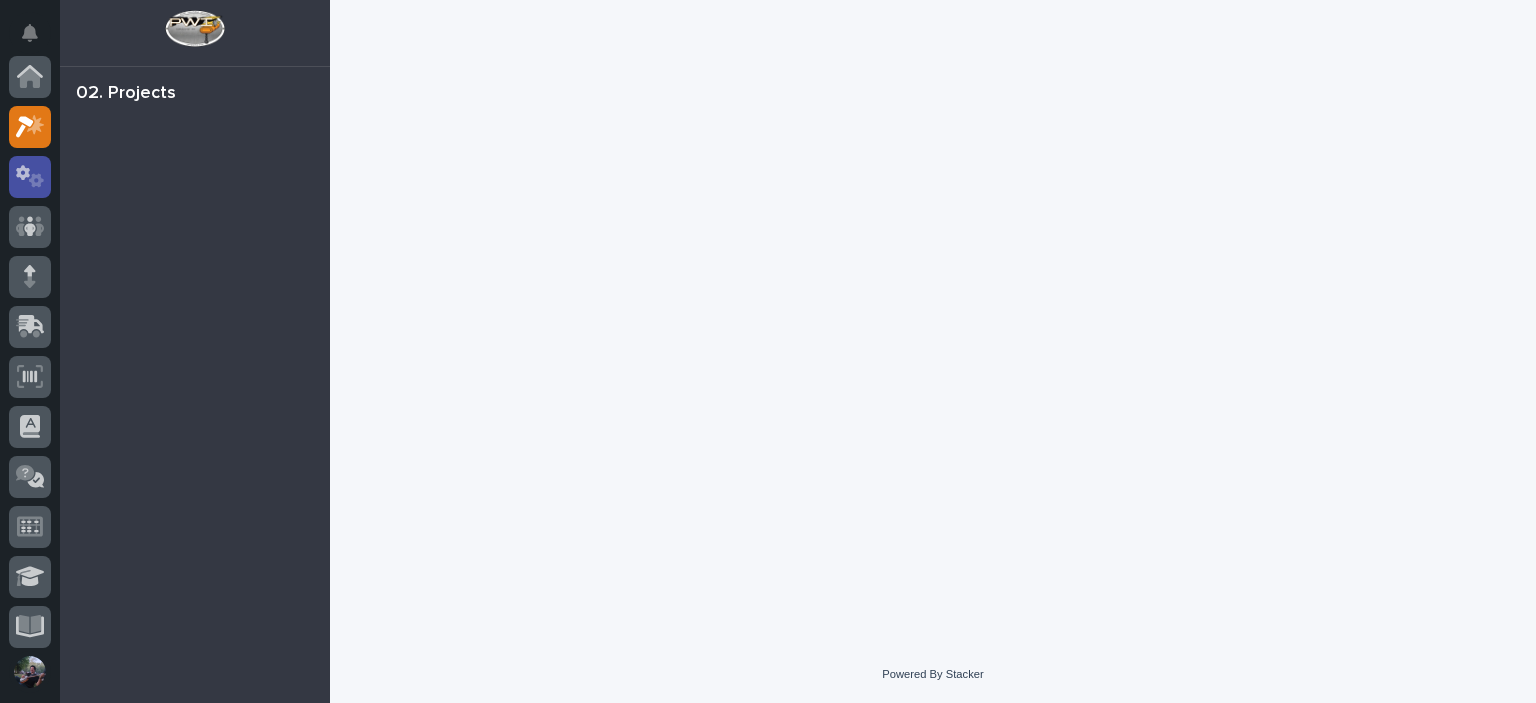 scroll, scrollTop: 50, scrollLeft: 0, axis: vertical 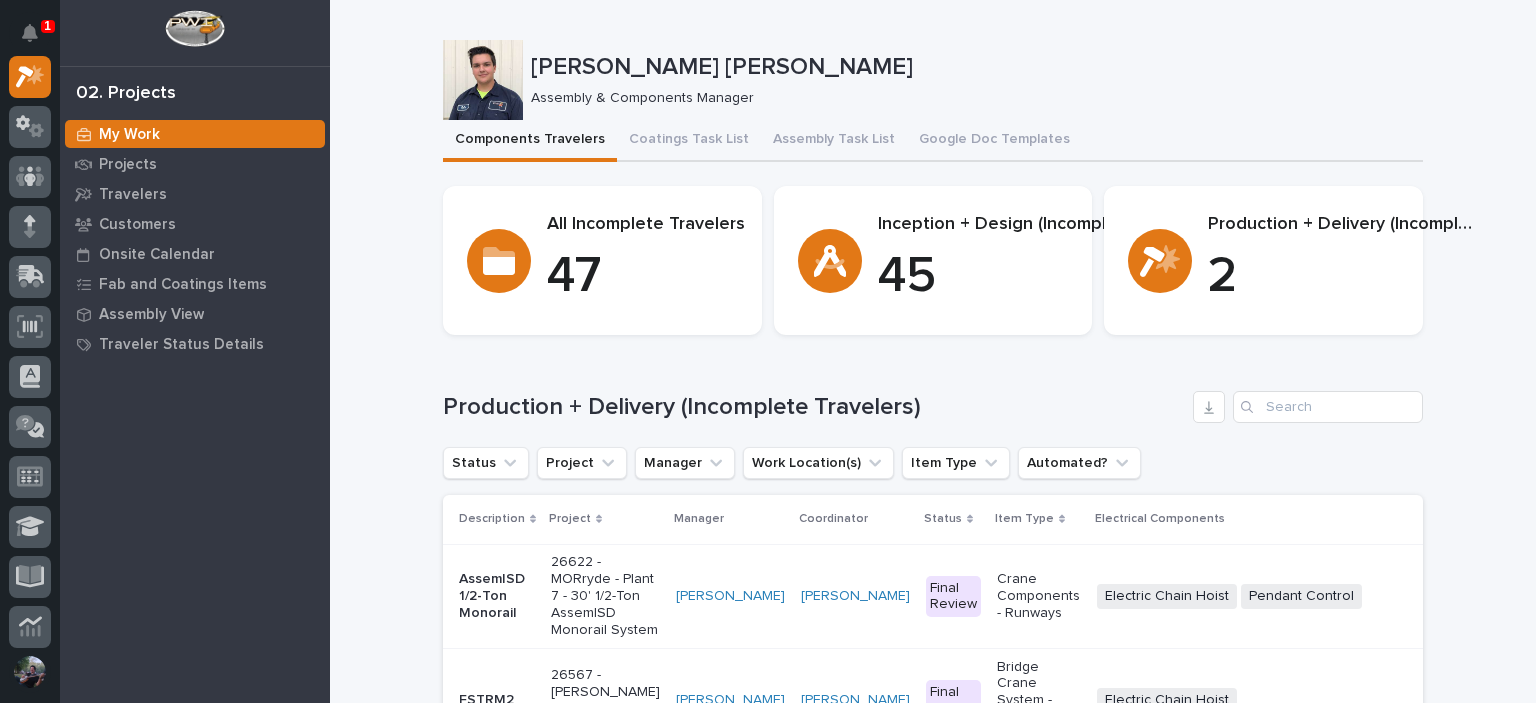click on "1 My Settings Log Out" at bounding box center (30, 351) 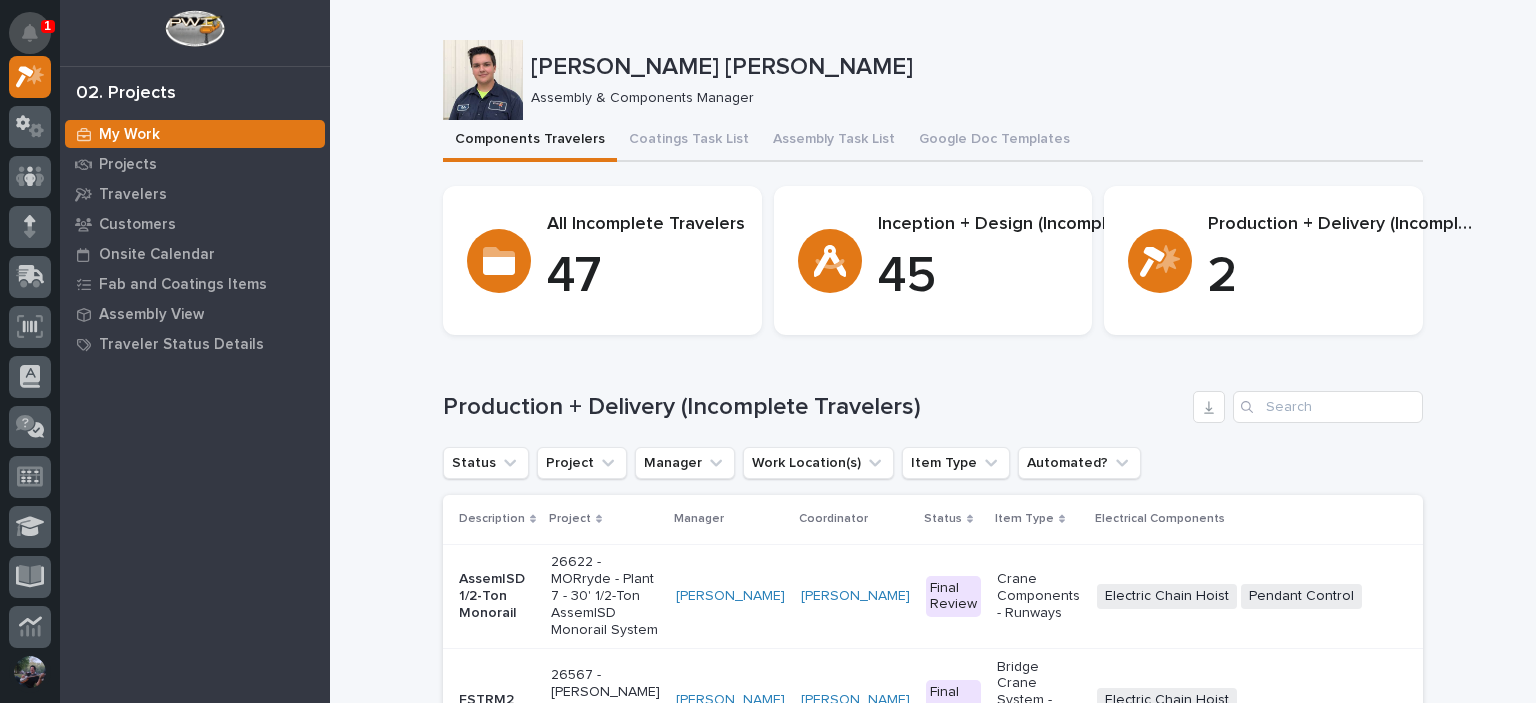 click at bounding box center (30, 33) 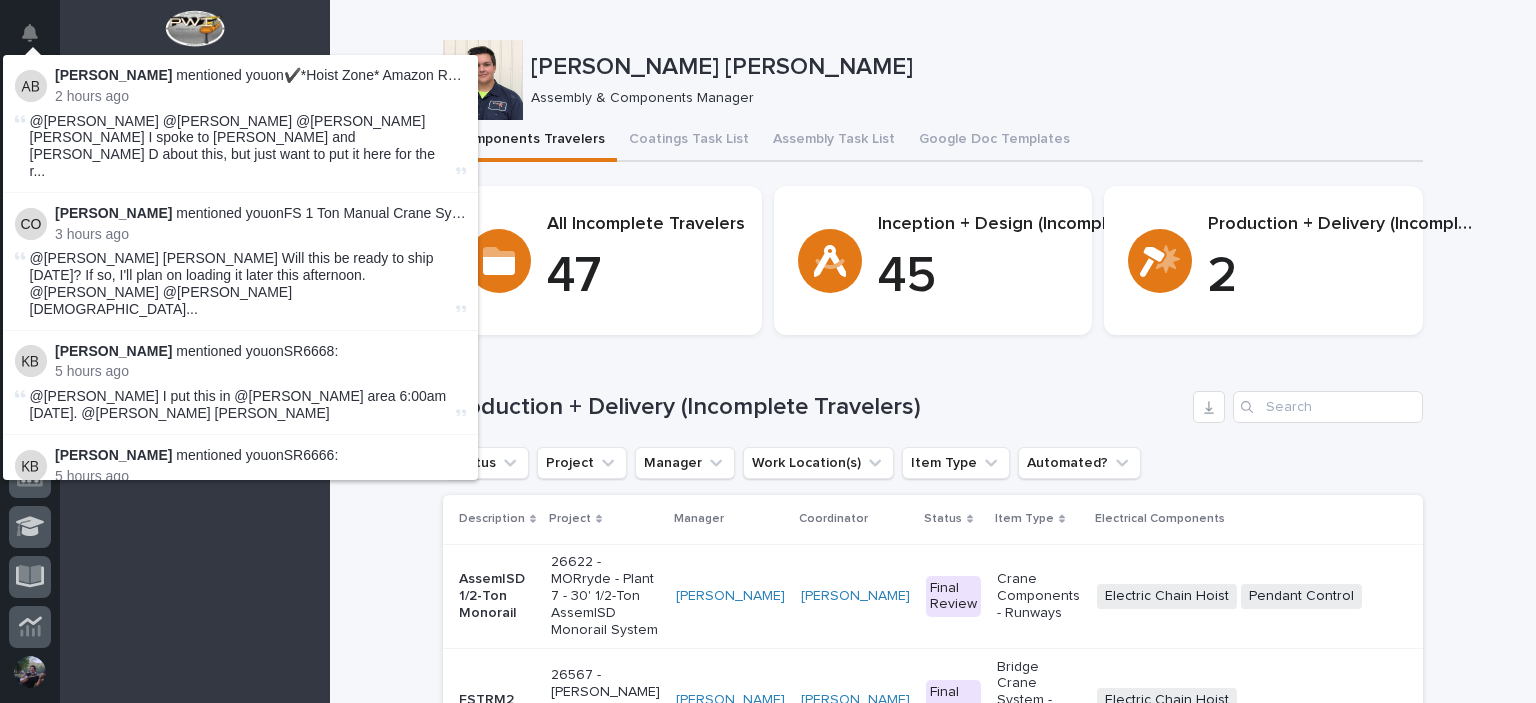 click on "Kyle Dean Miller Kyle Dean Miller Assembly & Components Manager Sorry, there was an error saving your record. Please try again. Please fill out the required fields below. Components Travelers Coatings Task List Assembly Task List Google Doc Templates Loading... Saving… Loading... Saving… Loading... Saving… All Incomplete Travelers 47 Inception + Design (Incomplete) 45 Production + Delivery (Incomplete) 2 Loading... Saving… Production + Delivery (Incomplete Travelers) Status Project Manager Work Location(s) Item Type Automated? Description Project Manager Coordinator Status Item Type Electrical Components Drawings Due to Shop Shipping Date Google Doc Template Google Doc Link AssemISD 1/2-Ton Monorail 26622 - MORryde - Plant 7 - 30' 1/2-Ton AssemISD Monorail System Tim Ergle   Weston Hochstetler   Final Review Crane Components - Runways Electric Chain Hoist Pendant Control + 0 08/07/2025 08/07/2025   08/22/2025 -   Choose Template Components Complete Ignore FSTRM2 26567 - Henson Robinson - FSTRM2T" at bounding box center (933, 1745) 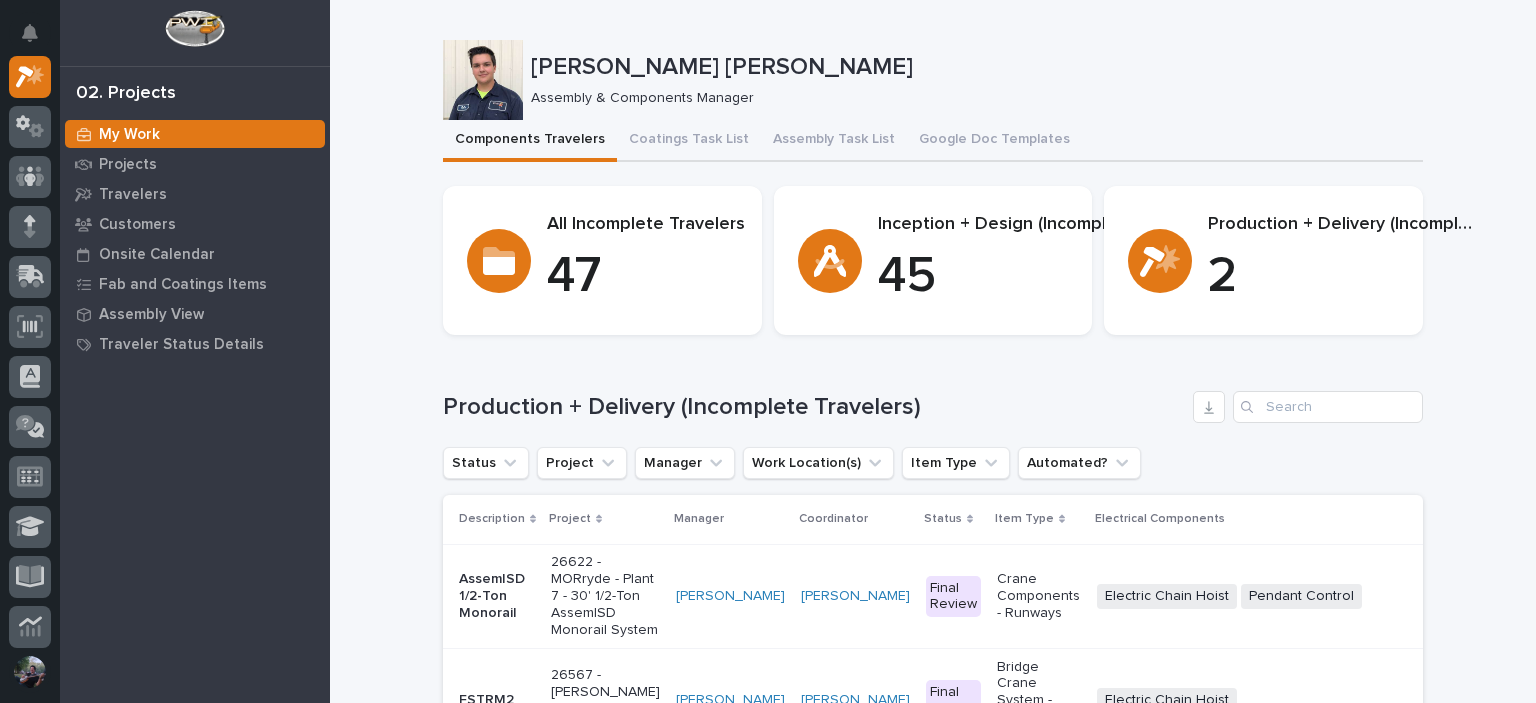 scroll, scrollTop: 0, scrollLeft: 0, axis: both 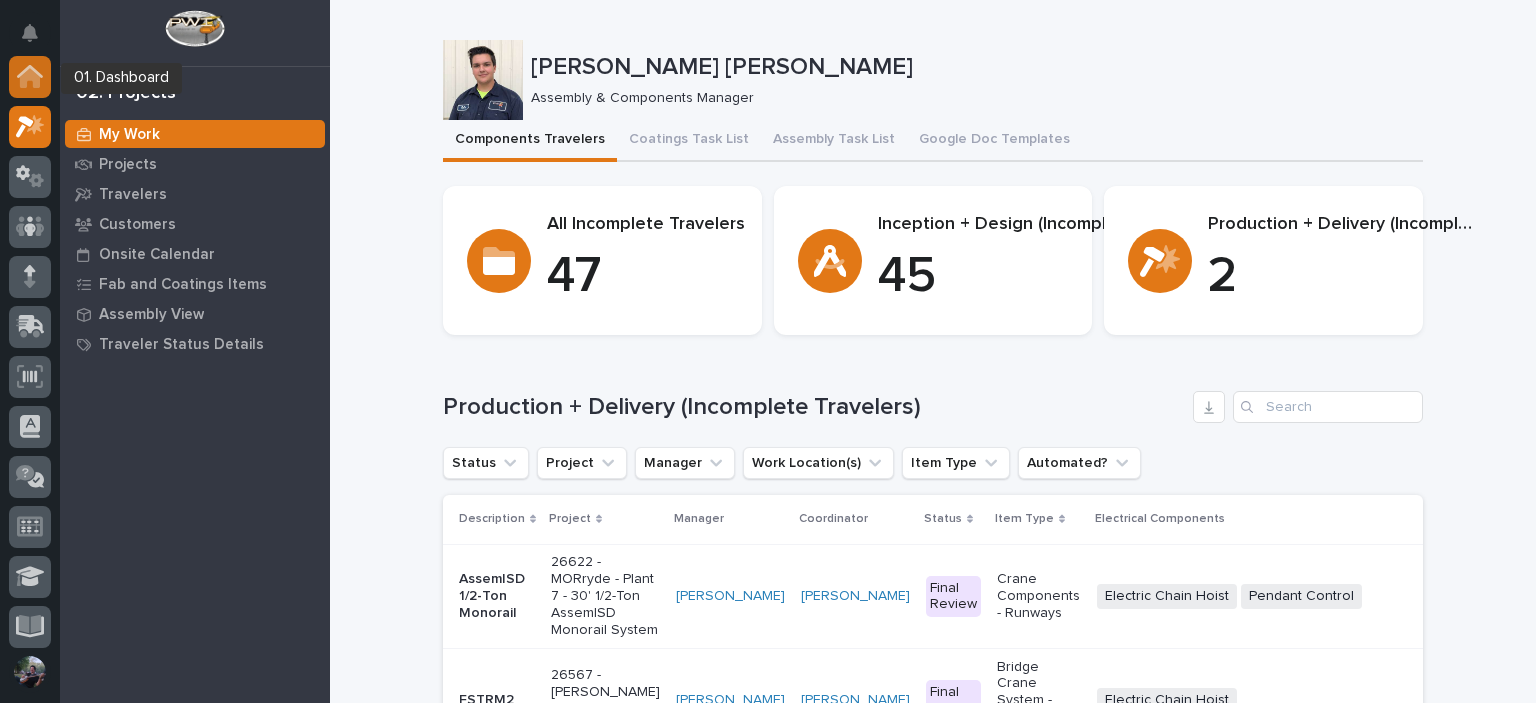 click 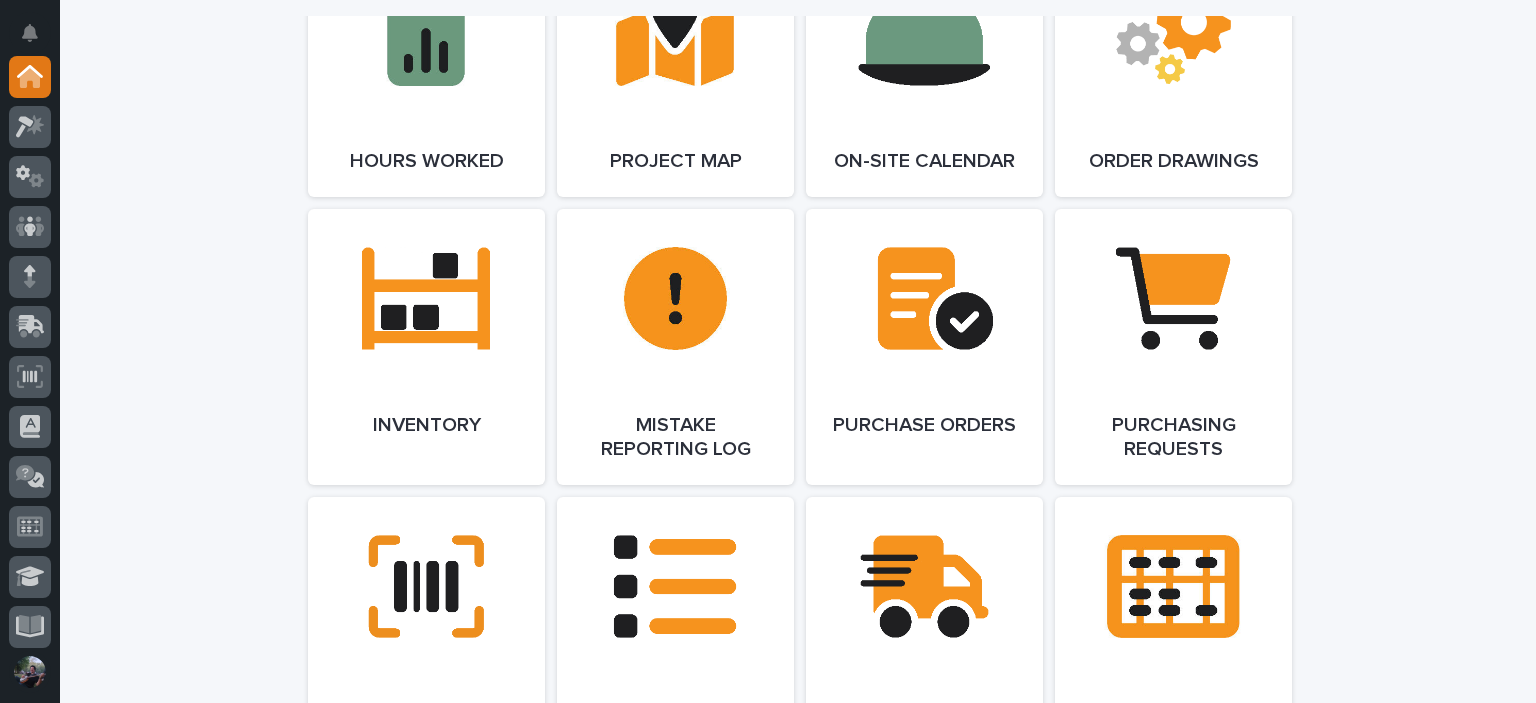 scroll, scrollTop: 2000, scrollLeft: 0, axis: vertical 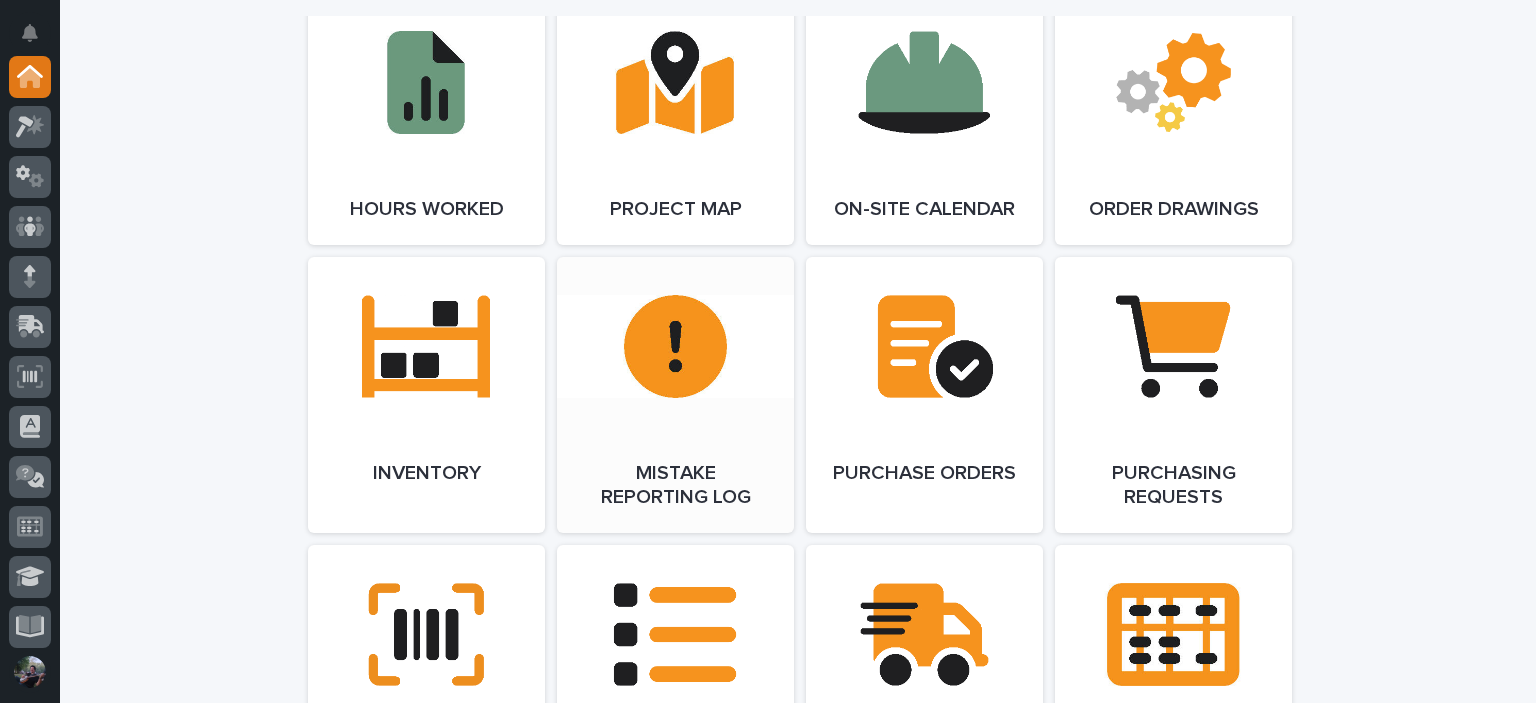 click on "Open Link" at bounding box center (675, 395) 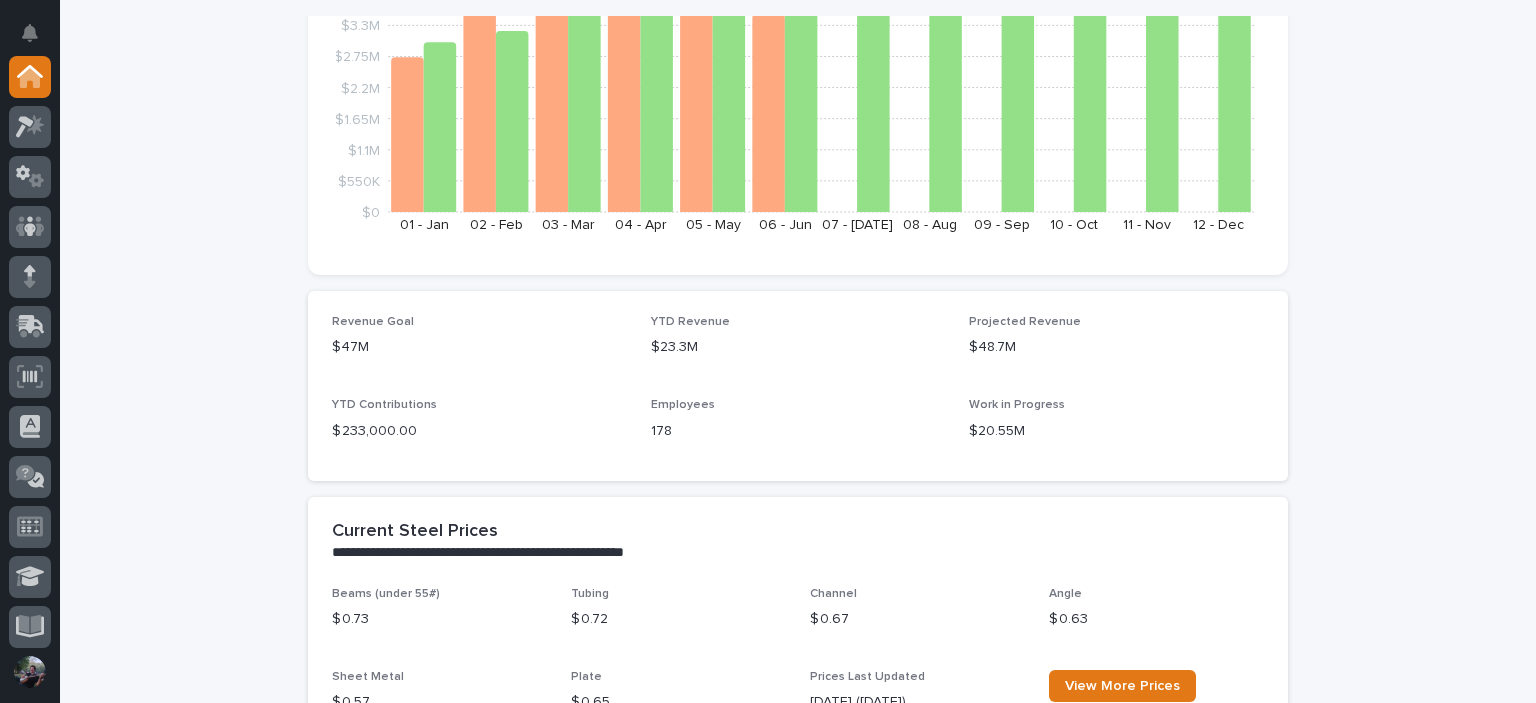 scroll, scrollTop: 0, scrollLeft: 0, axis: both 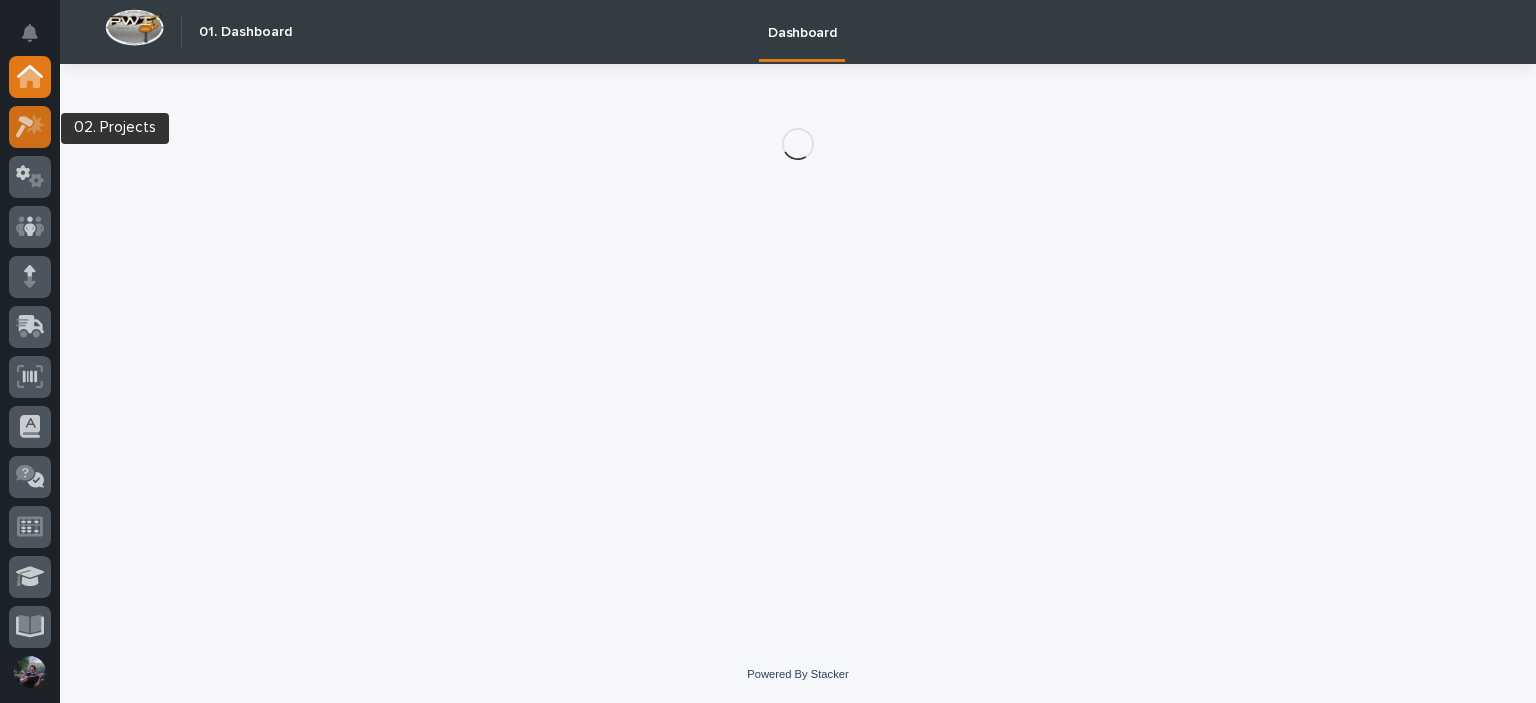 click at bounding box center (30, 127) 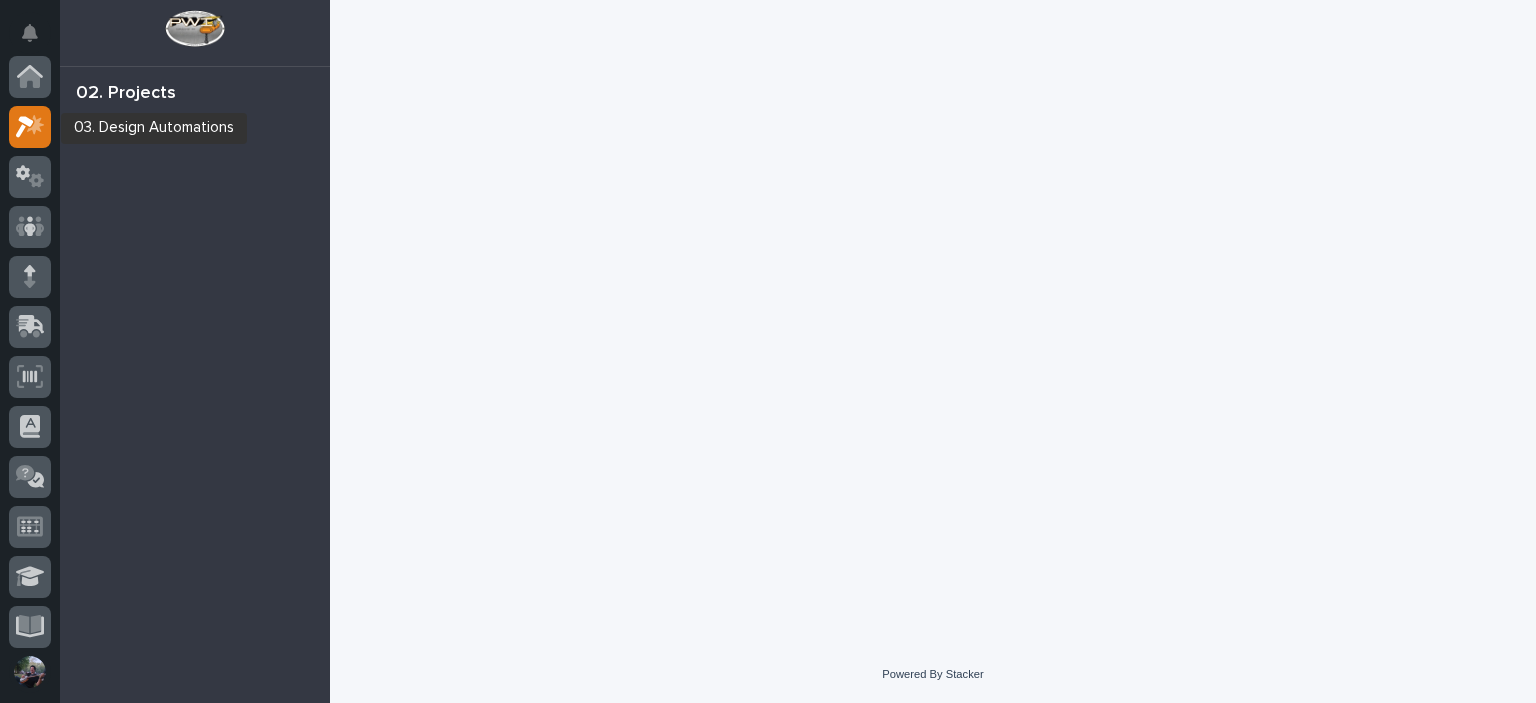scroll, scrollTop: 50, scrollLeft: 0, axis: vertical 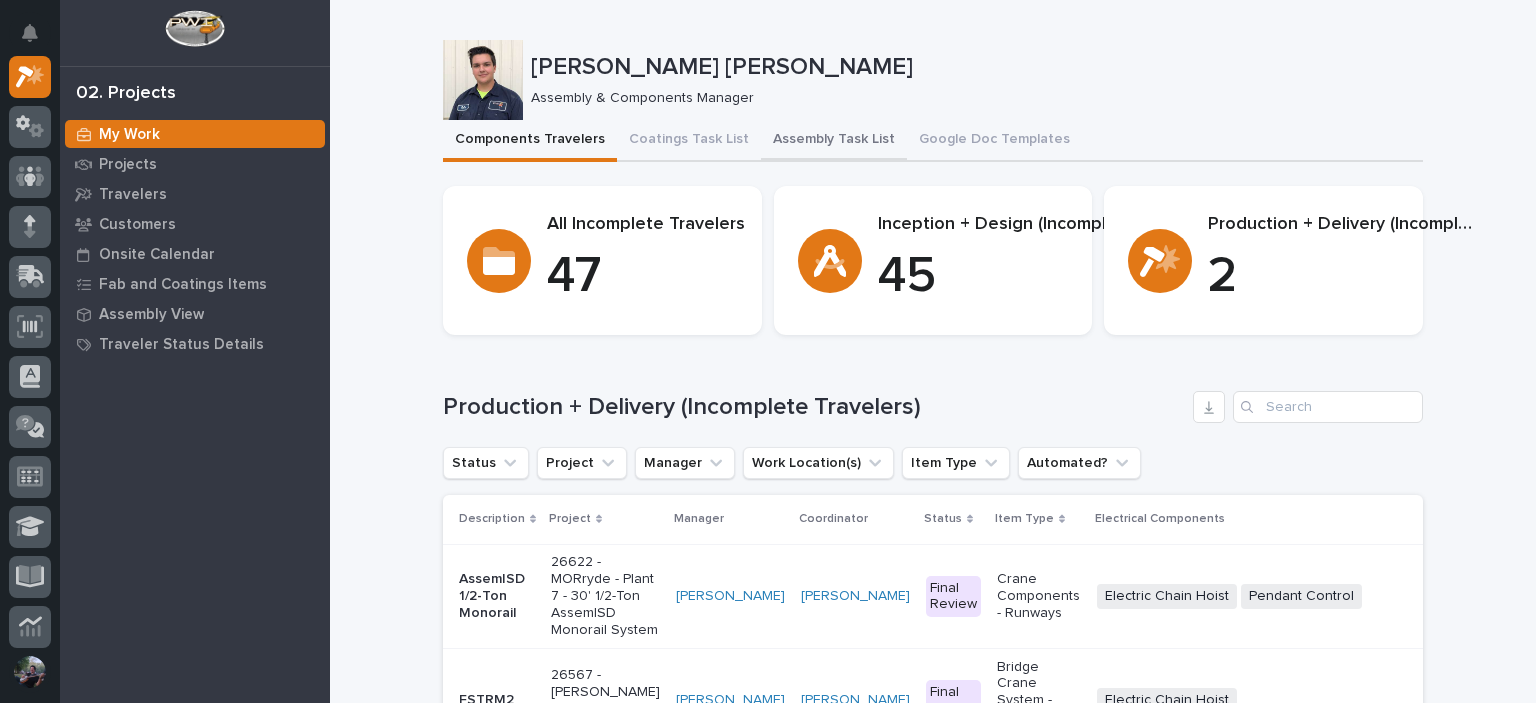 click on "Assembly Task List" at bounding box center [834, 141] 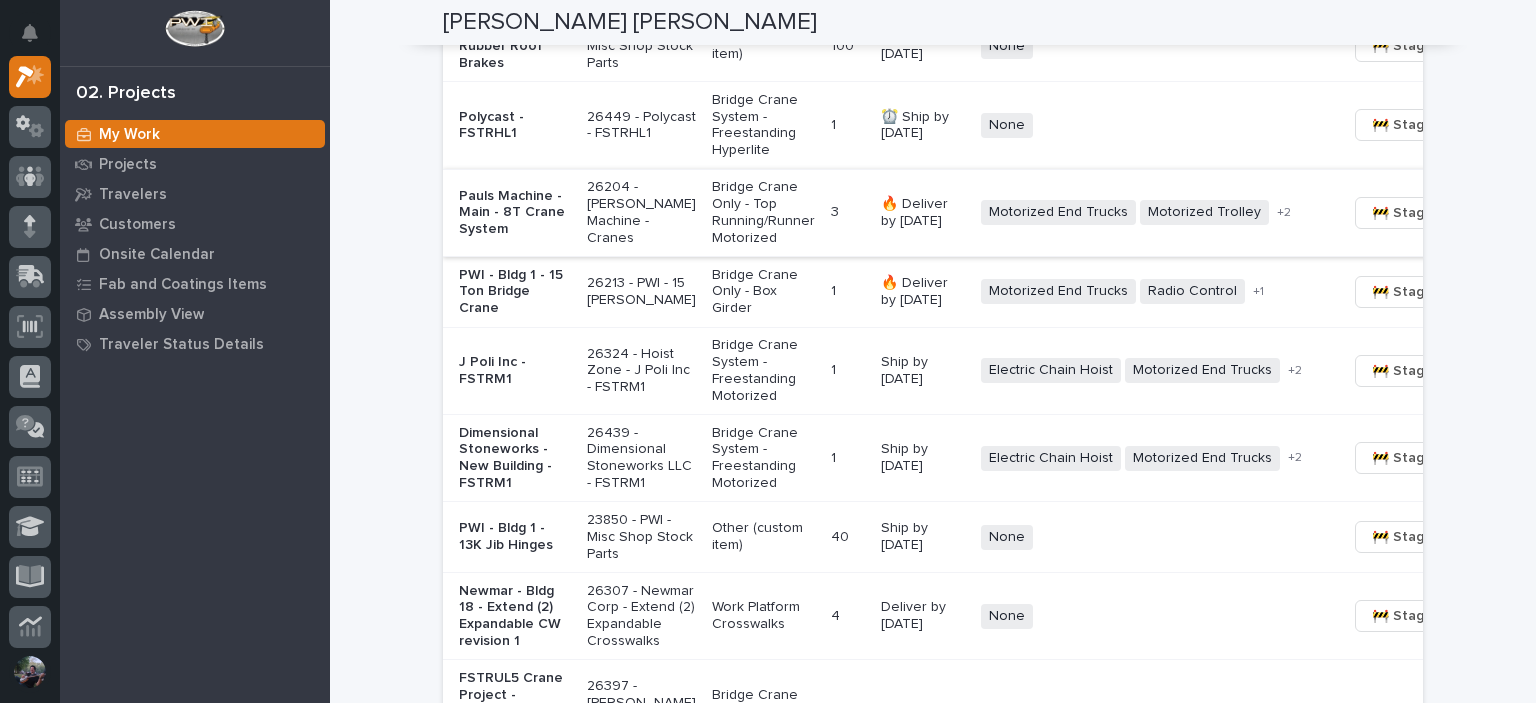 scroll, scrollTop: 1200, scrollLeft: 0, axis: vertical 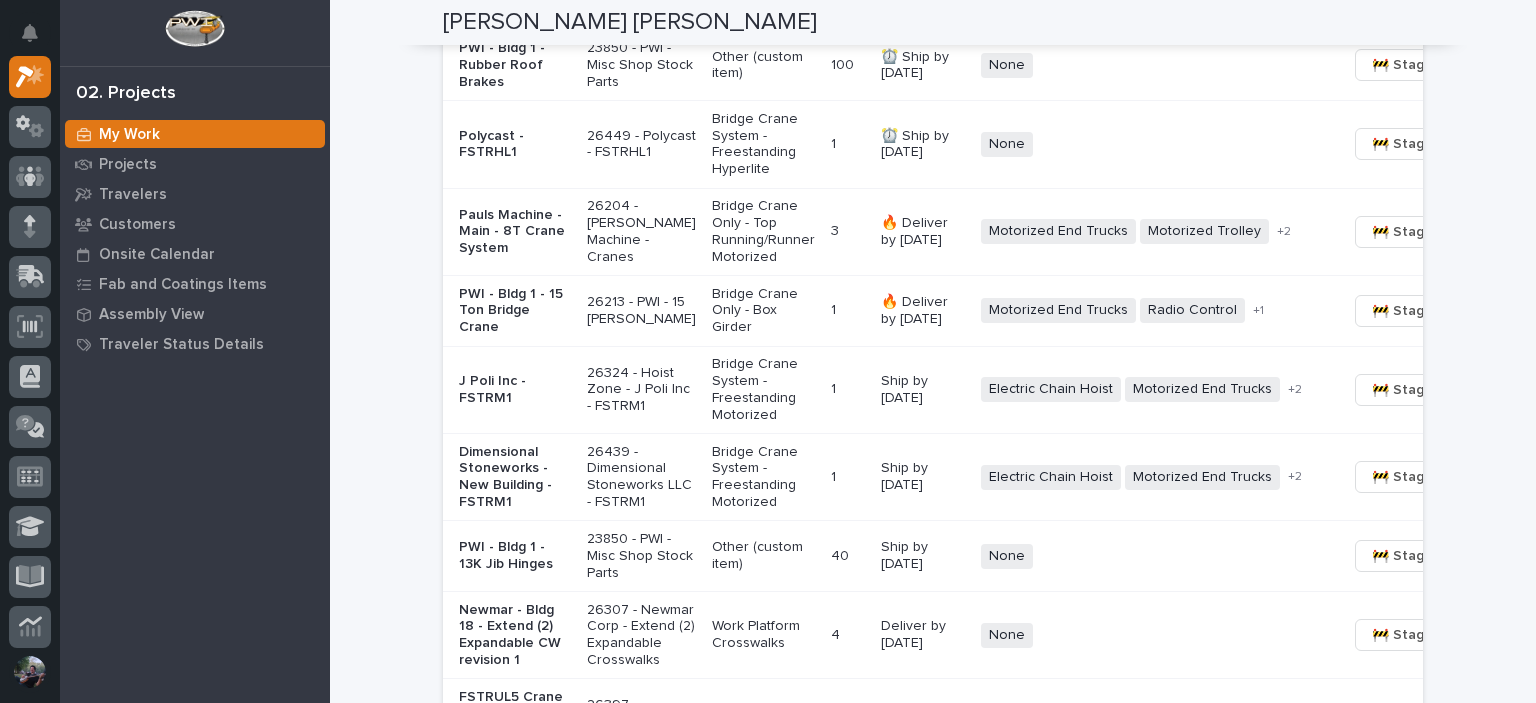 click on "Bridge Crane System - Freestanding Hyperlite" at bounding box center [763, 144] 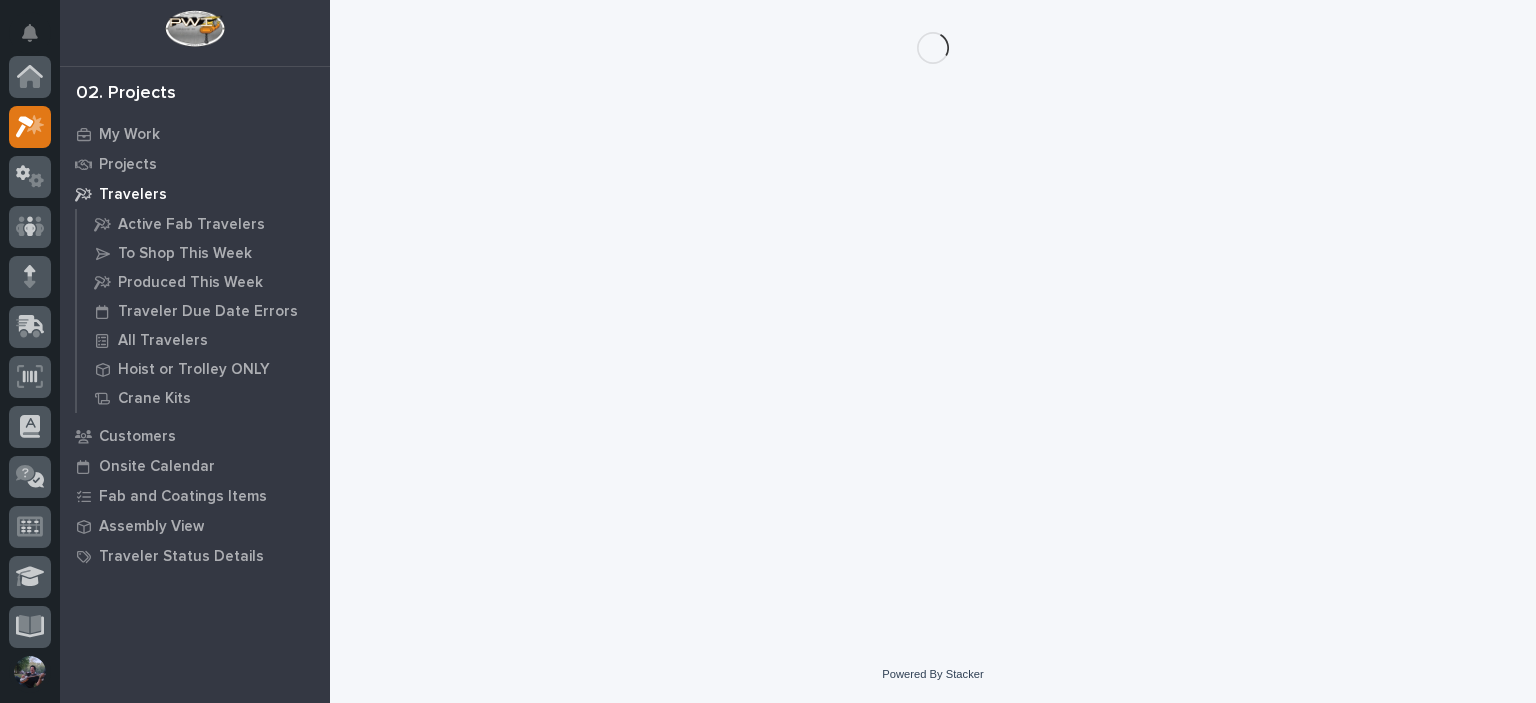 scroll, scrollTop: 0, scrollLeft: 0, axis: both 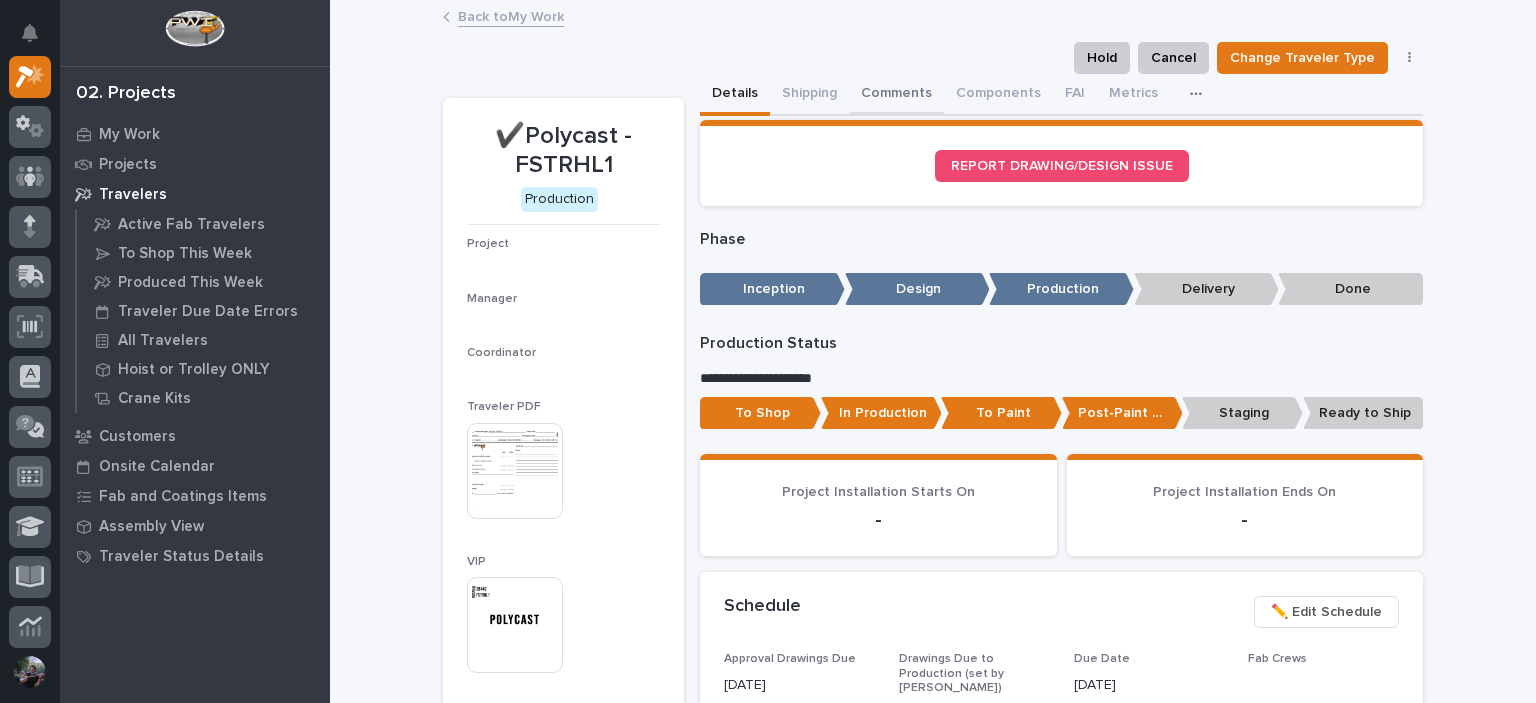 click on "Comments" at bounding box center (896, 95) 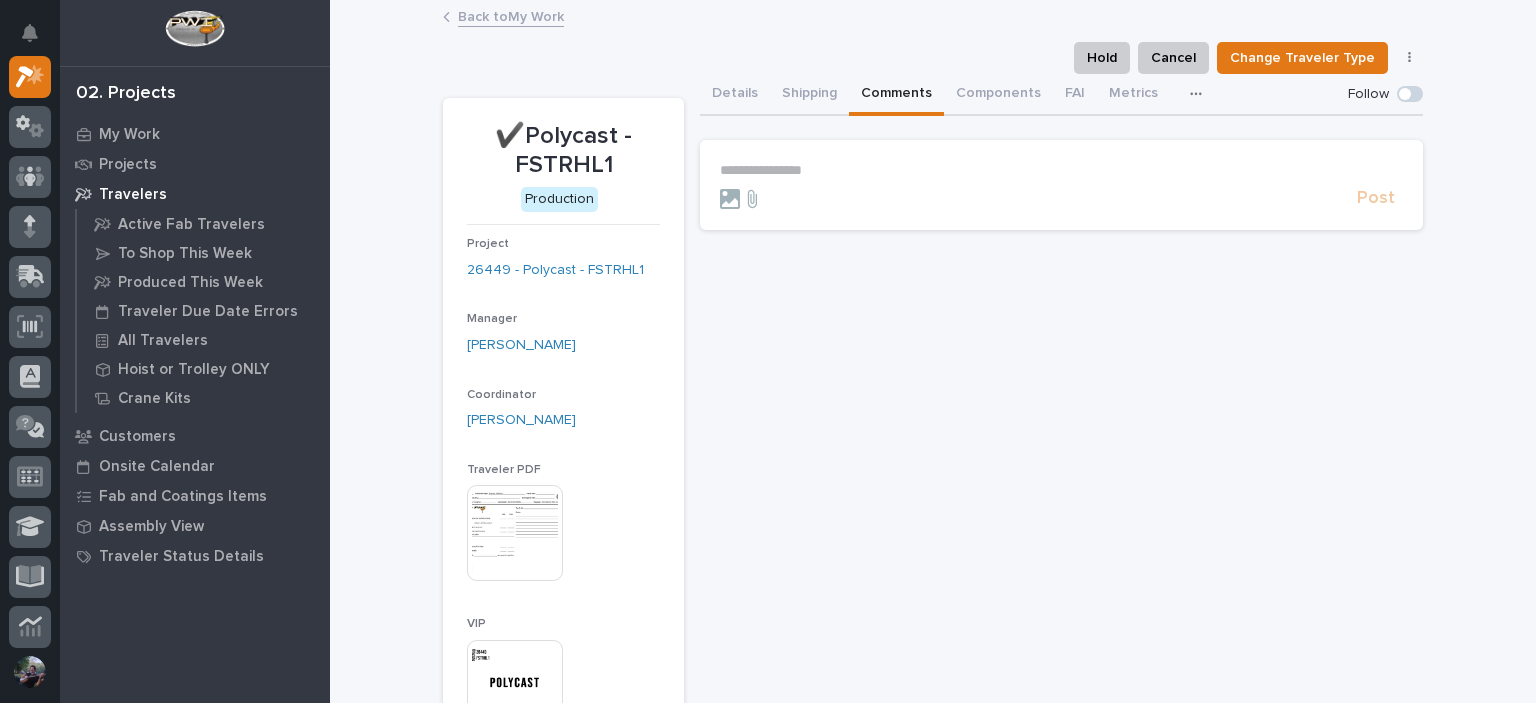 click on "**********" at bounding box center [1061, 170] 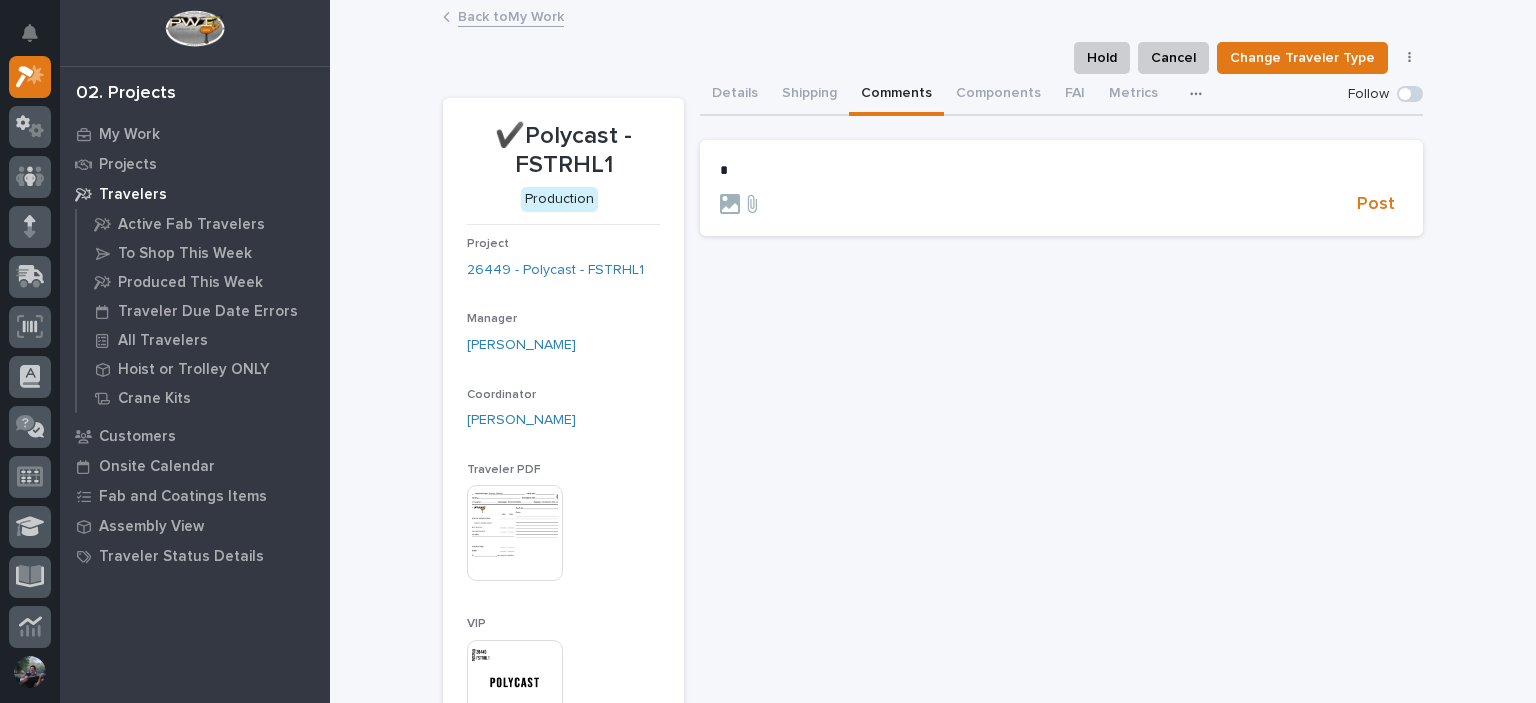 type 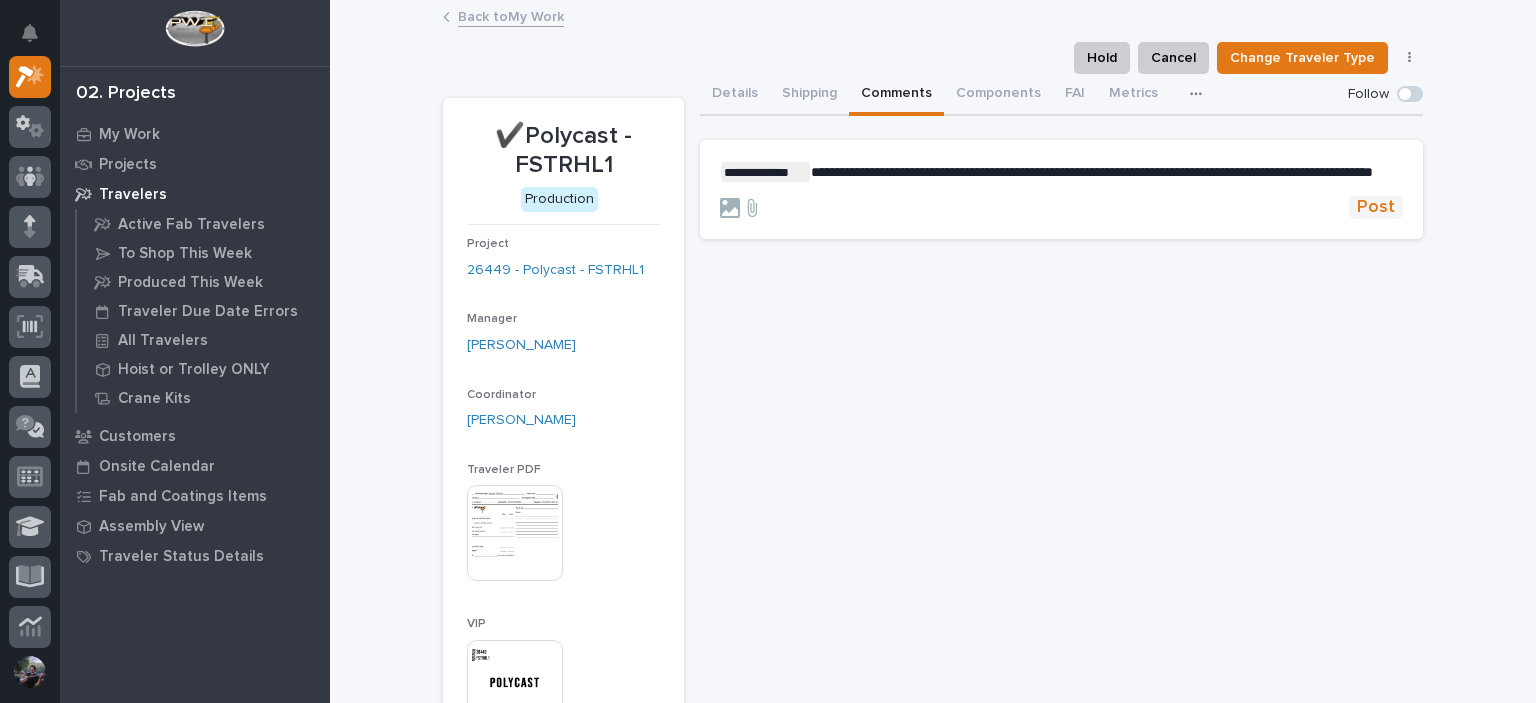 click on "Post" at bounding box center (1376, 207) 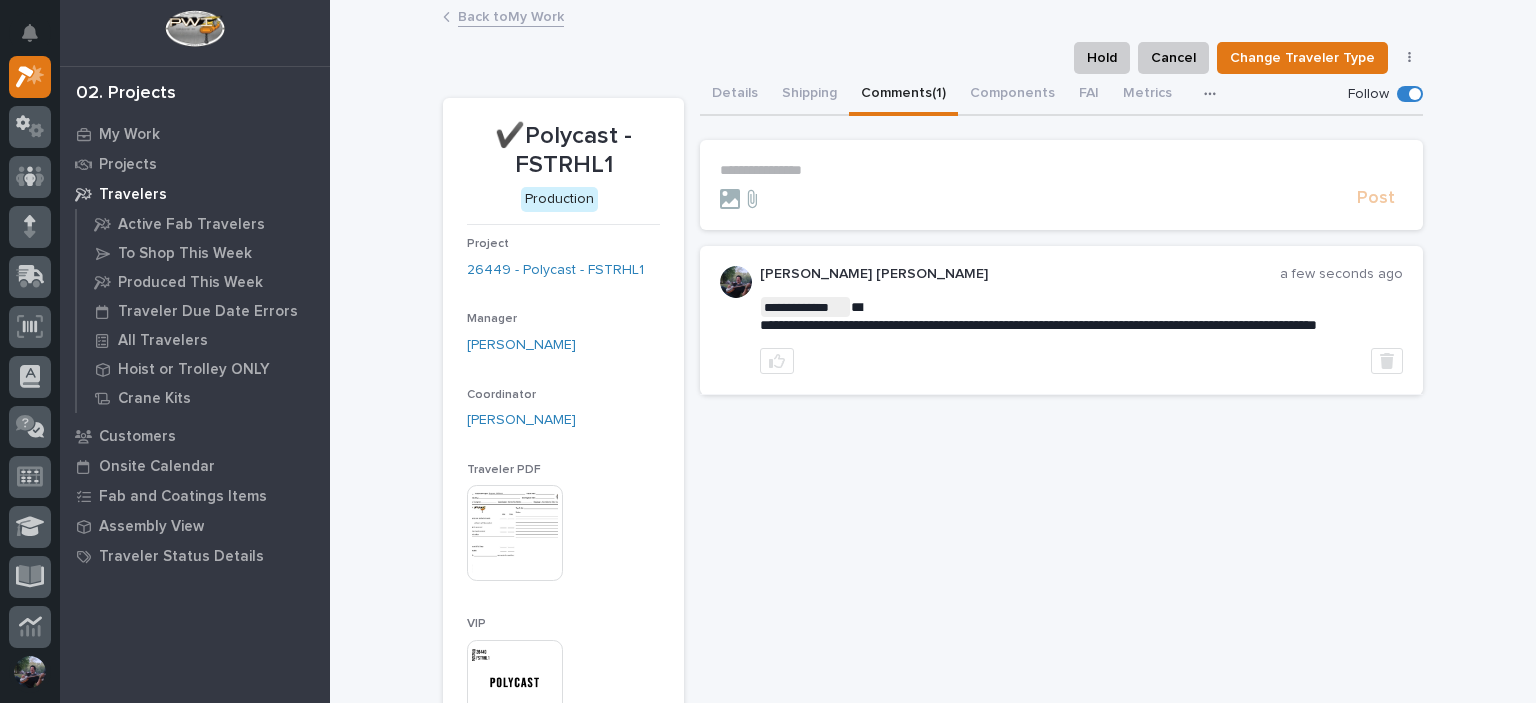 click on "Back to  My Work" at bounding box center (511, 15) 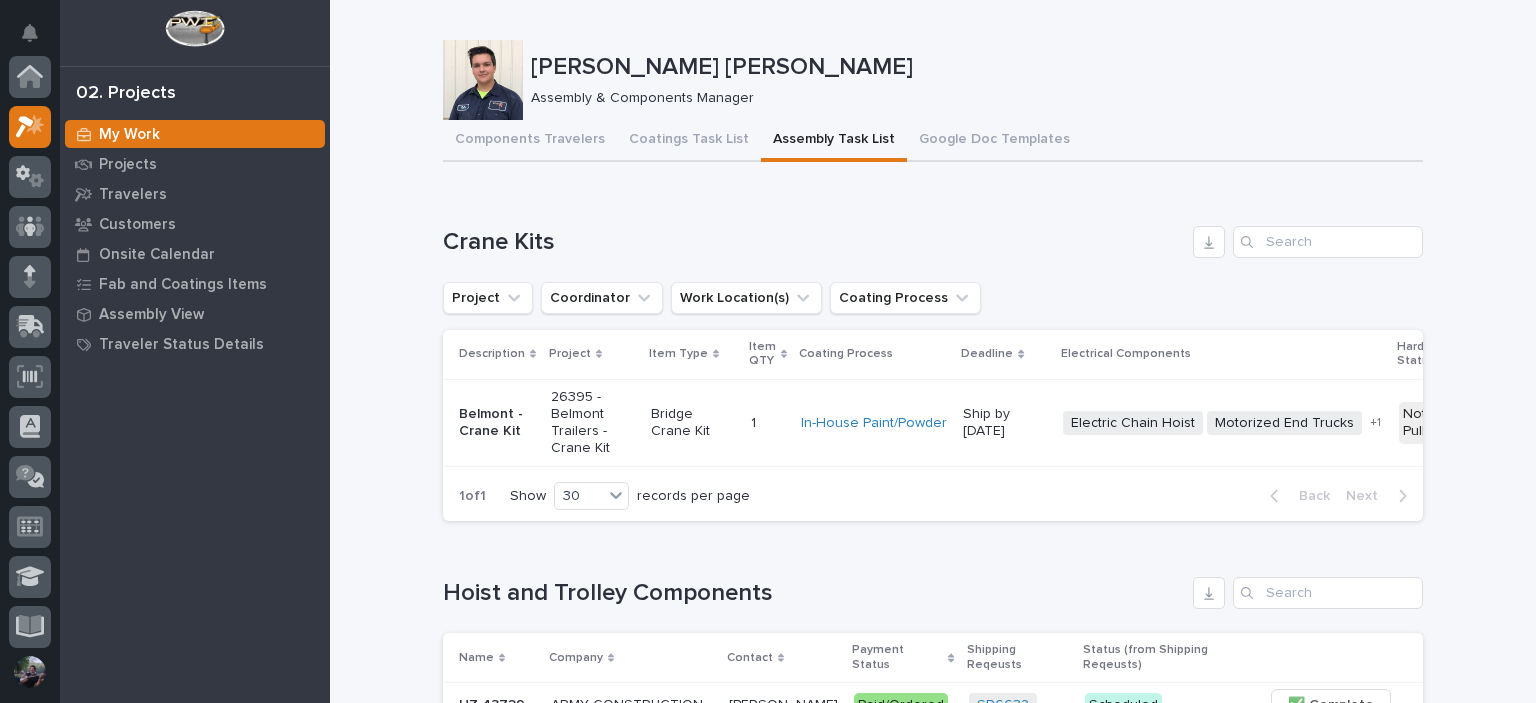 scroll, scrollTop: 50, scrollLeft: 0, axis: vertical 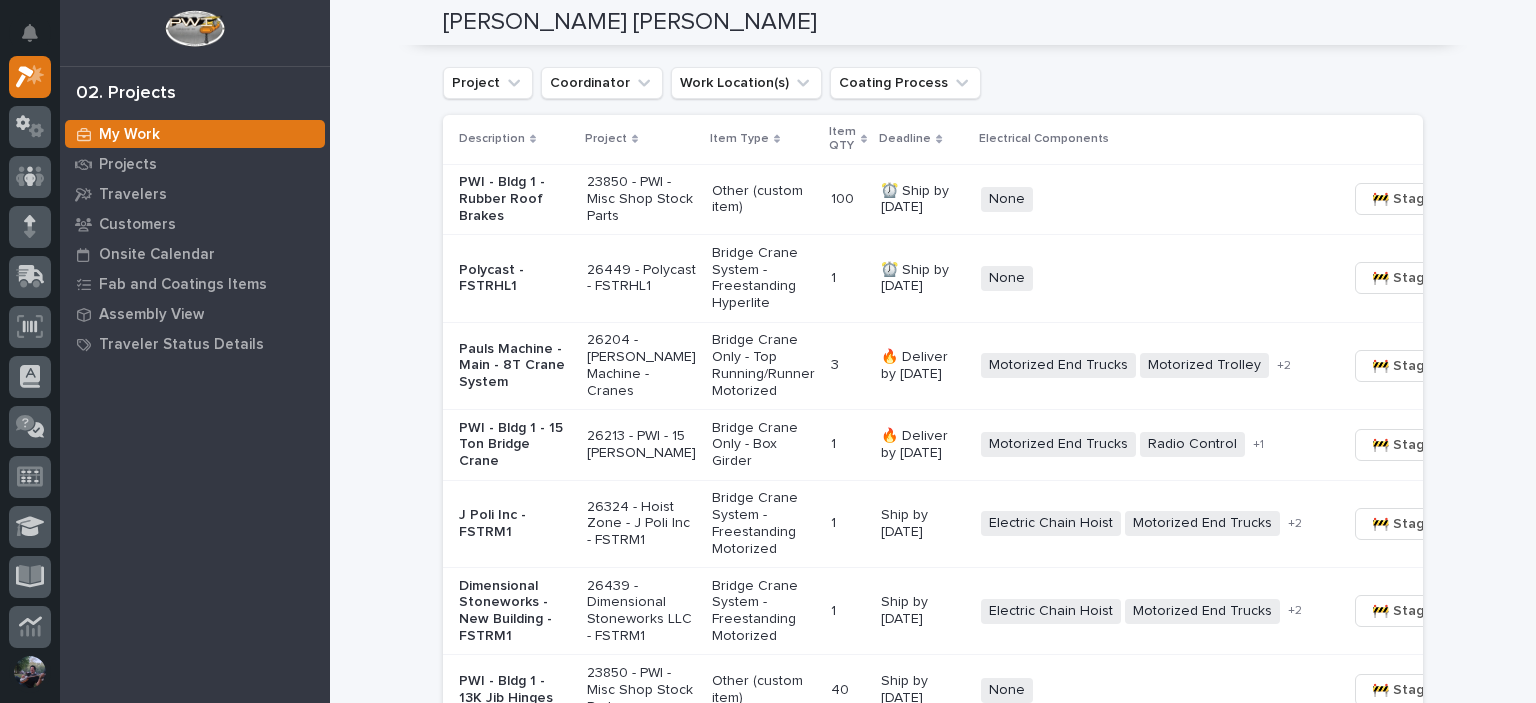 click on "Loading... Saving… Loading... Saving… Kyle Dean Miller Kyle Dean Miller Assembly & Components Manager Sorry, there was an error saving your record. Please try again. Please fill out the required fields below. Components Travelers Coatings Task List Assembly Task List Google Doc Templates Can't display tree at index  25 Can't display tree at index  11 Loading... Saving… Loading... Saving… Loading... Saving… Crane Kits Project Coordinator Work Location(s) Coating Process Description Project Item Type Item QTY Coating Process Deadline Electrical Components Hardware Status Belmont - Crane Kit 26395 - Belmont Trailers - Crane Kit Bridge Crane Kit 1 1   In-House Paint/Powder   Ship by 9/1/25 Electric Chain Hoist Motorized End Trucks Radio Control + 1 Not Pulled 🚧 Staging → 📦 Ready to Ship → 🔩 Hardware 1  of  1 Show 30 records per page Back Next Loading... Saving… Hoist and Trolley Components Name Company Contact Payment Status Shipping Reqeusts Status (from Shipping Reqeusts) HZ 43729" at bounding box center (933, 2503) 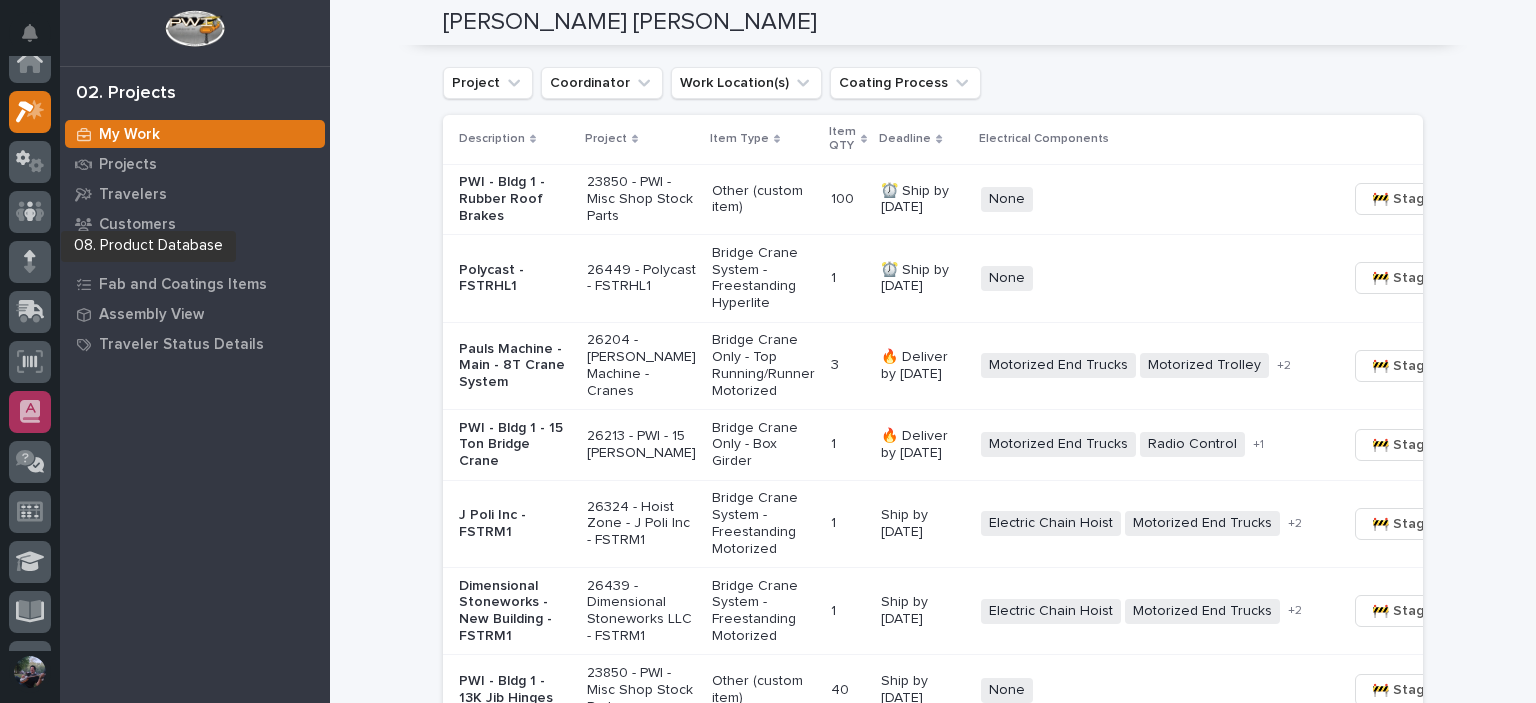 scroll, scrollTop: 0, scrollLeft: 0, axis: both 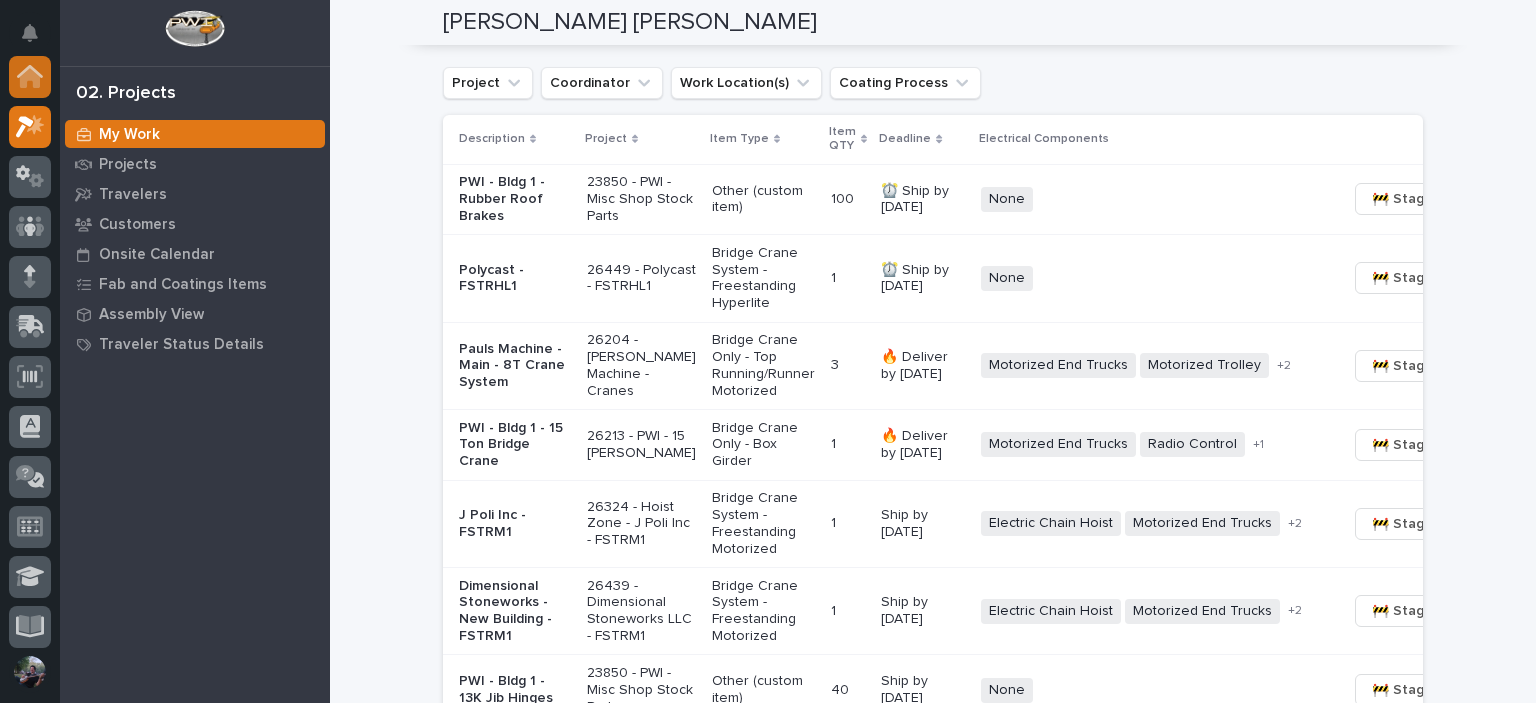 click at bounding box center (30, 77) 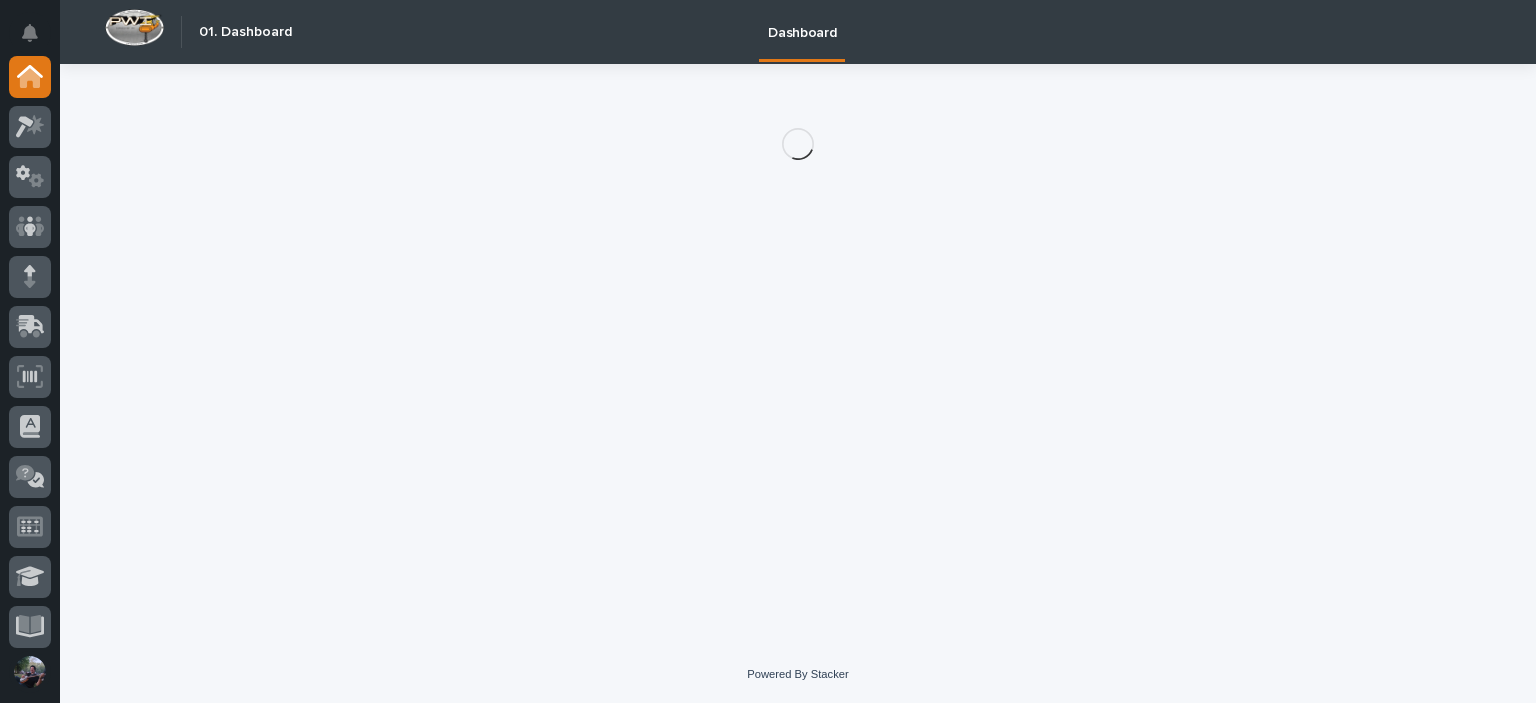 scroll, scrollTop: 0, scrollLeft: 0, axis: both 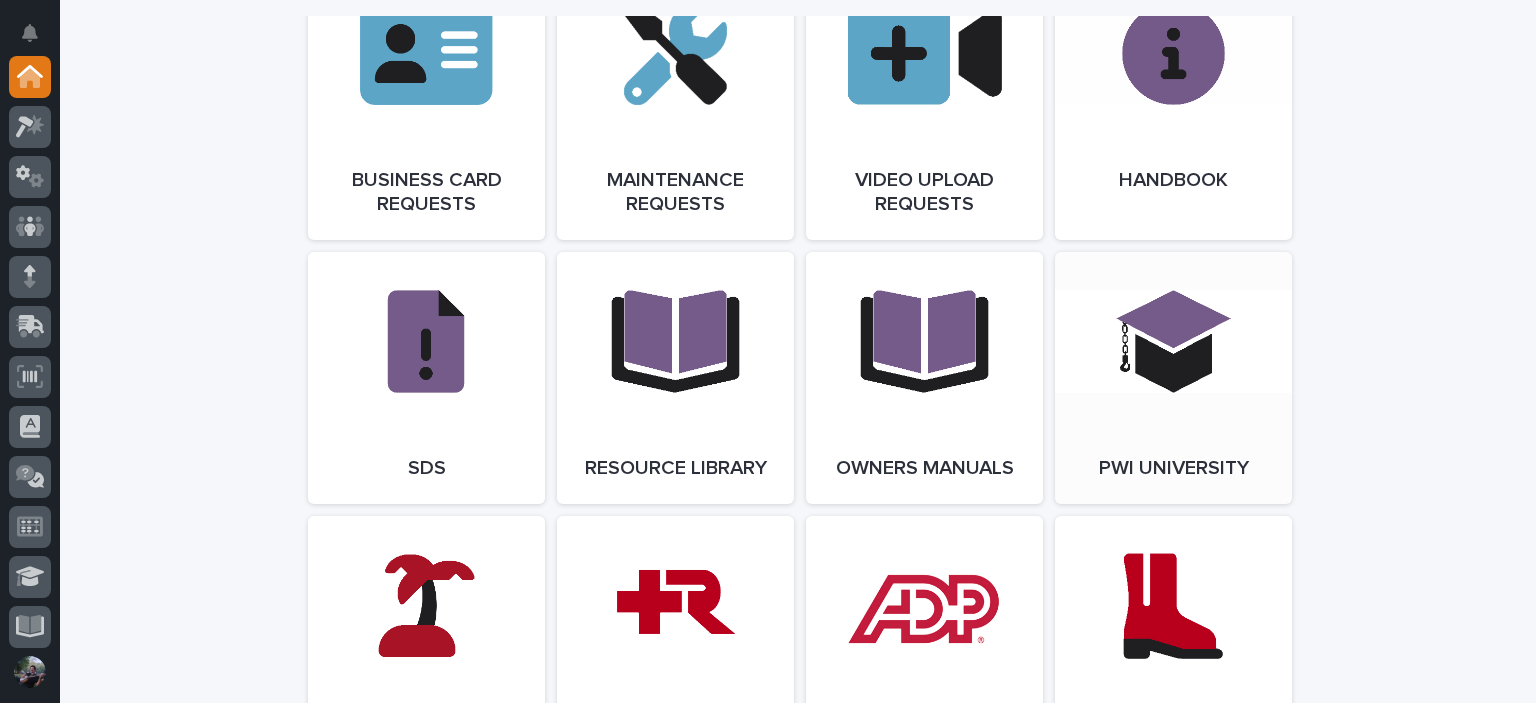 click on "Open Link" at bounding box center (1173, 378) 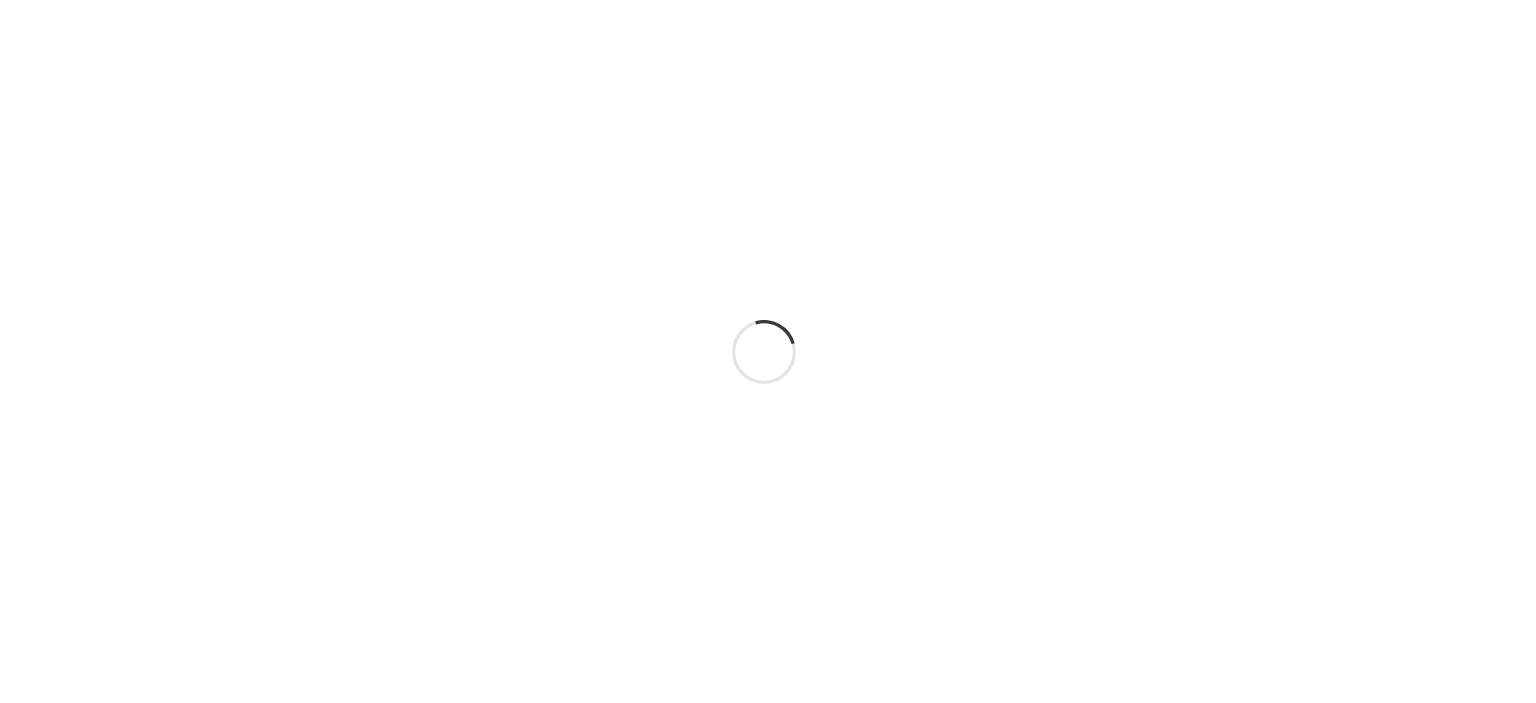 scroll, scrollTop: 0, scrollLeft: 0, axis: both 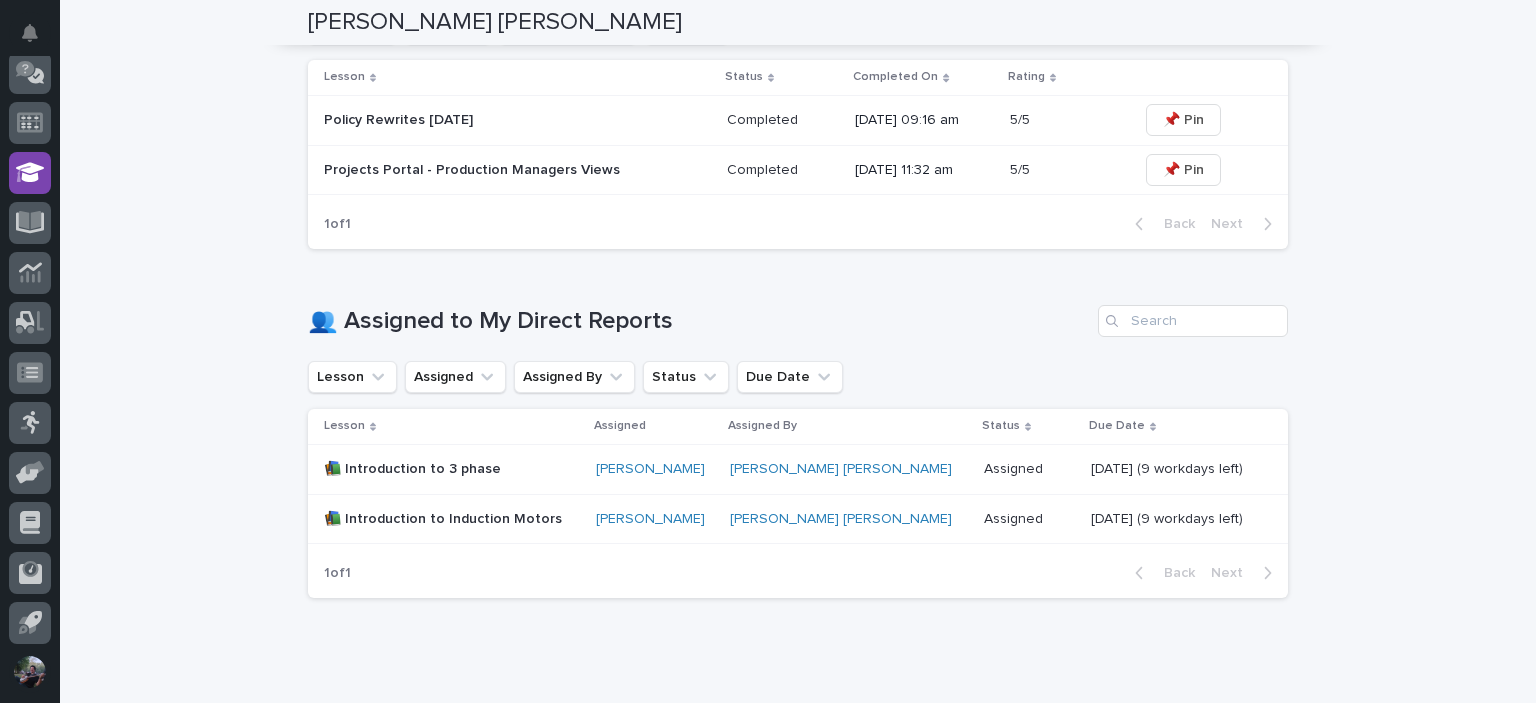 click on "📚 Introduction to Induction Motors" at bounding box center [452, 519] 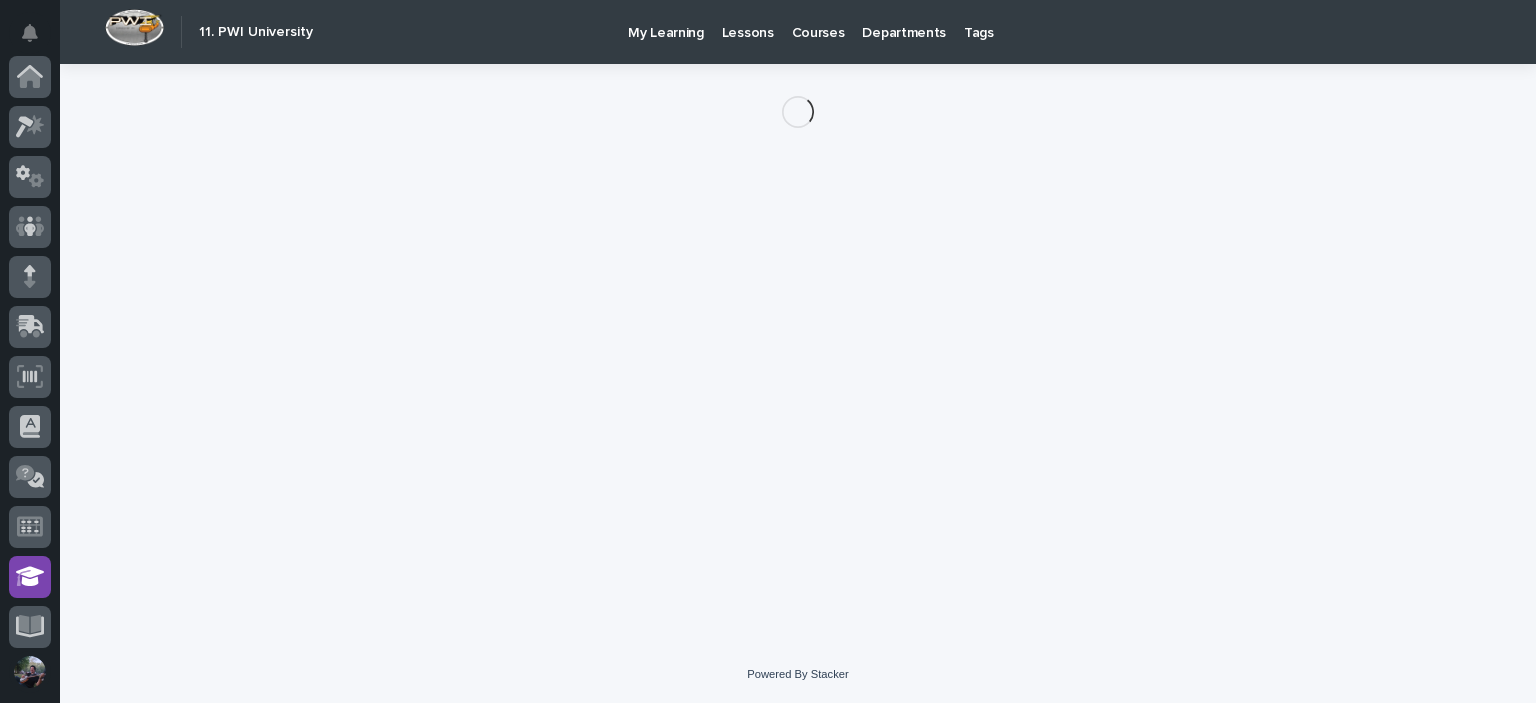 scroll, scrollTop: 404, scrollLeft: 0, axis: vertical 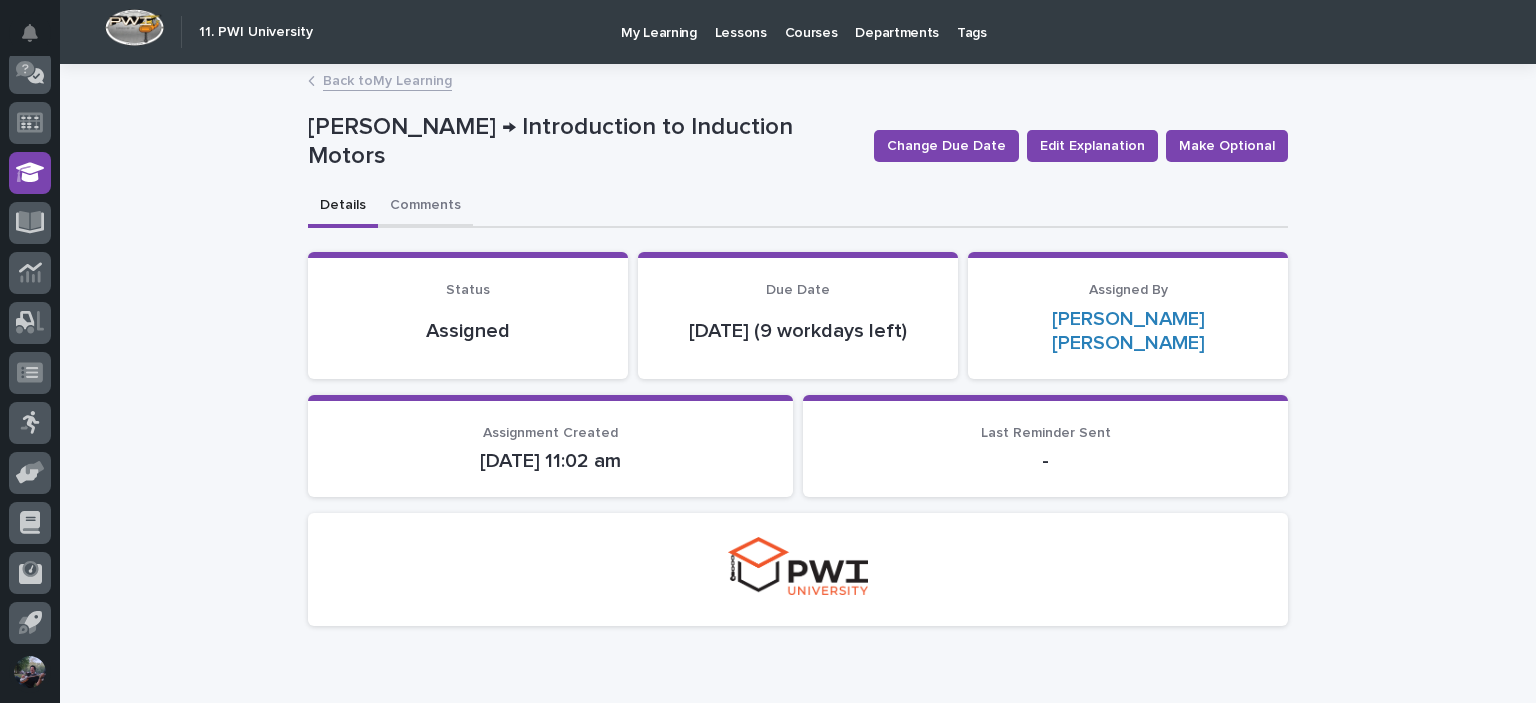 click on "Comments" at bounding box center [425, 207] 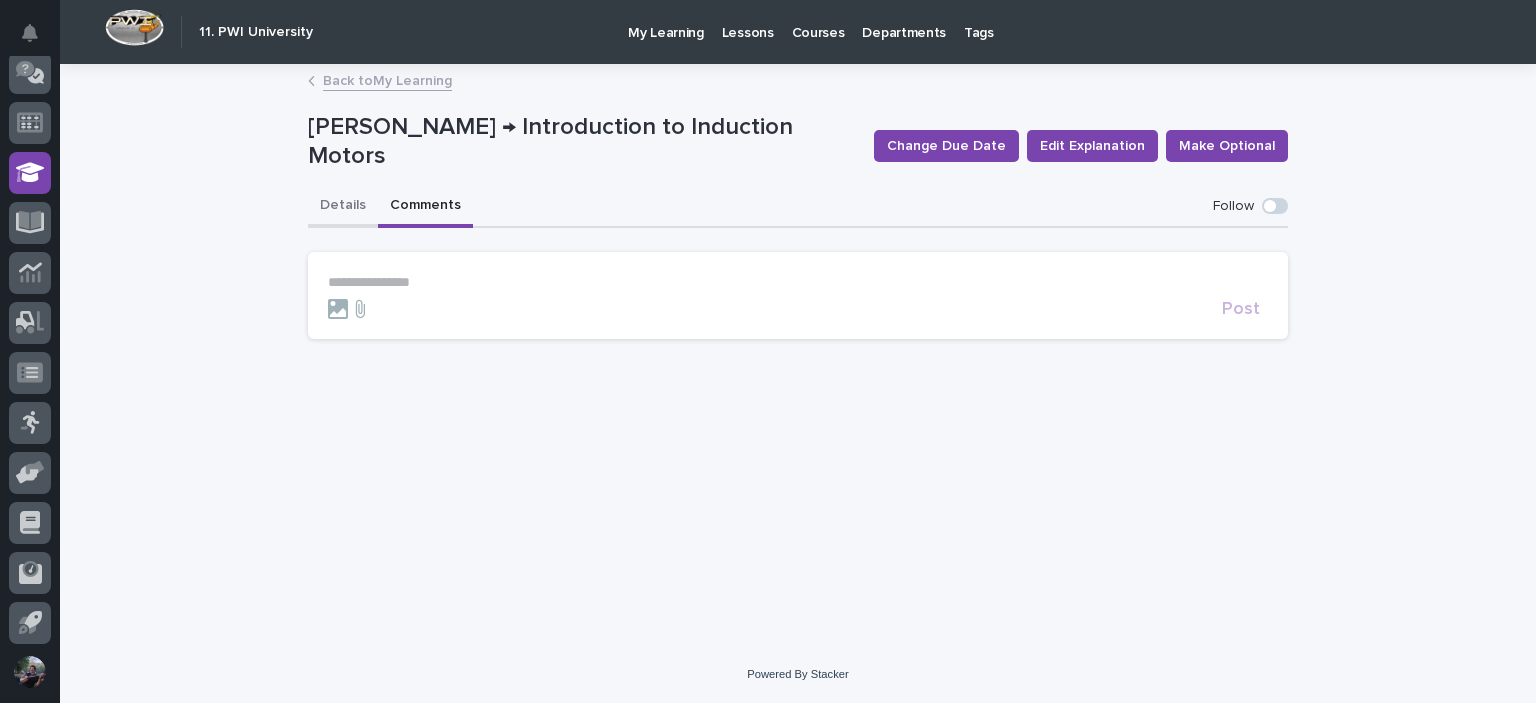 click on "Details" at bounding box center (343, 207) 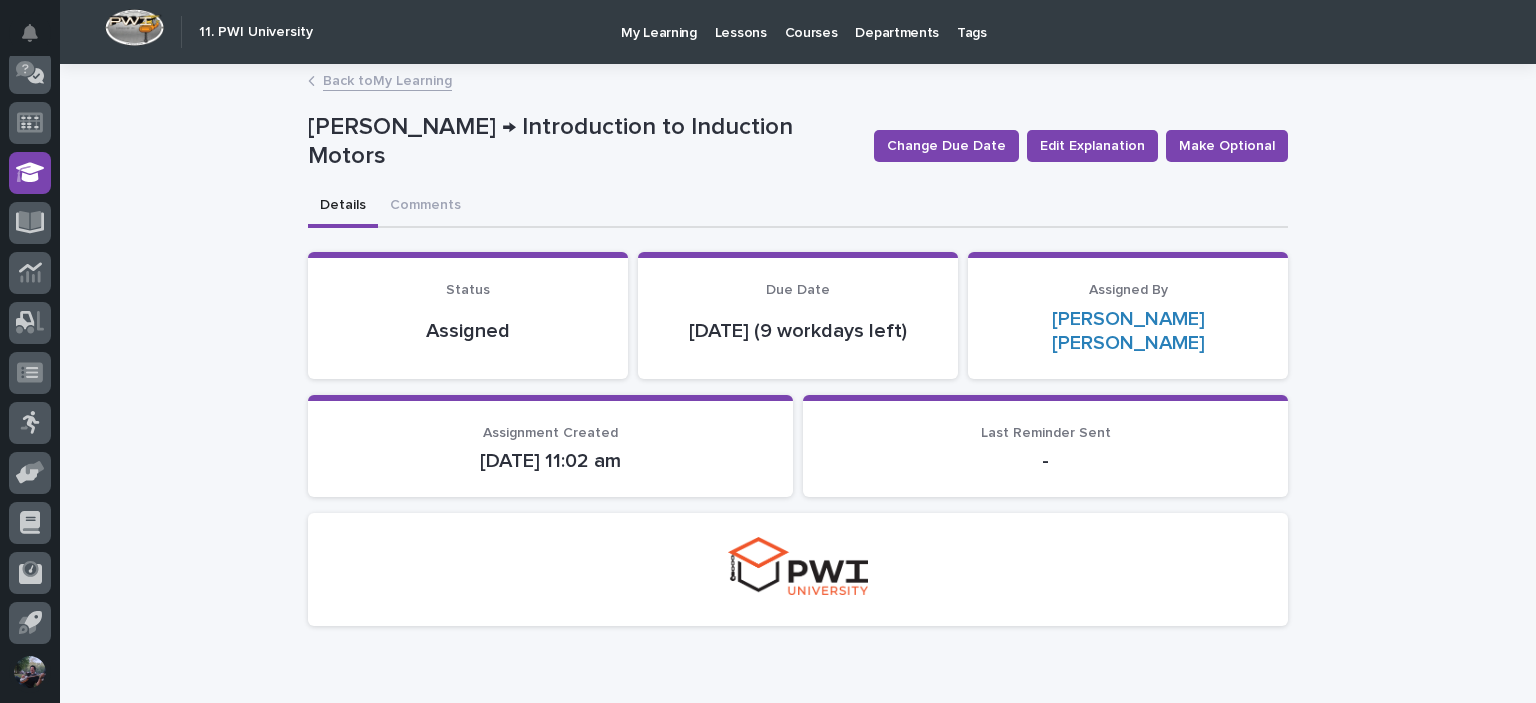 scroll, scrollTop: 0, scrollLeft: 0, axis: both 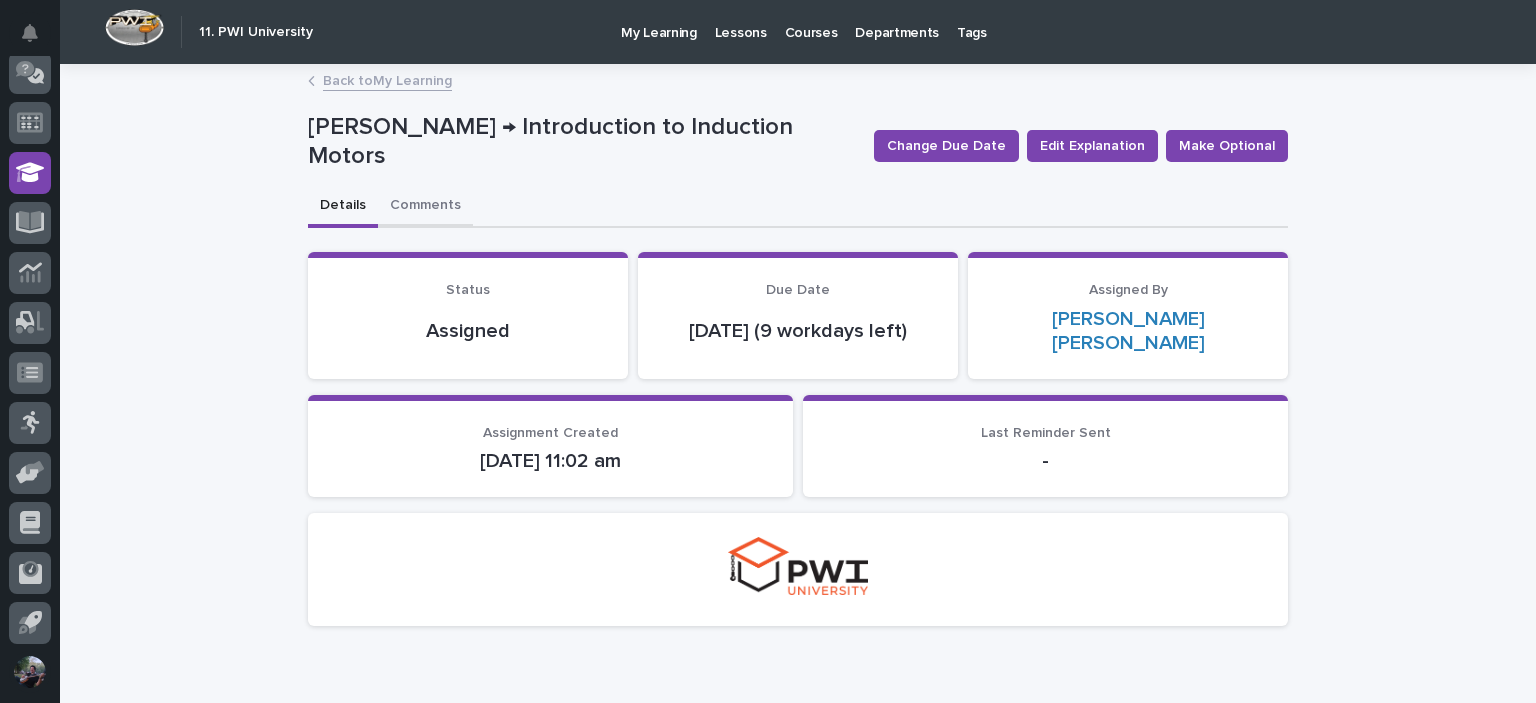 click on "Comments" at bounding box center (425, 207) 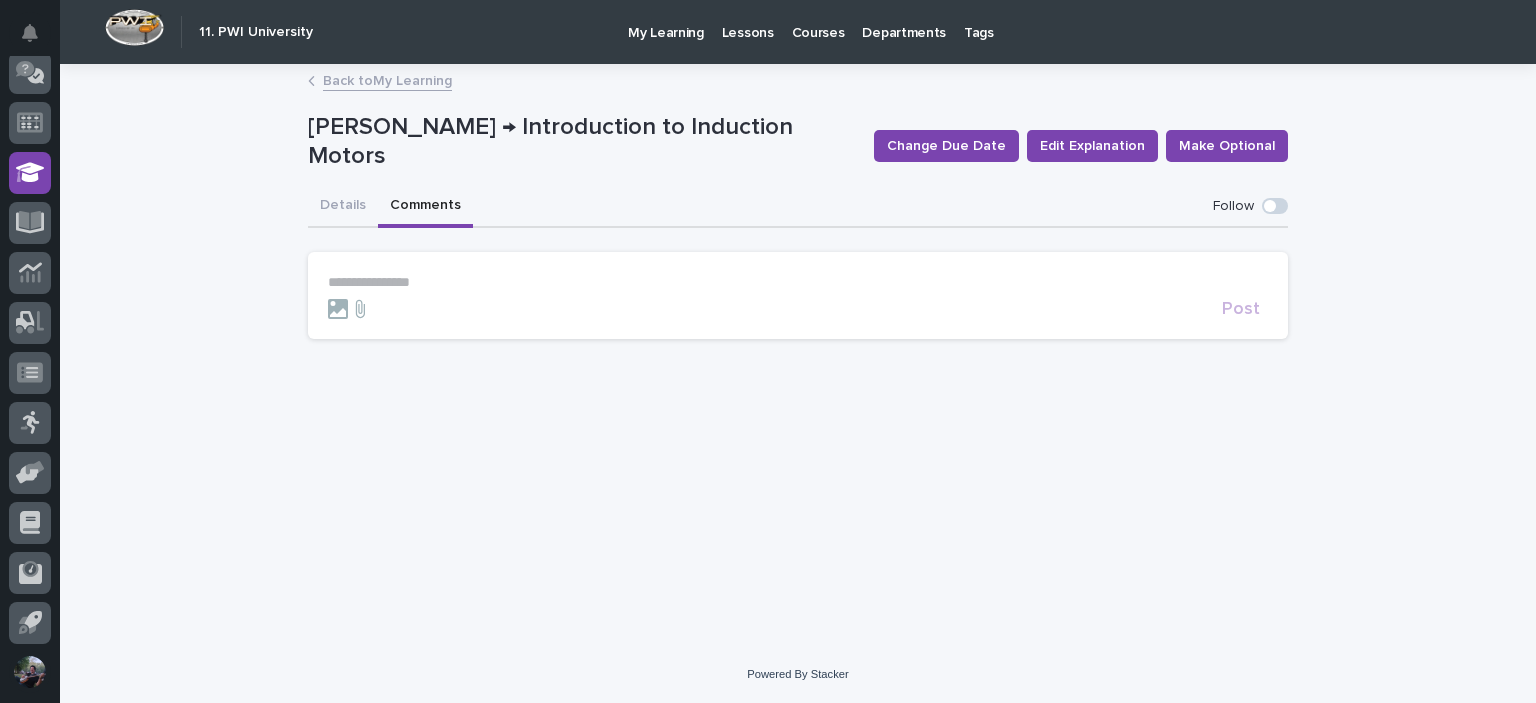 click on "My Learning" at bounding box center [666, 21] 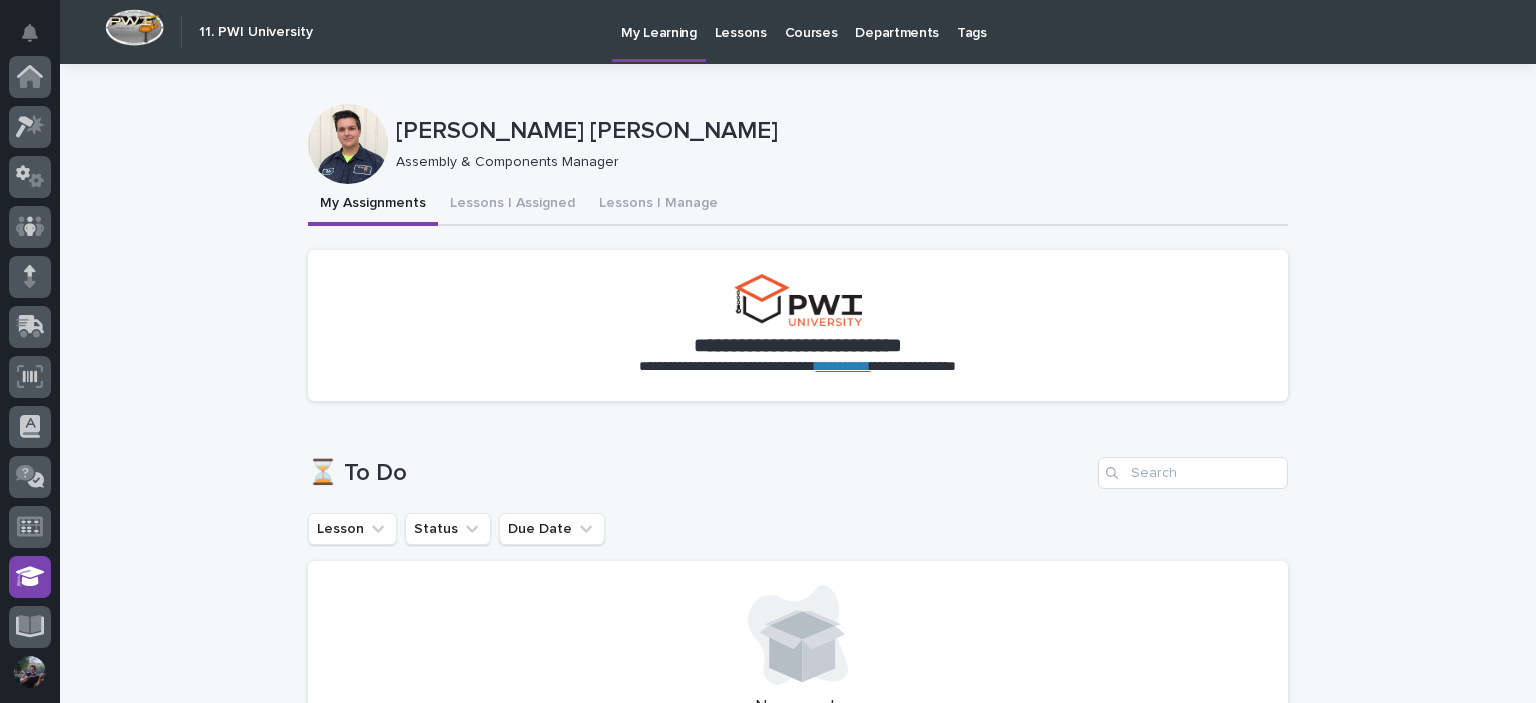 click on "Lessons" at bounding box center [741, 21] 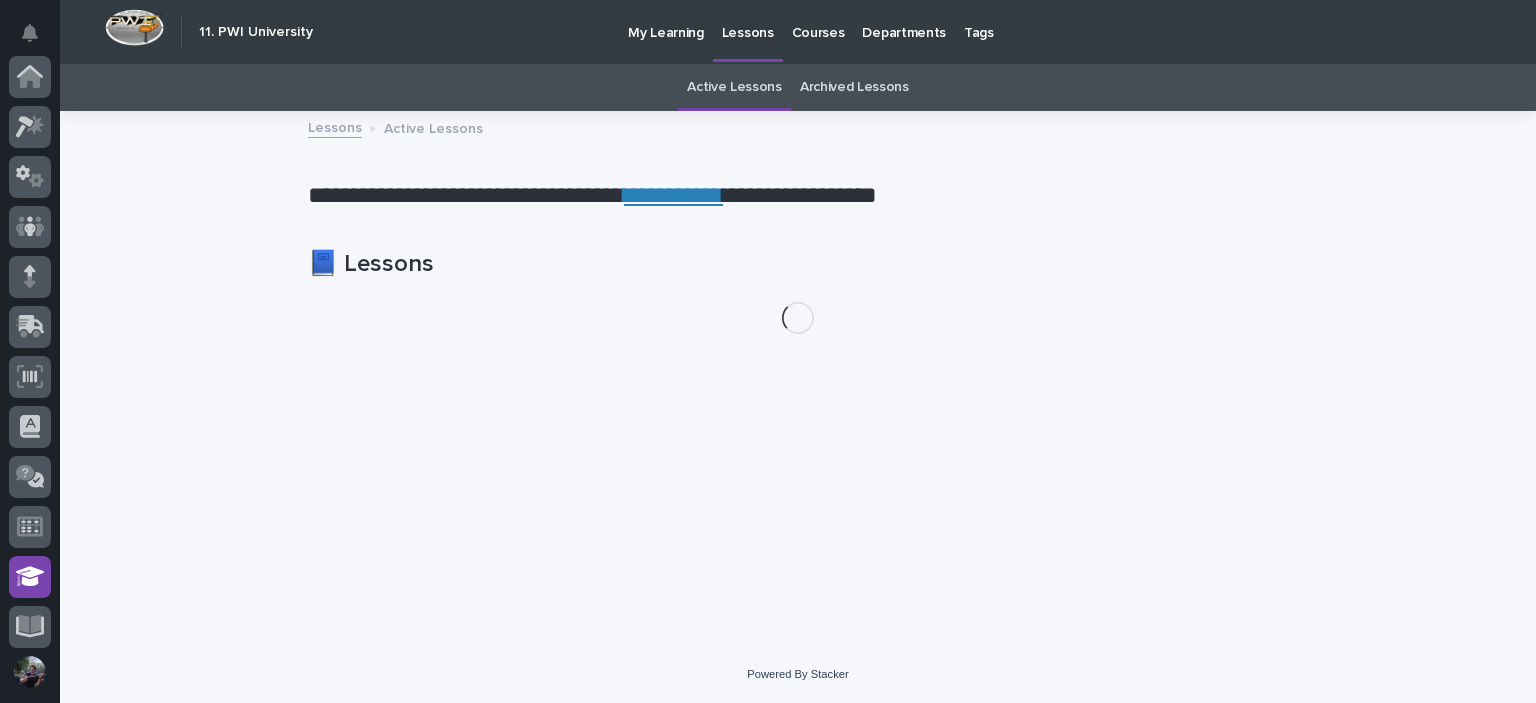 scroll, scrollTop: 404, scrollLeft: 0, axis: vertical 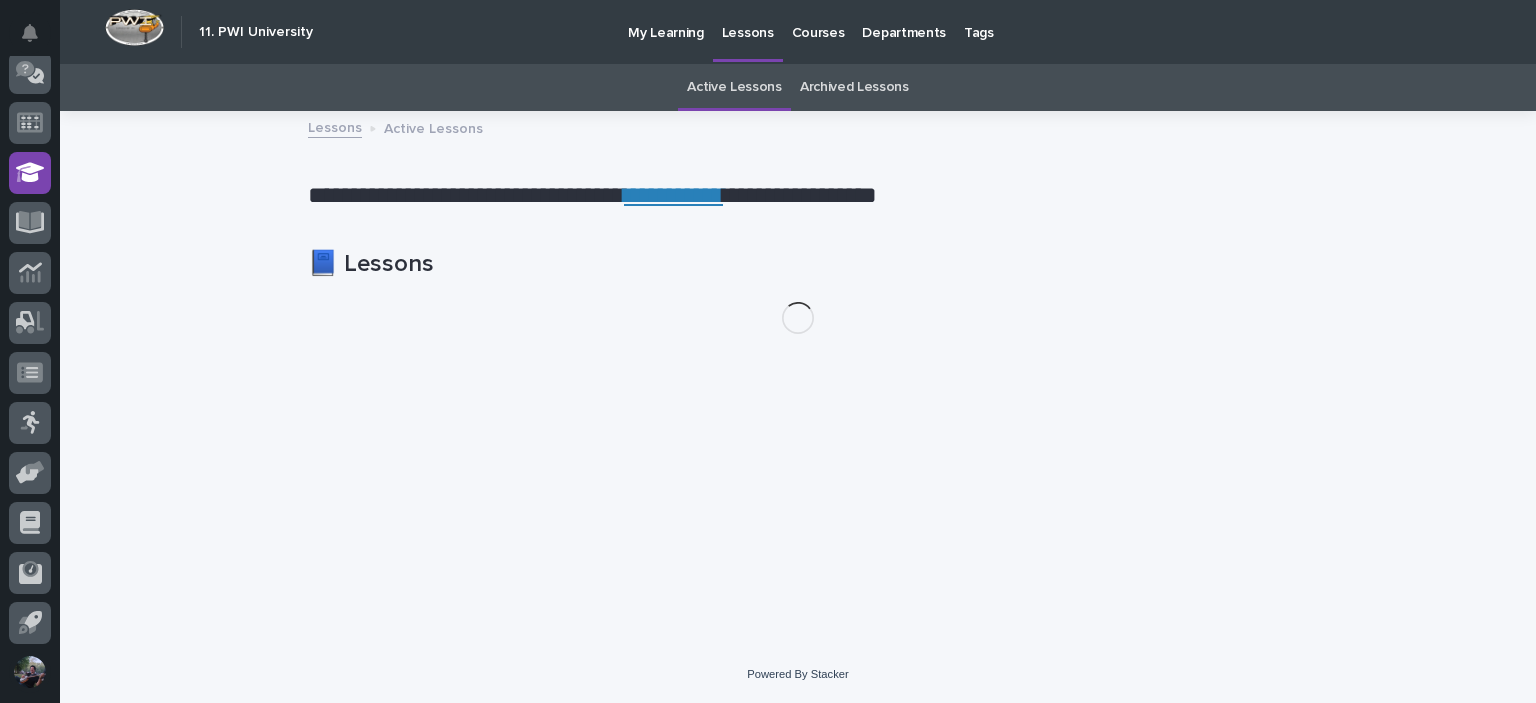 click on "Lessons" at bounding box center [748, 21] 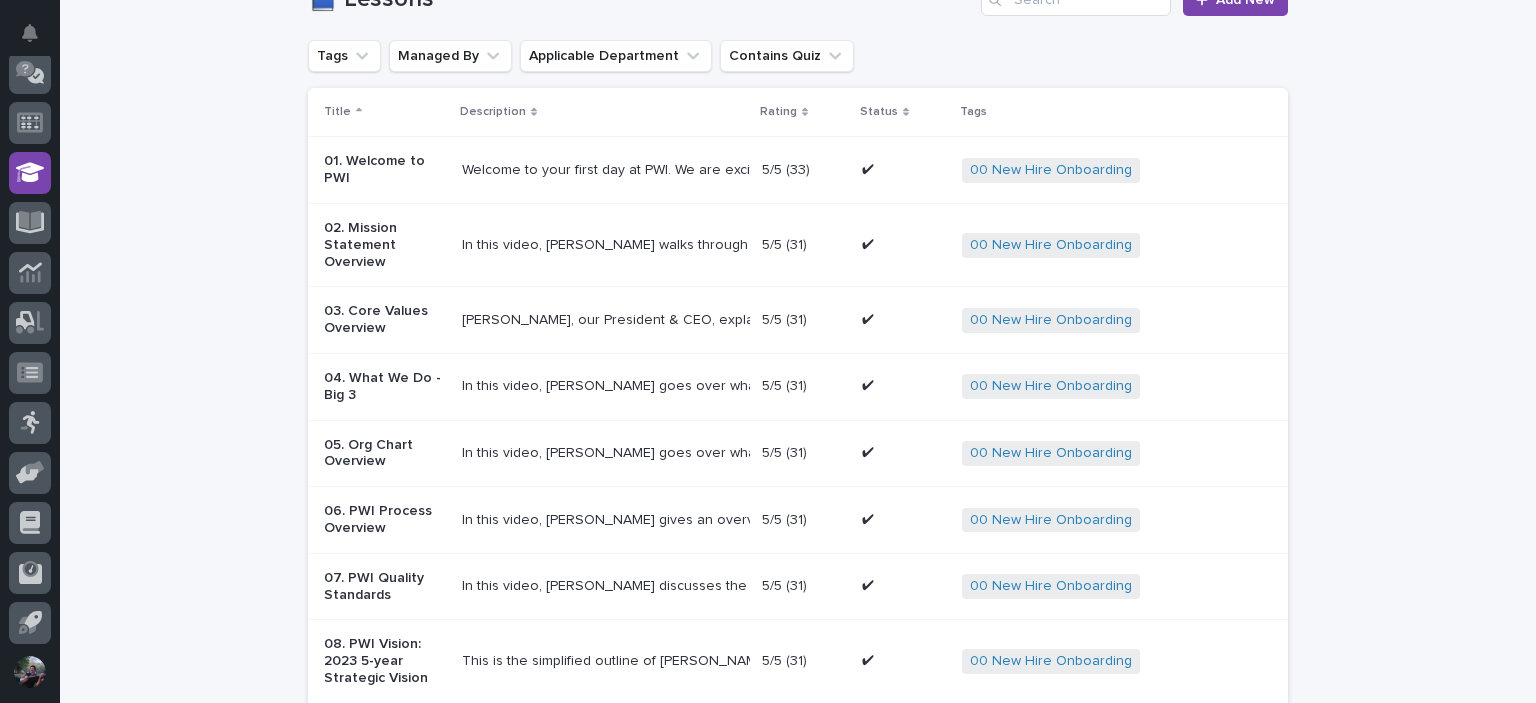 scroll, scrollTop: 0, scrollLeft: 0, axis: both 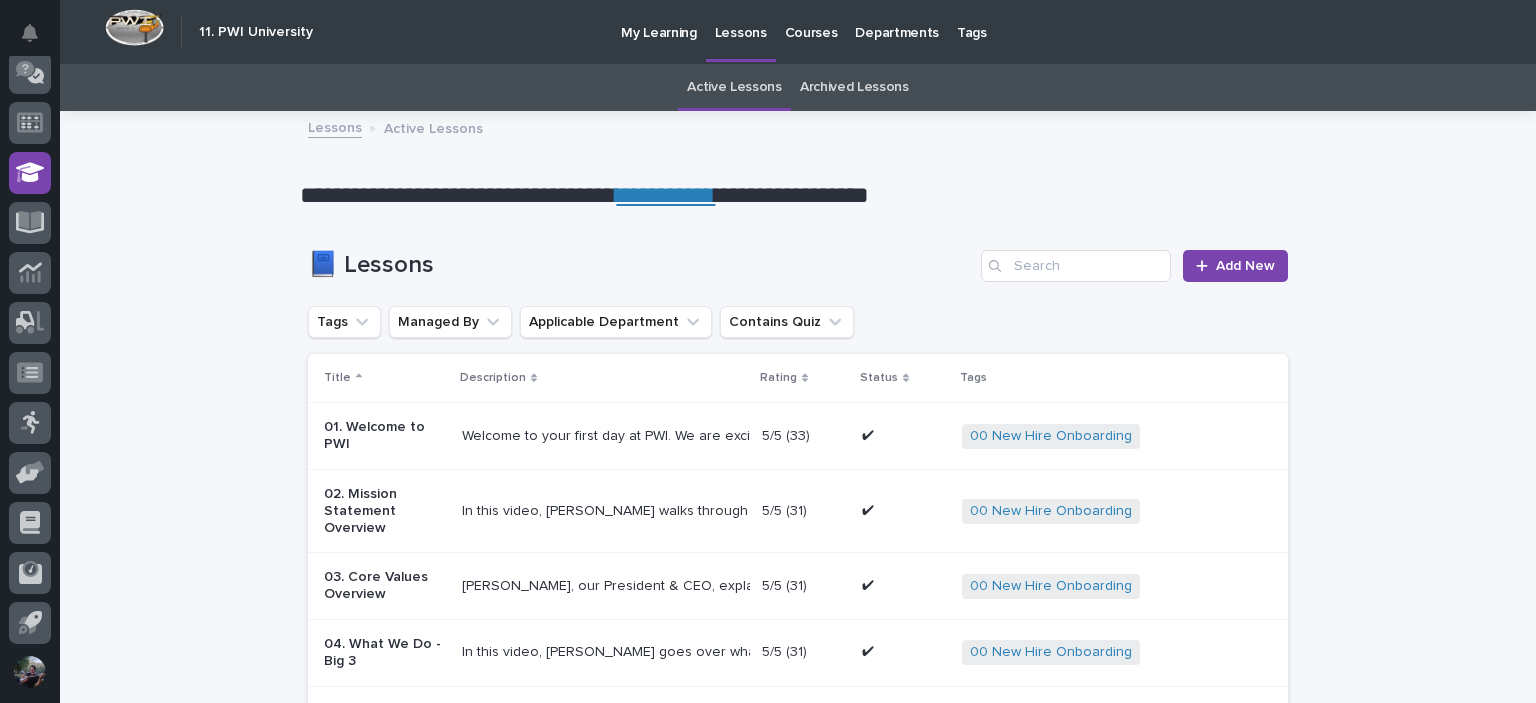 click on "Archived Lessons" at bounding box center (854, 87) 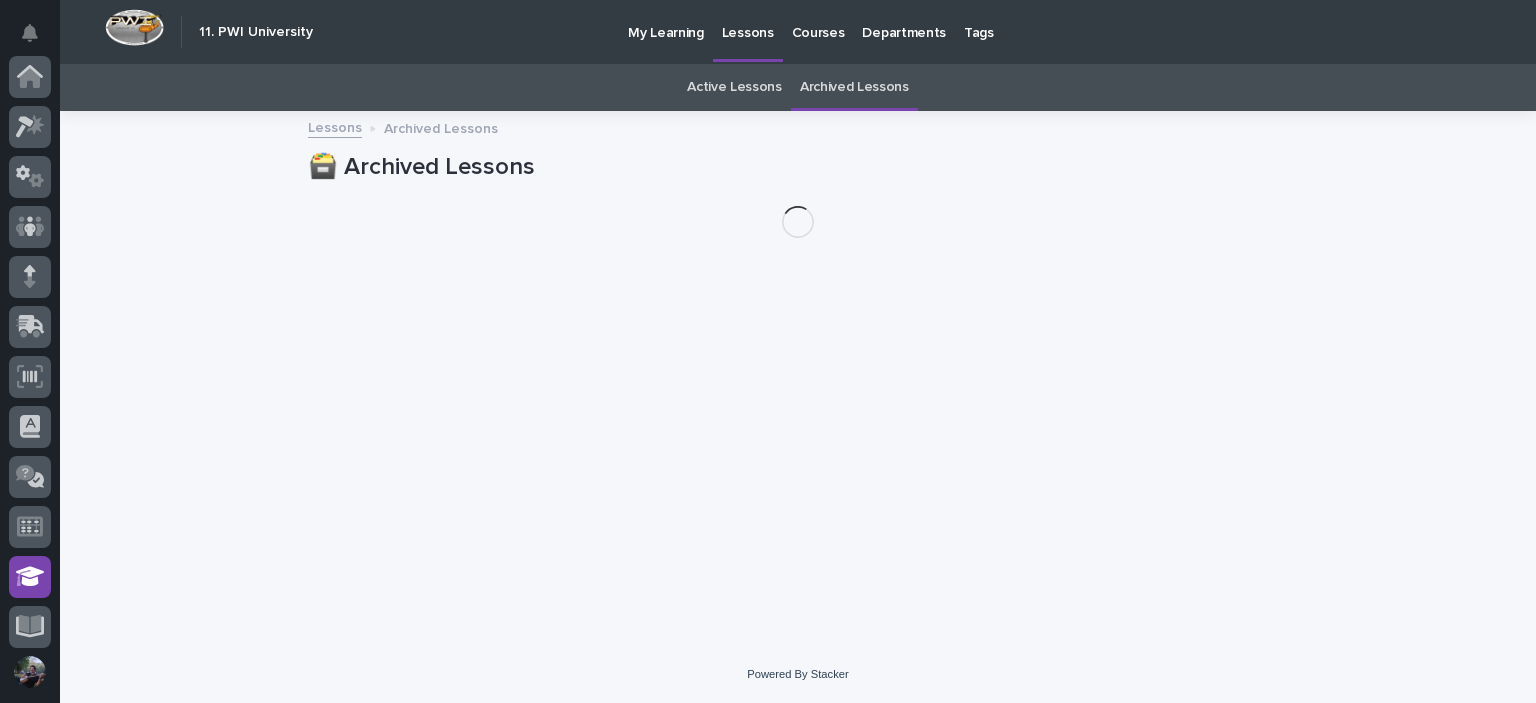 scroll, scrollTop: 404, scrollLeft: 0, axis: vertical 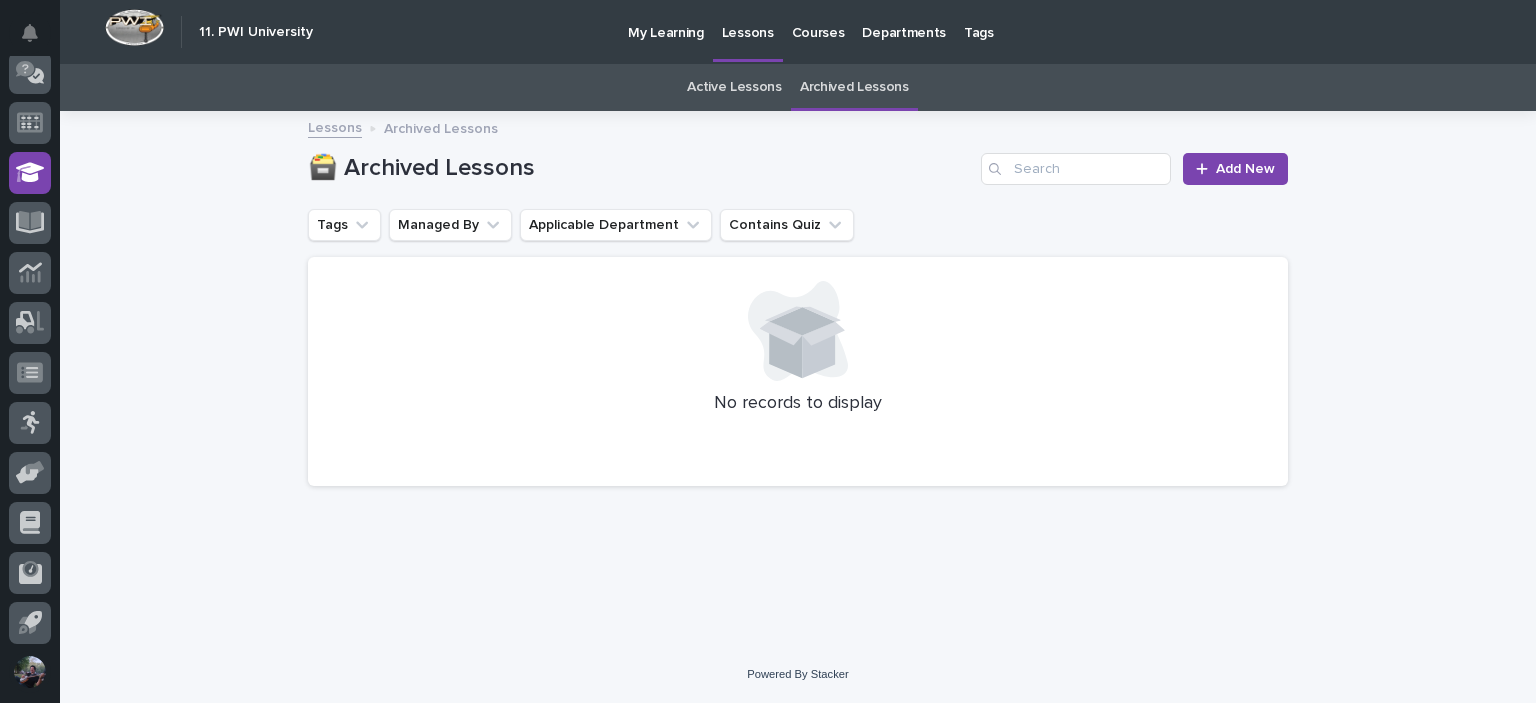 click on "Courses" at bounding box center [818, 21] 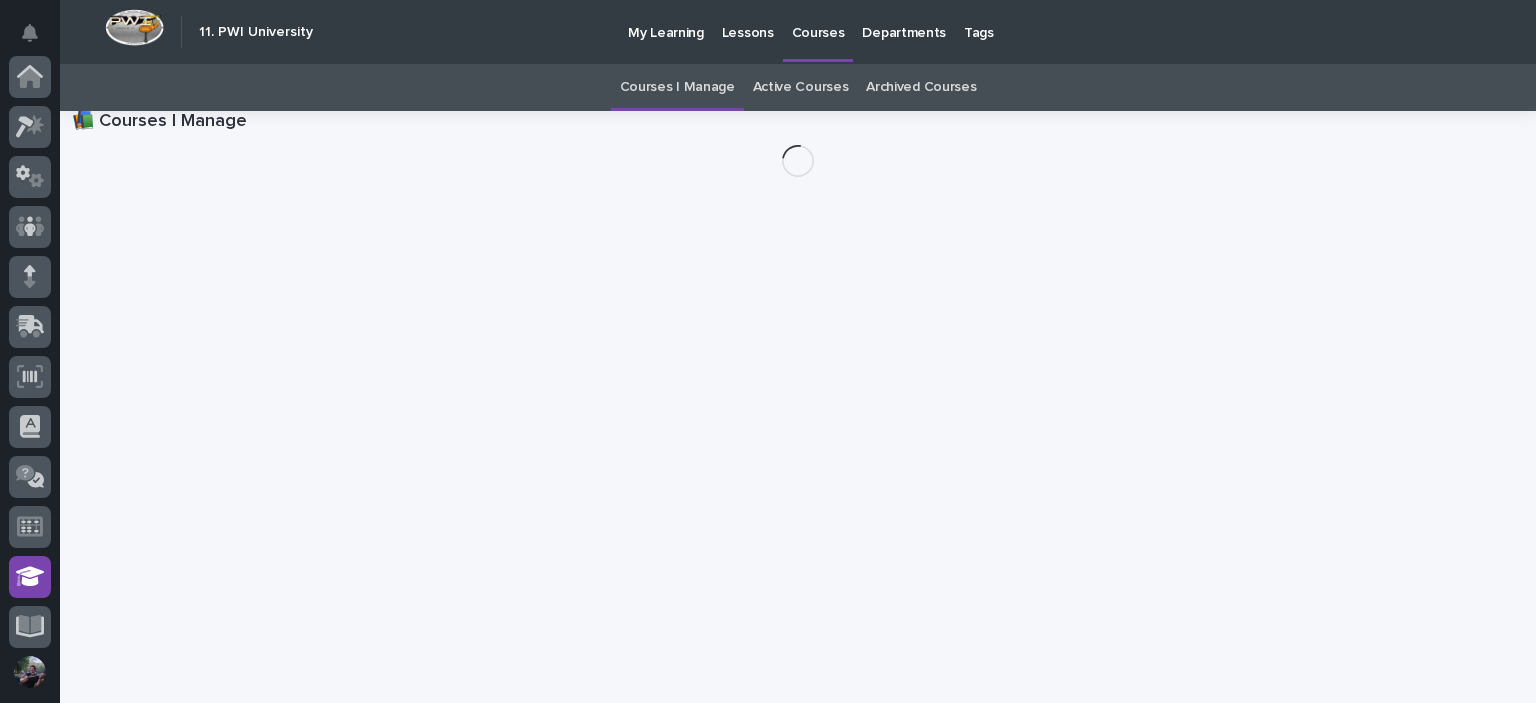 scroll, scrollTop: 404, scrollLeft: 0, axis: vertical 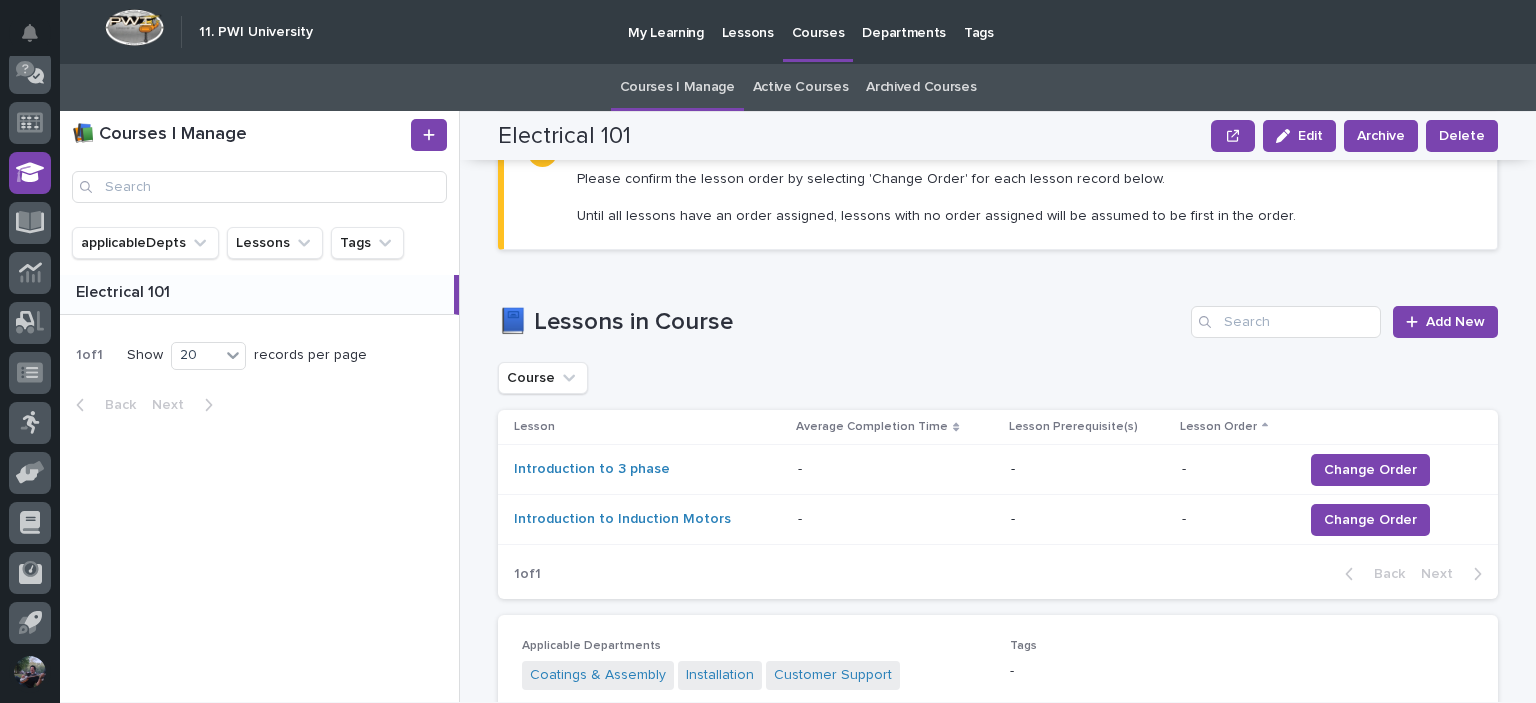click at bounding box center [261, 292] 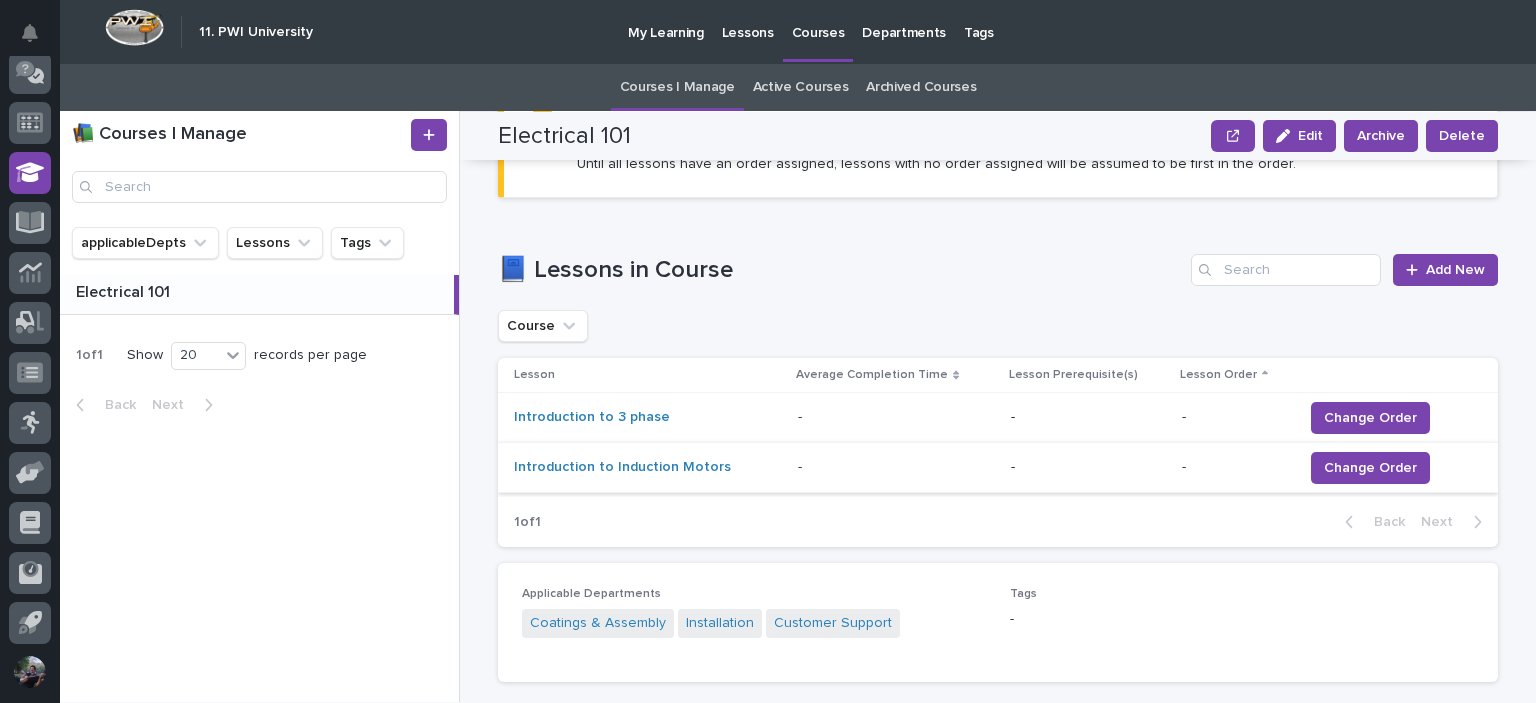 scroll, scrollTop: 626, scrollLeft: 0, axis: vertical 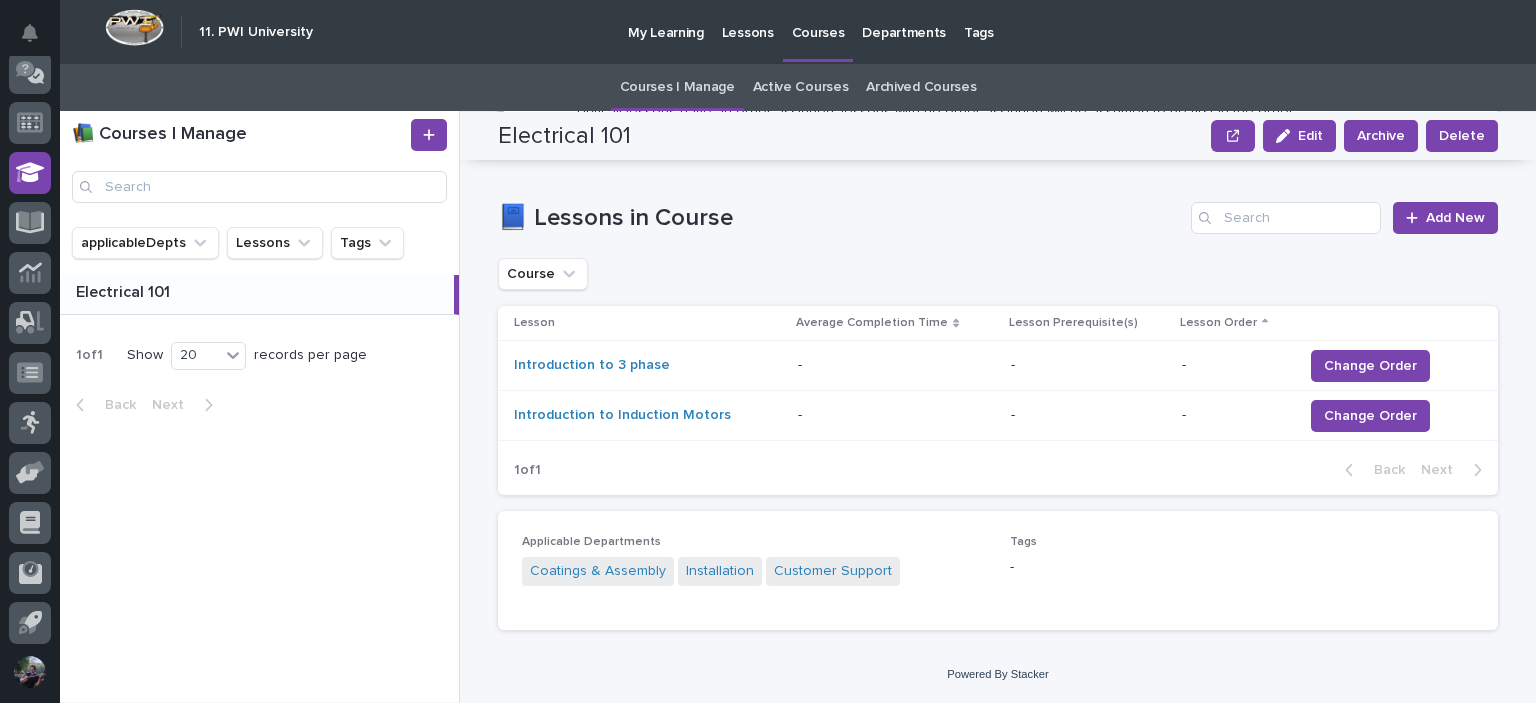 click on "Introduction to Induction Motors" at bounding box center (644, 416) 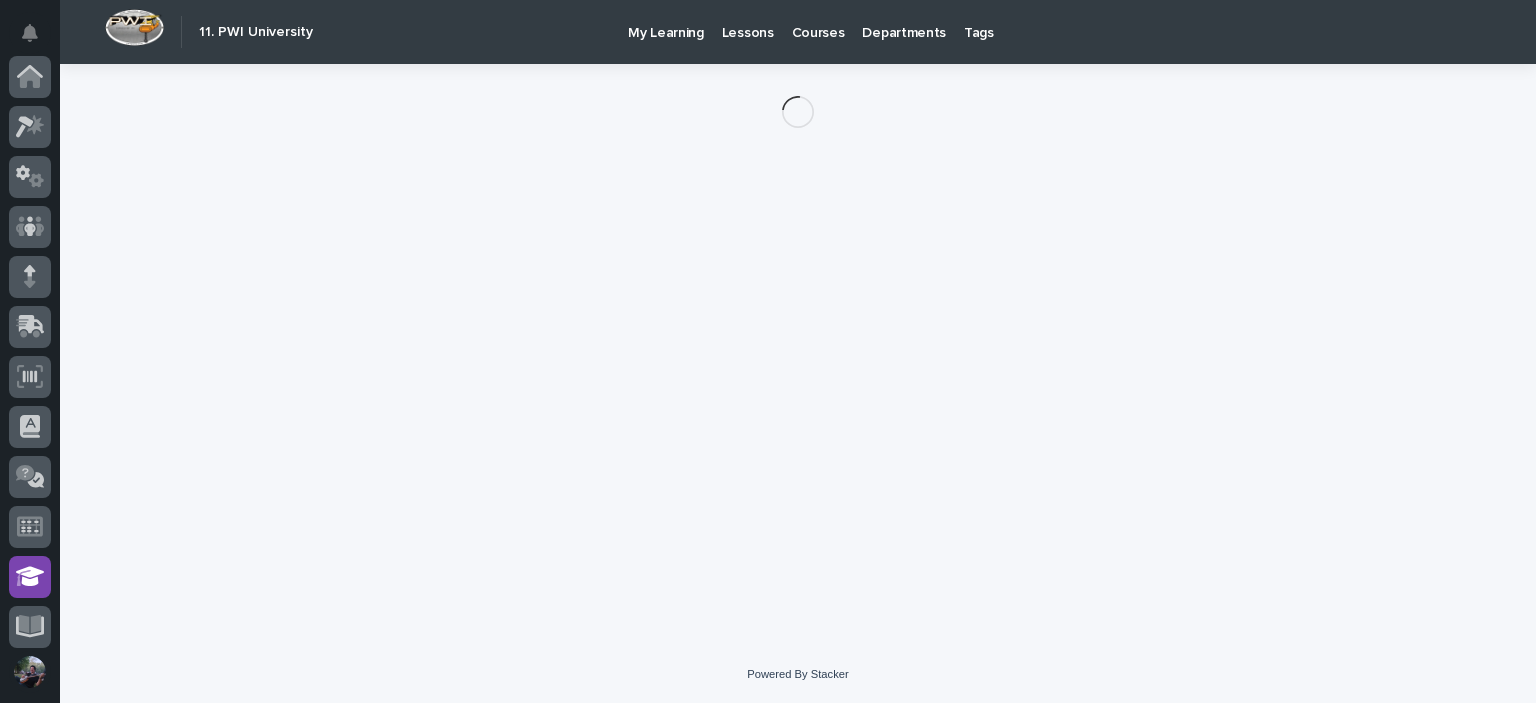 scroll, scrollTop: 404, scrollLeft: 0, axis: vertical 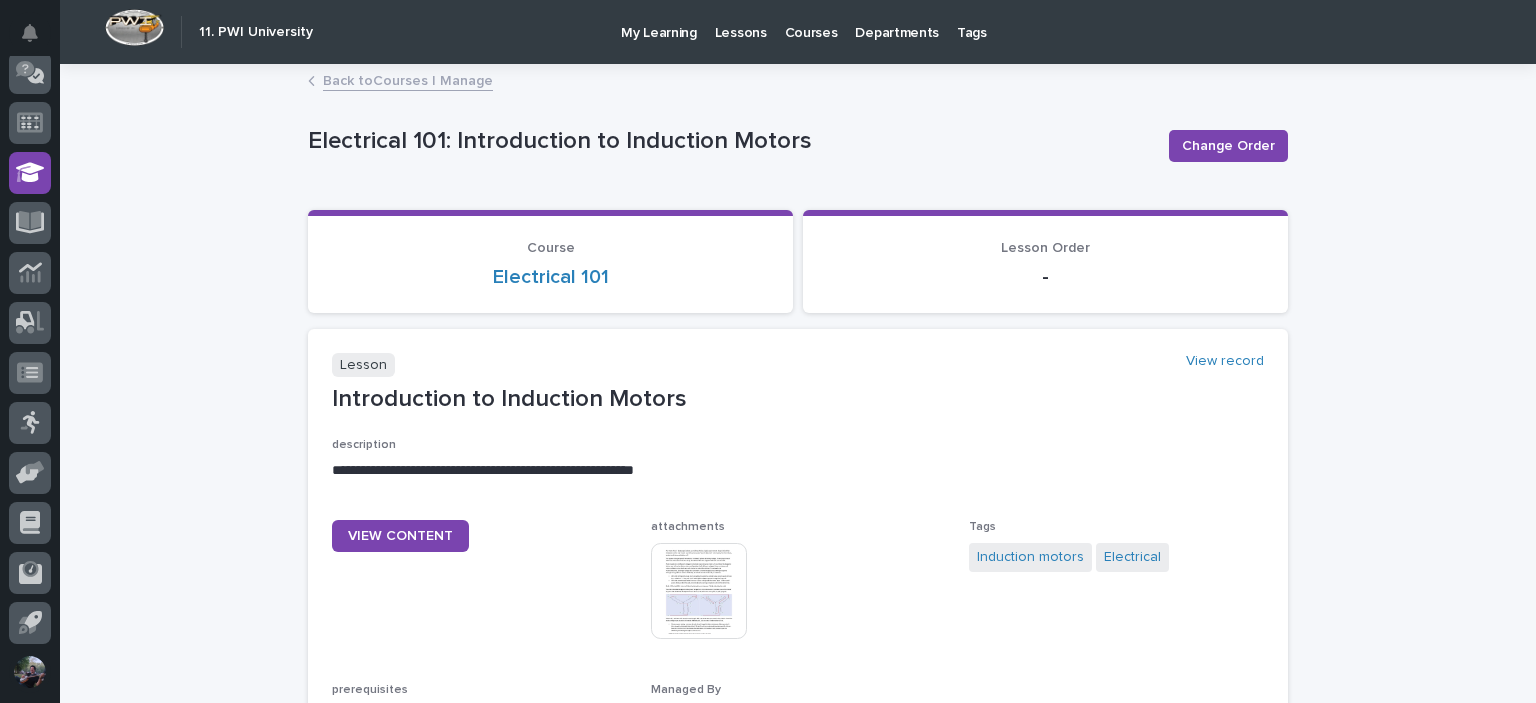 click on "Back to  Courses I Manage" at bounding box center (408, 79) 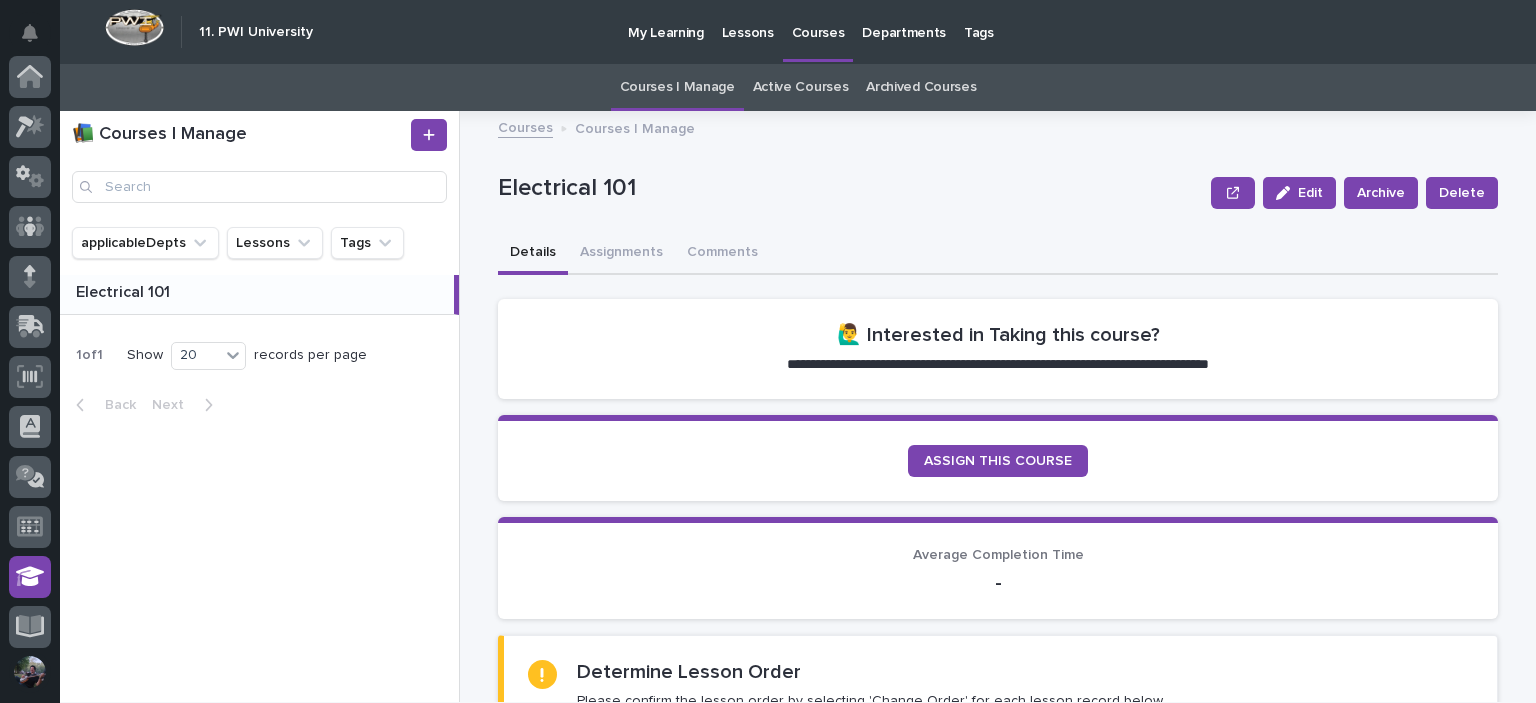 scroll, scrollTop: 404, scrollLeft: 0, axis: vertical 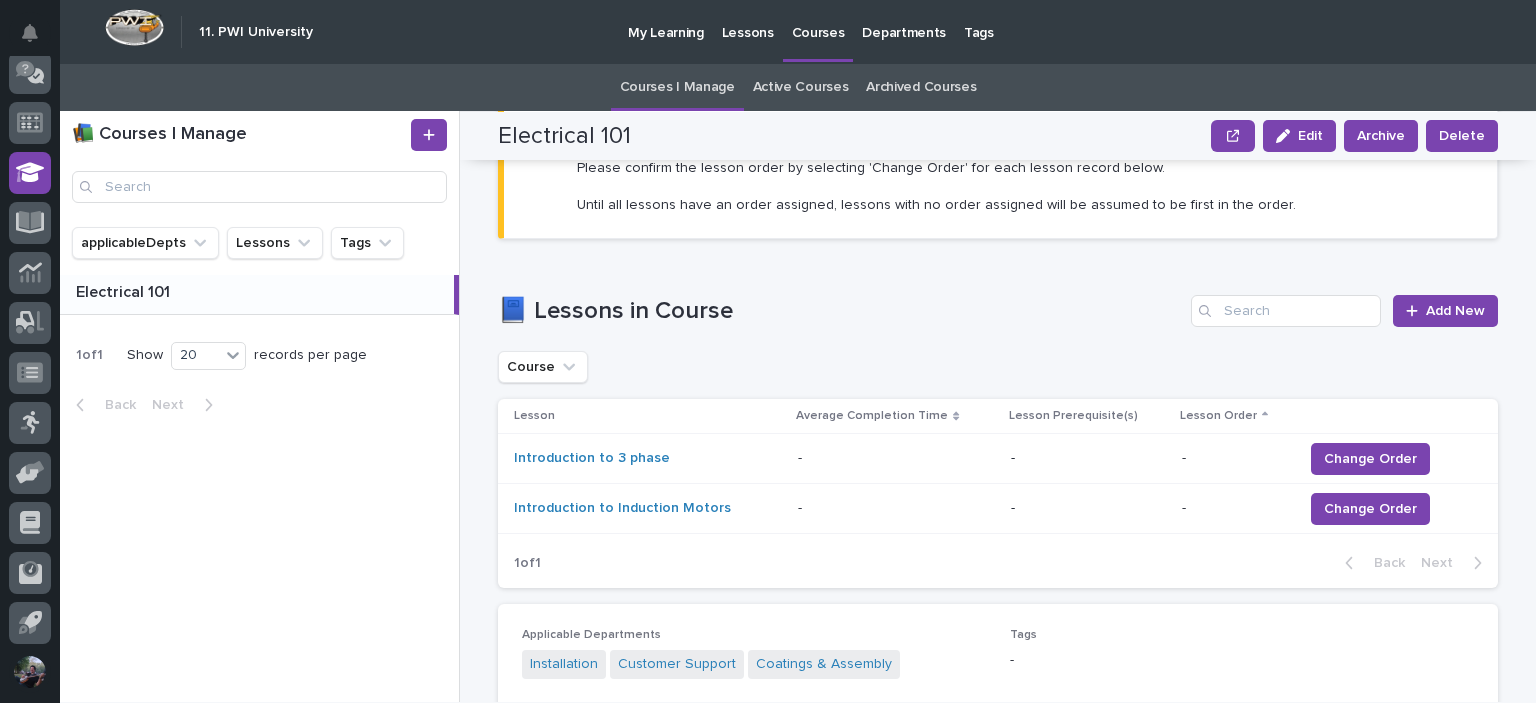 click on "Introduction to 3 phase" at bounding box center (648, 458) 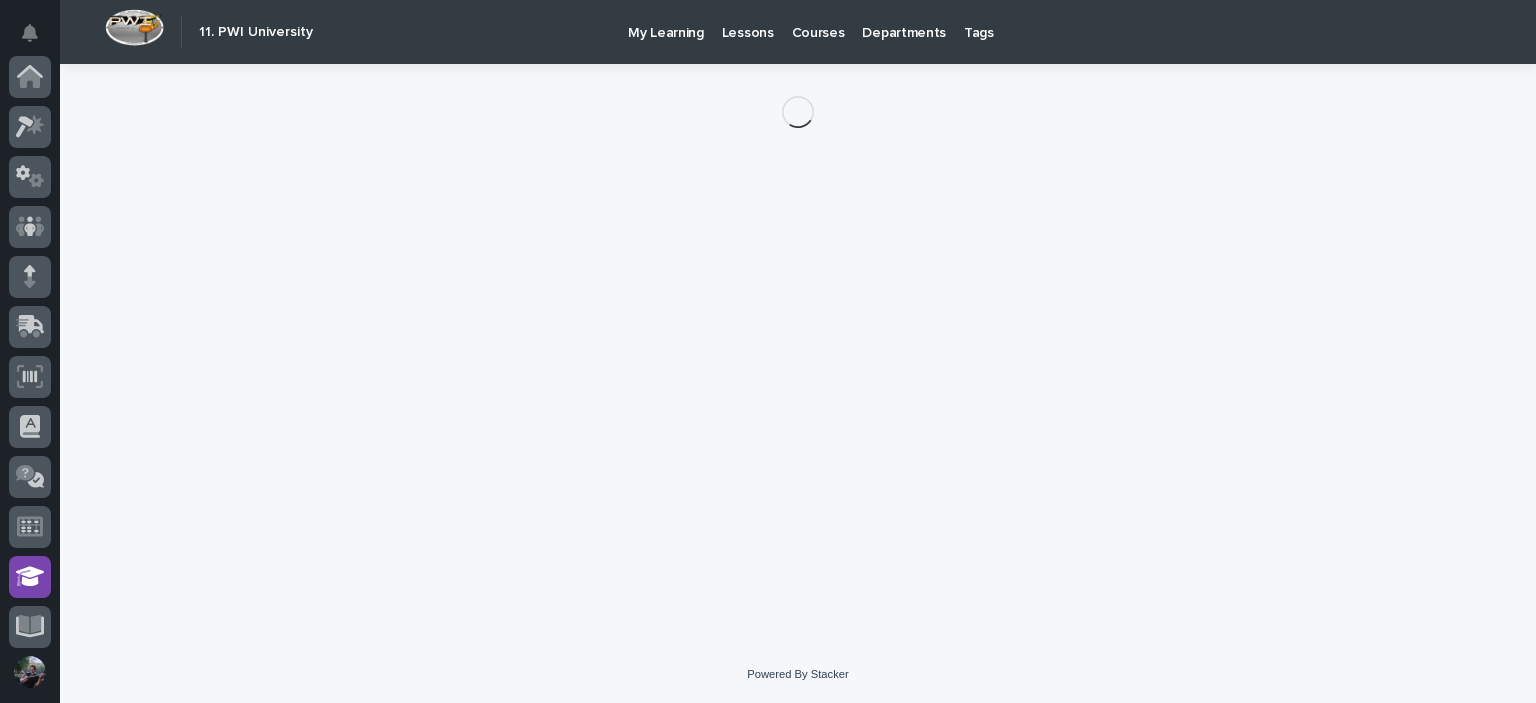 scroll, scrollTop: 404, scrollLeft: 0, axis: vertical 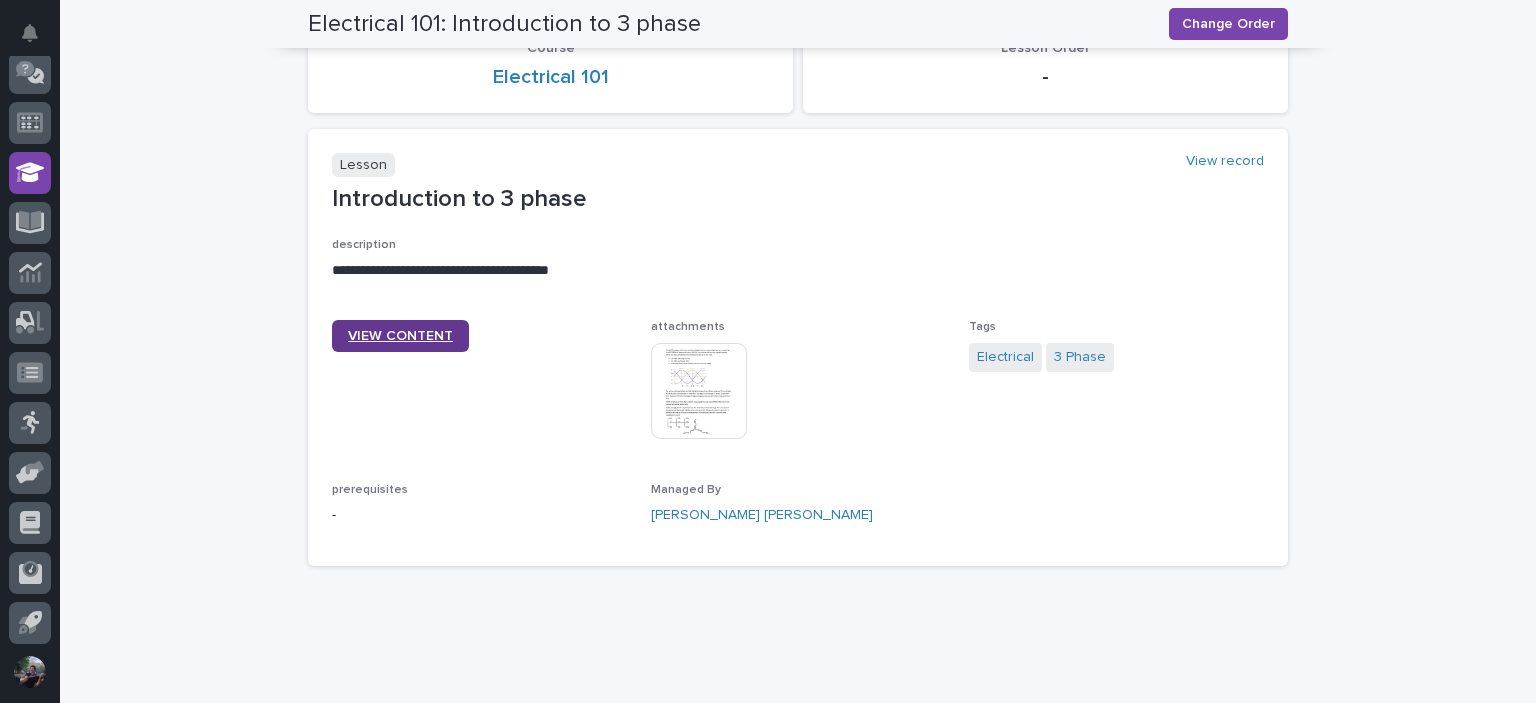 click on "VIEW CONTENT" at bounding box center (400, 336) 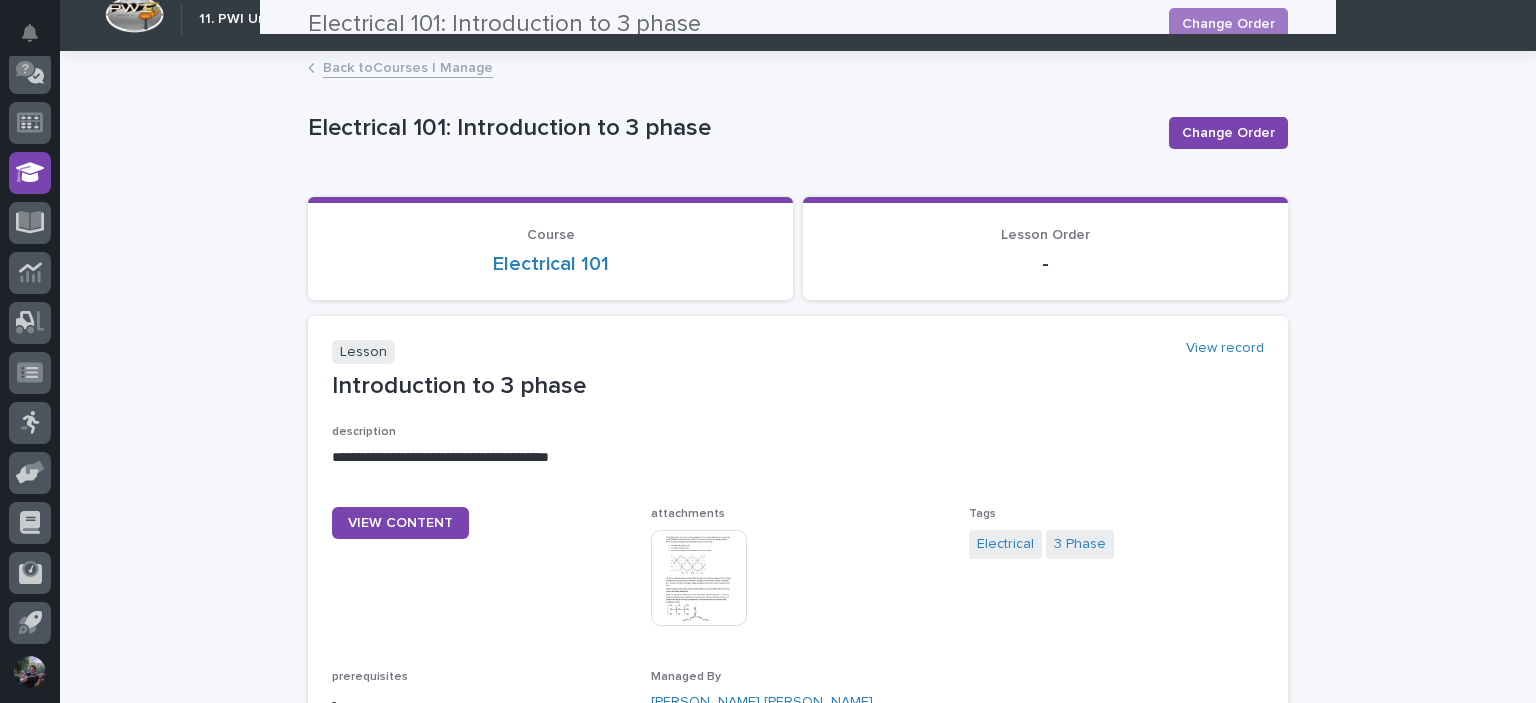 scroll, scrollTop: 0, scrollLeft: 0, axis: both 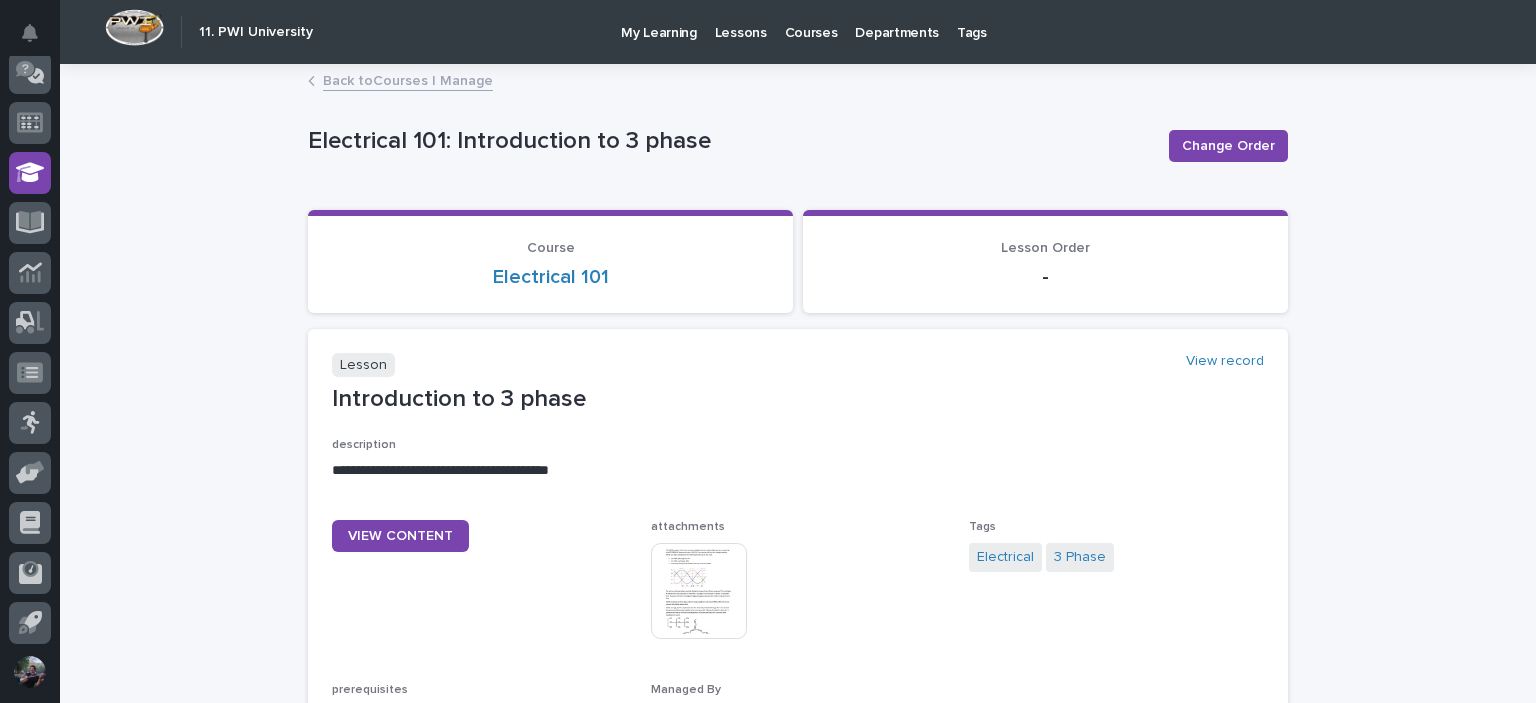 click on "My Learning" at bounding box center [659, 21] 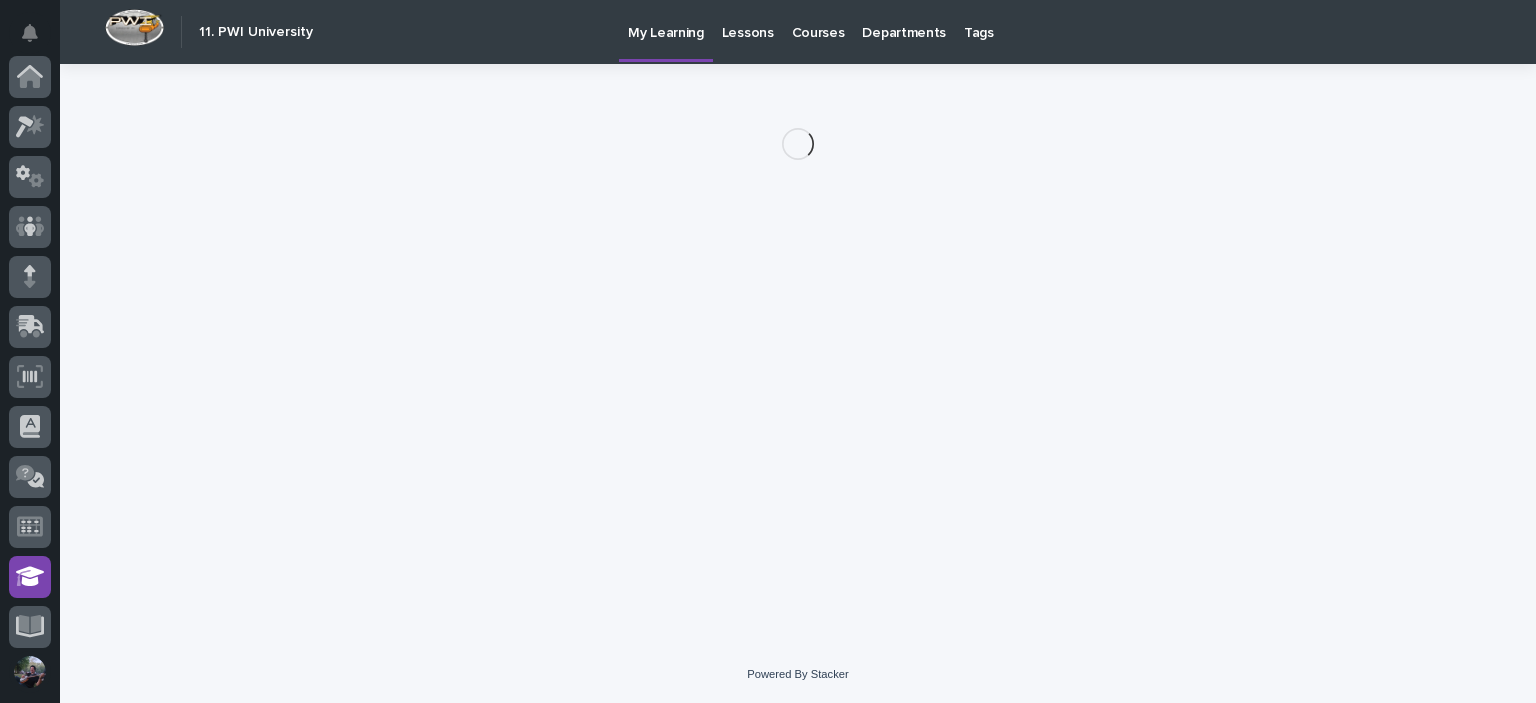 scroll, scrollTop: 404, scrollLeft: 0, axis: vertical 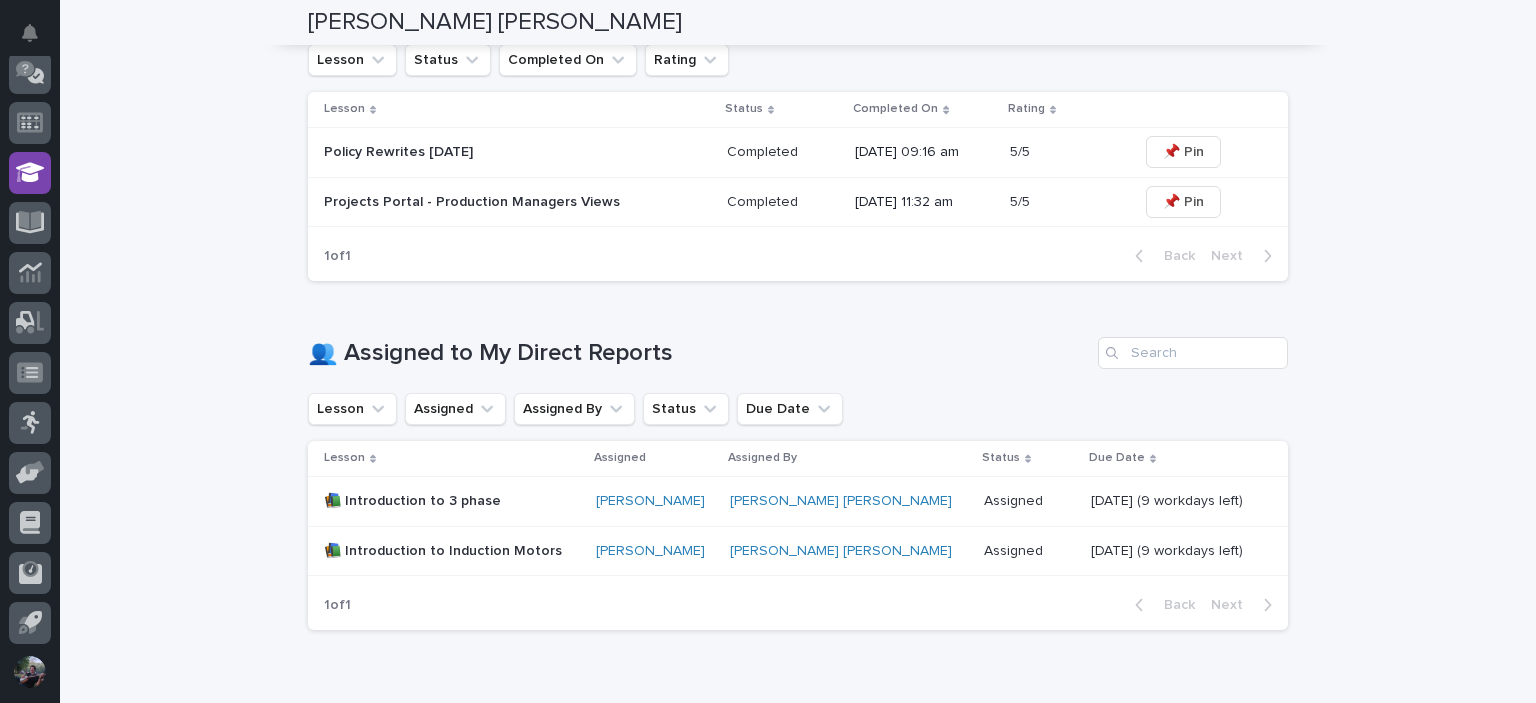 click on "[PERSON_NAME] [PERSON_NAME]" at bounding box center [849, 551] 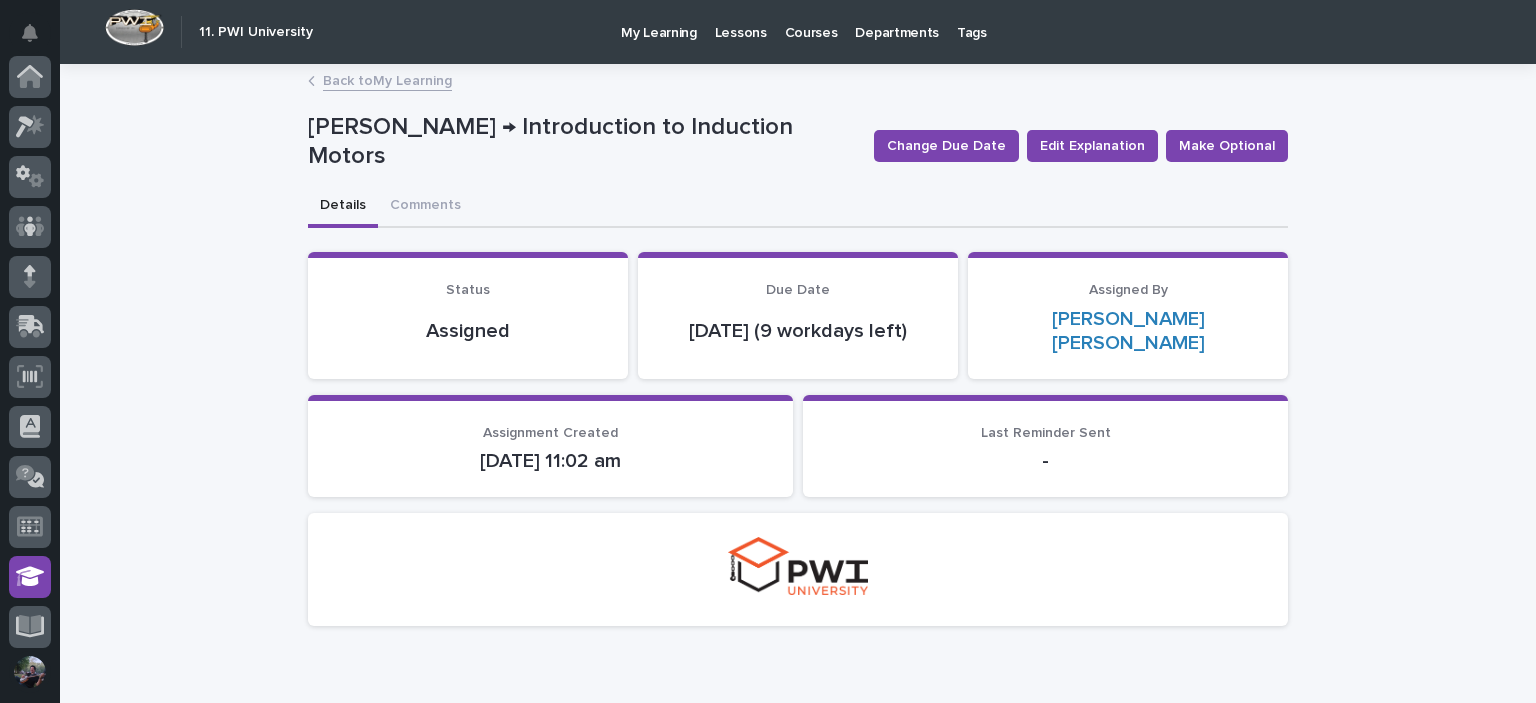 scroll, scrollTop: 404, scrollLeft: 0, axis: vertical 